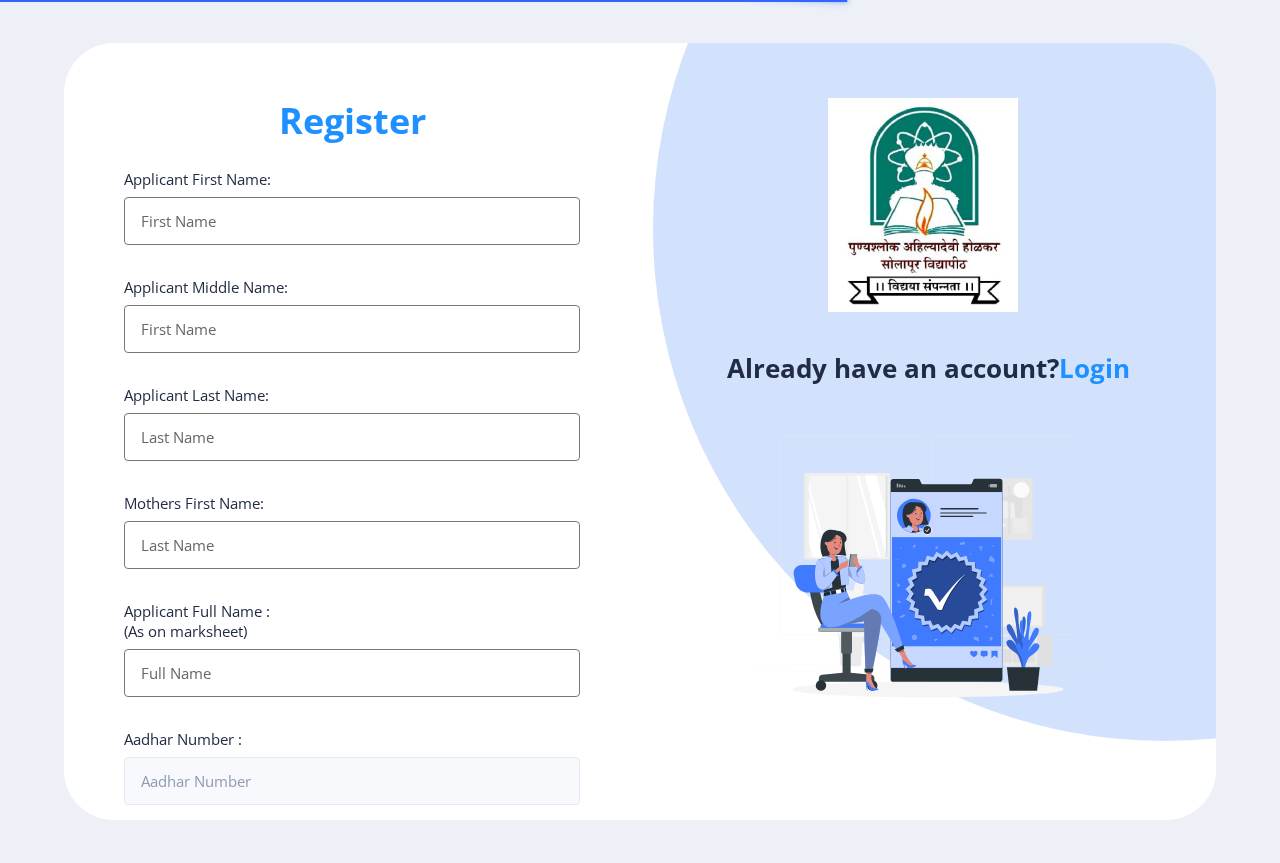 select 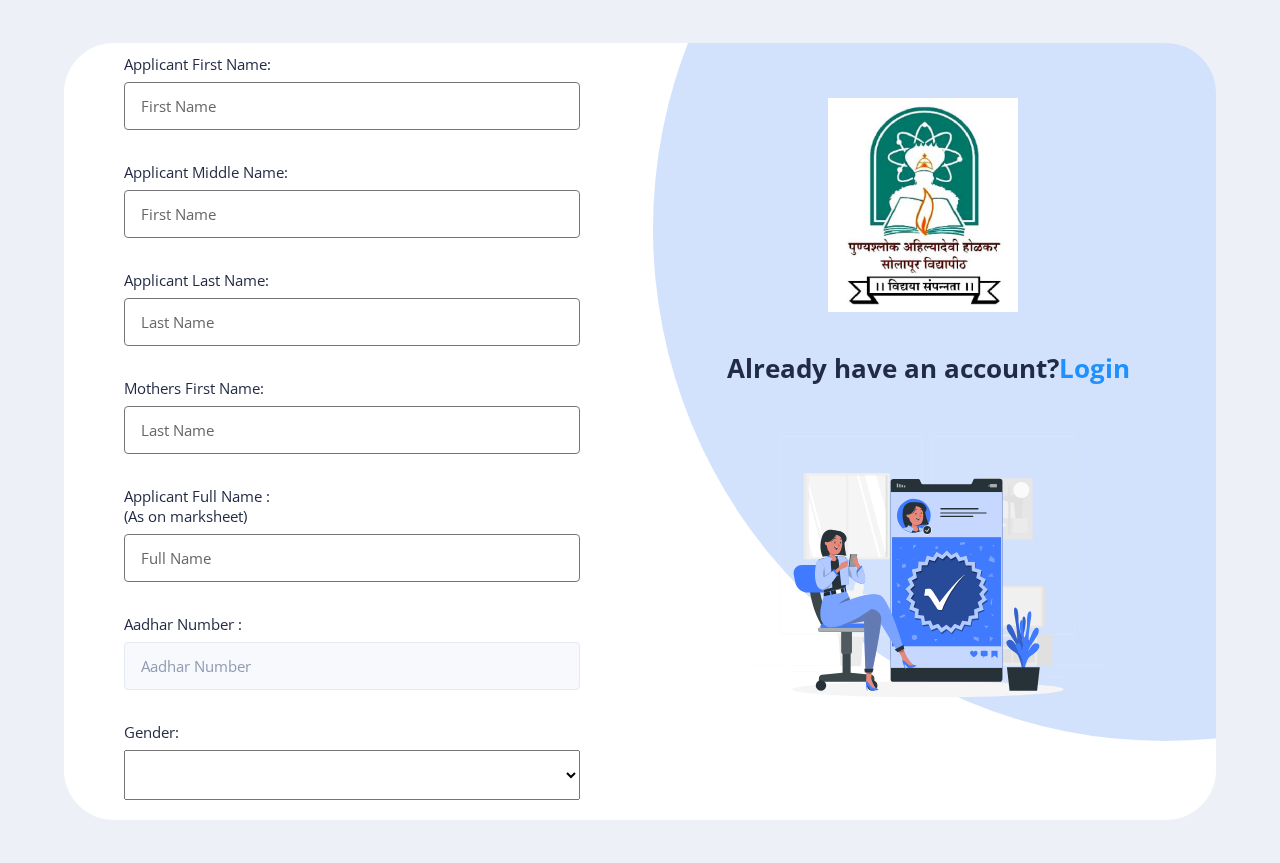scroll, scrollTop: 0, scrollLeft: 0, axis: both 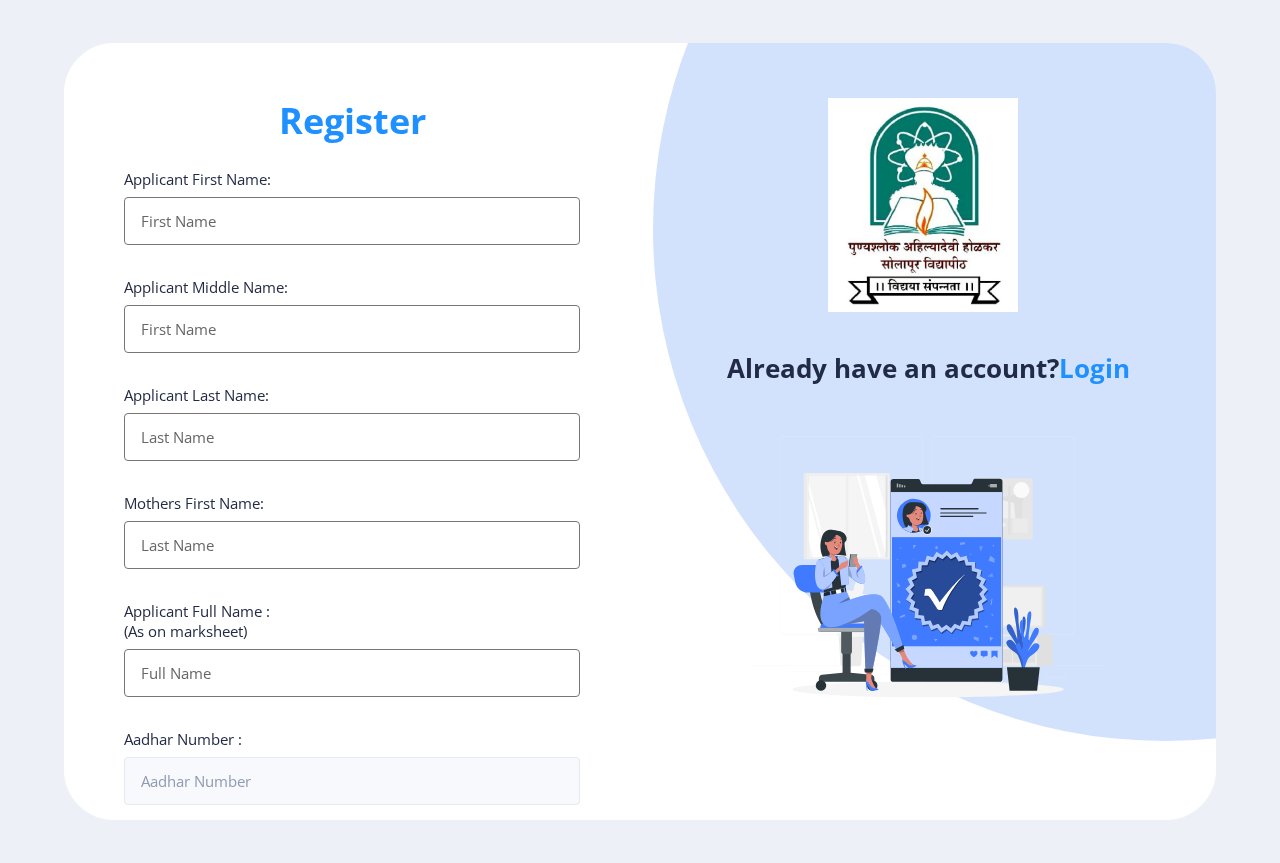 click on "Applicant First Name:" at bounding box center (352, 221) 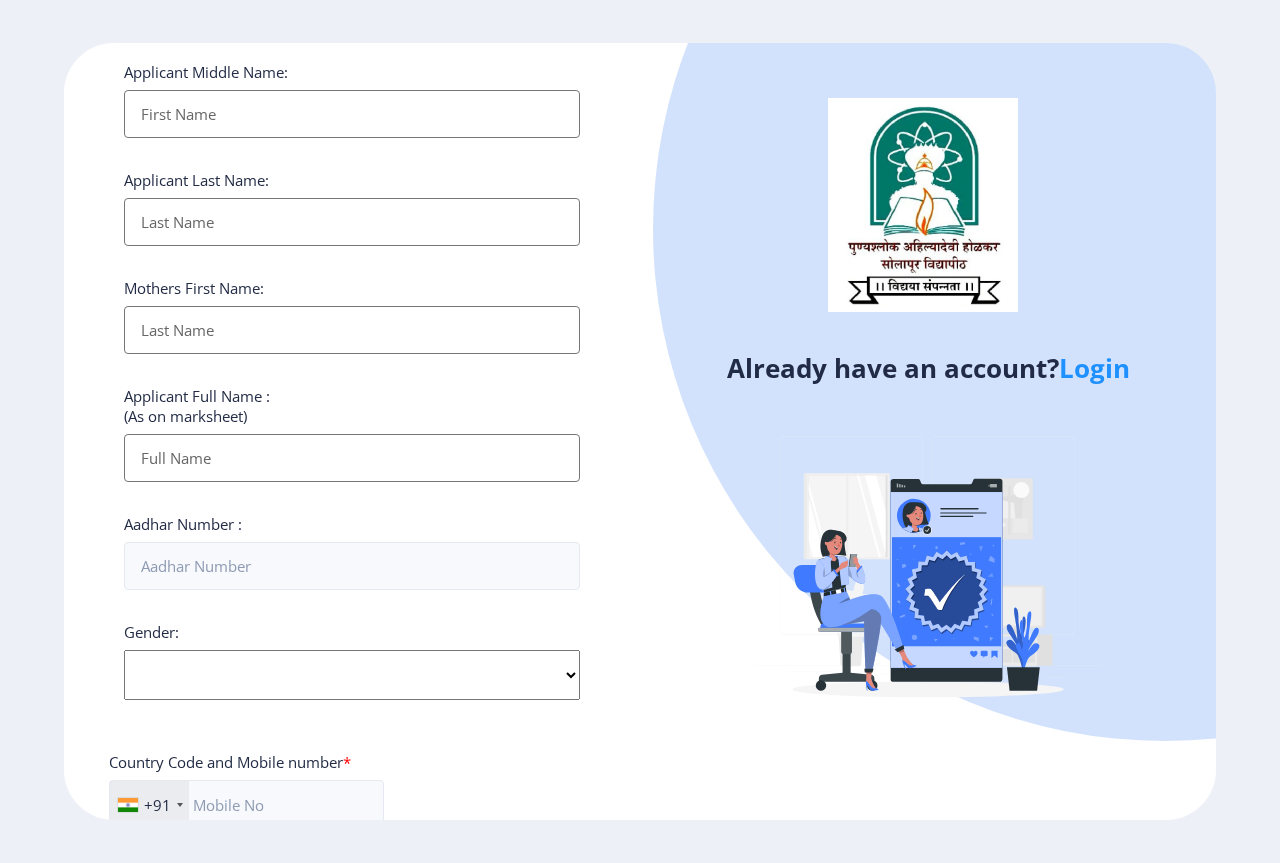scroll, scrollTop: 0, scrollLeft: 0, axis: both 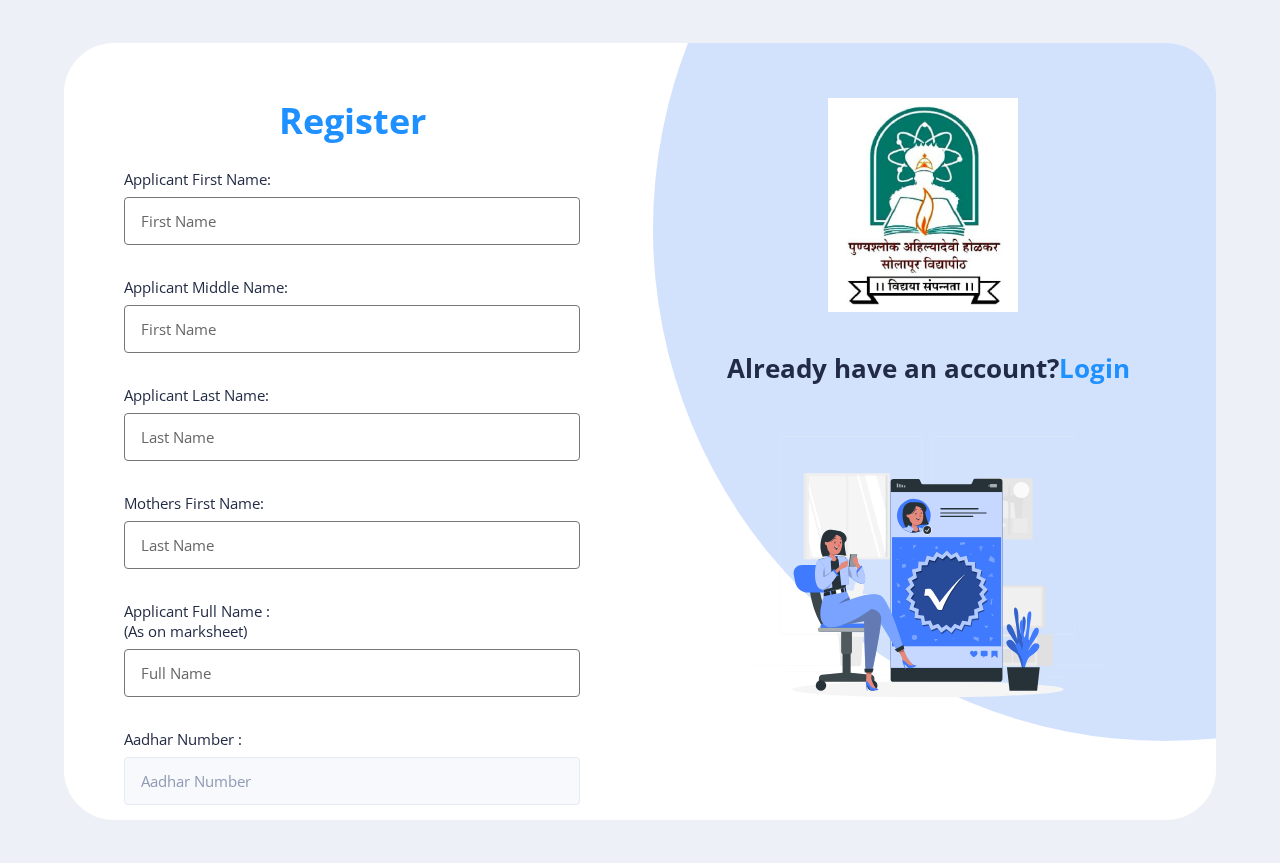 click on "Applicant First Name:" at bounding box center (352, 221) 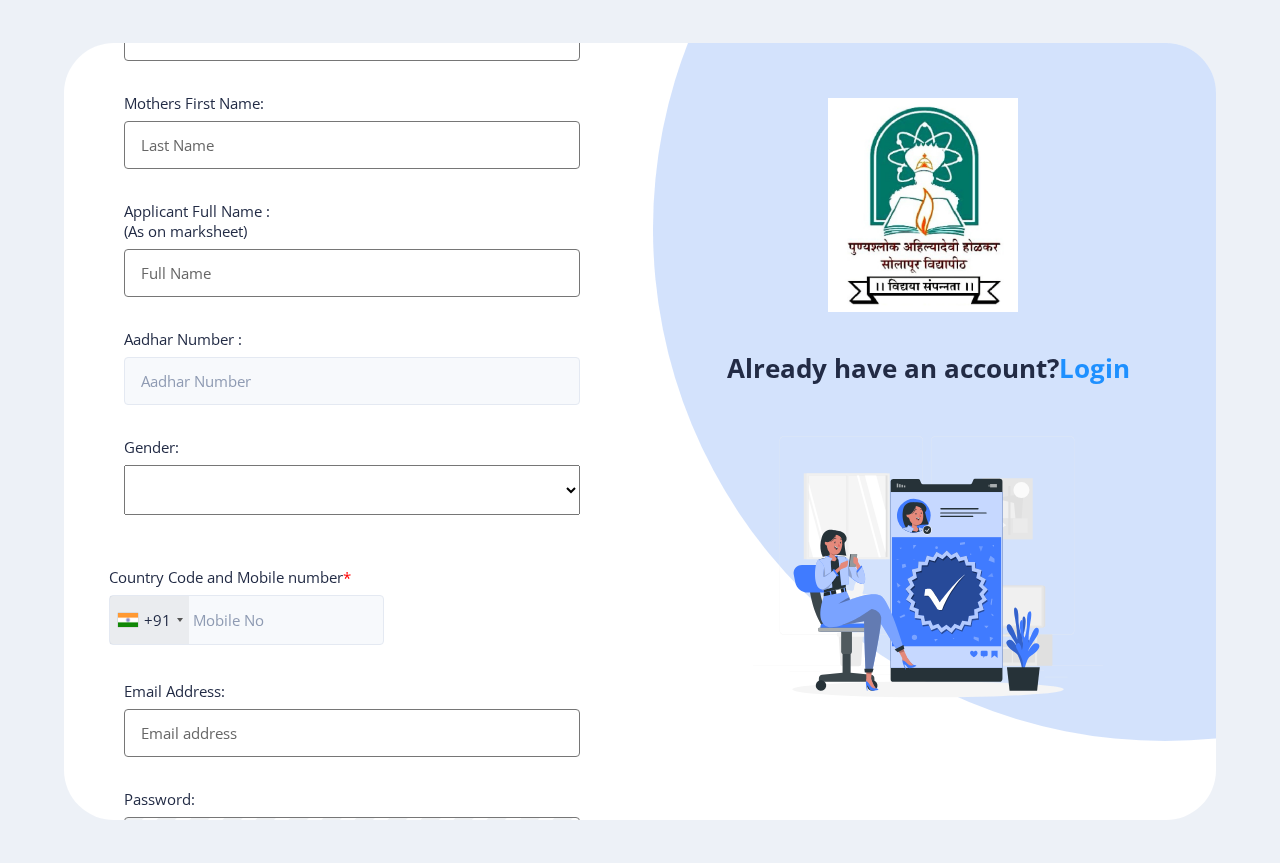 click on "Applicant First Name:" at bounding box center [352, 273] 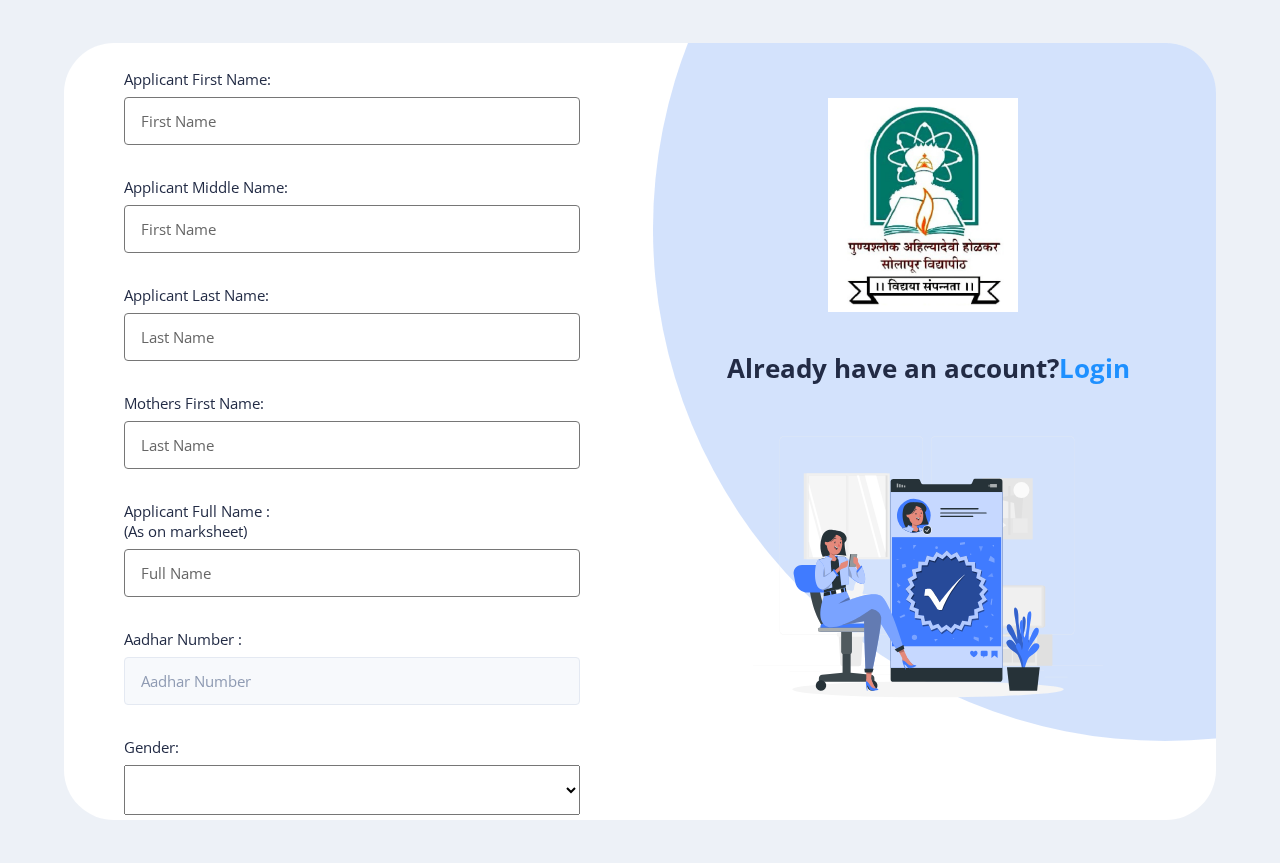 scroll, scrollTop: 0, scrollLeft: 0, axis: both 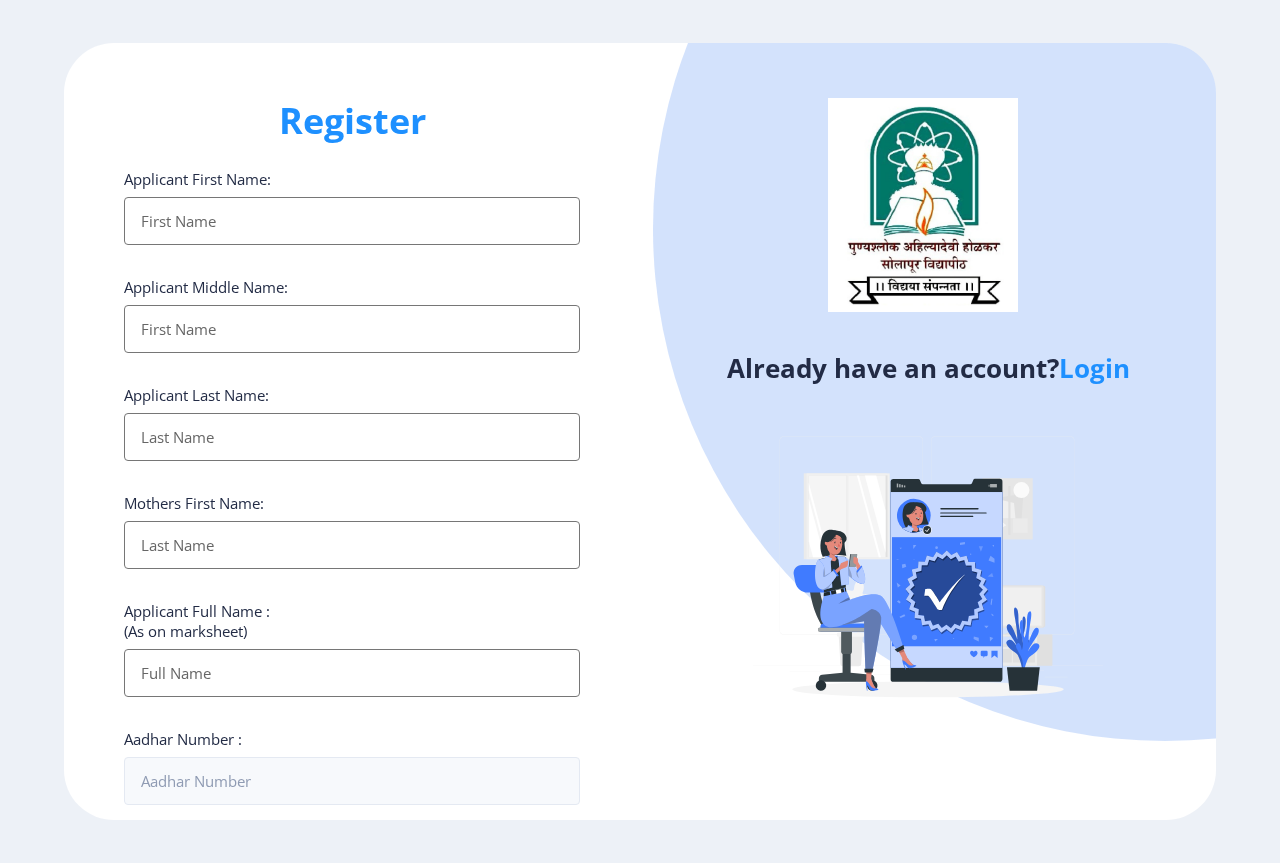 click on "Applicant First Name:" at bounding box center [352, 221] 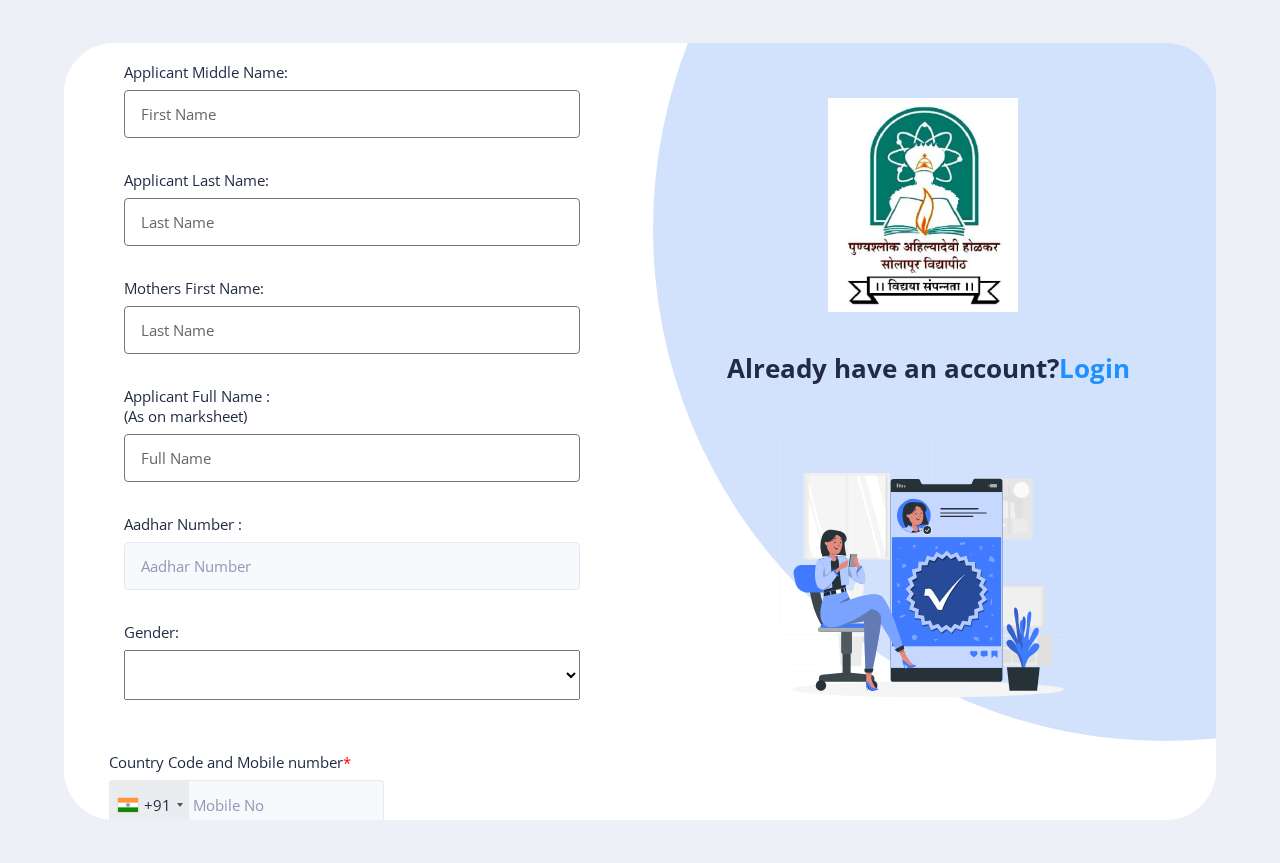scroll, scrollTop: 0, scrollLeft: 0, axis: both 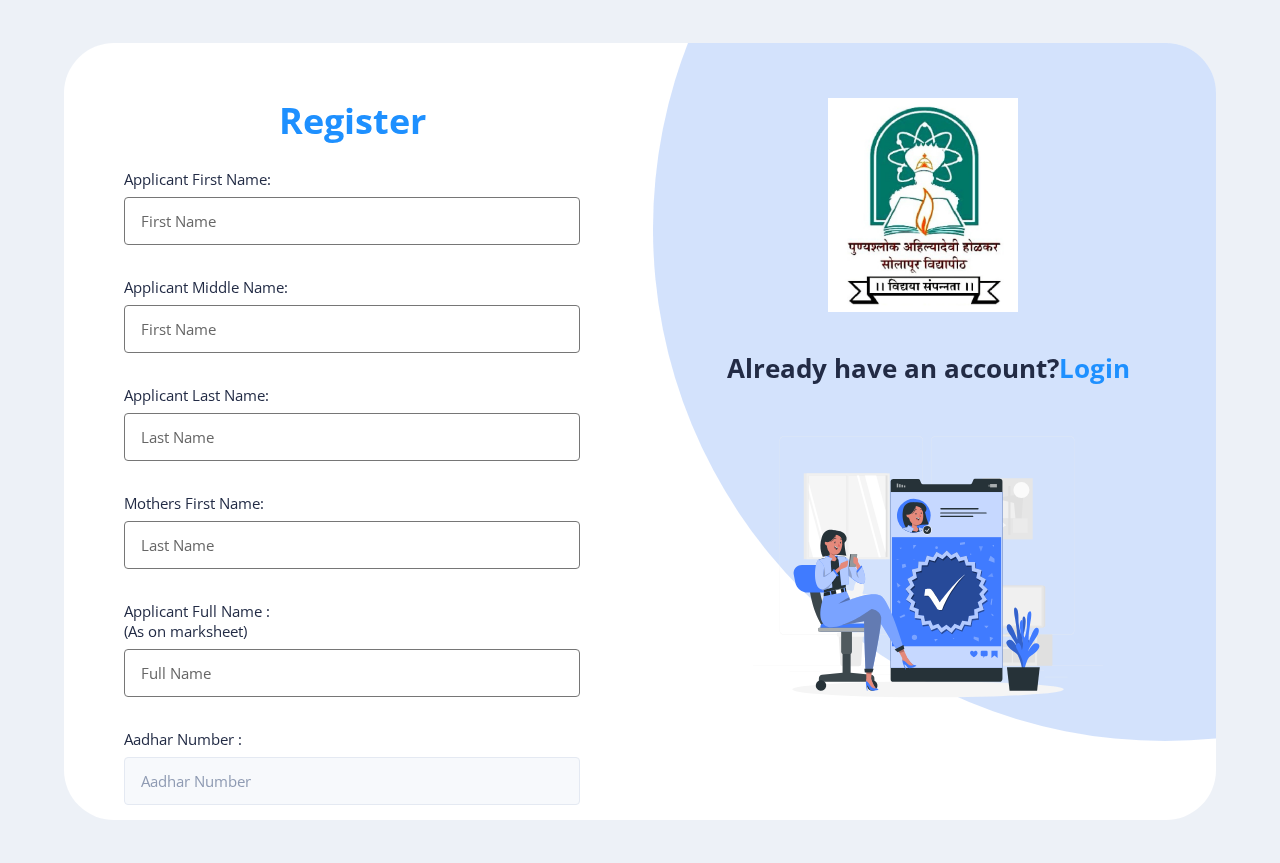 click on "Applicant First Name:" at bounding box center (352, 221) 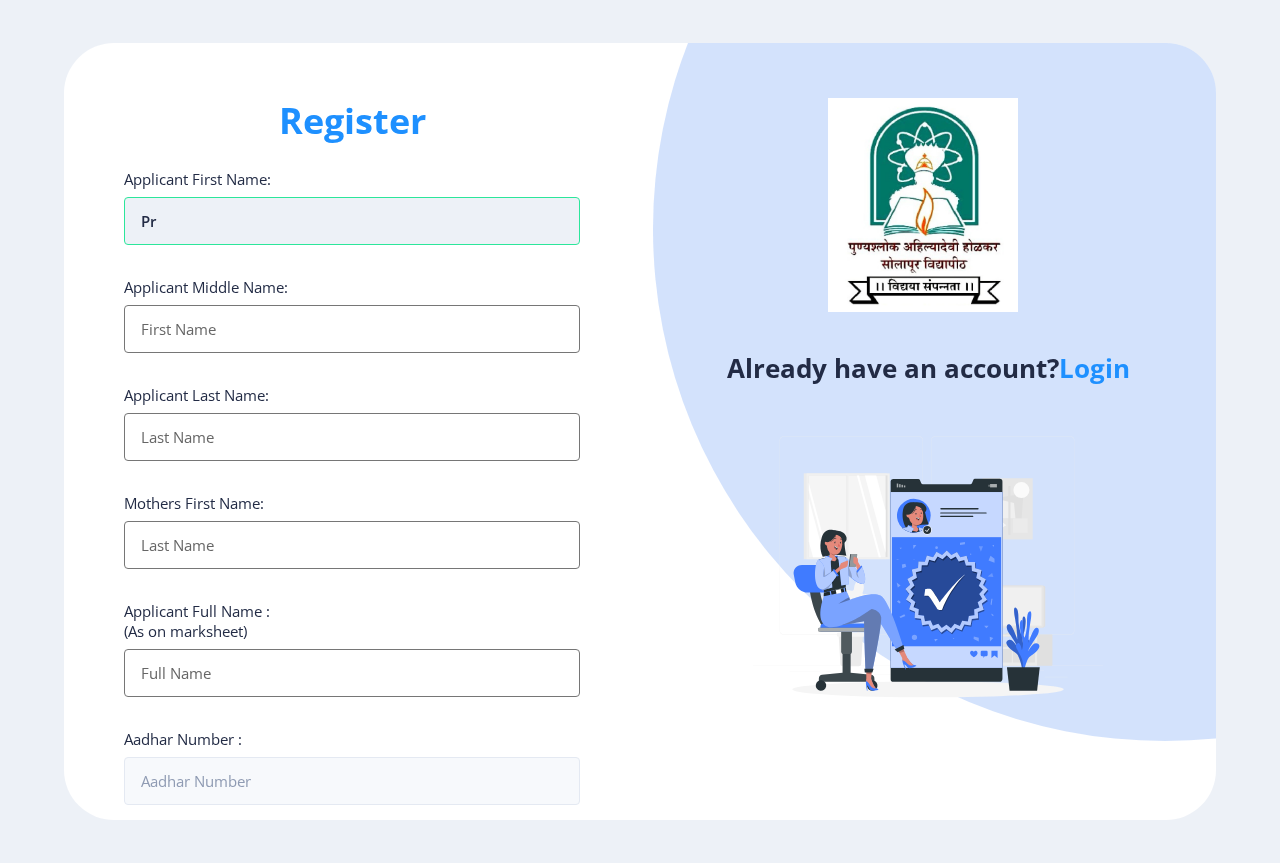 type on "p" 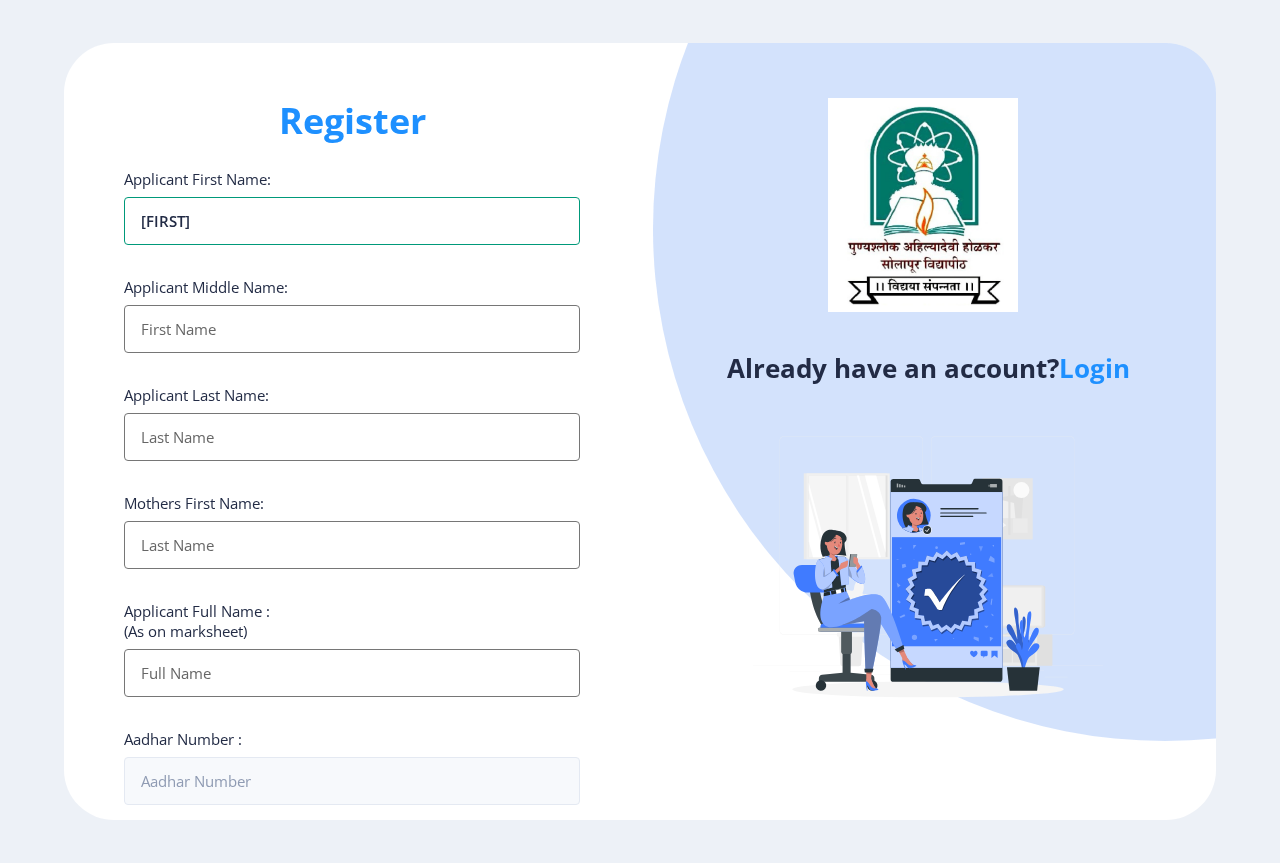 type on "[LAST]" 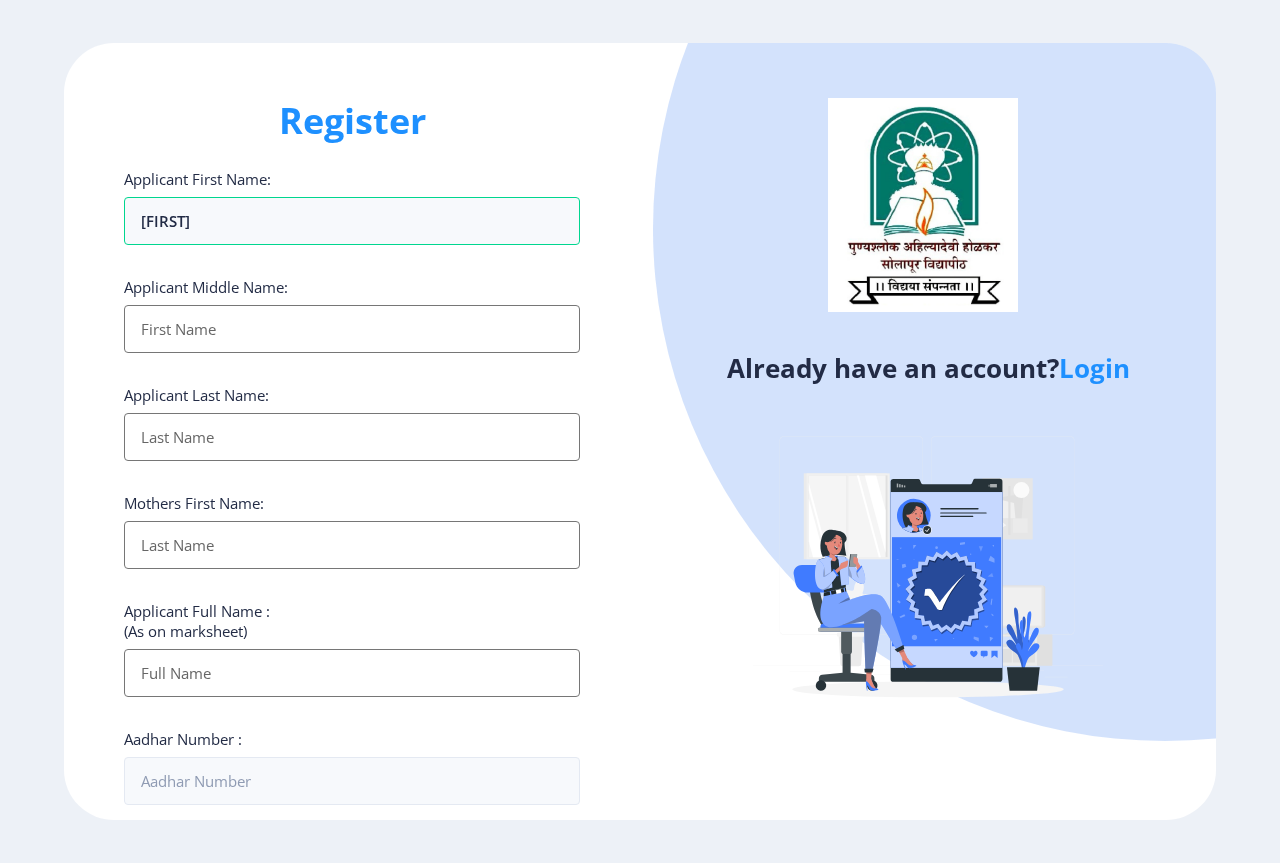 click on "Applicant First Name:" at bounding box center [352, 329] 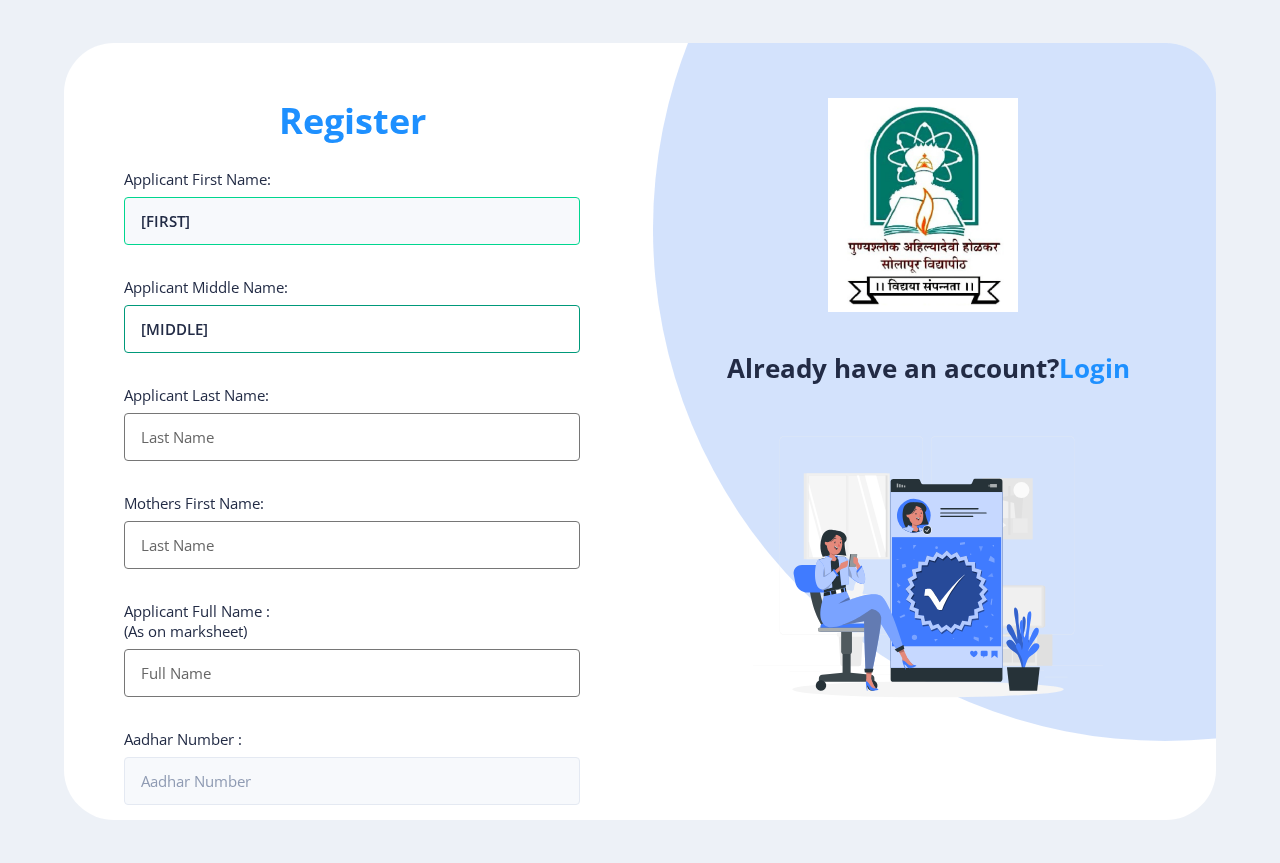 type on "DHANAJI" 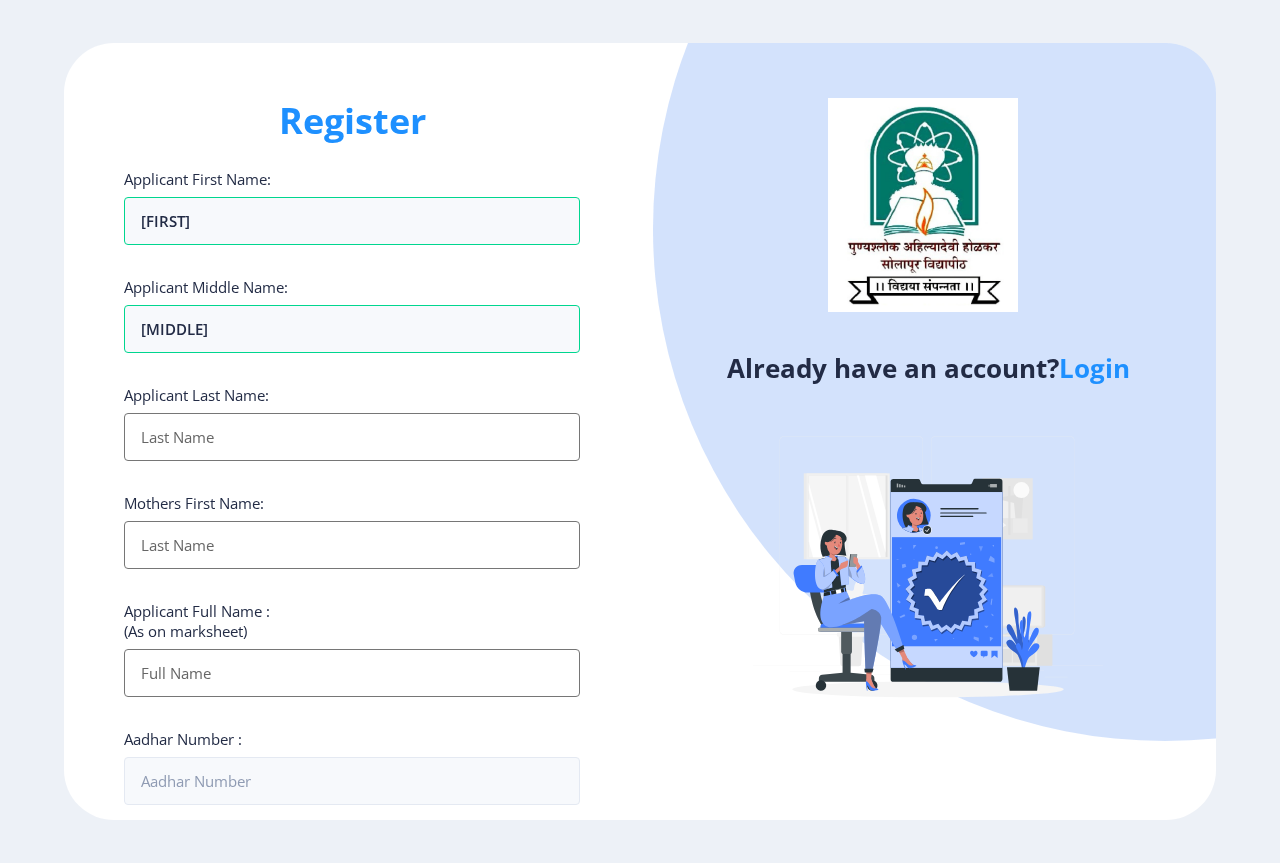 click on "Applicant First Name:" at bounding box center [352, 437] 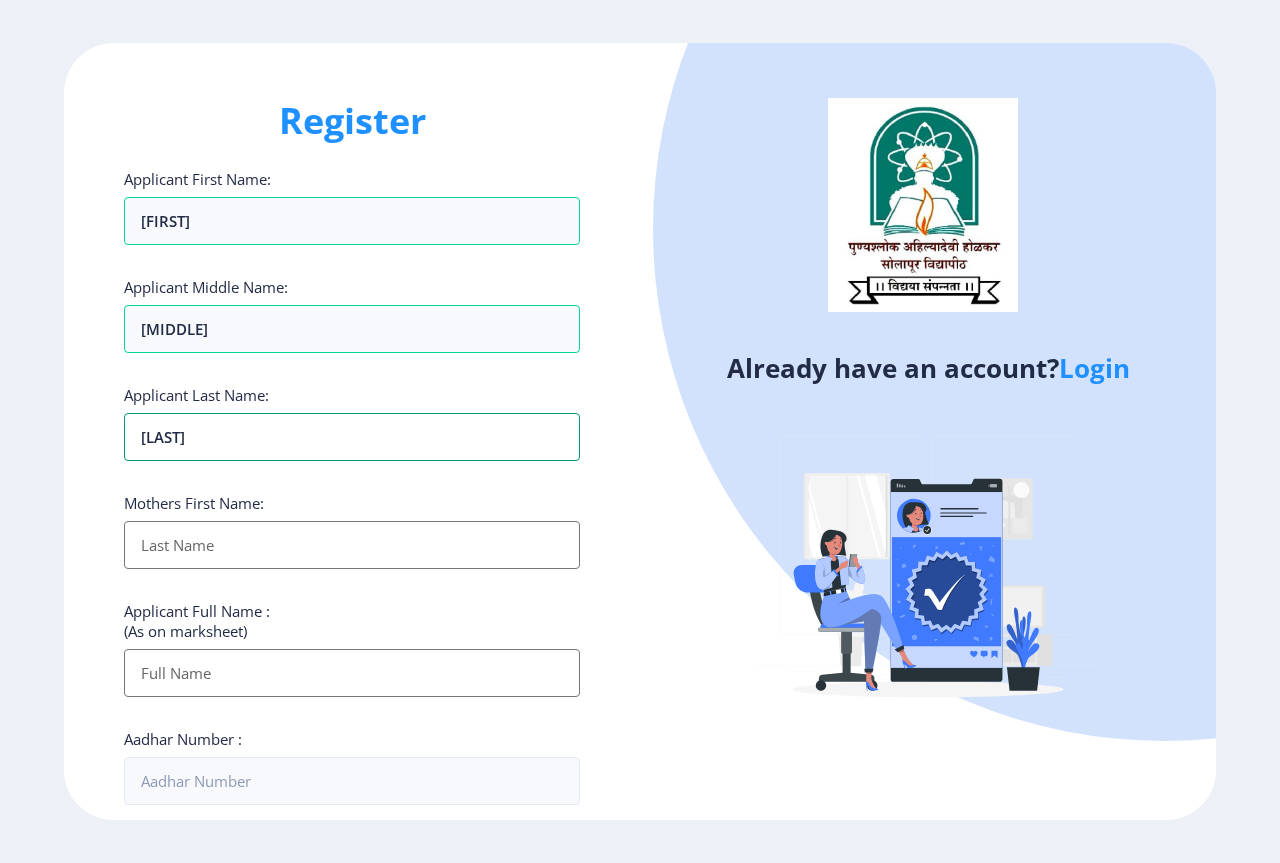 type on "INGALE" 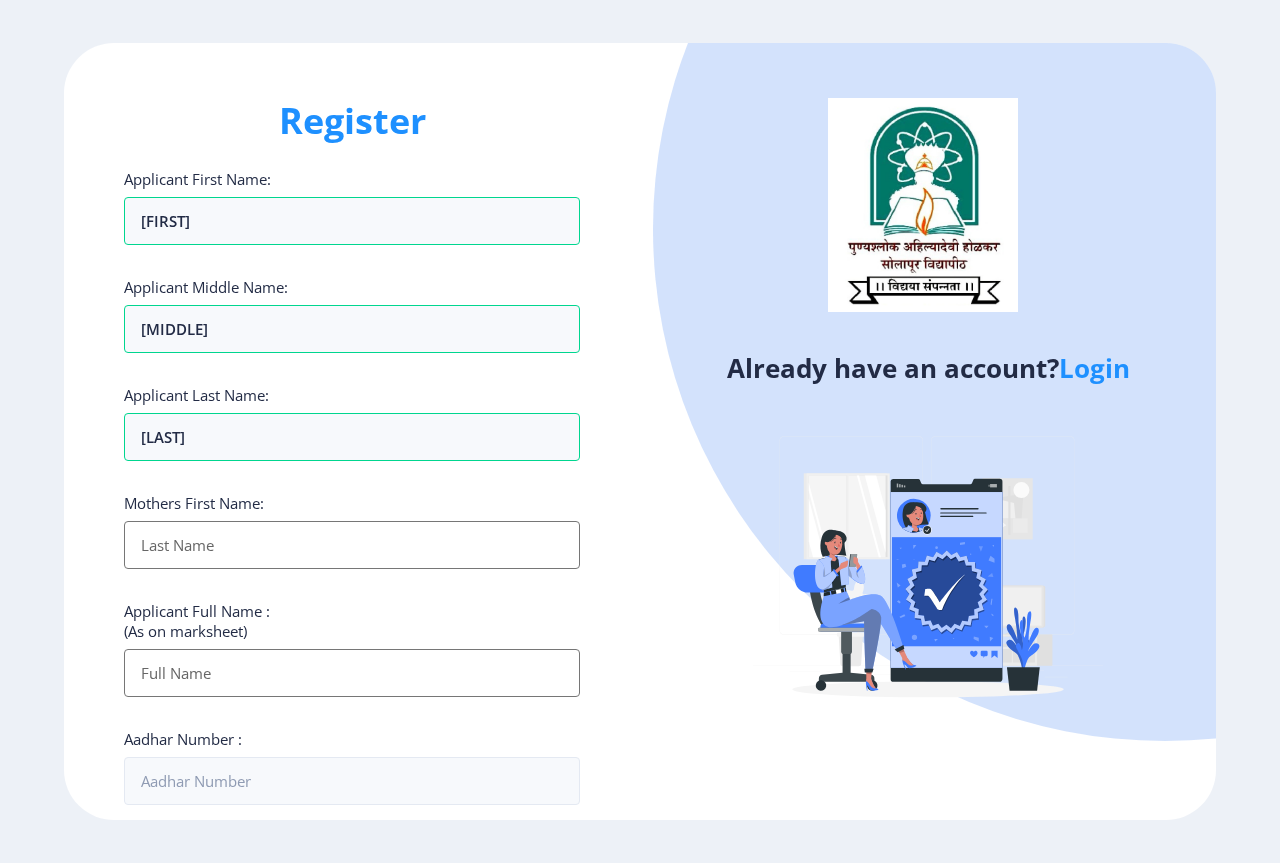 click on "Applicant First Name:" at bounding box center (352, 545) 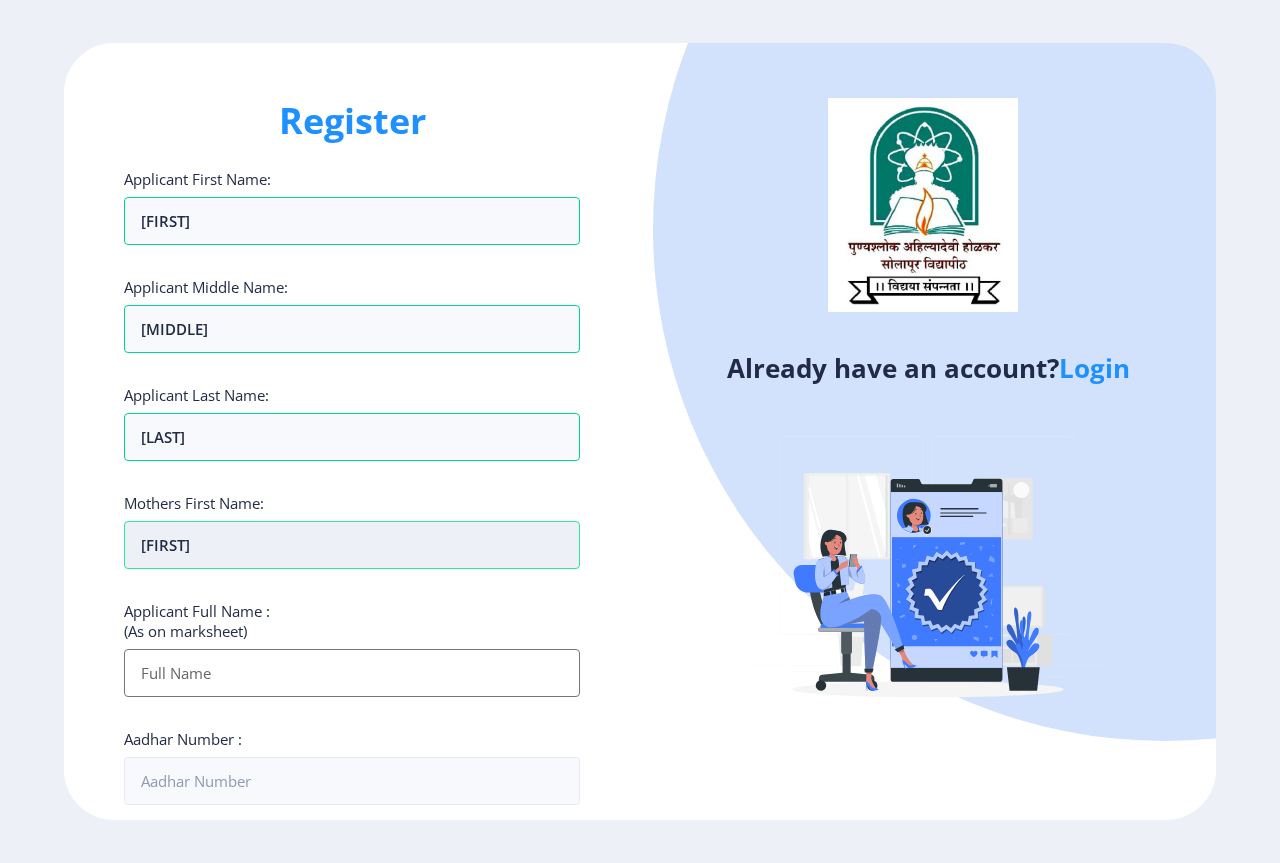 scroll, scrollTop: 100, scrollLeft: 0, axis: vertical 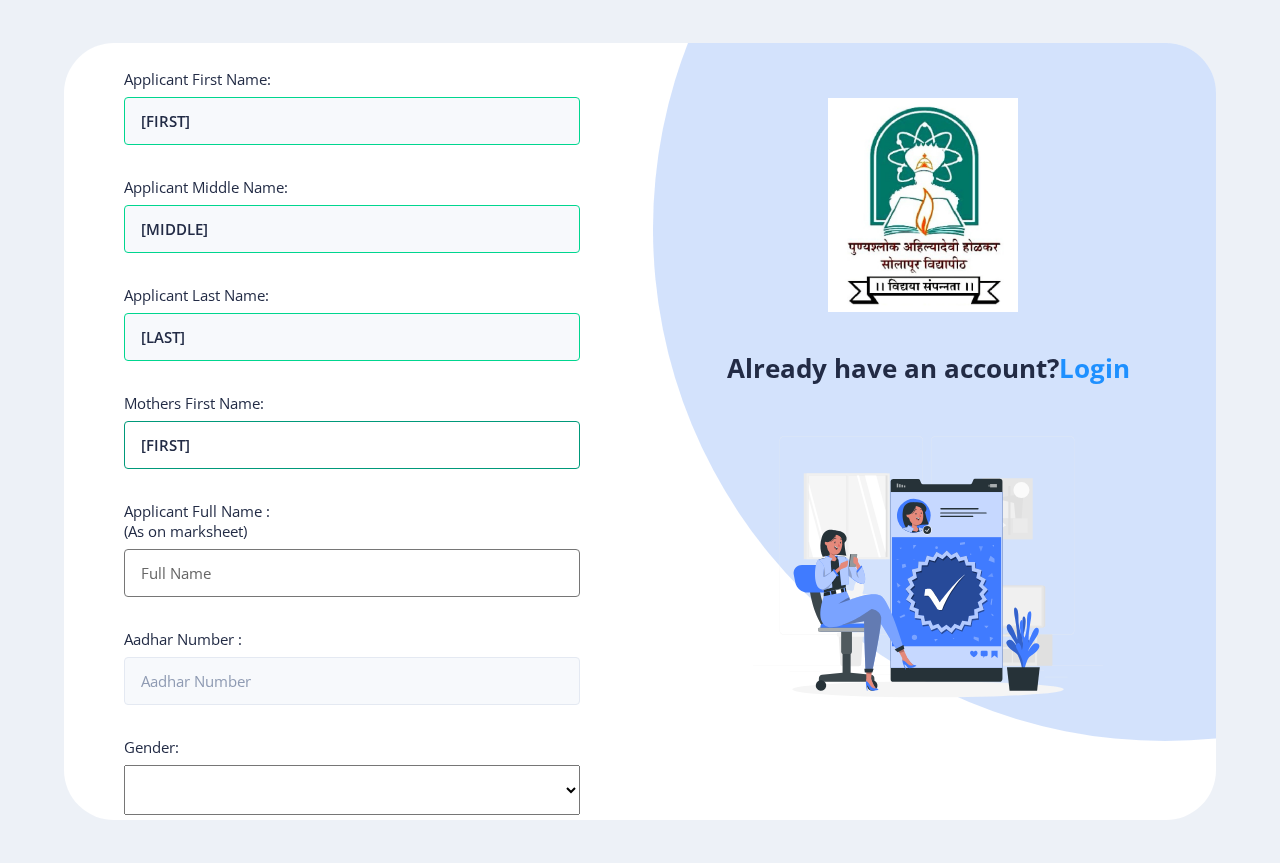 type on "[NAME]" 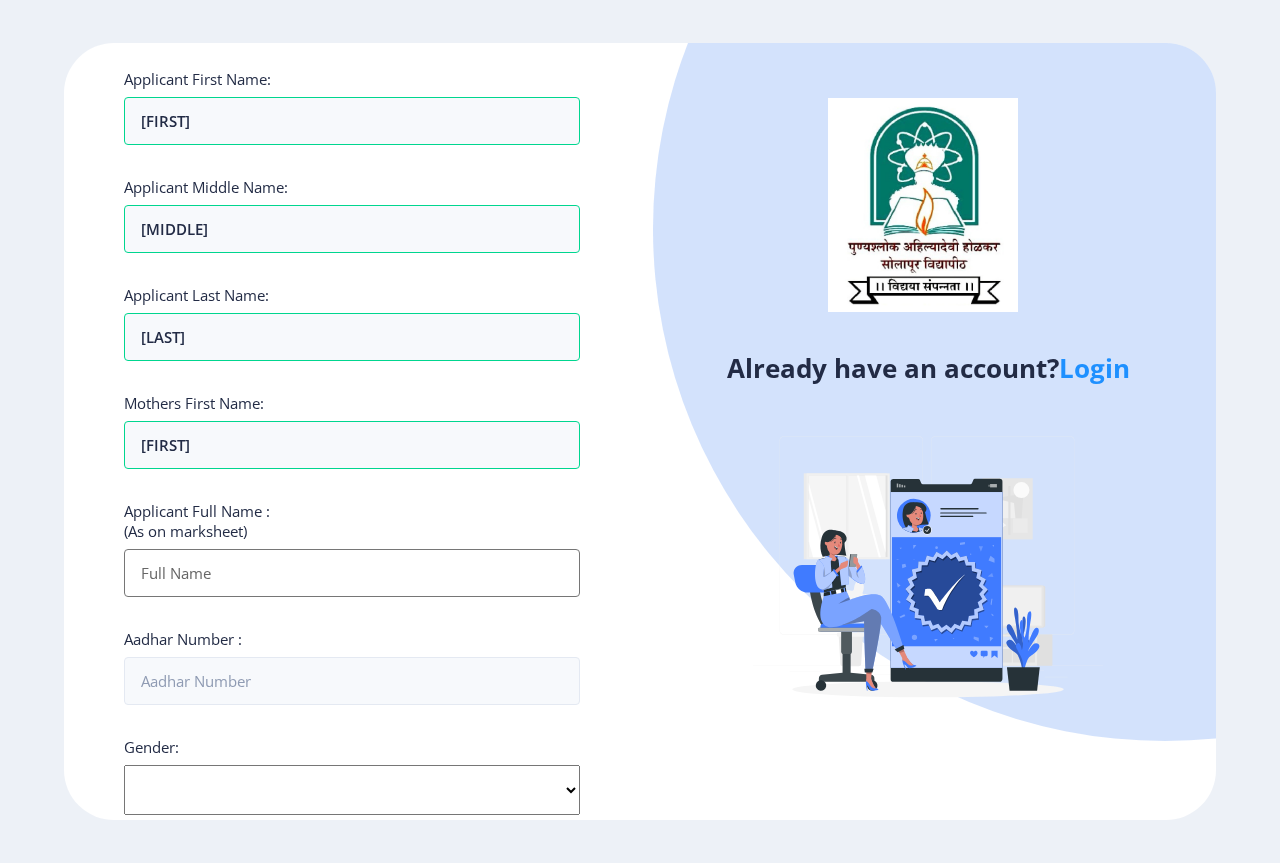 click on "Applicant First Name:" at bounding box center [352, 573] 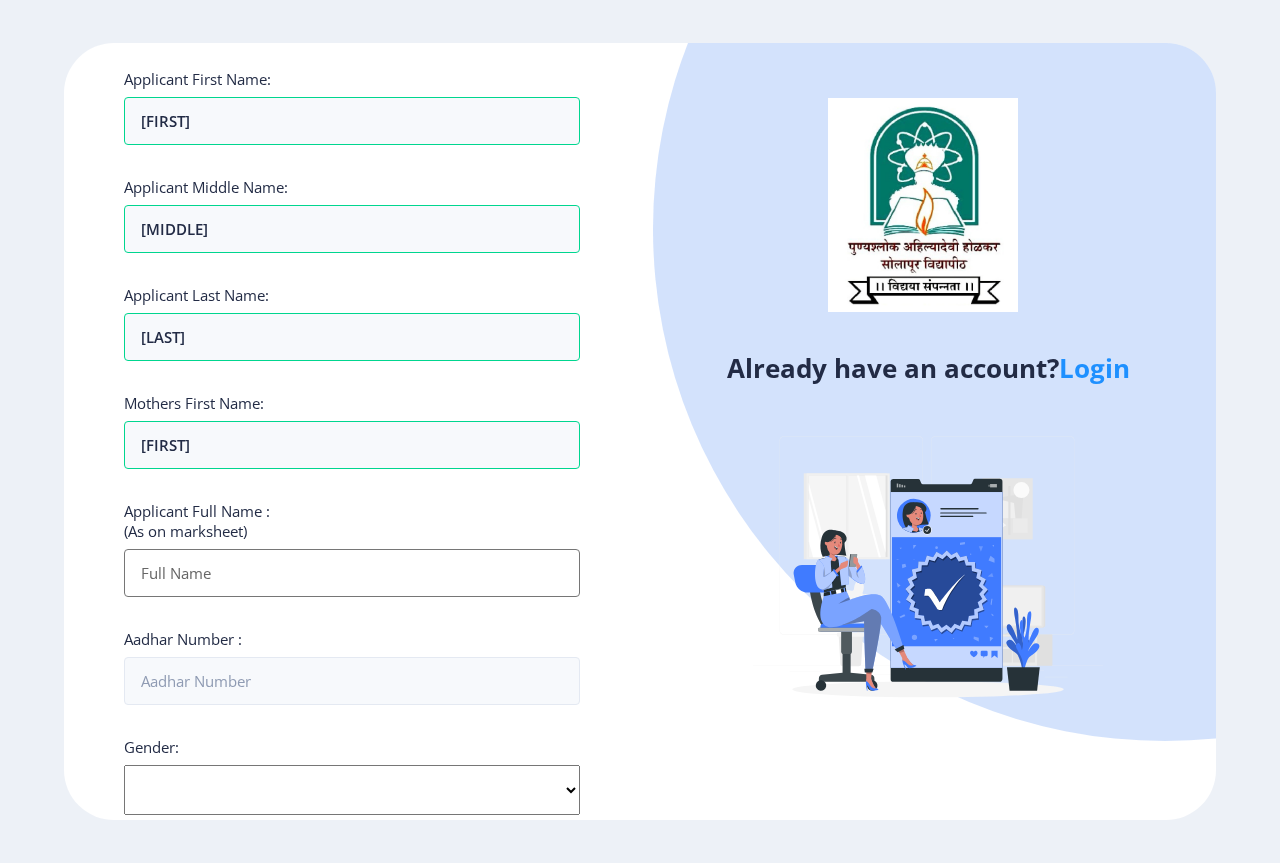 scroll, scrollTop: 300, scrollLeft: 0, axis: vertical 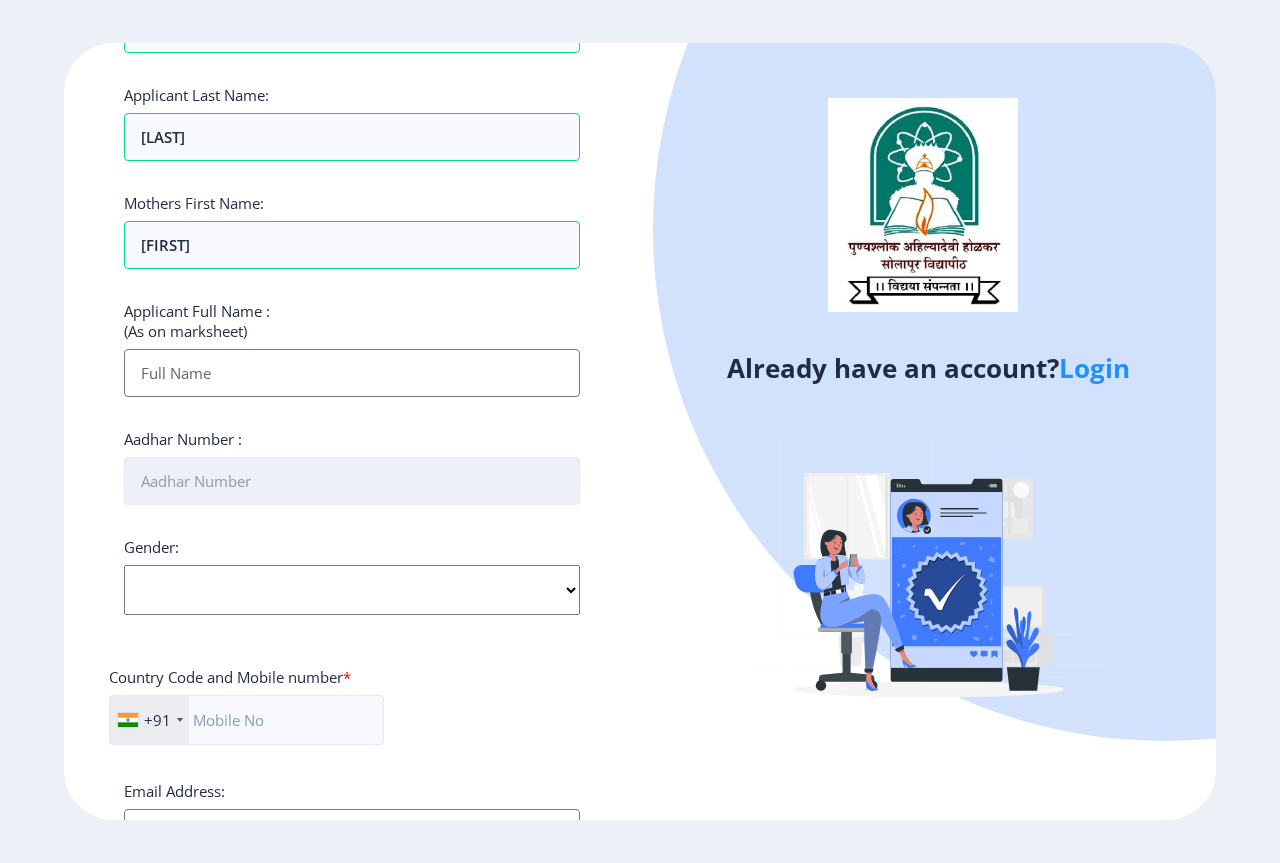 click on "Aadhar Number :" at bounding box center [352, 481] 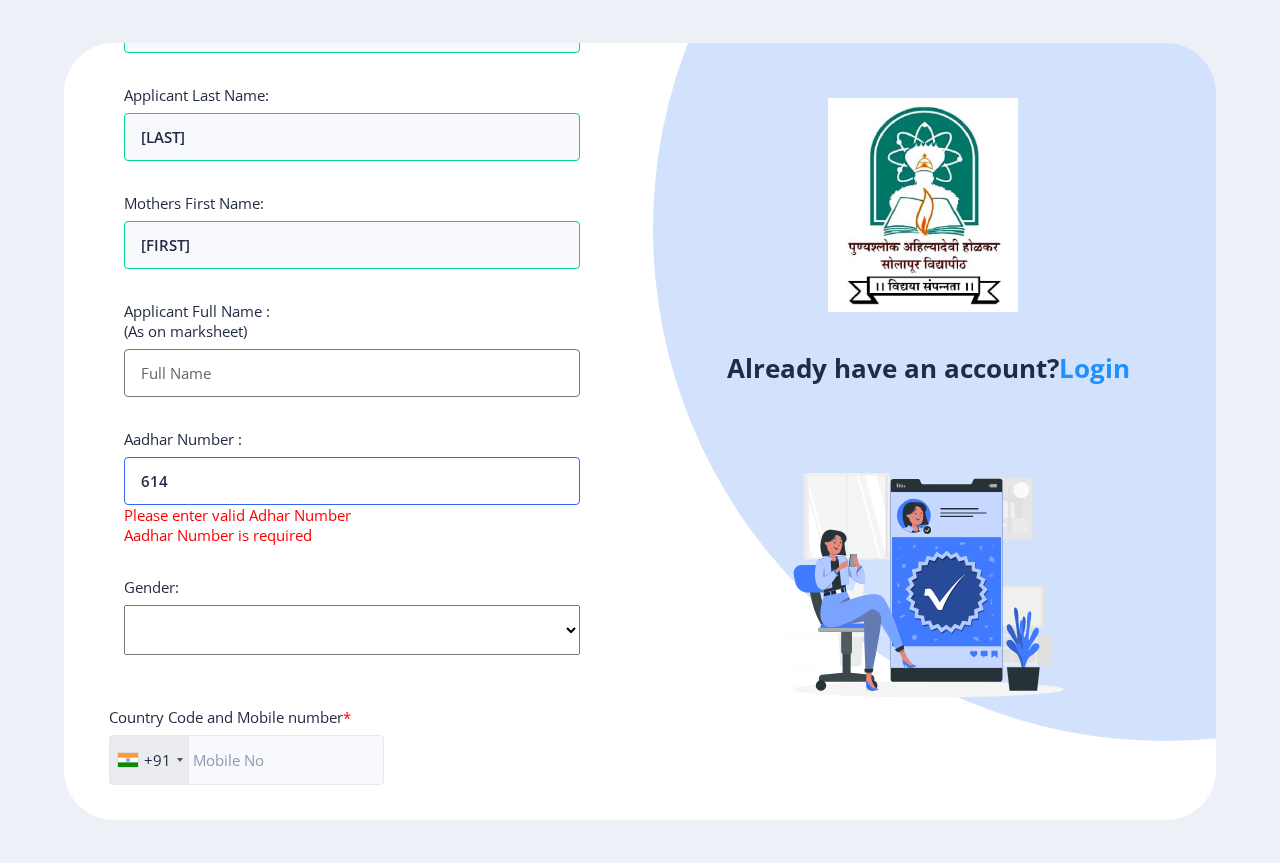 type on "614" 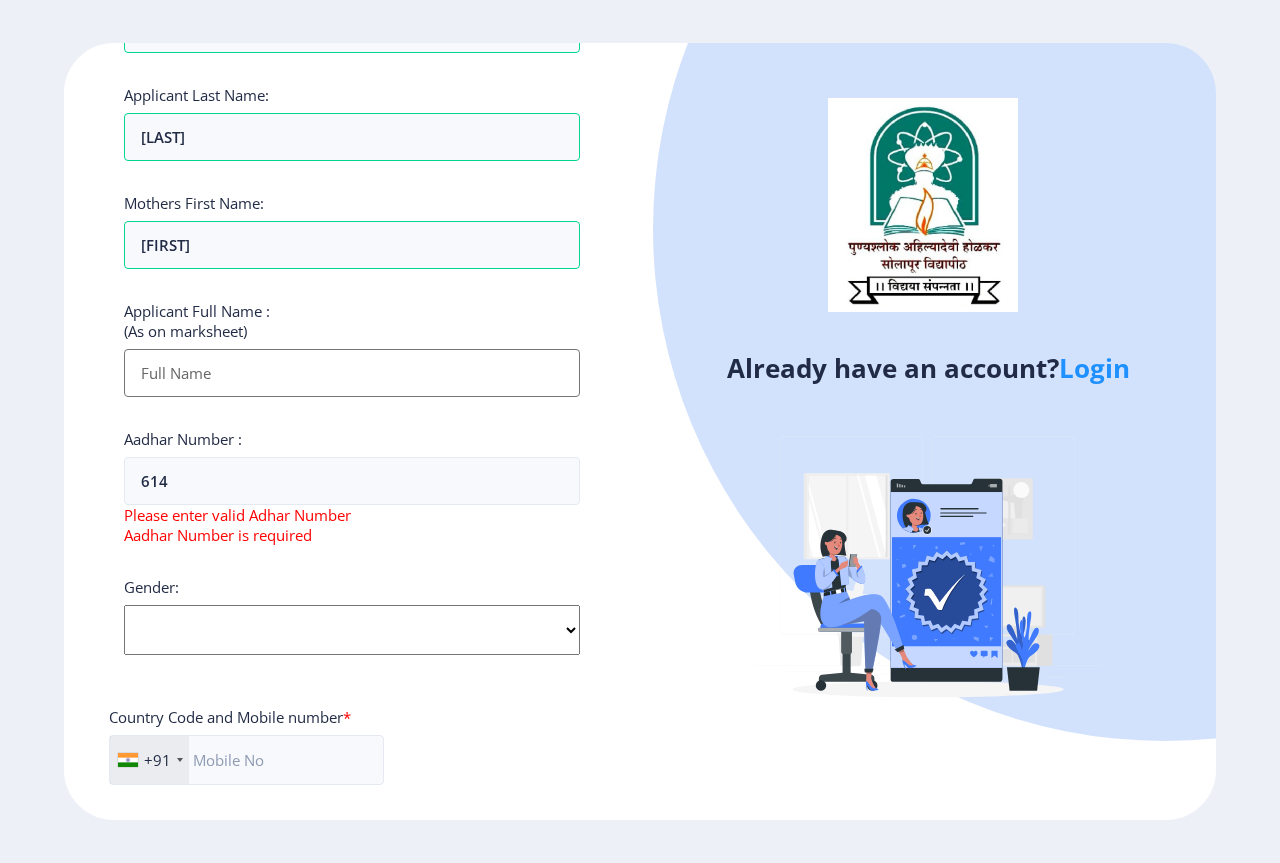click on "Applicant First Name:" at bounding box center [352, 373] 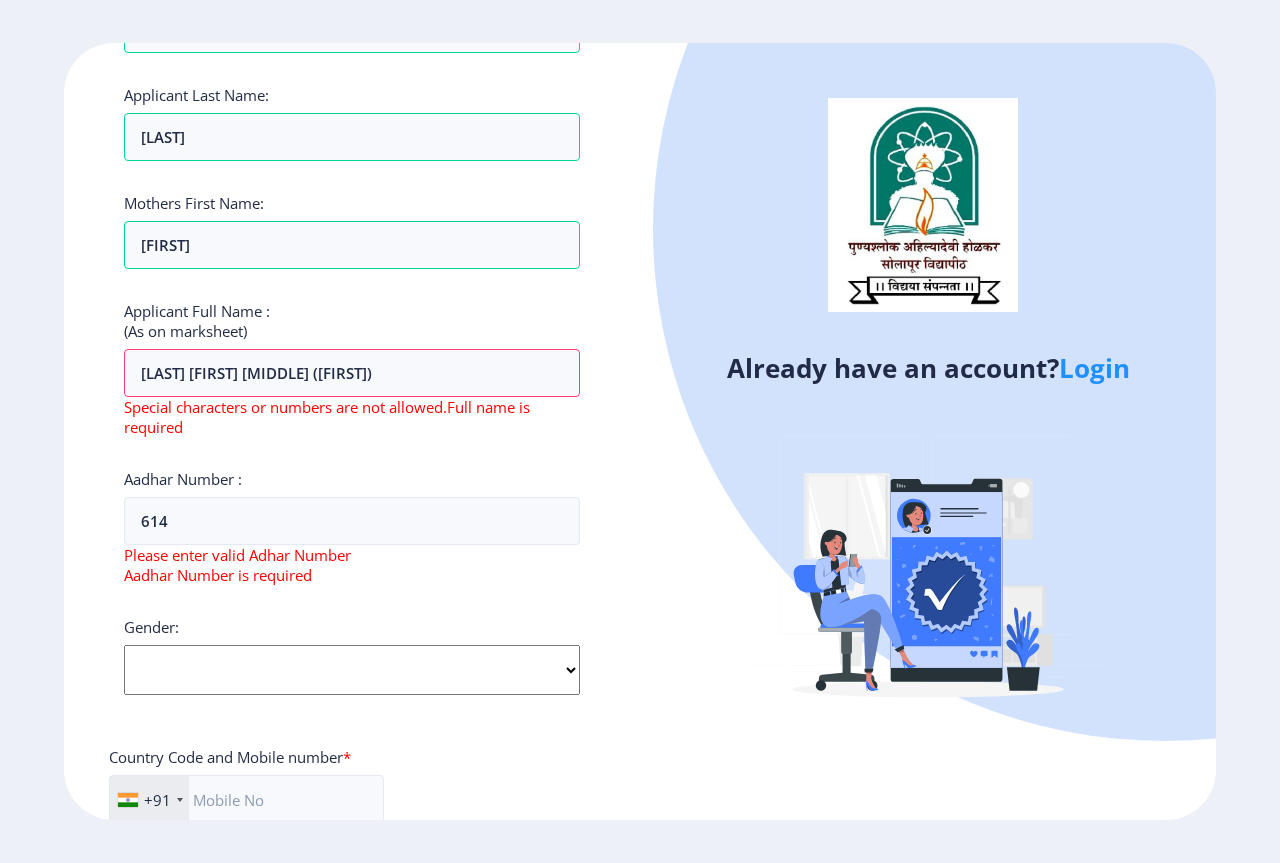 click on "Already have an account?  Login" 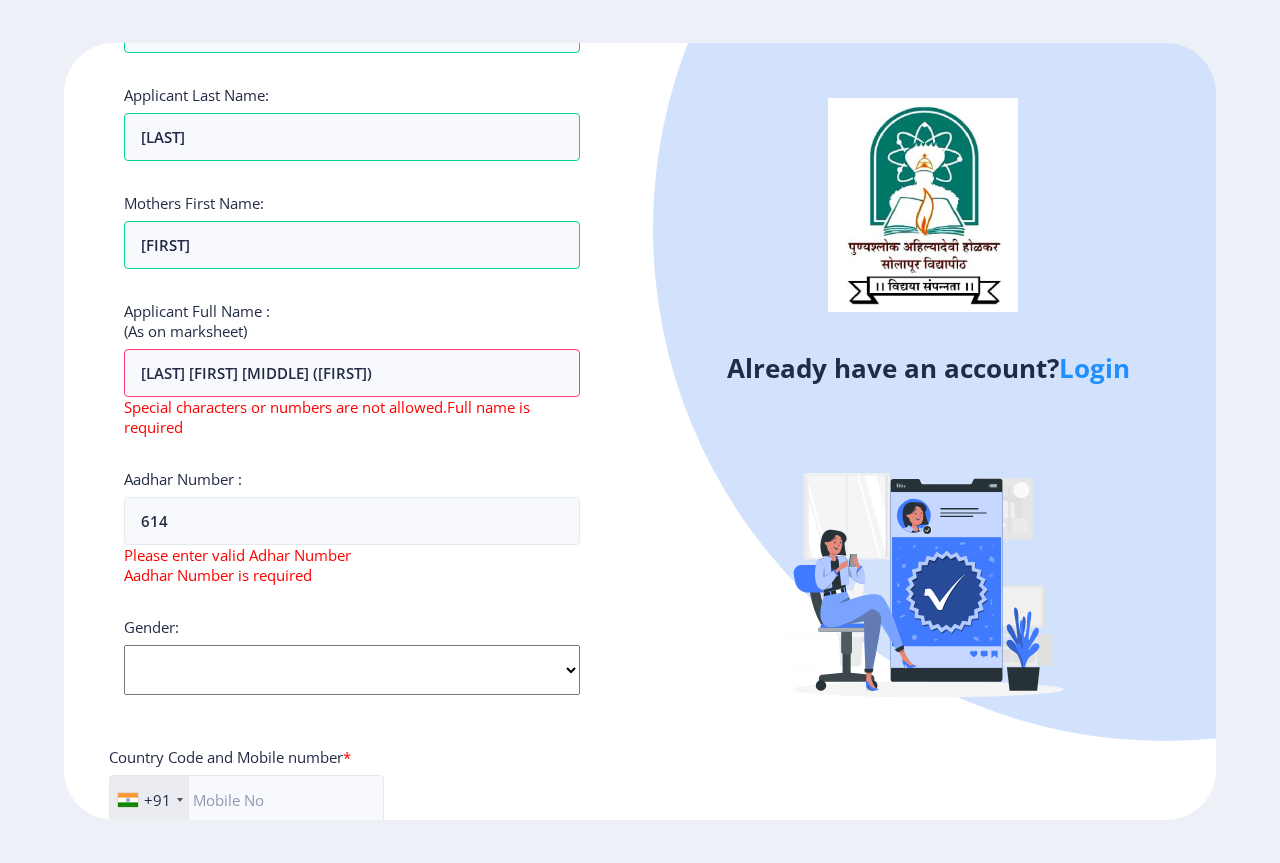 click on "Aadhar Number :  614 Please enter valid Adhar Number Aadhar Number is required" 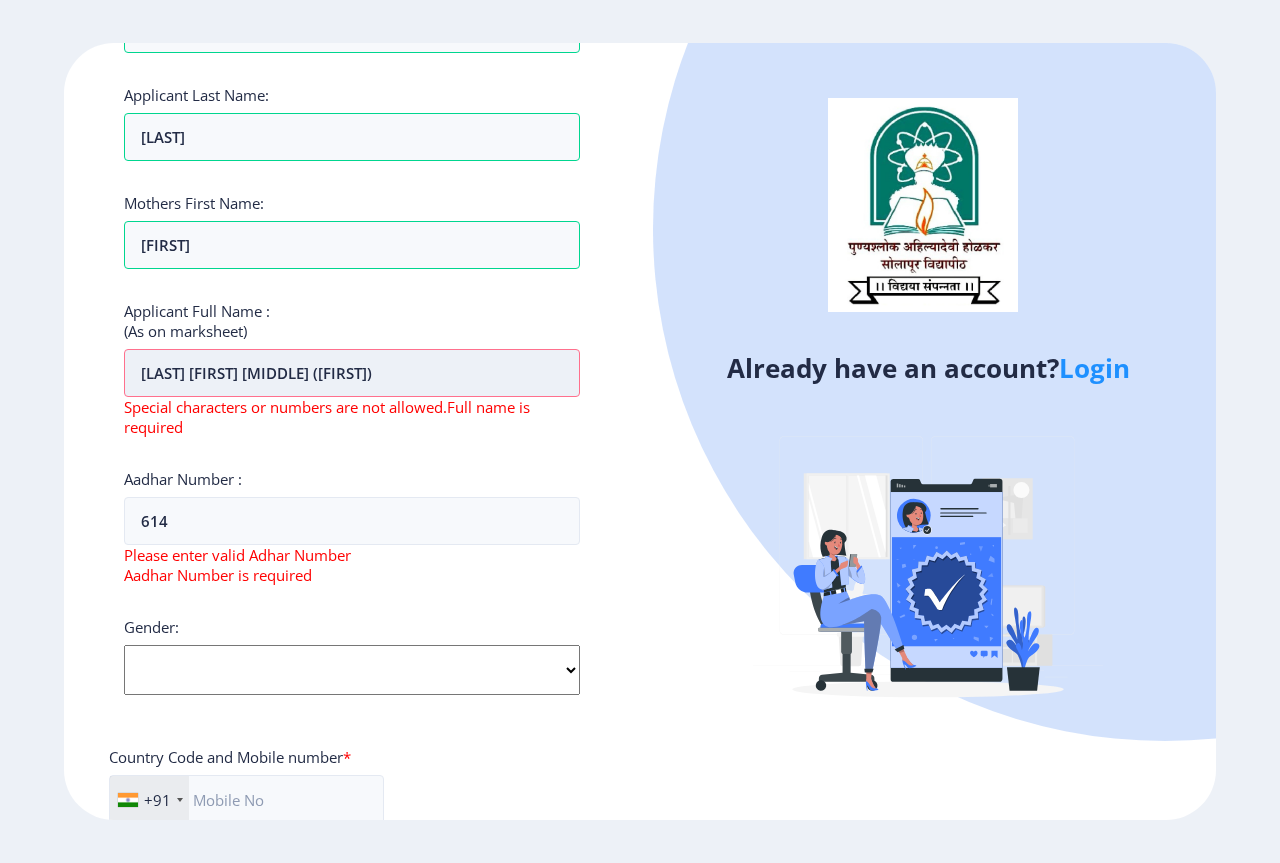 click on "INGALE PRAVINKUMAR DHANAJI (ASHA)" at bounding box center (352, 373) 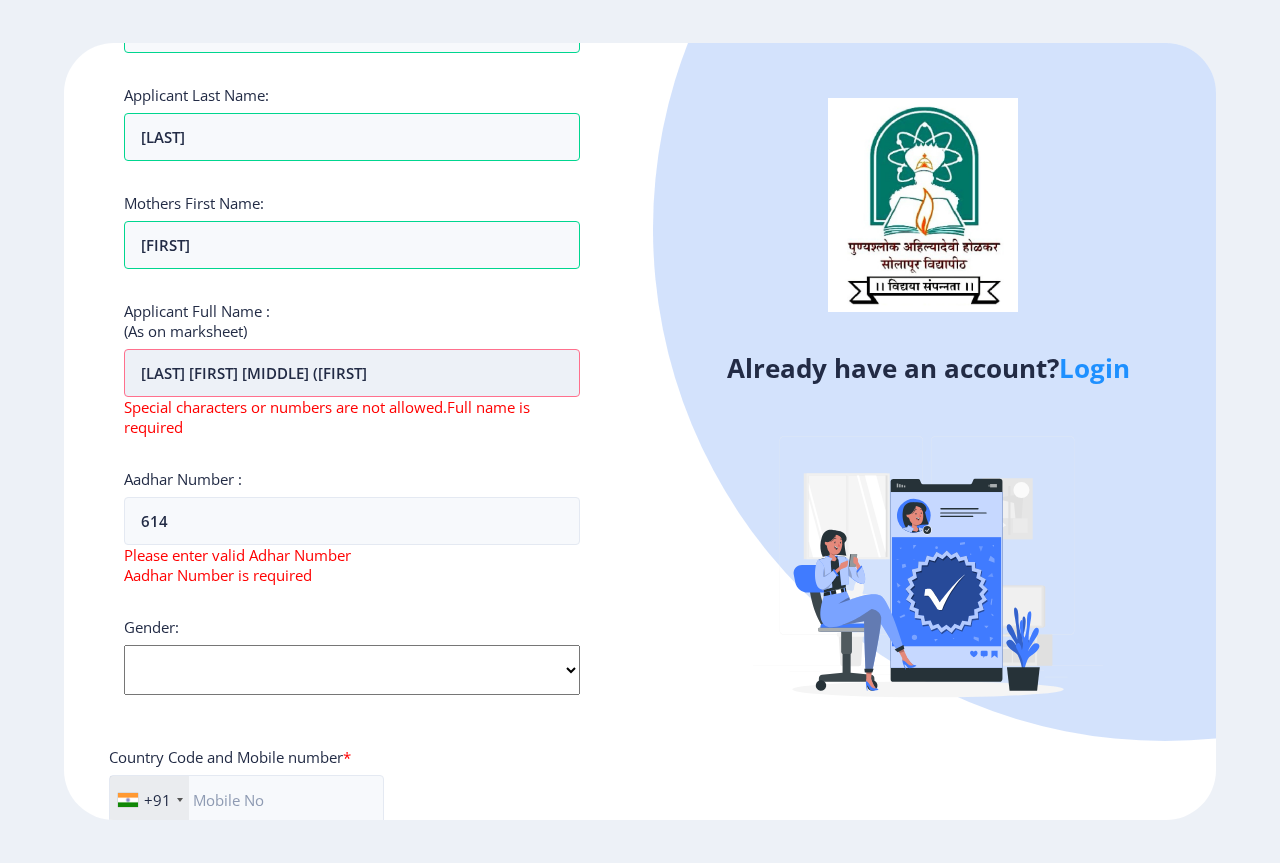 click on "INGALE PRAVINKUMAR DHANAJI (ASHA" at bounding box center (352, 373) 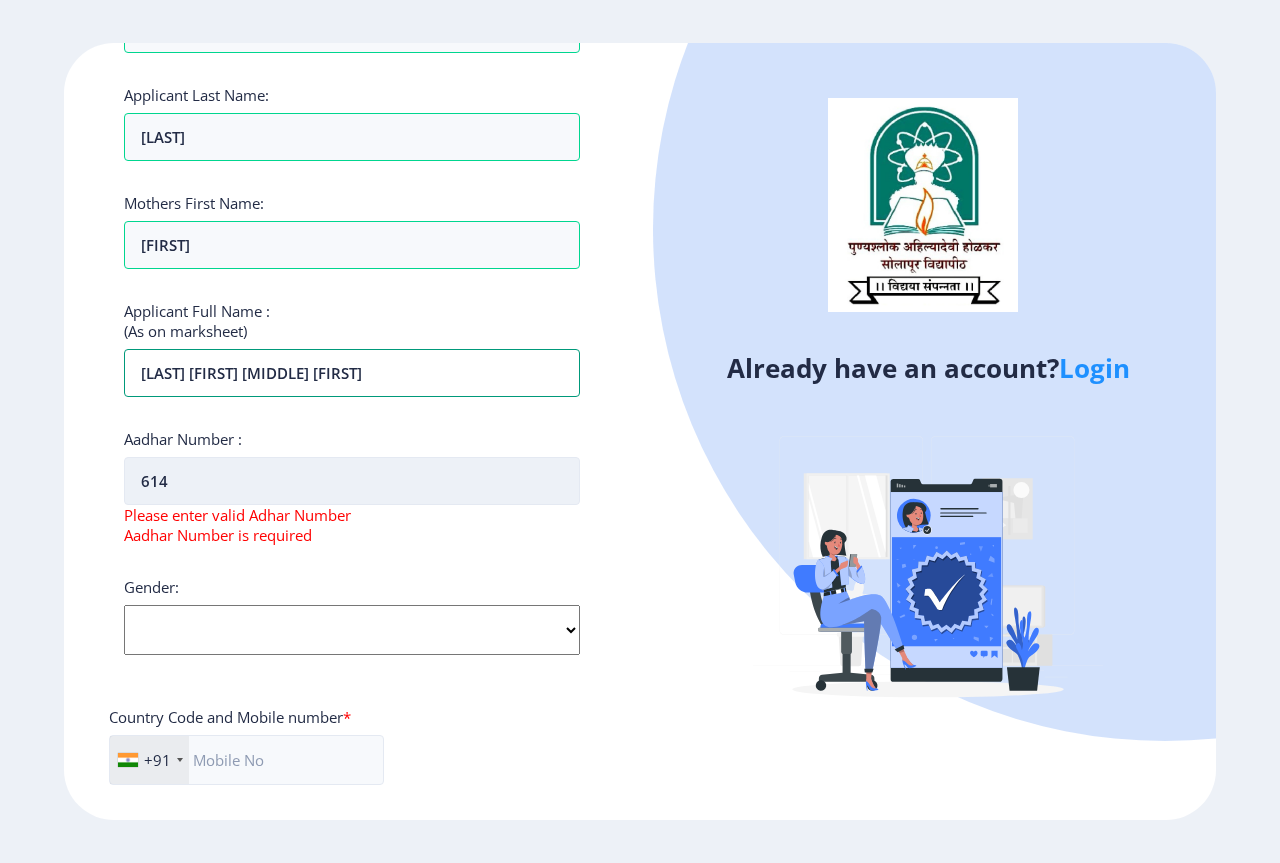 type on "INGALE PRAVINKUMAR DHANAJI ASHA" 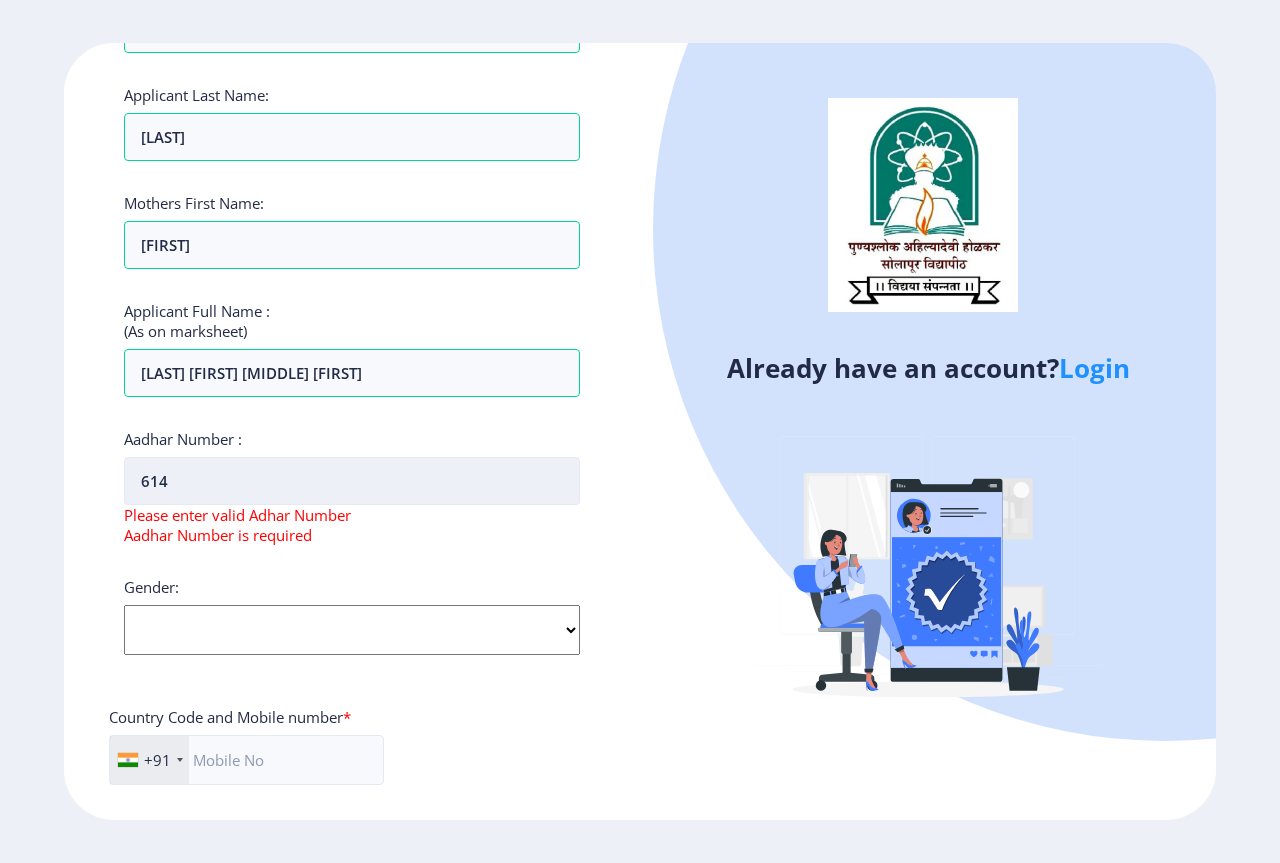 click on "614" at bounding box center (352, 481) 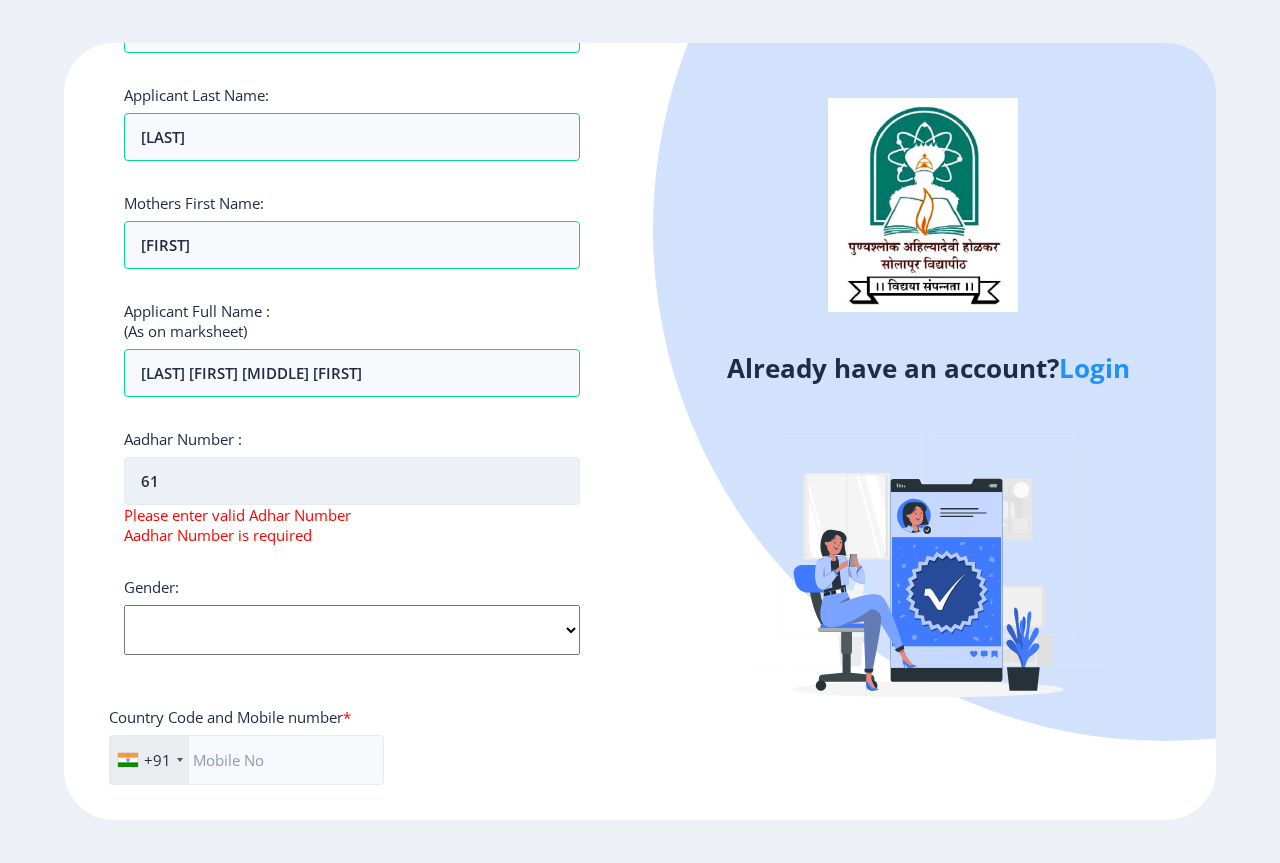 type on "6" 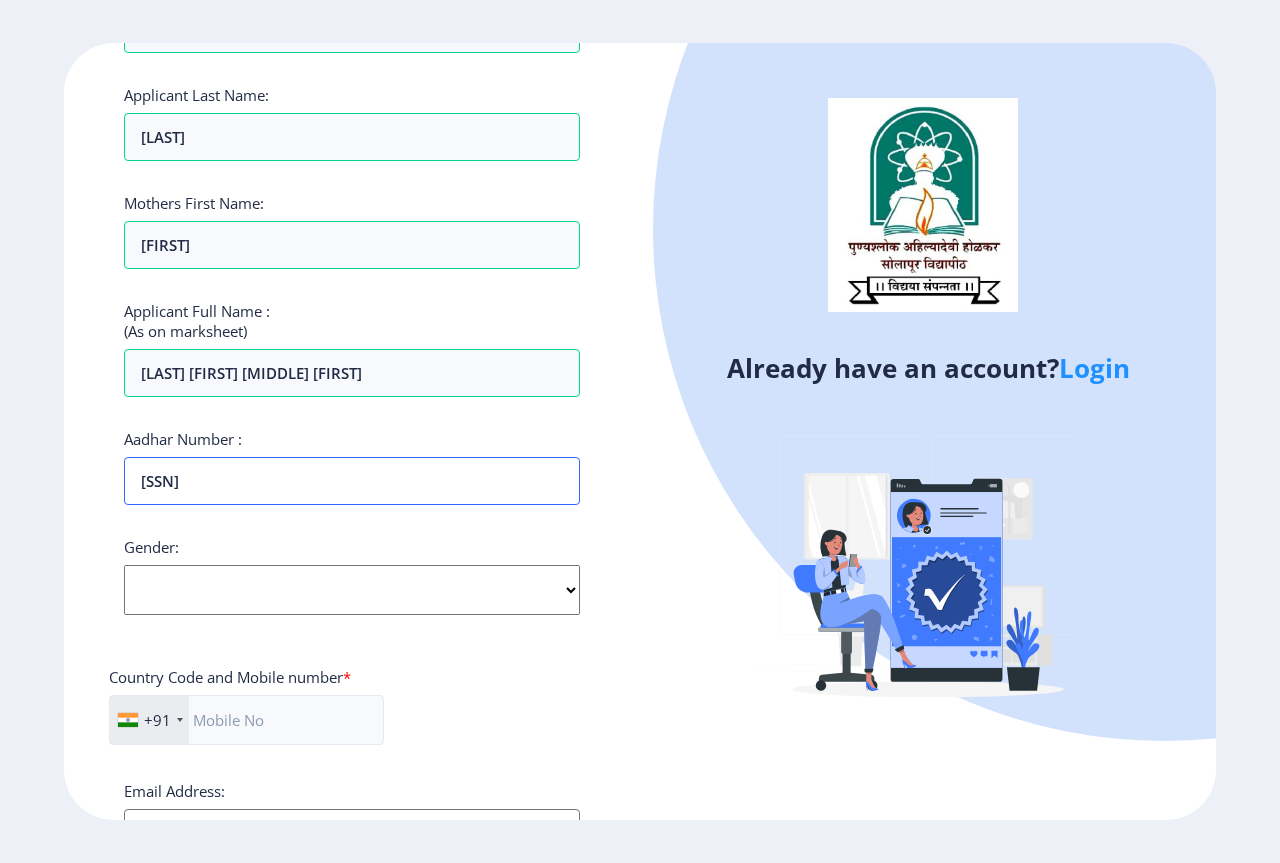 type on "681403969611" 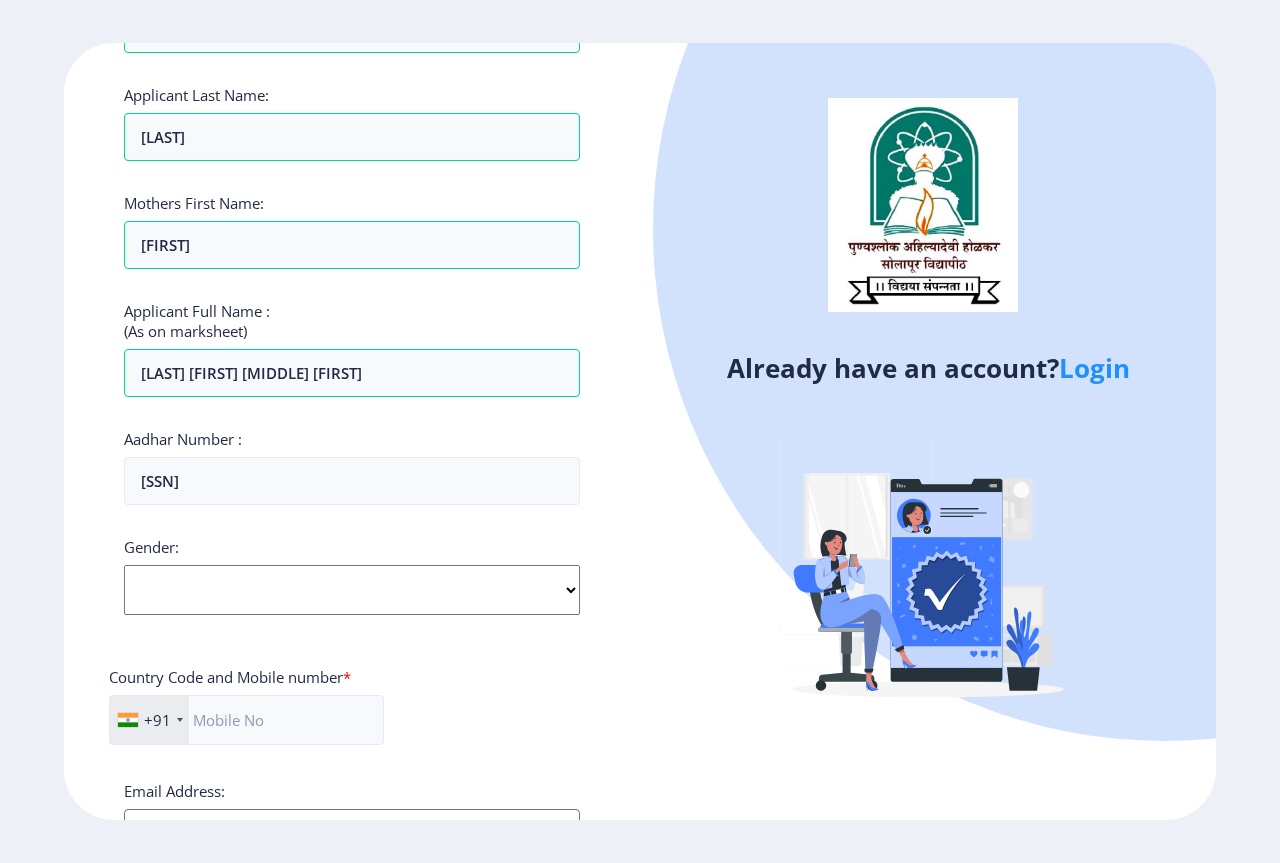 click on "Select Gender Male Female Other" 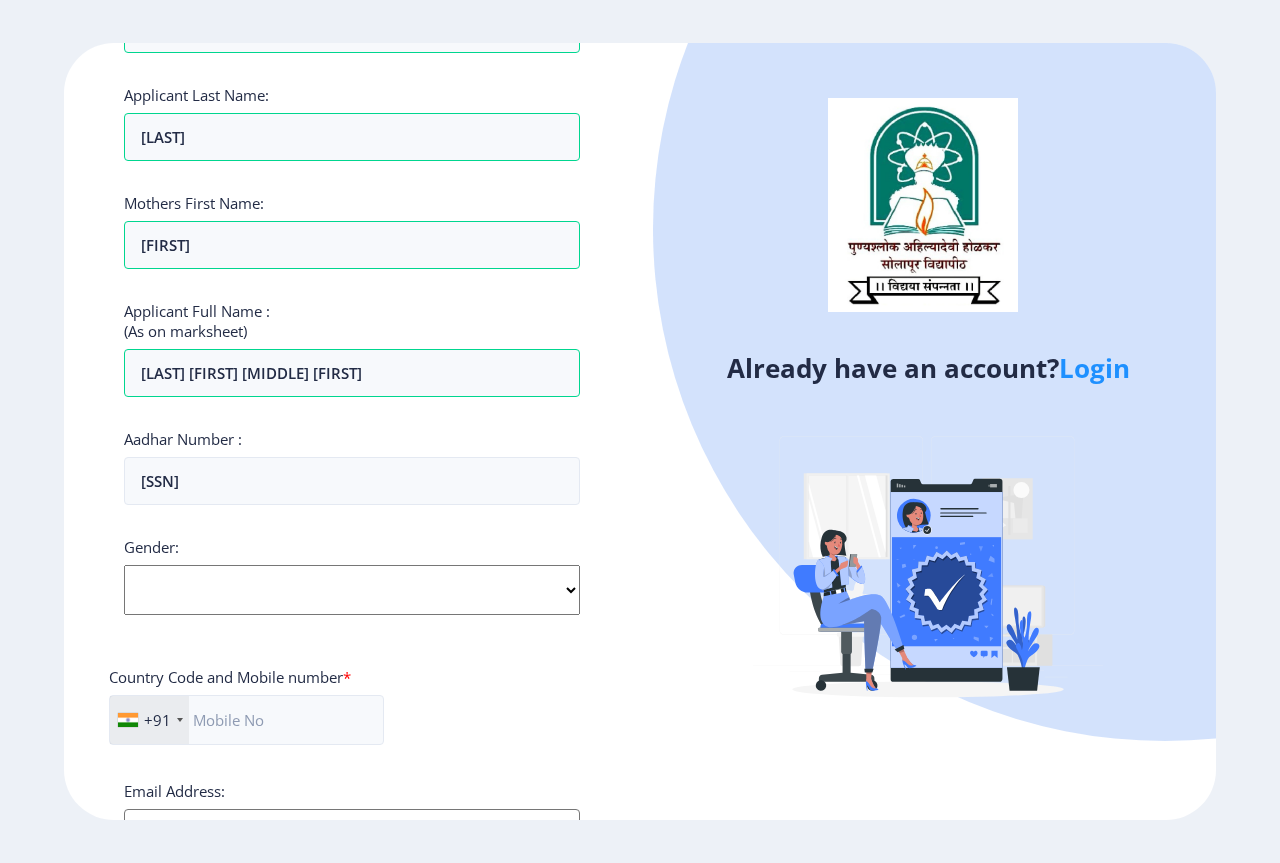select on "Male" 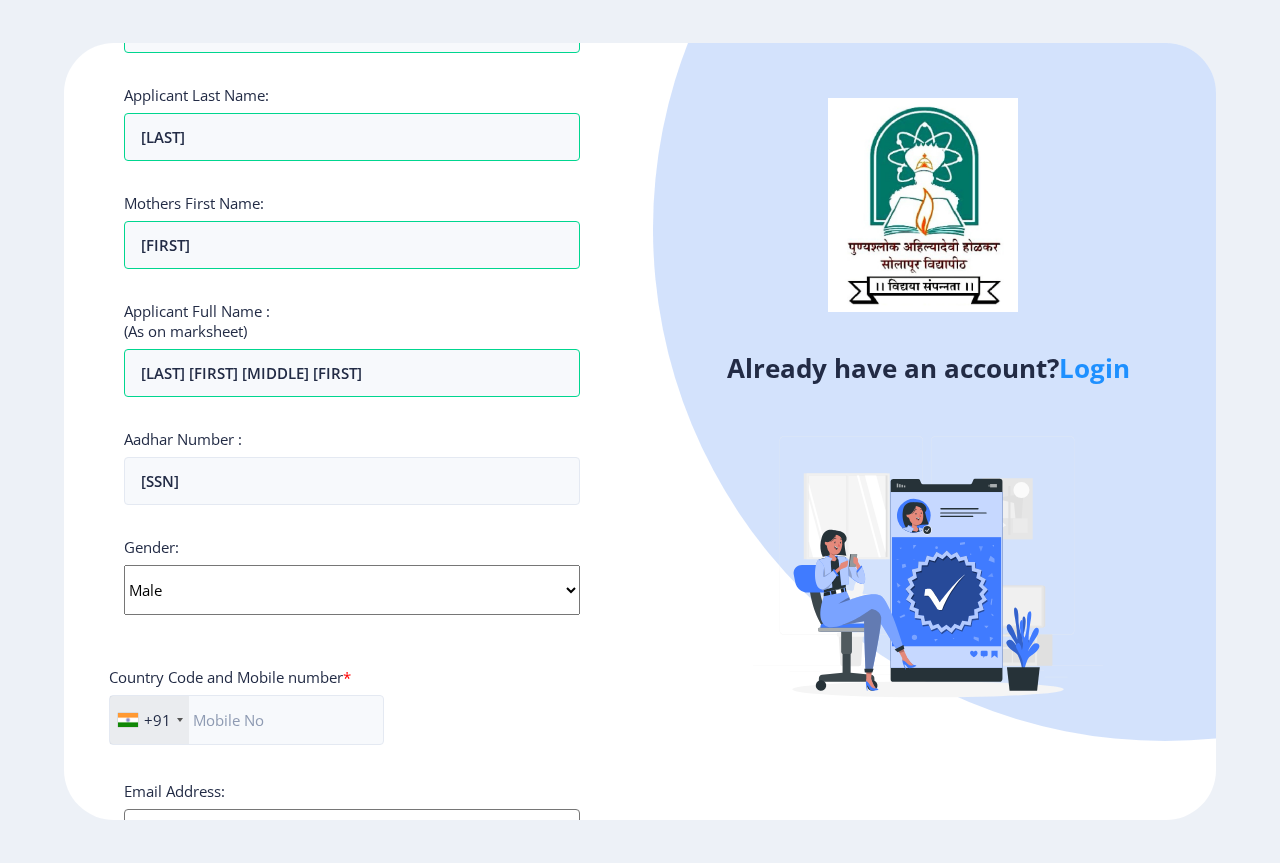 click on "Select Gender Male Female Other" 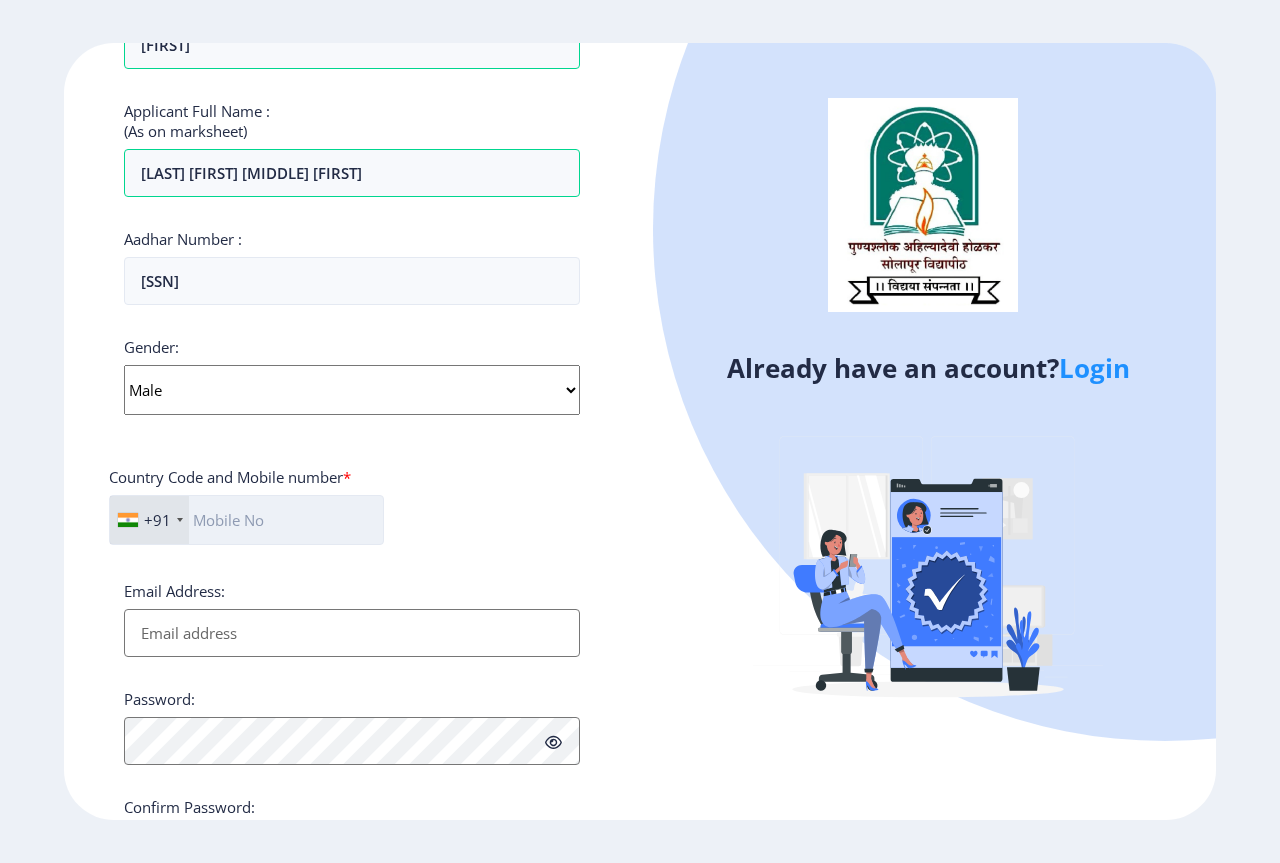 click 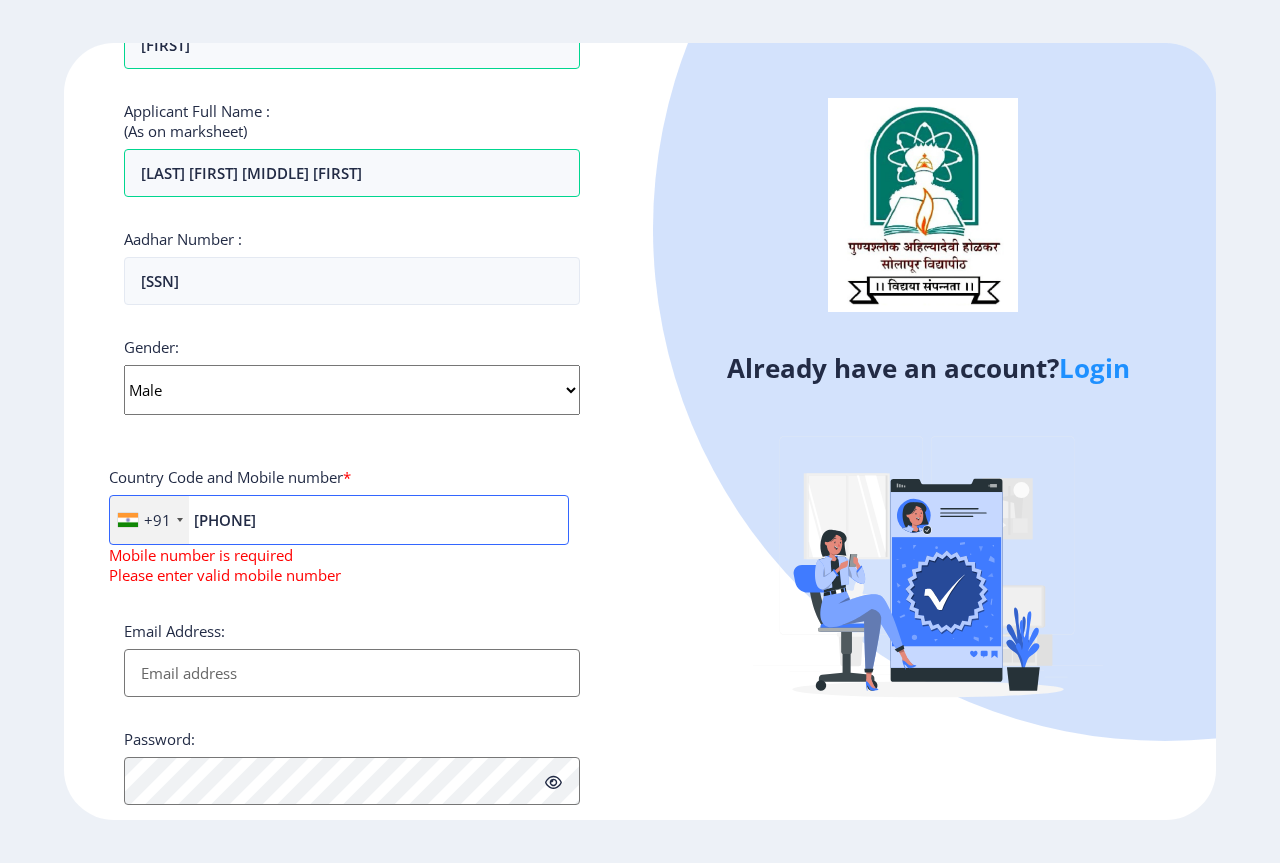 type on "928464891" 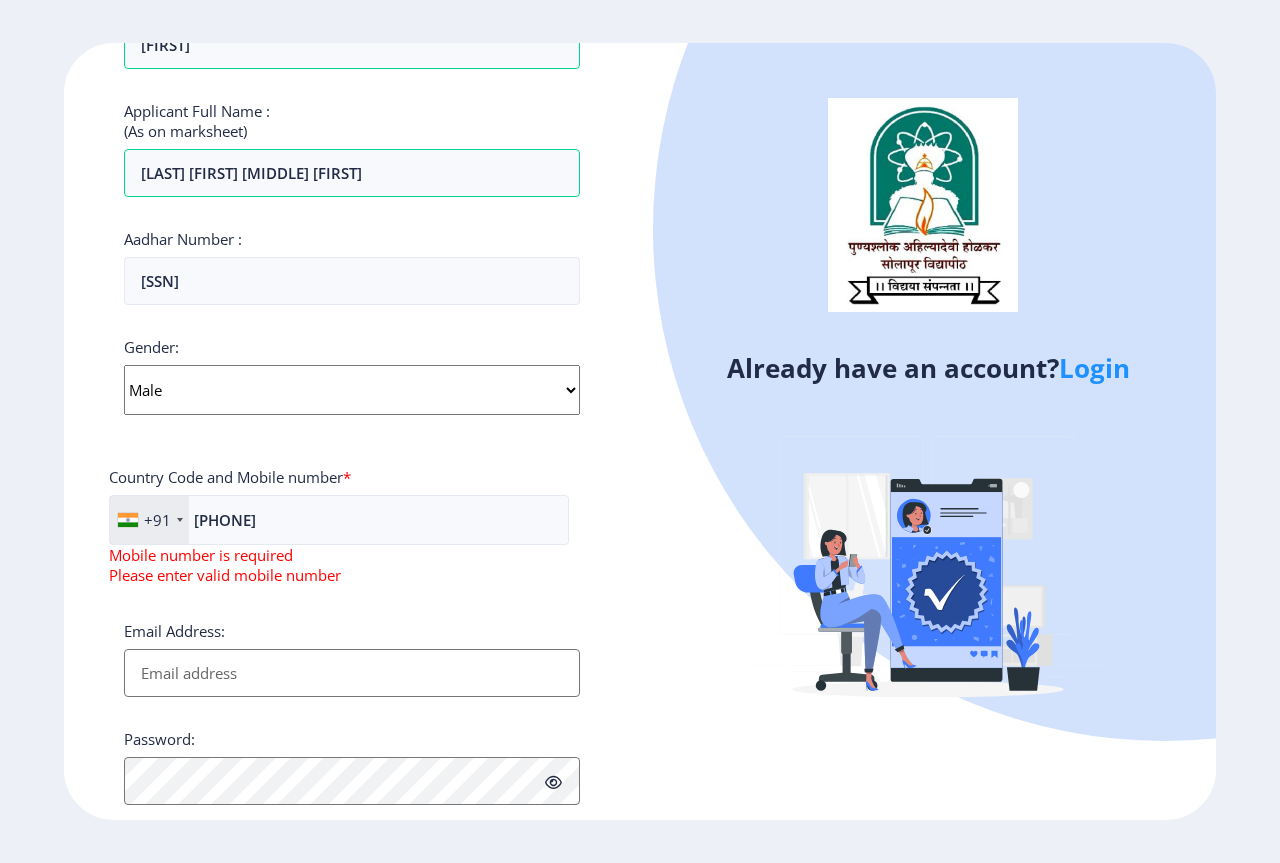 click on "Applicant First Name: PRAVINKUMAR Applicant Middle Name: DHANAJI Applicant Last Name: INGALE Mothers First Name: ASHA Applicant Full Name : (As on marksheet) INGALE PRAVINKUMAR DHANAJI ASHA Aadhar Number :  681403969611 Gender: Select Gender Male Female Other  Country Code and Mobile number  *  +91 India (भारत) +91 Afghanistan (‫افغانستان‬‎) +93 Albania (Shqipëri) +355 Algeria (‫الجزائر‬‎) +213 American Samoa +1 Andorra +376 Angola +244 Anguilla +1 Antigua and Barbuda +1 Argentina +54 Armenia (Հայաստան) +374 Aruba +297 Australia +61 Austria (Österreich) +43 Azerbaijan (Azərbaycan) +994 Bahamas +1 Bahrain (‫البحرين‬‎) +973 Bangladesh (বাংলাদেশ) +880 Barbados +1 Belarus (Беларусь) +375 Belgium (België) +32 Belize +501 Benin (Bénin) +229 Bermuda +1 Bhutan (འབྲུག) +975 Bolivia +591 Bosnia and Herzegovina (Босна и Херцеговина) +387 Botswana +267 Brazil (Brasil) +55 British Indian Ocean Territory +246 +1" 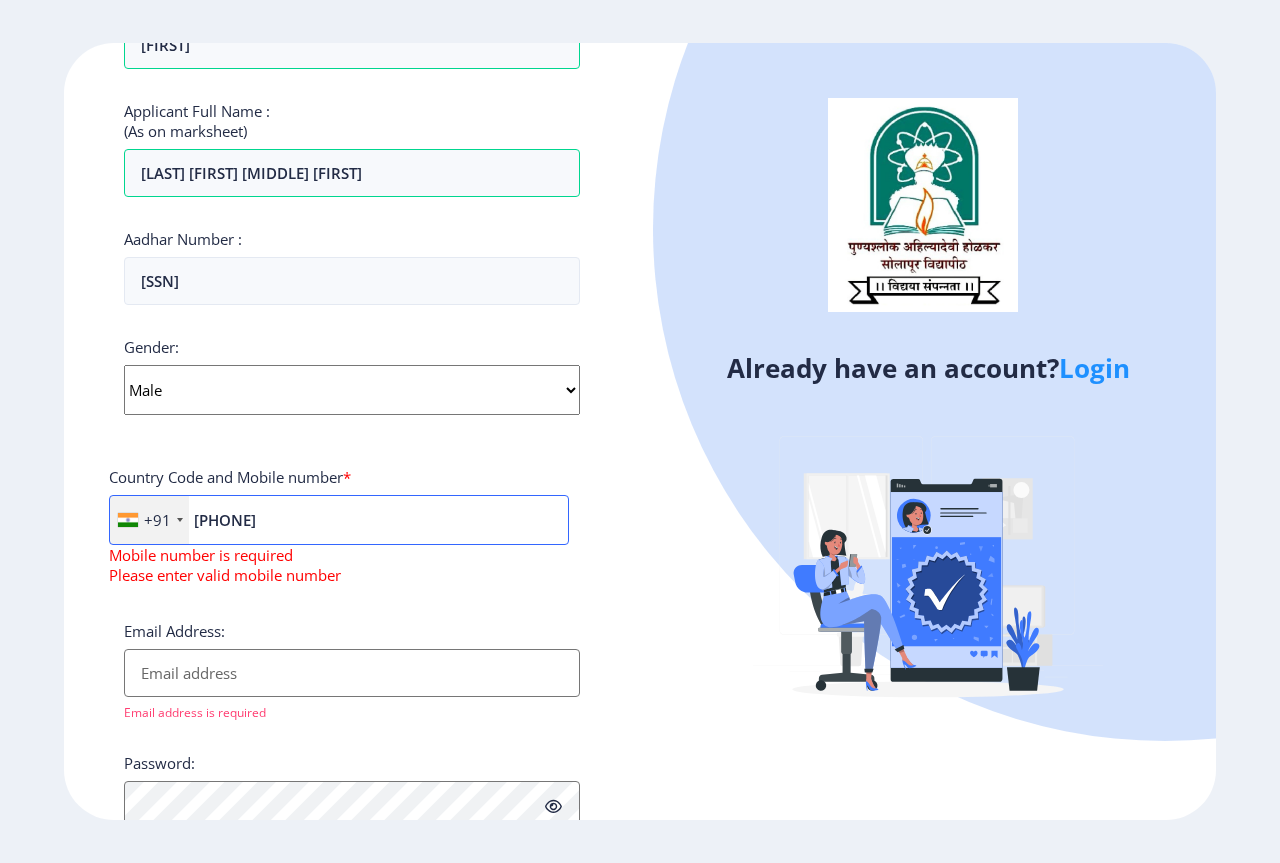 drag, startPoint x: 287, startPoint y: 518, endPoint x: 105, endPoint y: 557, distance: 186.13167 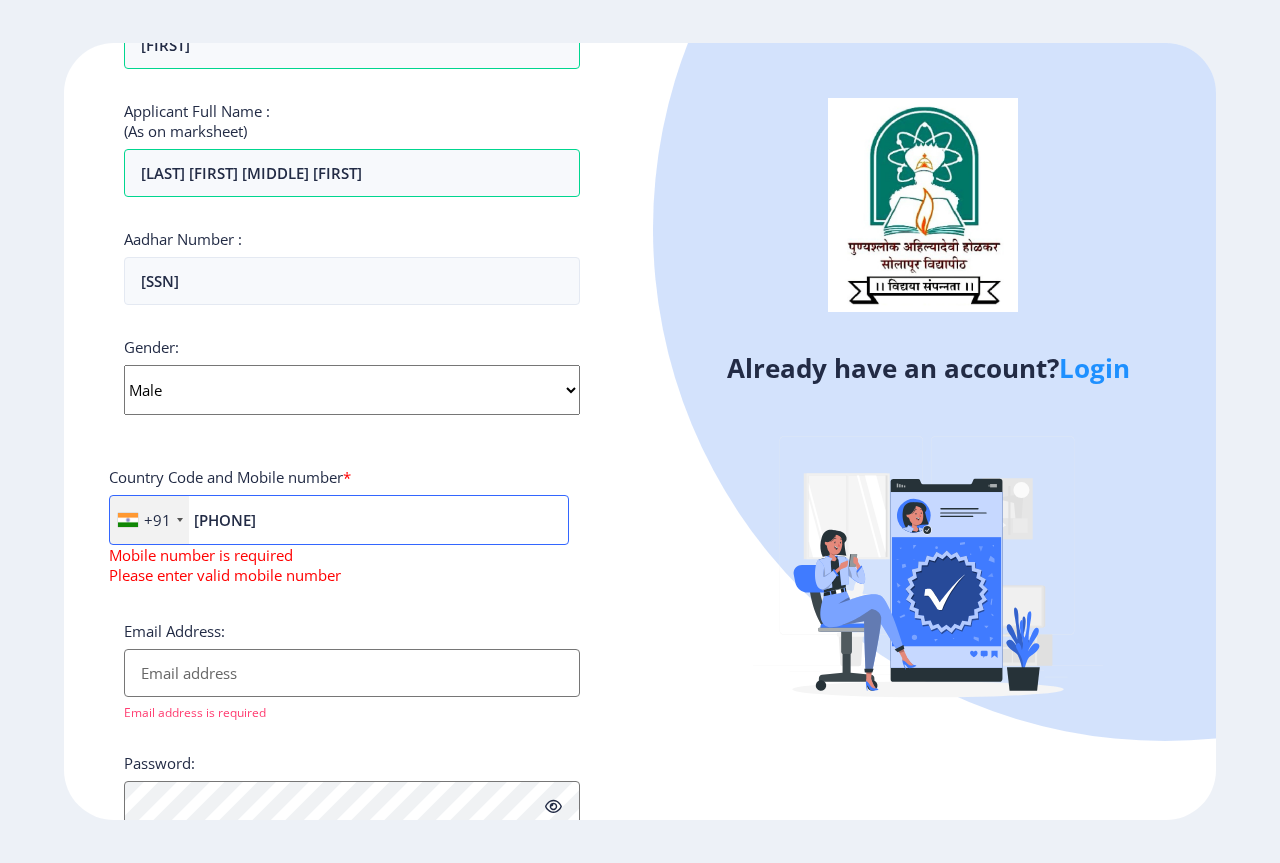 click on "Register Applicant First Name: PRAVINKUMAR Applicant Middle Name: DHANAJI Applicant Last Name: INGALE Mothers First Name: ASHA Applicant Full Name : (As on marksheet) INGALE PRAVINKUMAR DHANAJI ASHA Aadhar Number :  681403969611 Gender: Select Gender Male Female Other  Country Code and Mobile number  *  +91 India (भारत) +91 Afghanistan (‫افغانستان‬‎) +93 Albania (Shqipëri) +355 Algeria (‫الجزائر‬‎) +213 American Samoa +1 Andorra +376 Angola +244 Anguilla +1 Antigua and Barbuda +1 Argentina +54 Armenia (Հայաստան) +374 Aruba +297 Australia +61 Austria (Österreich) +43 Azerbaijan (Azərbaycan) +994 Bahamas +1 Bahrain (‫البحرين‬‎) +973 Bangladesh (বাংলাদেশ) +880 Barbados +1 Belarus (Беларусь) +375 Belgium (België) +32 Belize +501 Benin (Bénin) +229 Bermuda +1 Bhutan (འབྲུག) +975 Bolivia +591 Bosnia and Herzegovina (Босна и Херцеговина) +387 Botswana +267 Brazil (Brasil) +55 +246 British Virgin Islands" 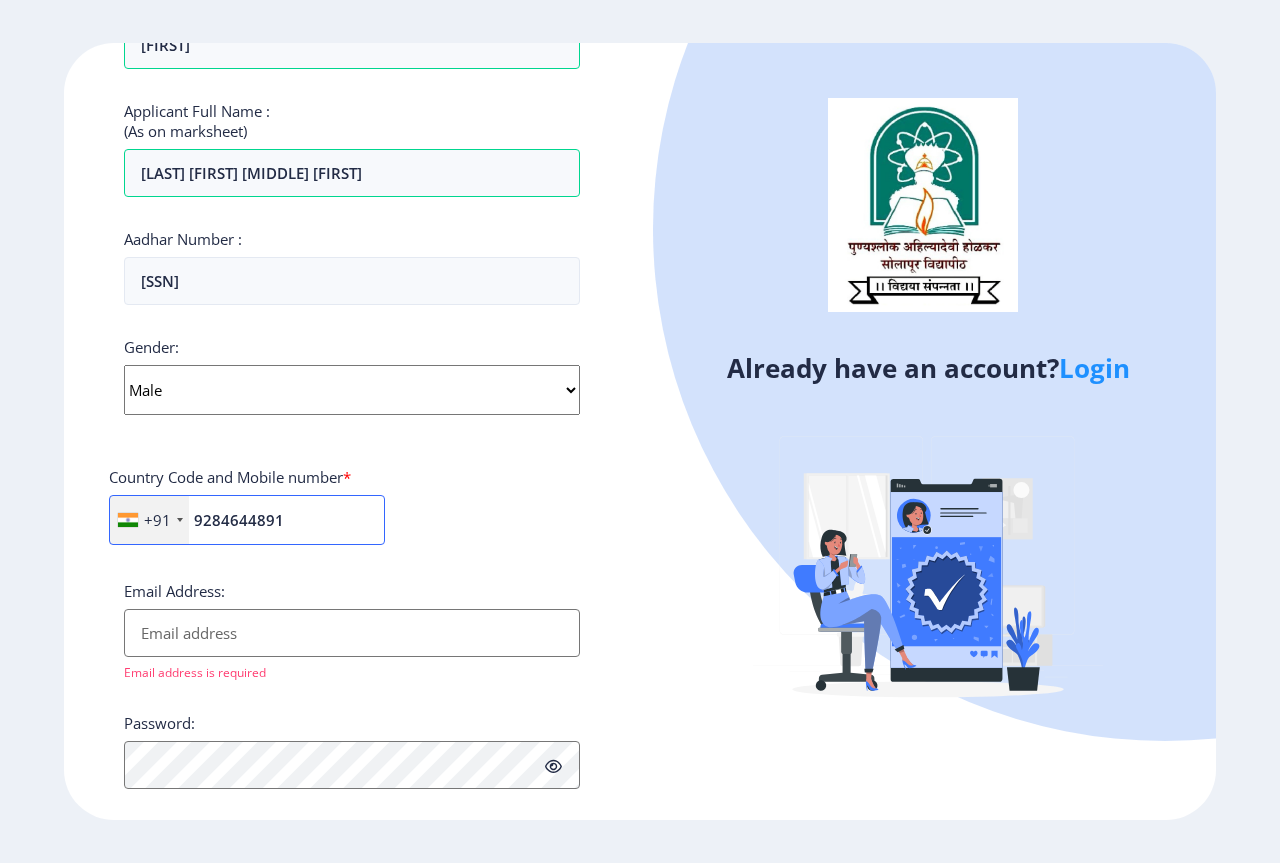 type on "9284644891" 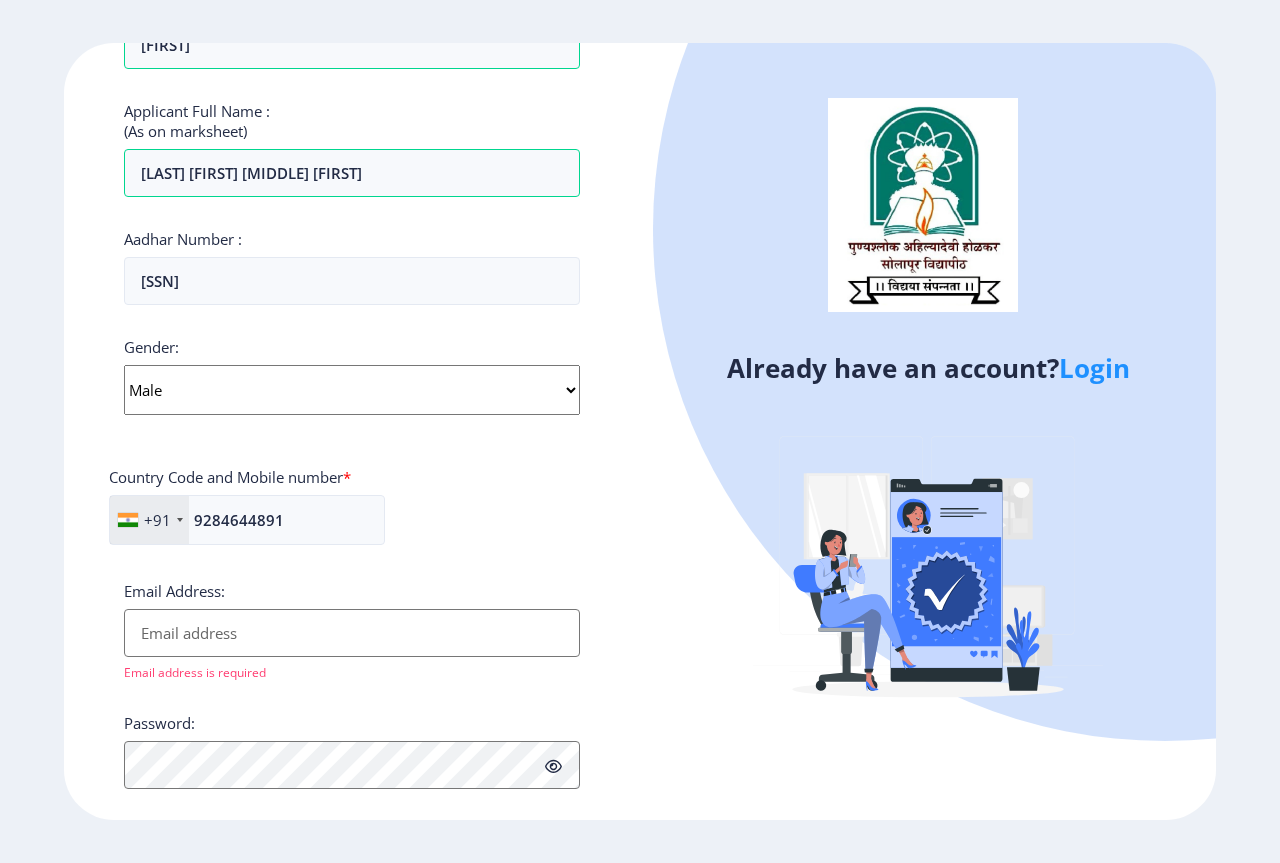 click on "Email Address:" at bounding box center (352, 633) 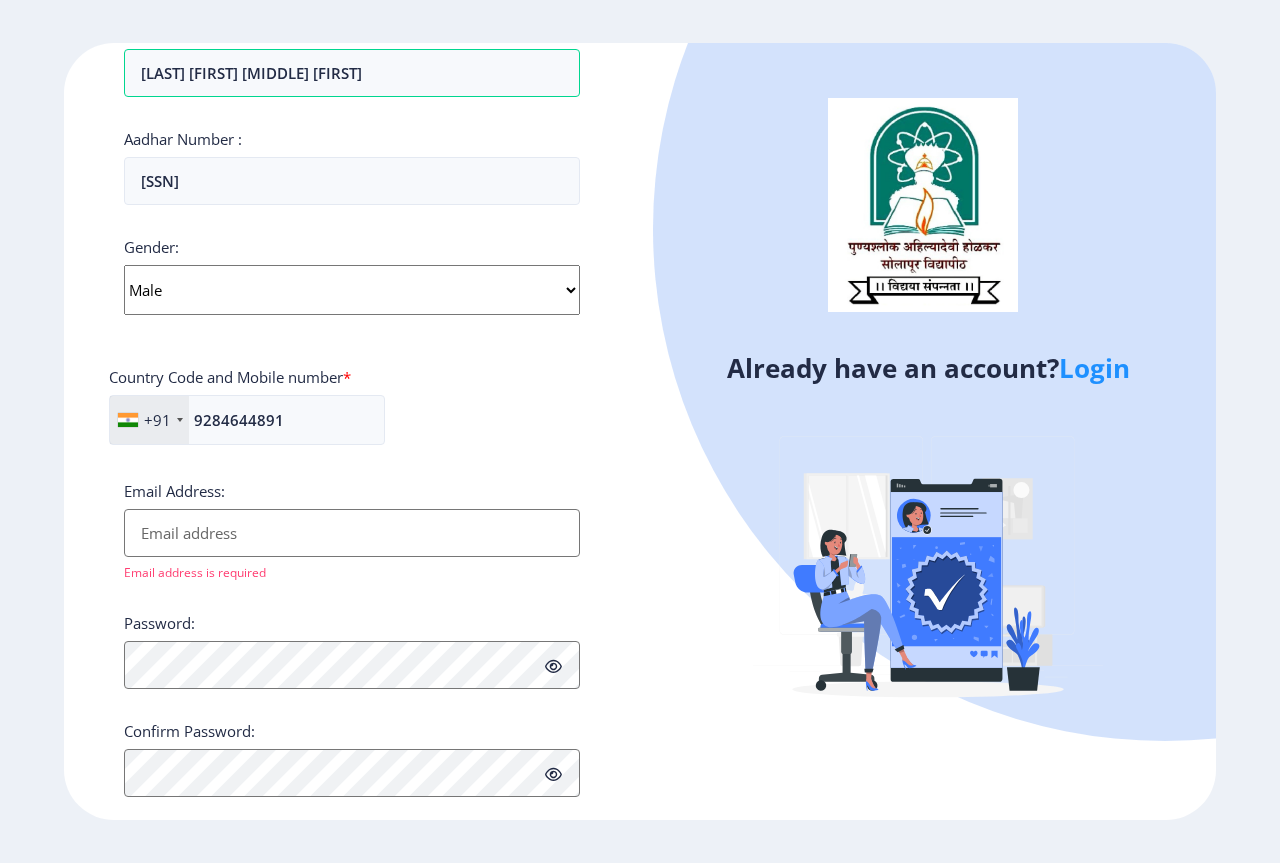 scroll, scrollTop: 639, scrollLeft: 0, axis: vertical 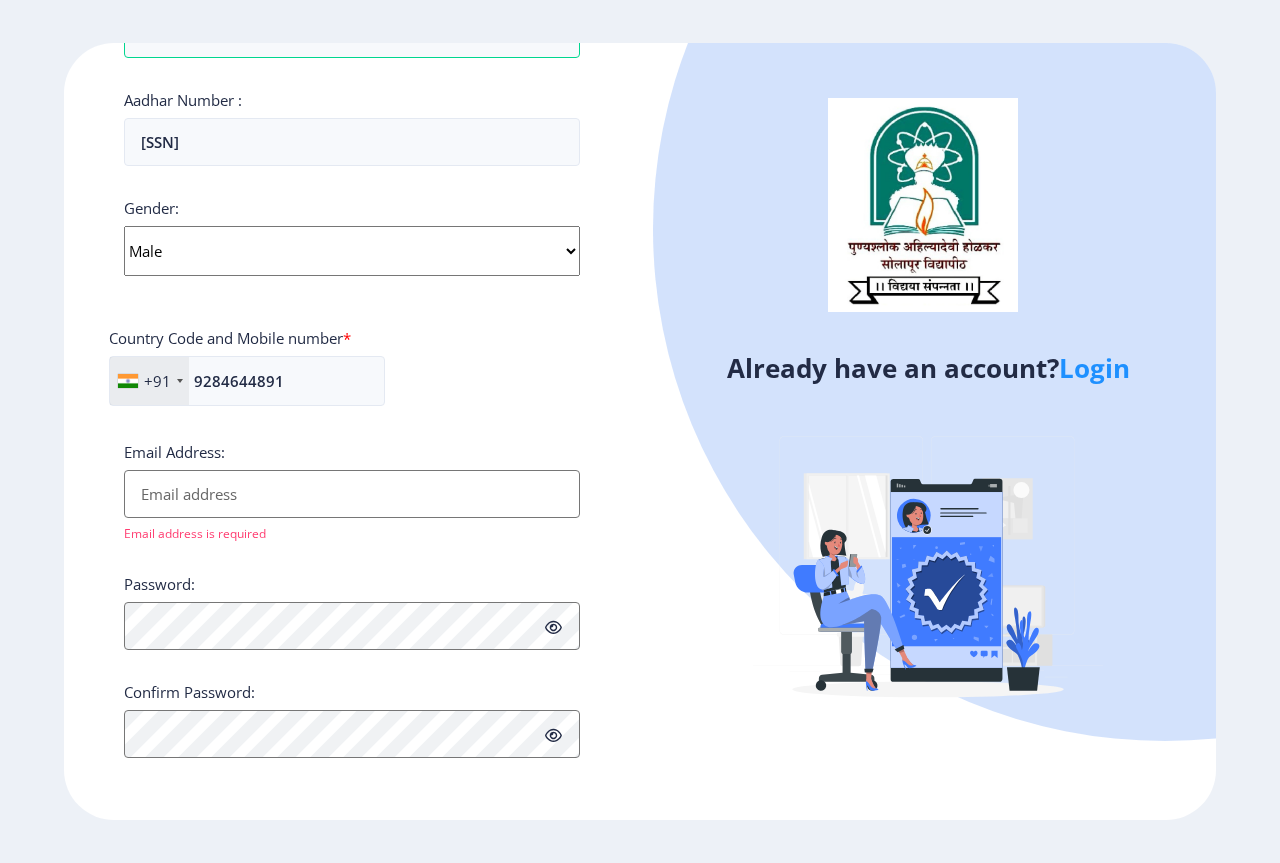 click on "Email Address:" at bounding box center (352, 494) 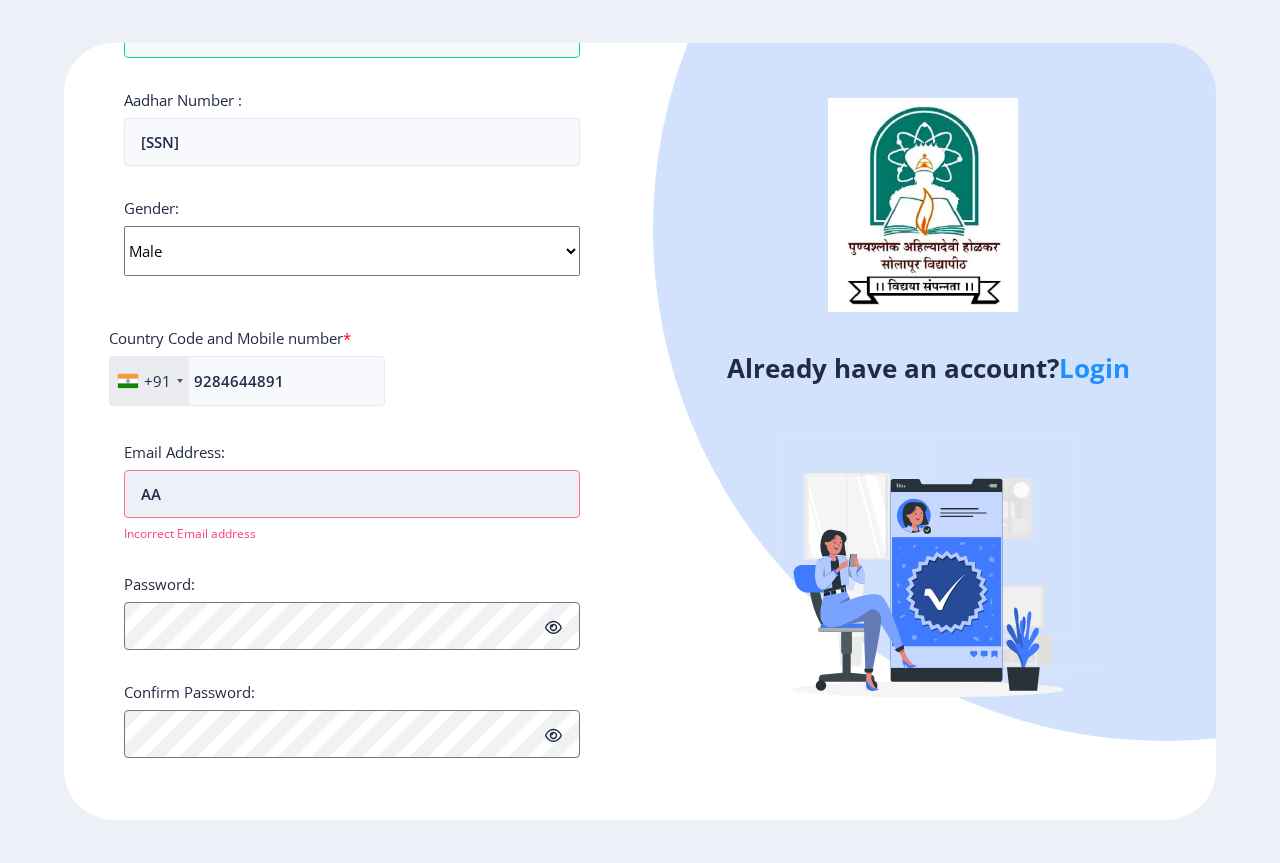 type on "A" 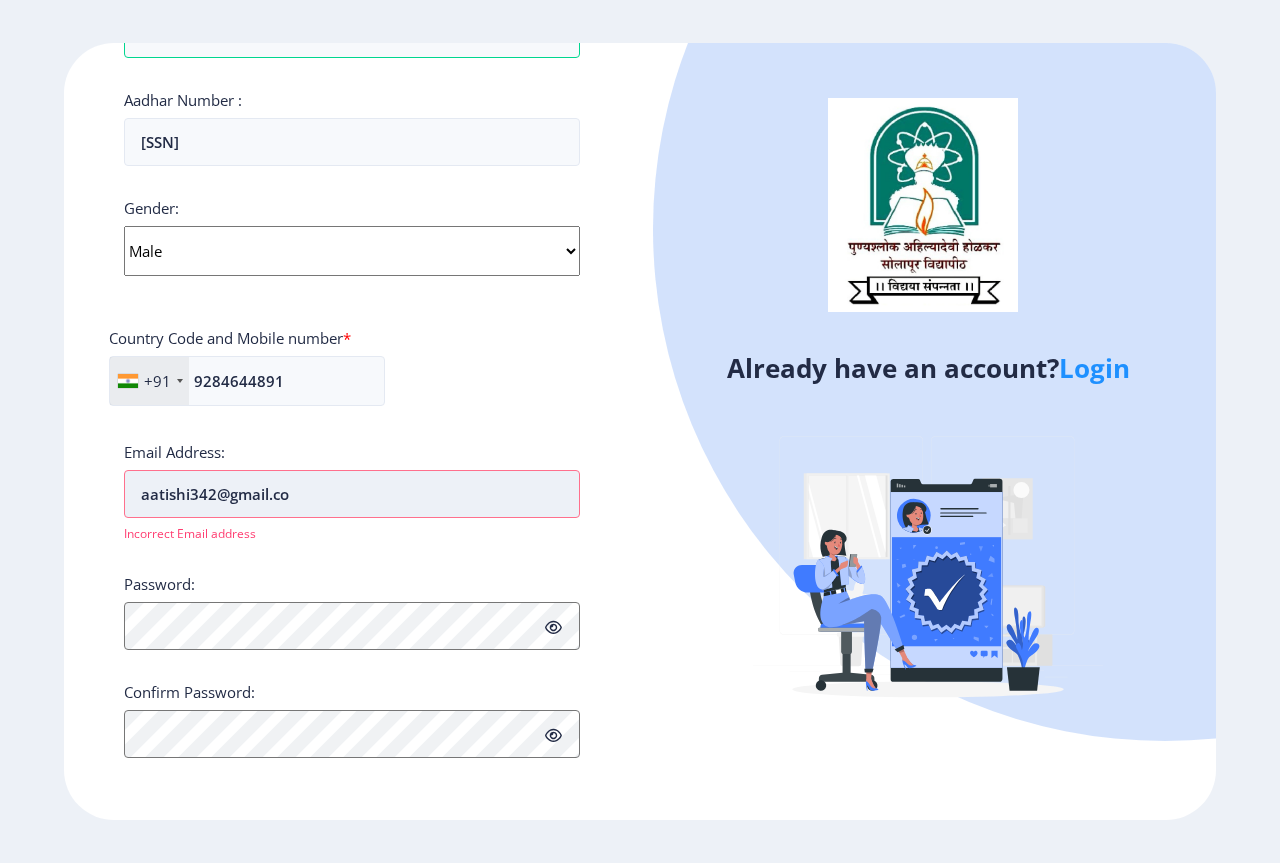 scroll, scrollTop: 615, scrollLeft: 0, axis: vertical 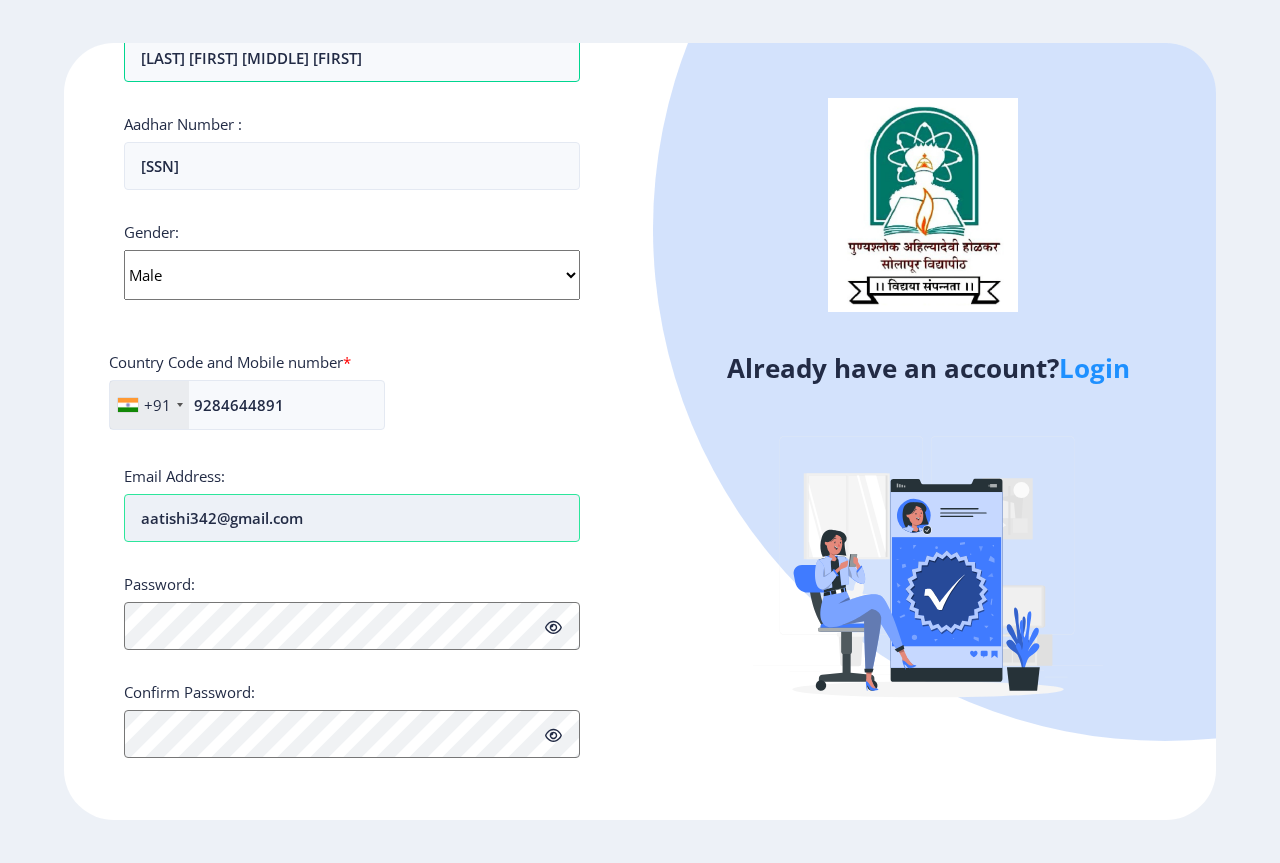 type on "aatishi342@gmail.com" 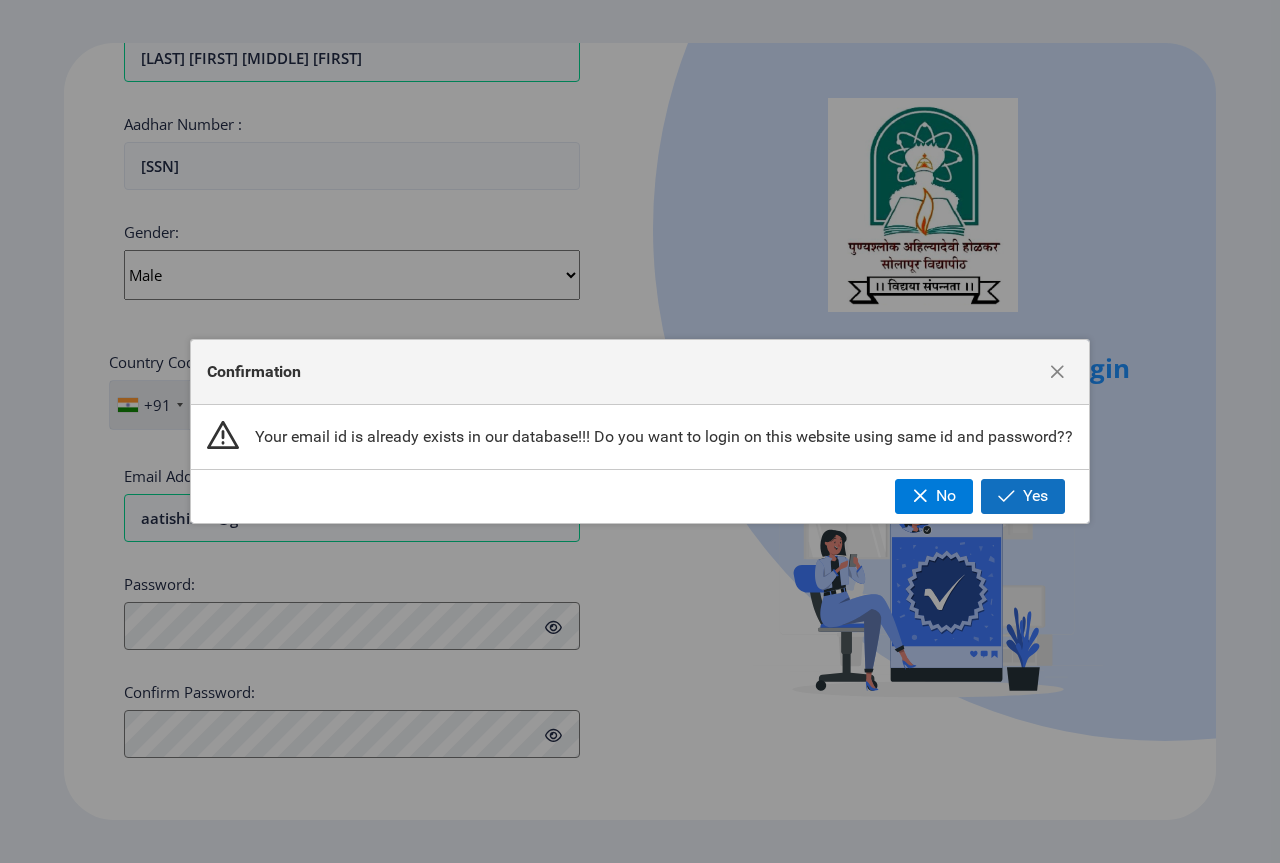 click 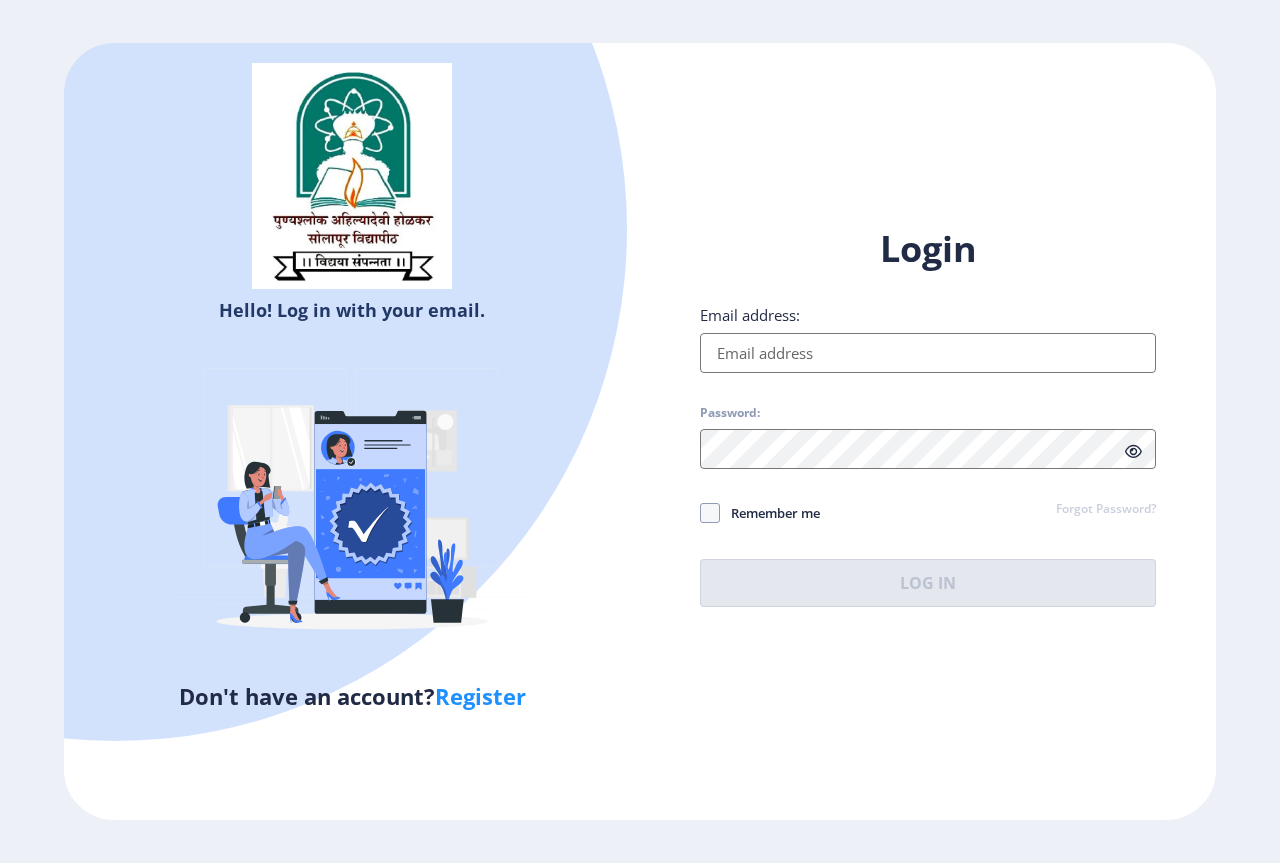 click on "Email address:" at bounding box center (928, 353) 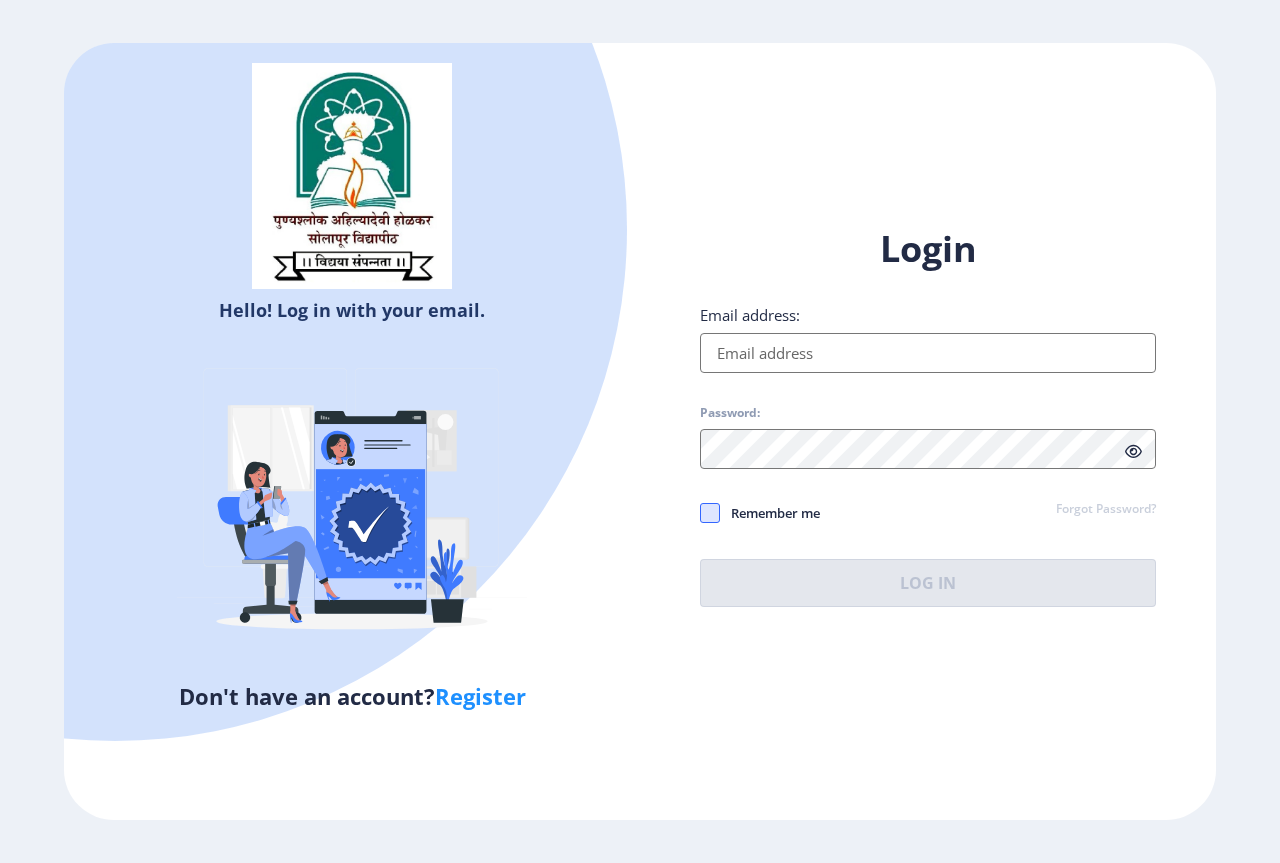 click 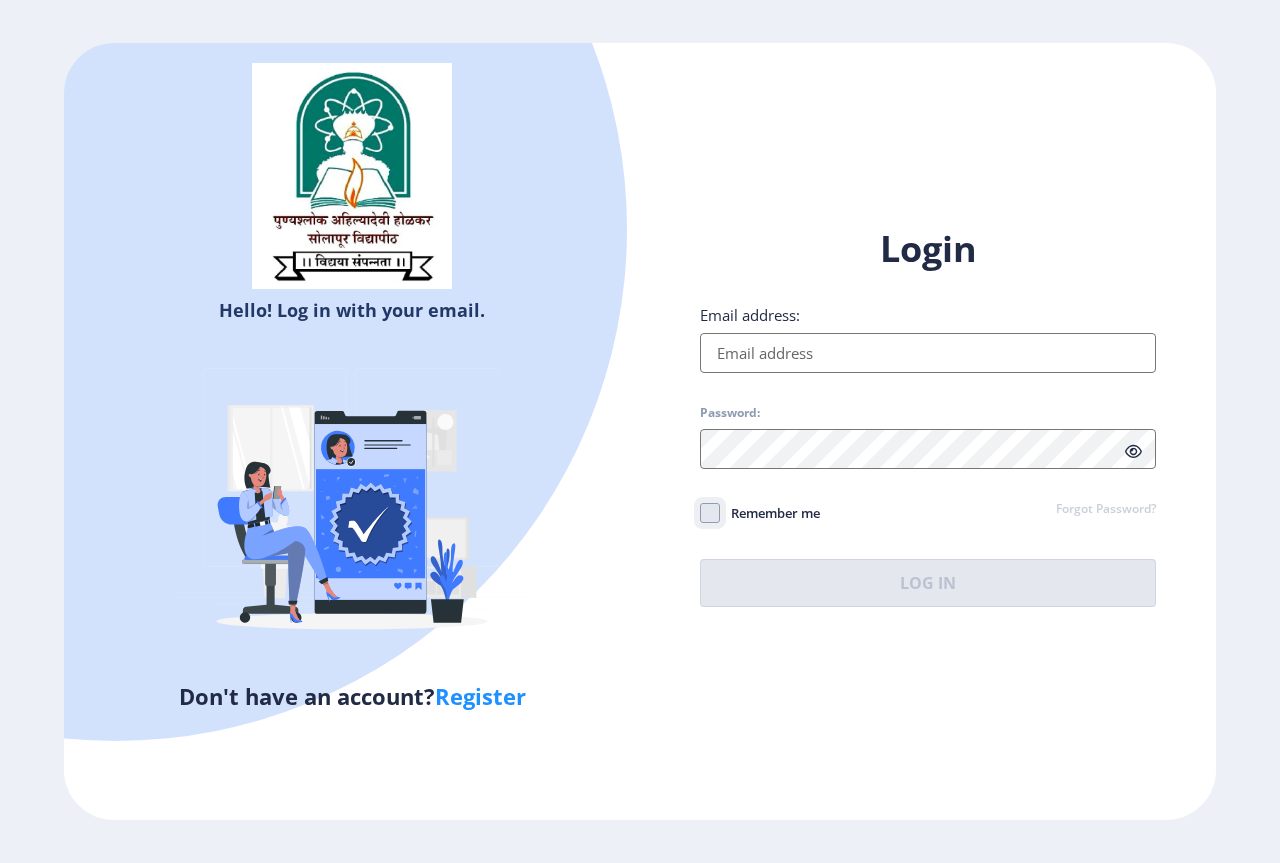 click on "Remember me" 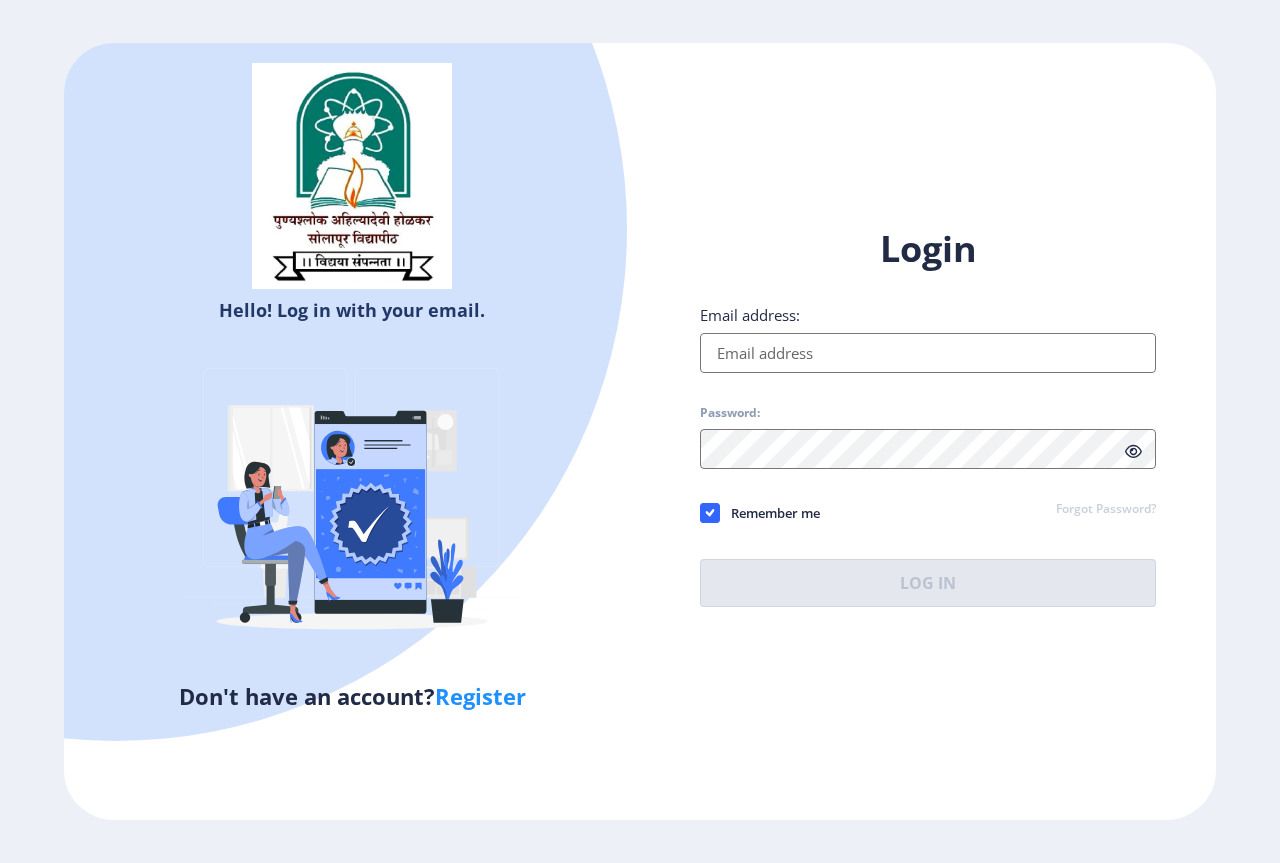 click on "Forgot Password?" 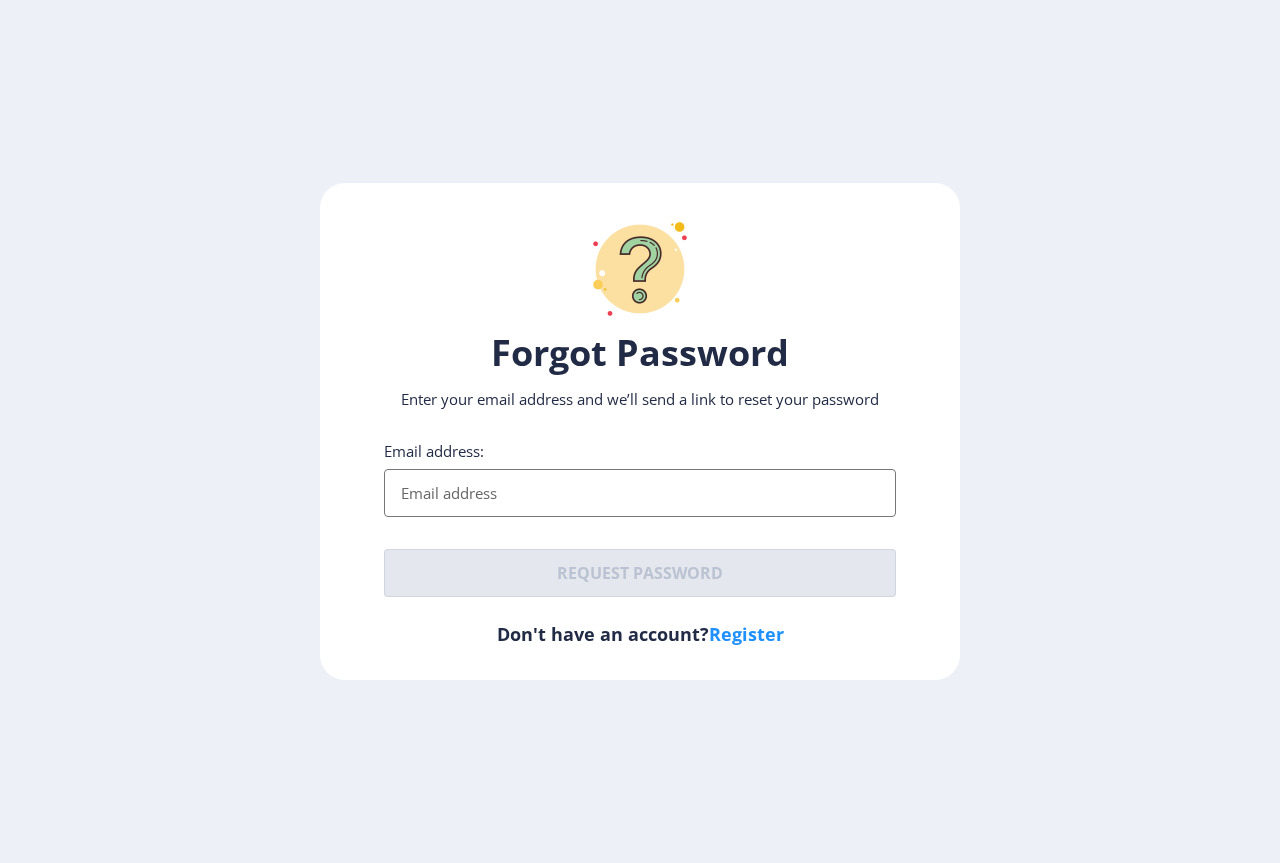 click on "Email address:" at bounding box center (640, 493) 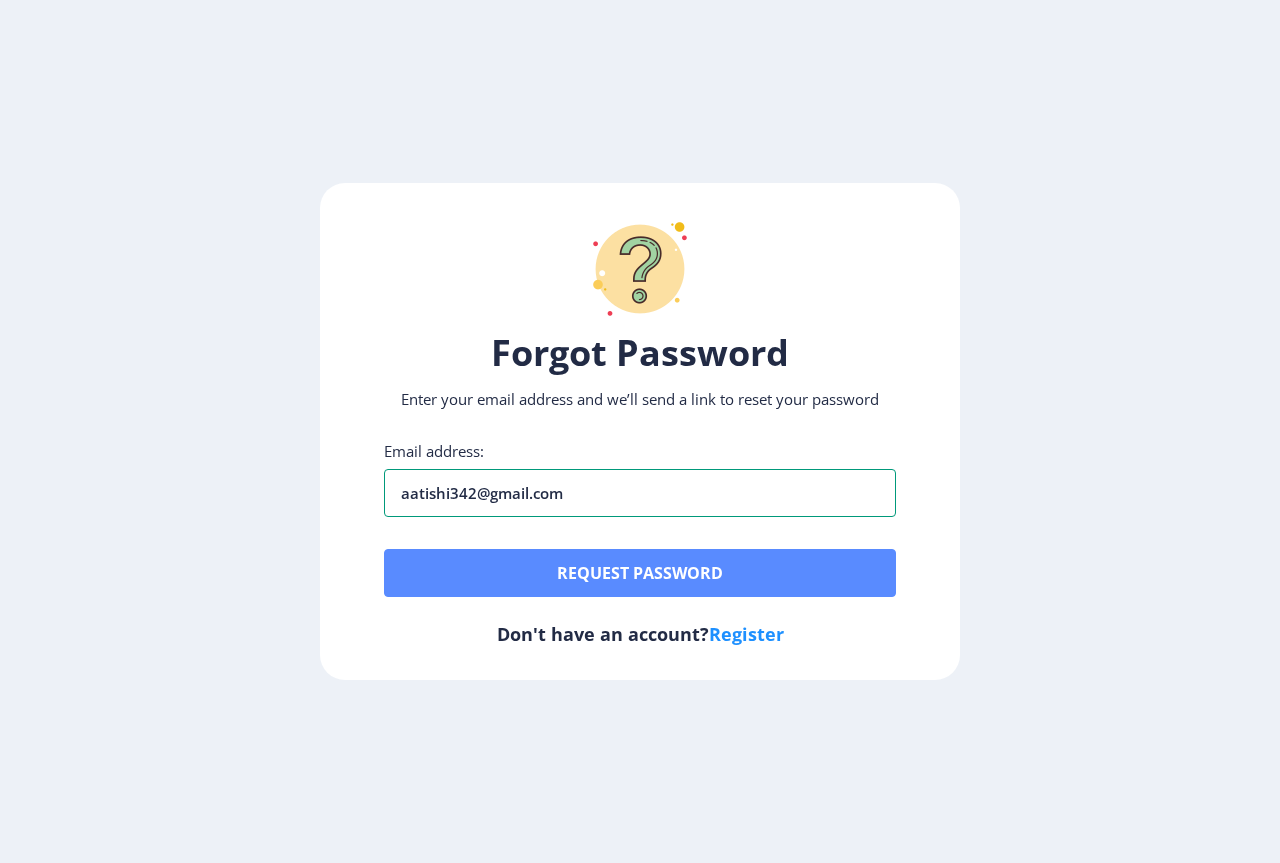 type on "aatishi342@gmail.com" 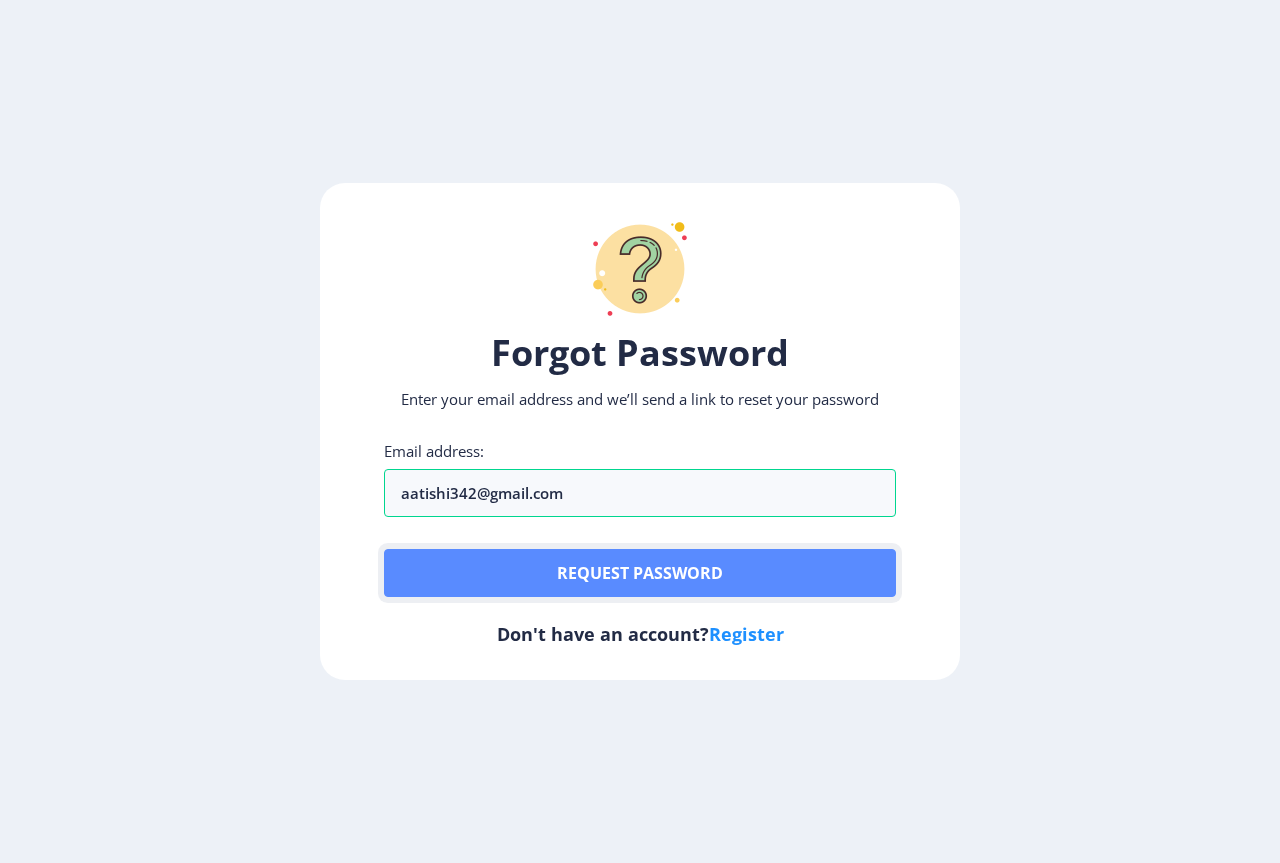click on "Request password" 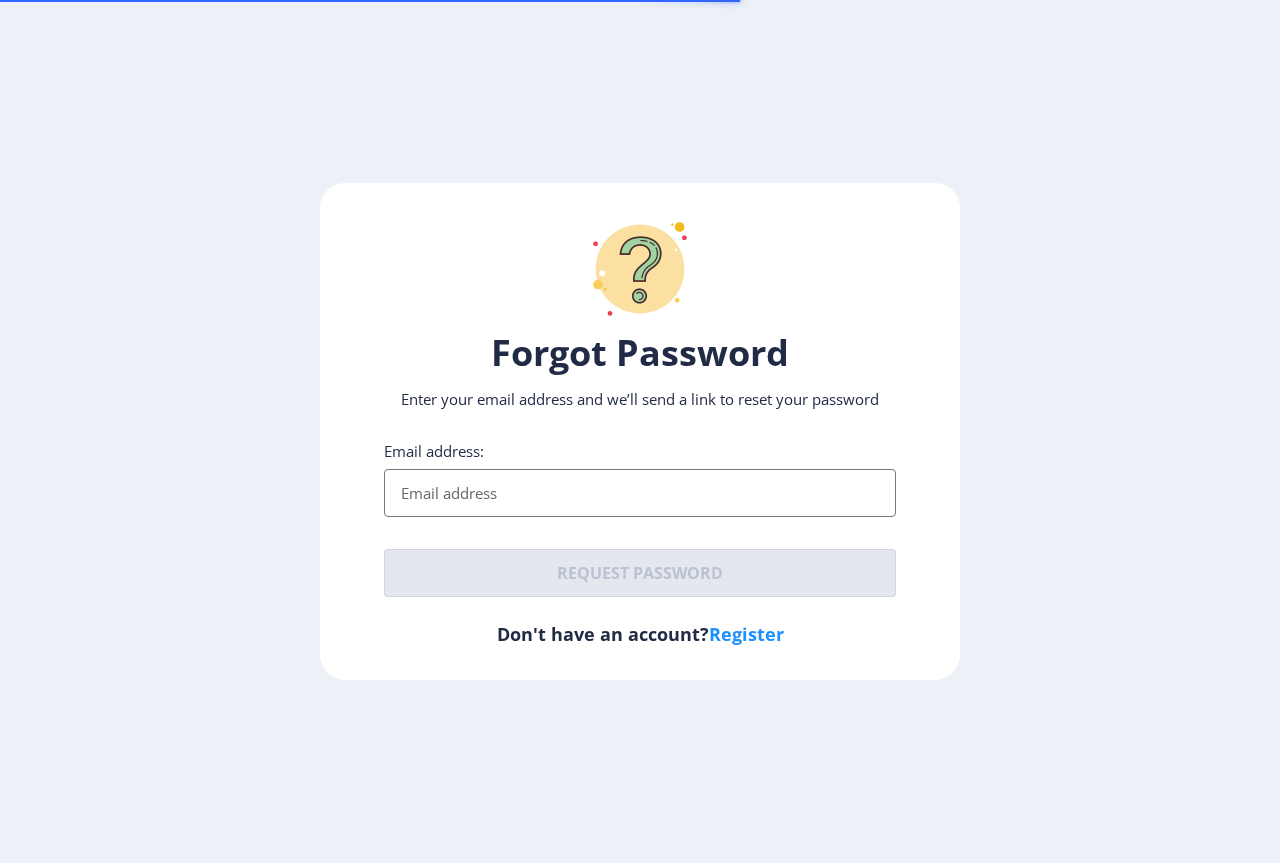scroll, scrollTop: 0, scrollLeft: 0, axis: both 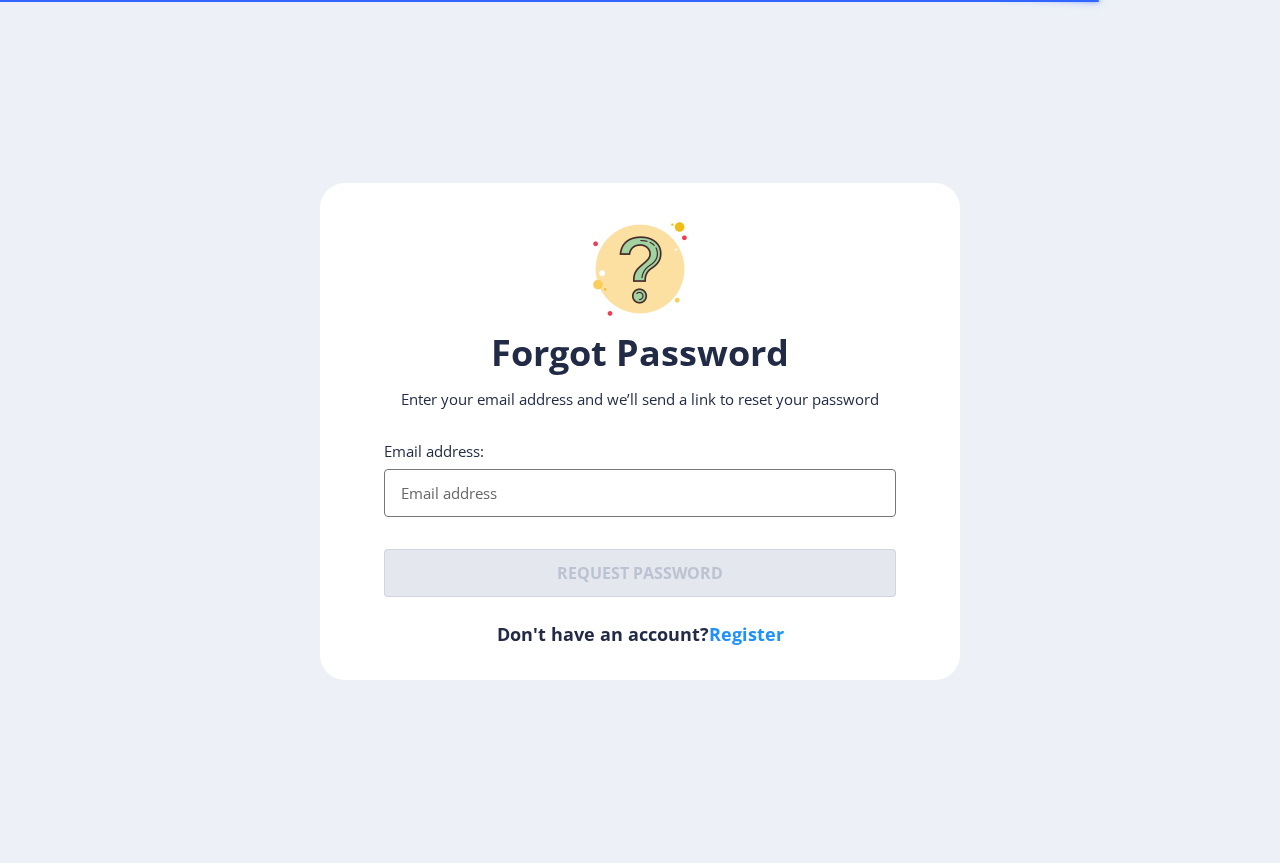 click on "Email address:" at bounding box center [640, 493] 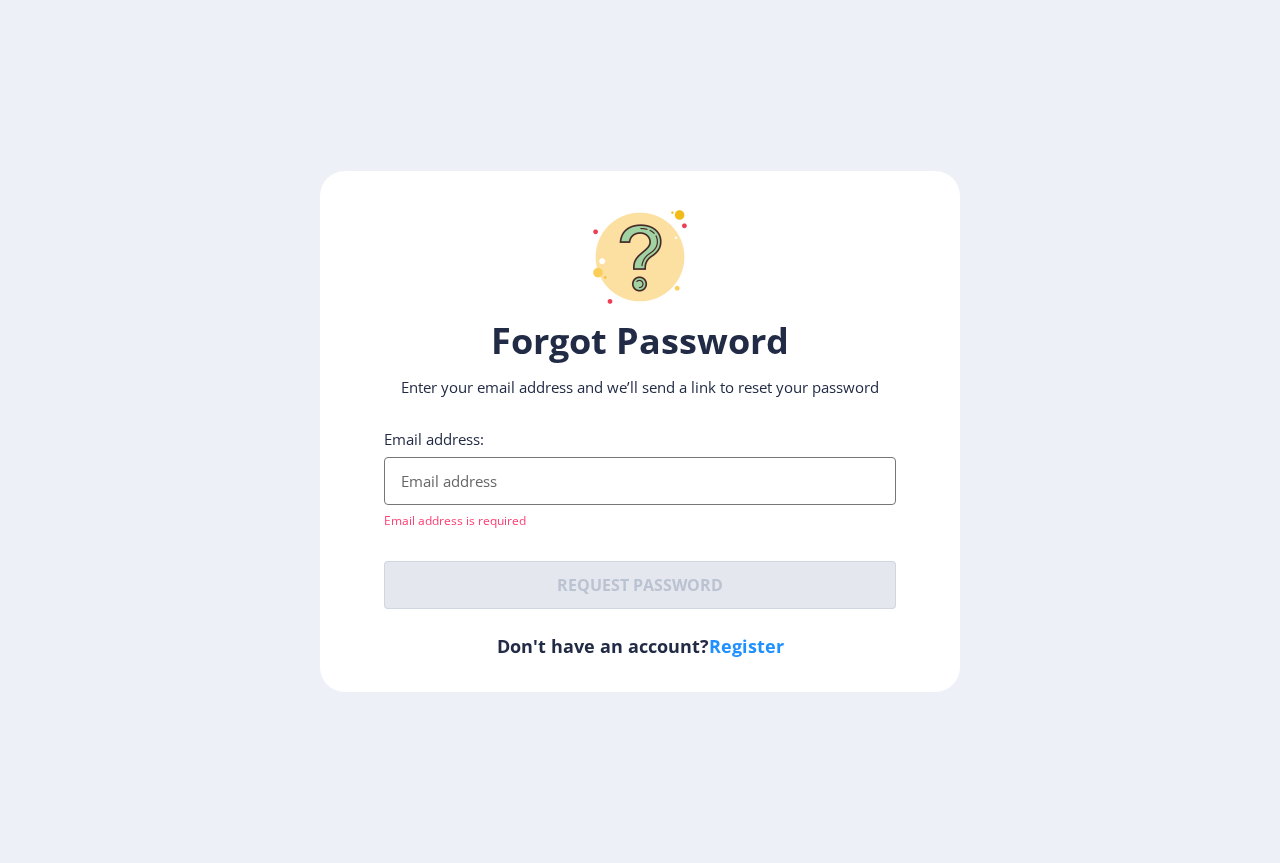 paste on "aatishi342@gmail.com" 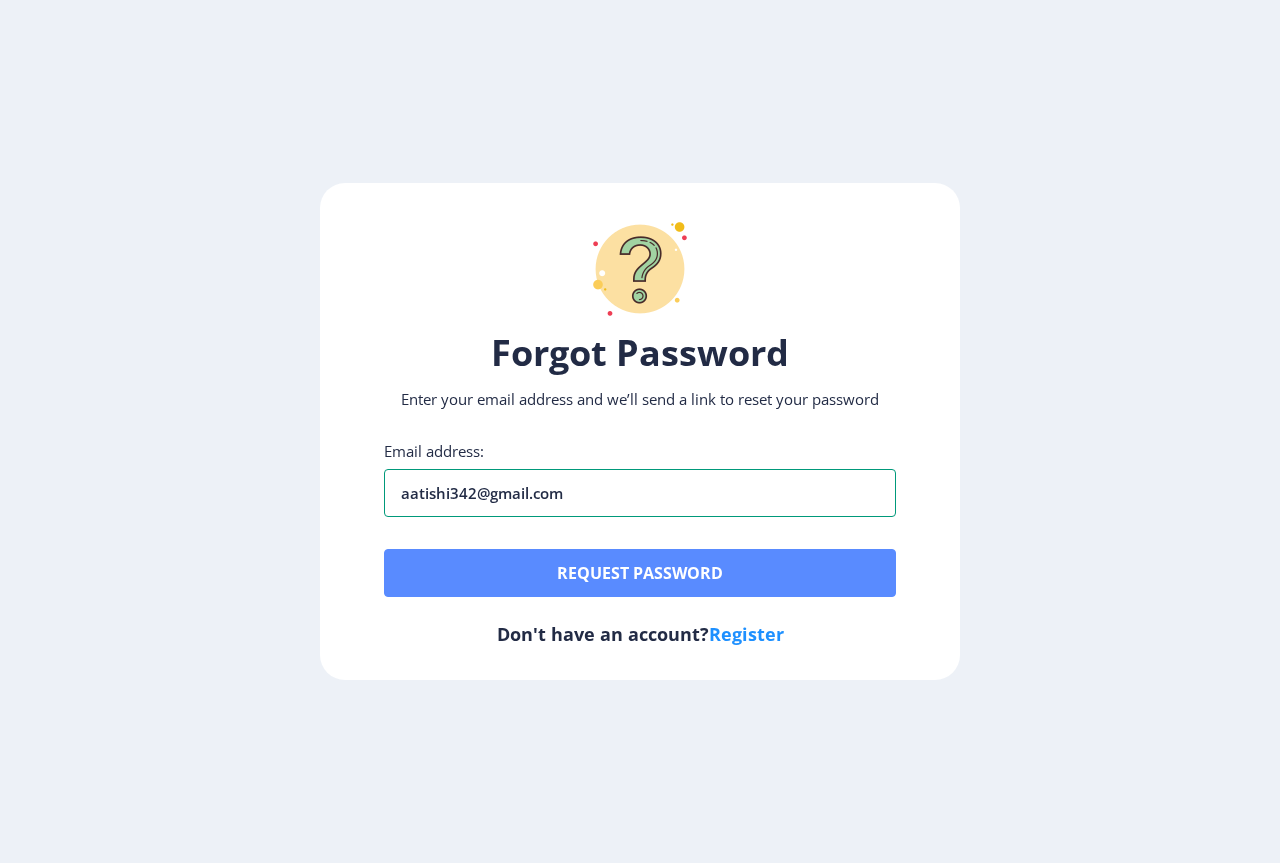type on "aatishi342@gmail.com" 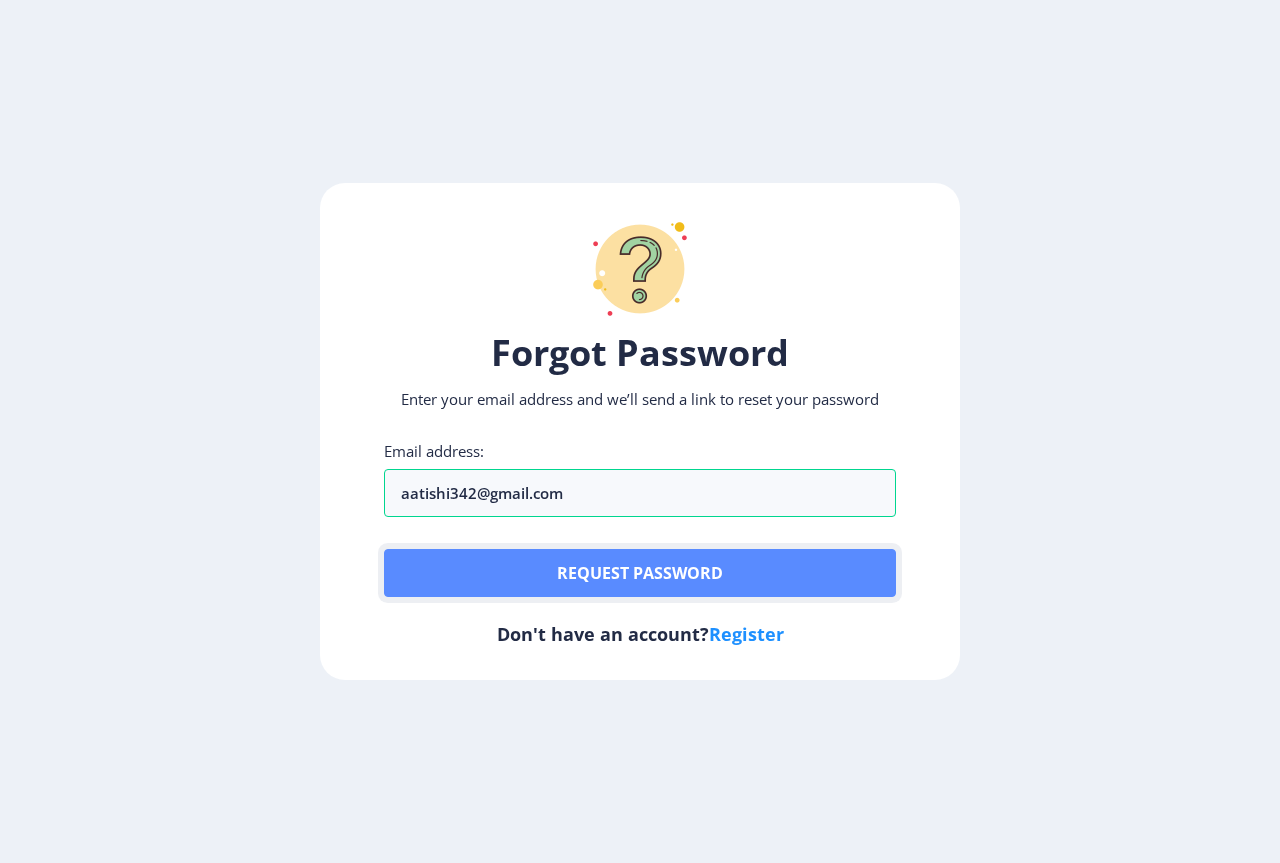 click on "Request password" 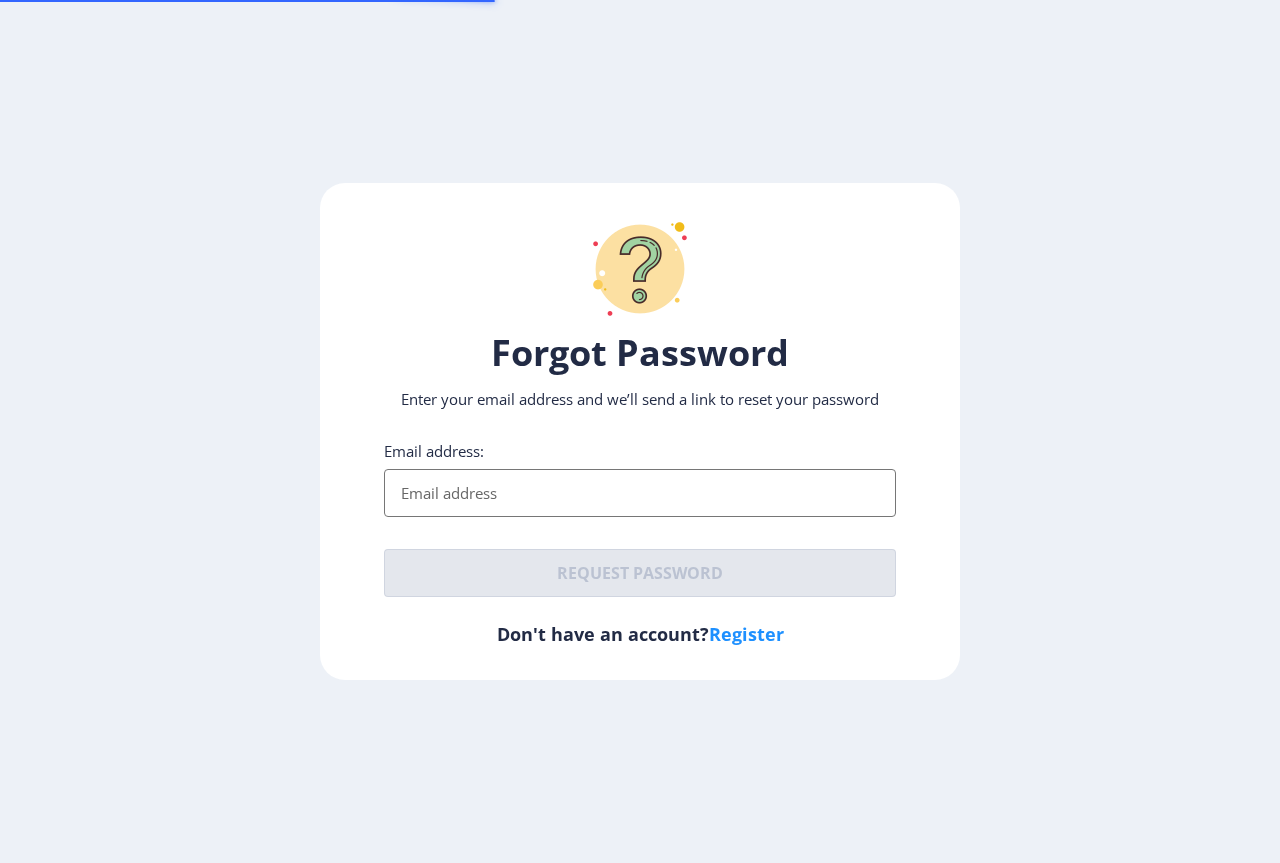 scroll, scrollTop: 0, scrollLeft: 0, axis: both 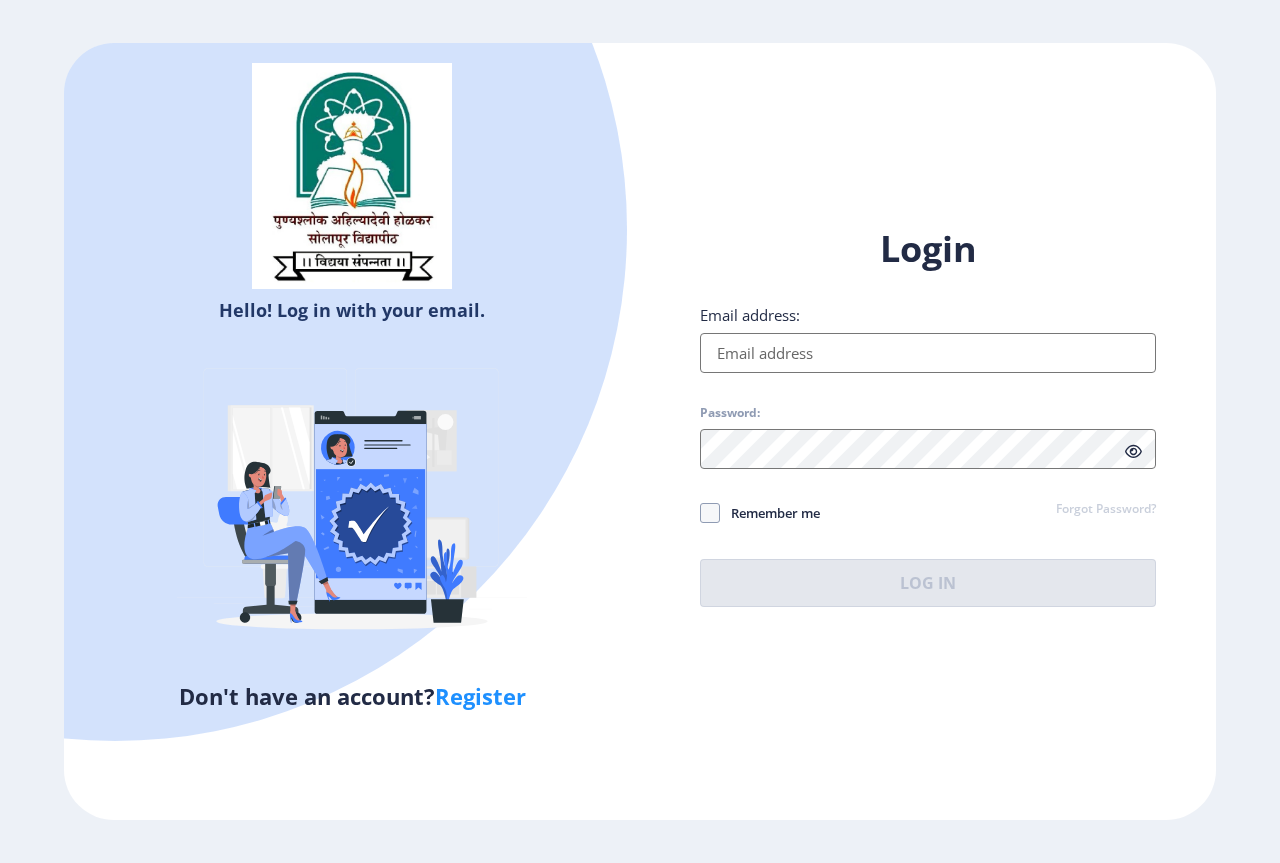 click on "Email address:" at bounding box center (928, 353) 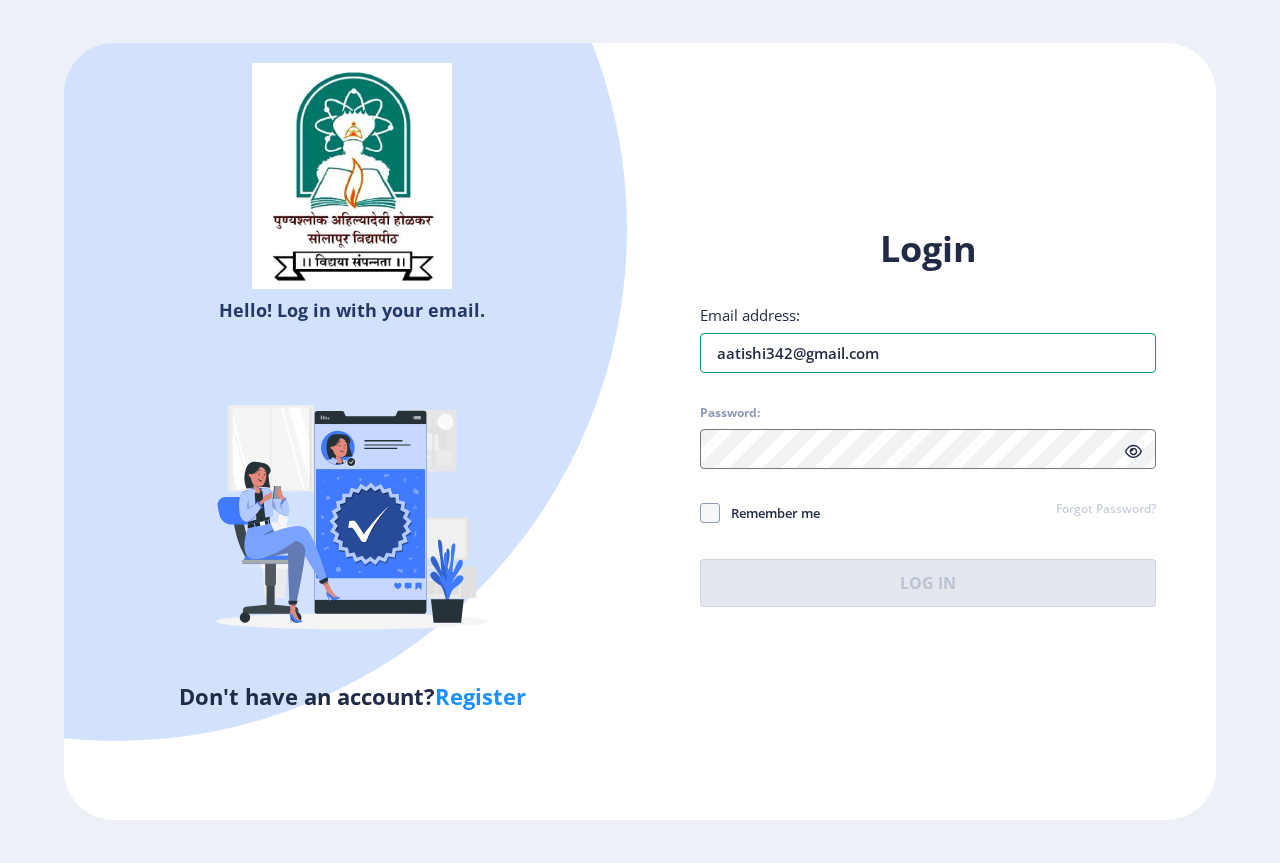 type on "aatishi342@gmail.com" 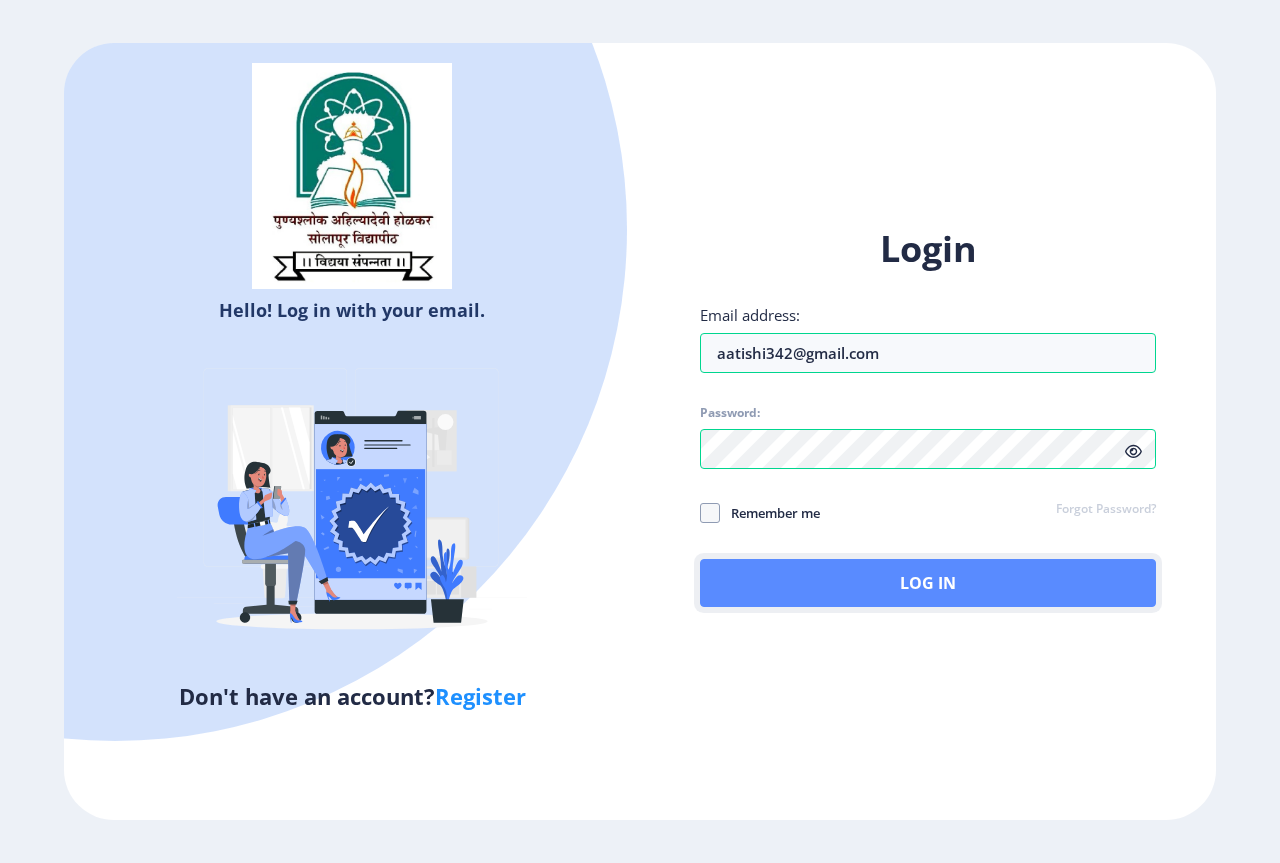 click on "Log In" 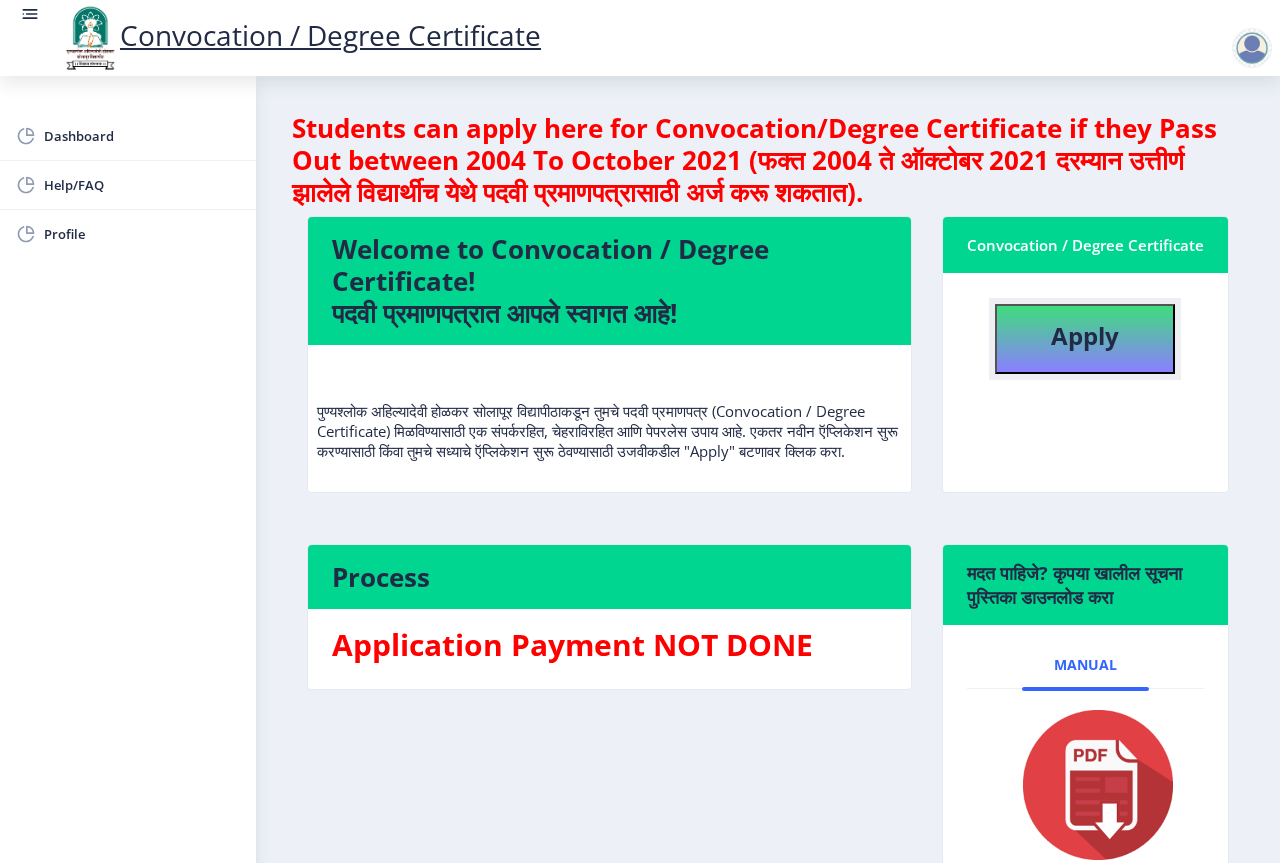 click on "Apply" 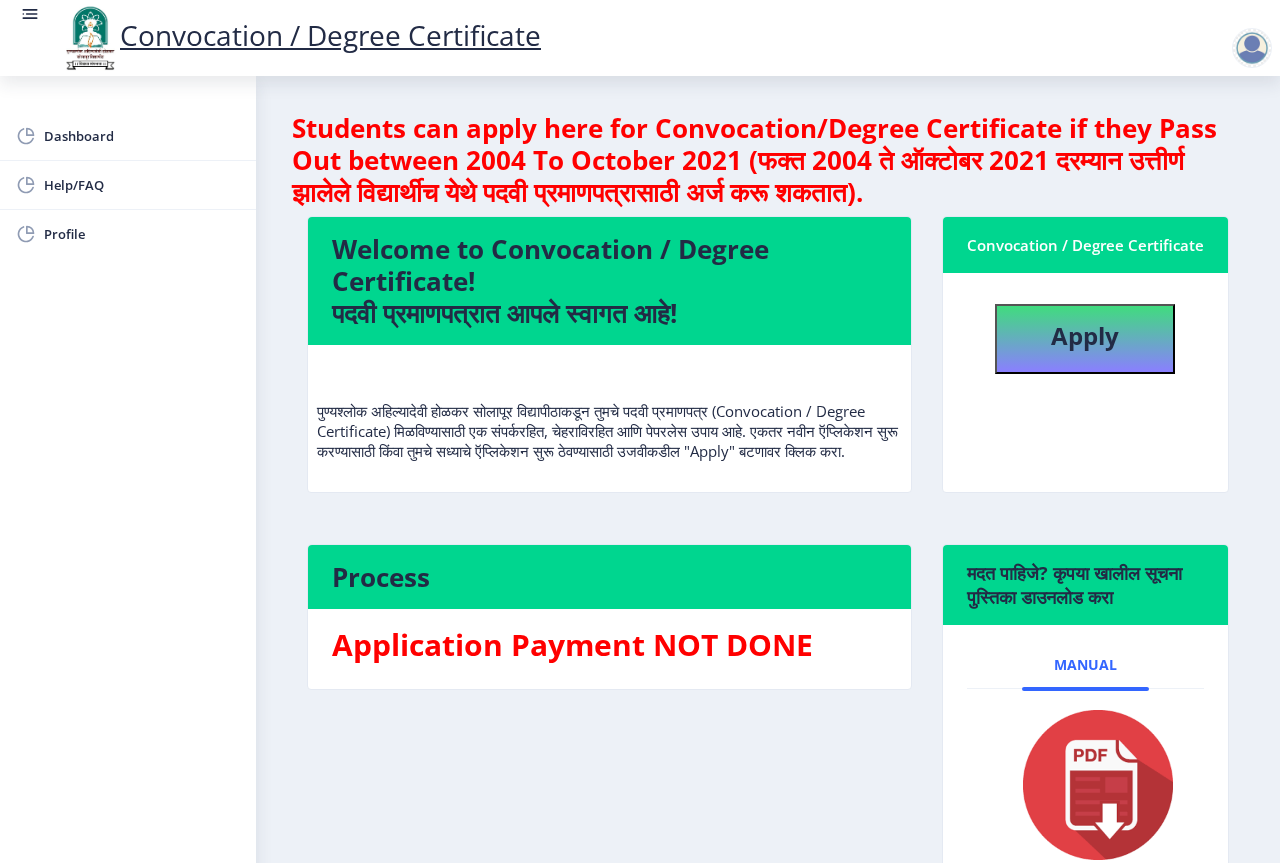select 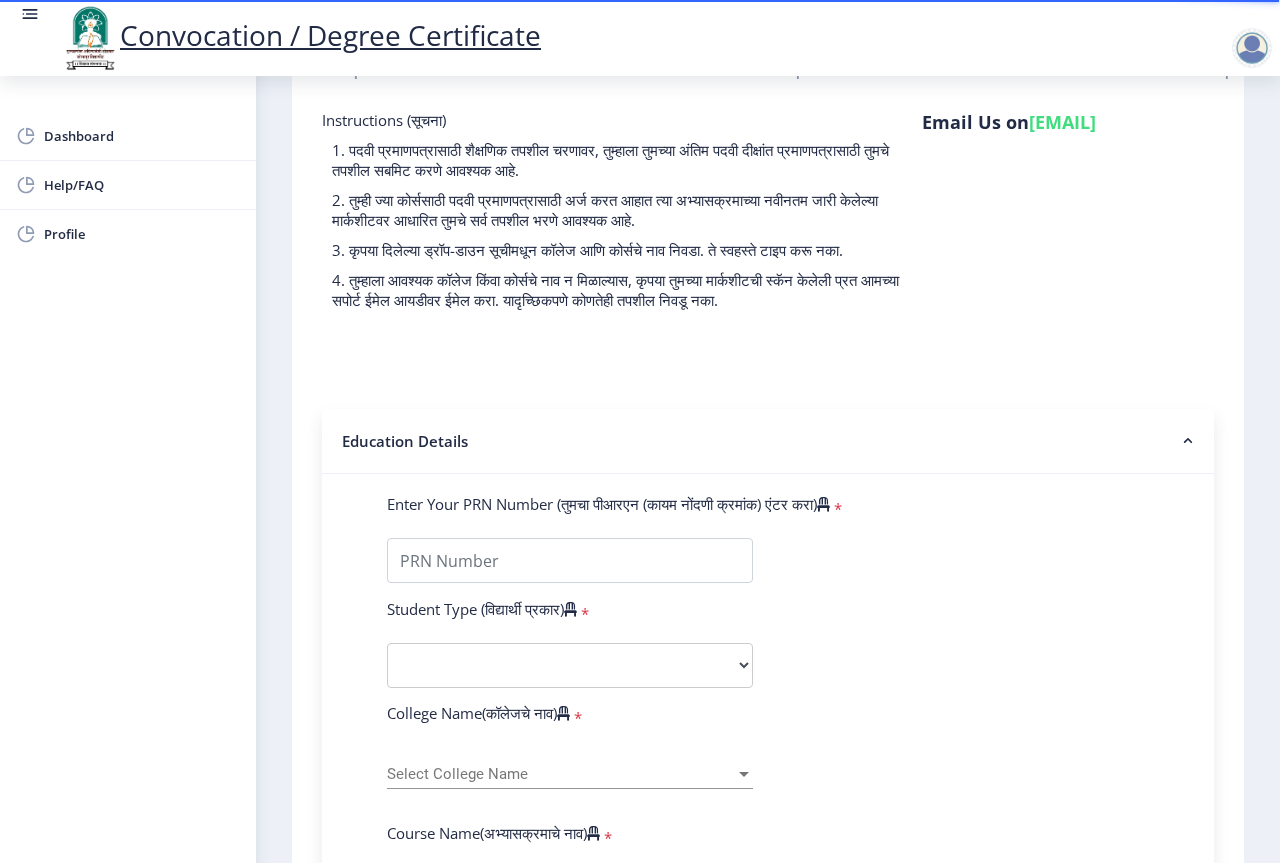 scroll, scrollTop: 200, scrollLeft: 0, axis: vertical 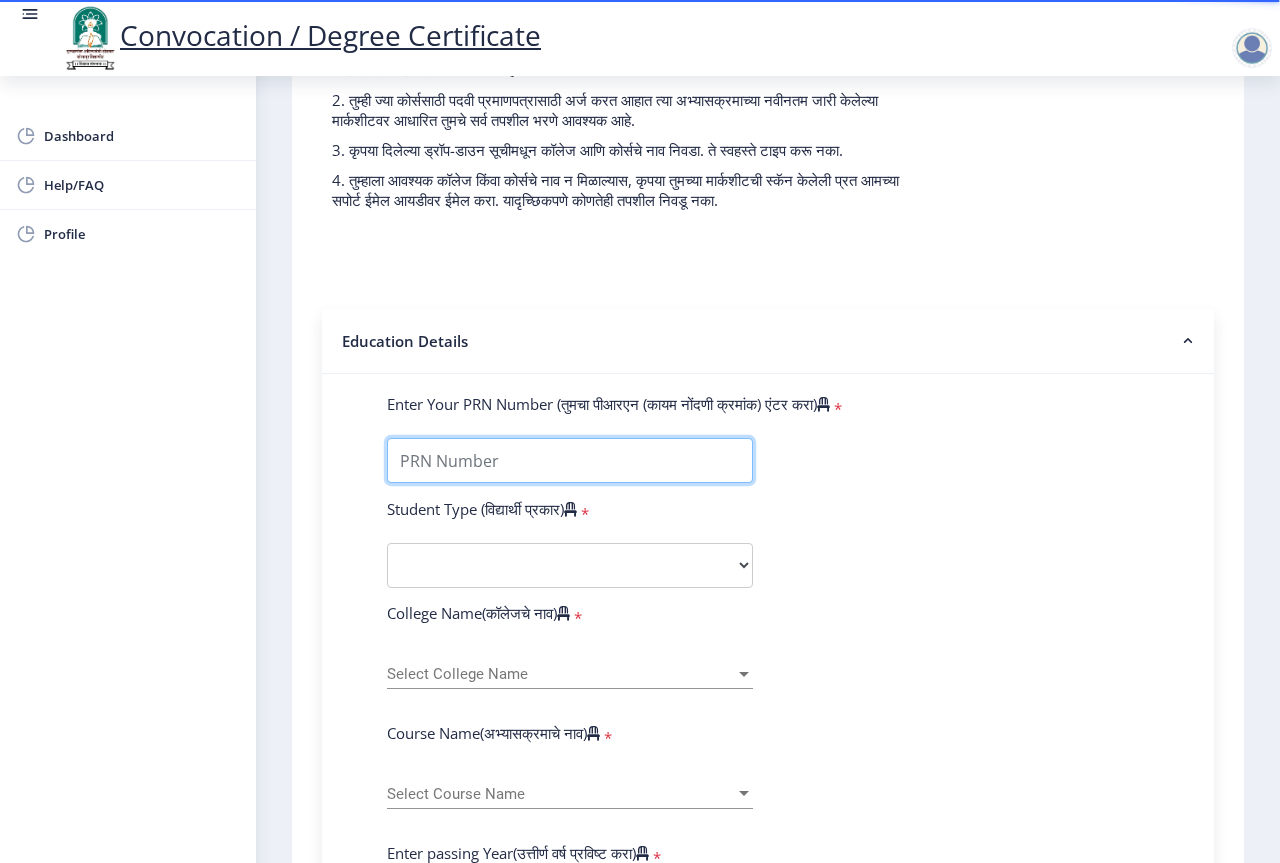 click on "Enter Your PRN Number (तुमचा पीआरएन (कायम नोंदणी क्रमांक) एंटर करा)" at bounding box center (570, 460) 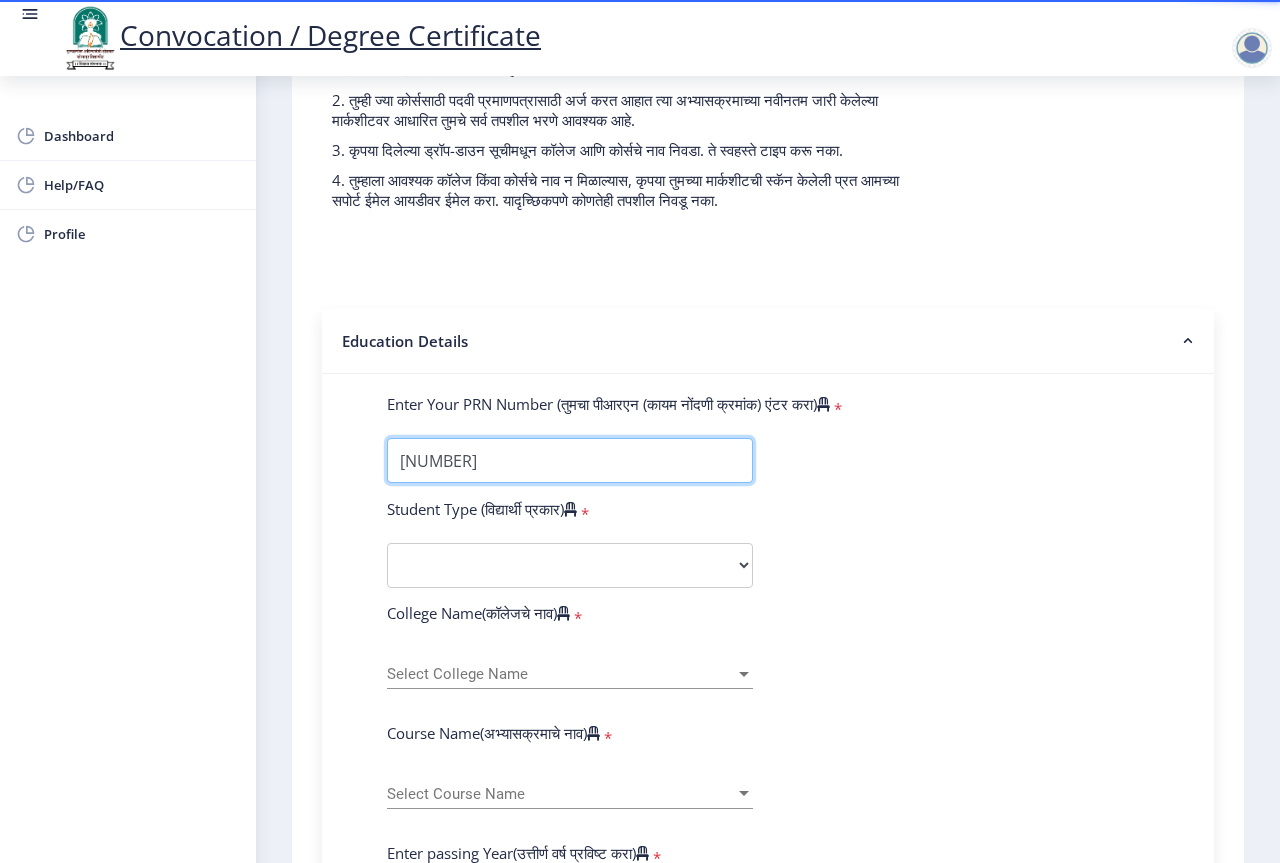 type on "2018032500257814" 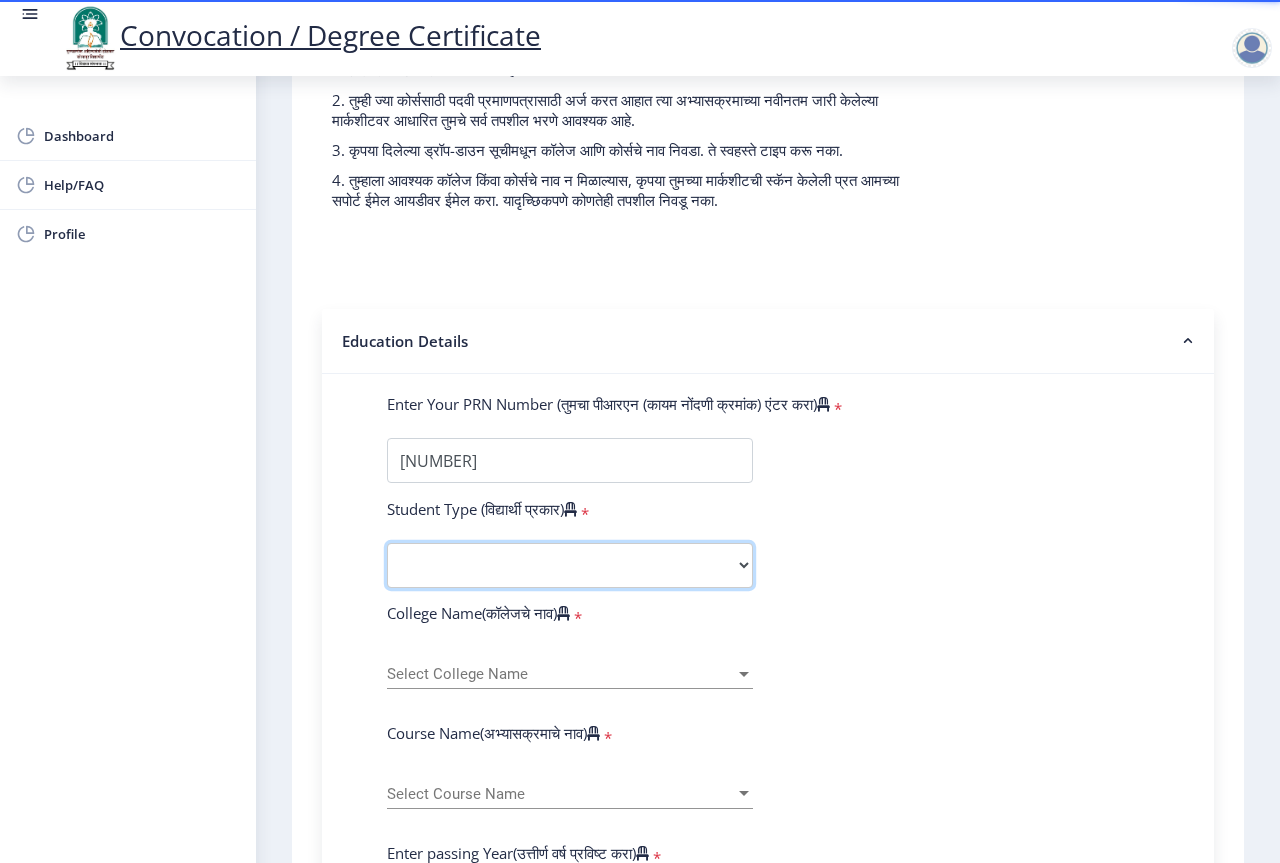 click on "Select Student Type Regular External" at bounding box center (570, 565) 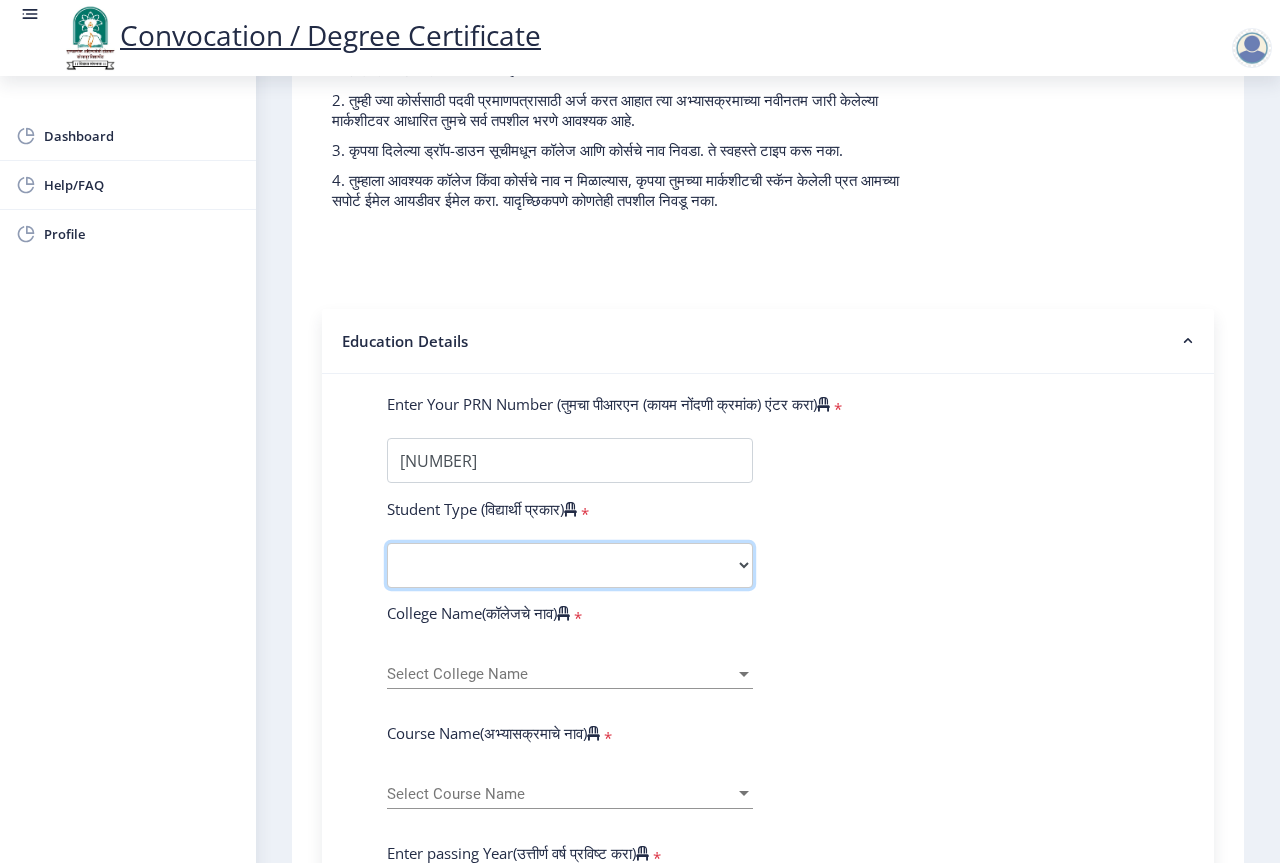 select on "Regular" 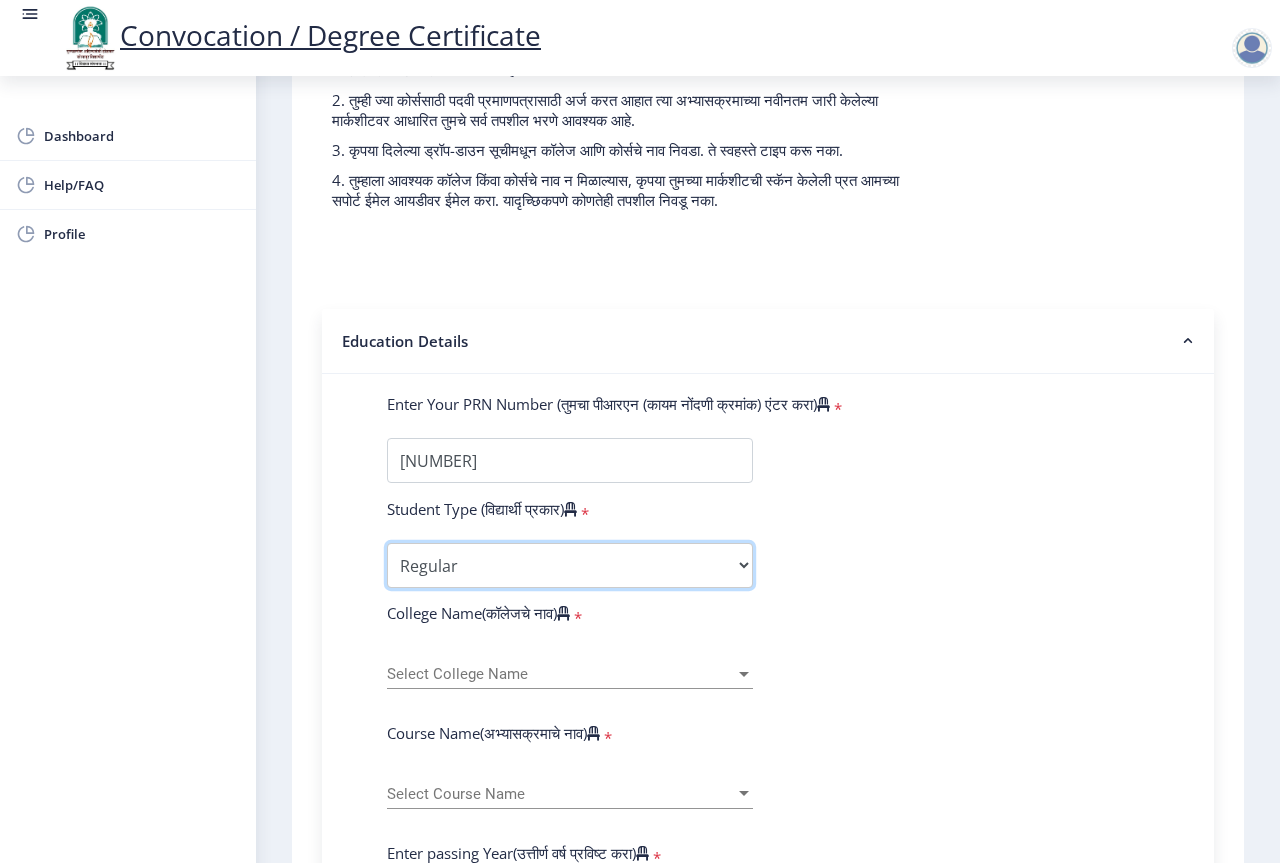 click on "Select Student Type Regular External" at bounding box center (570, 565) 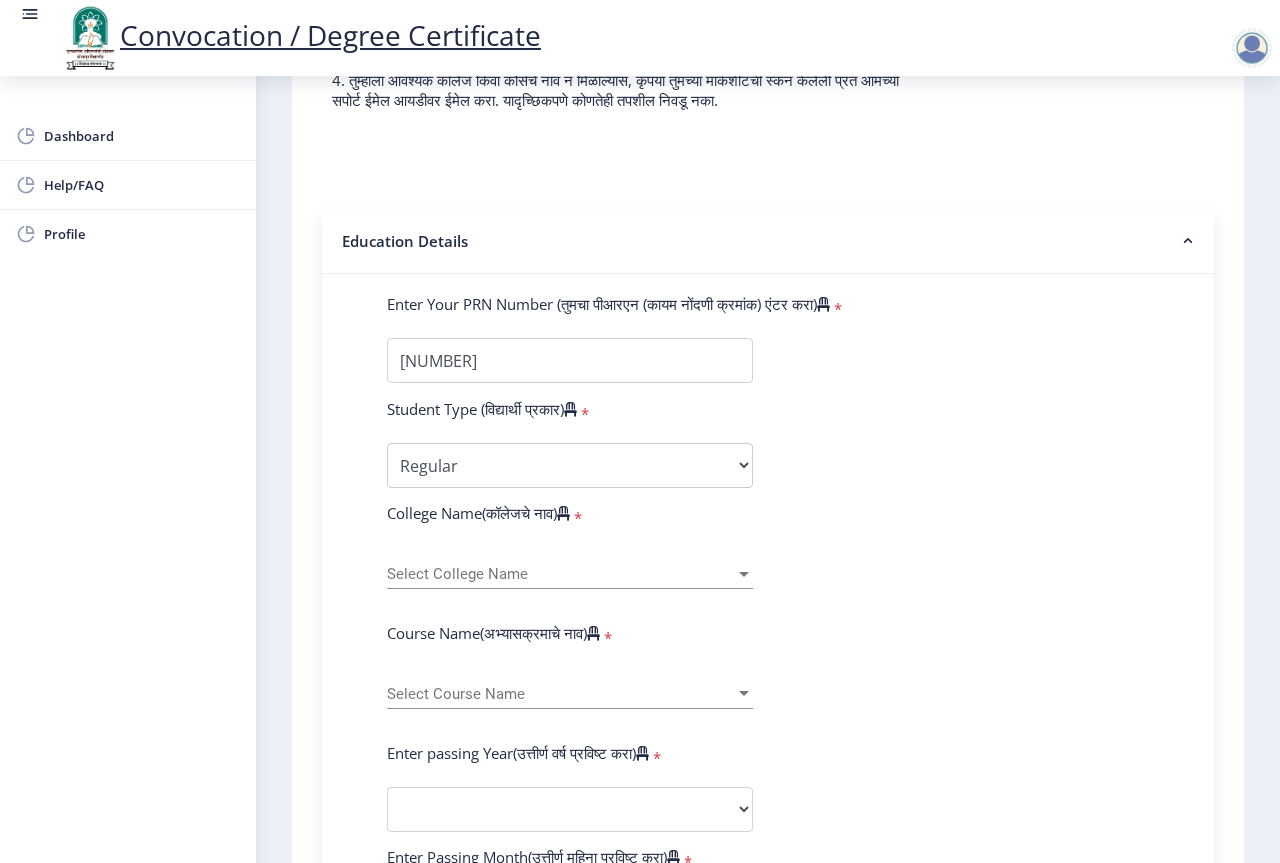 click on "Select College Name Select College Name" 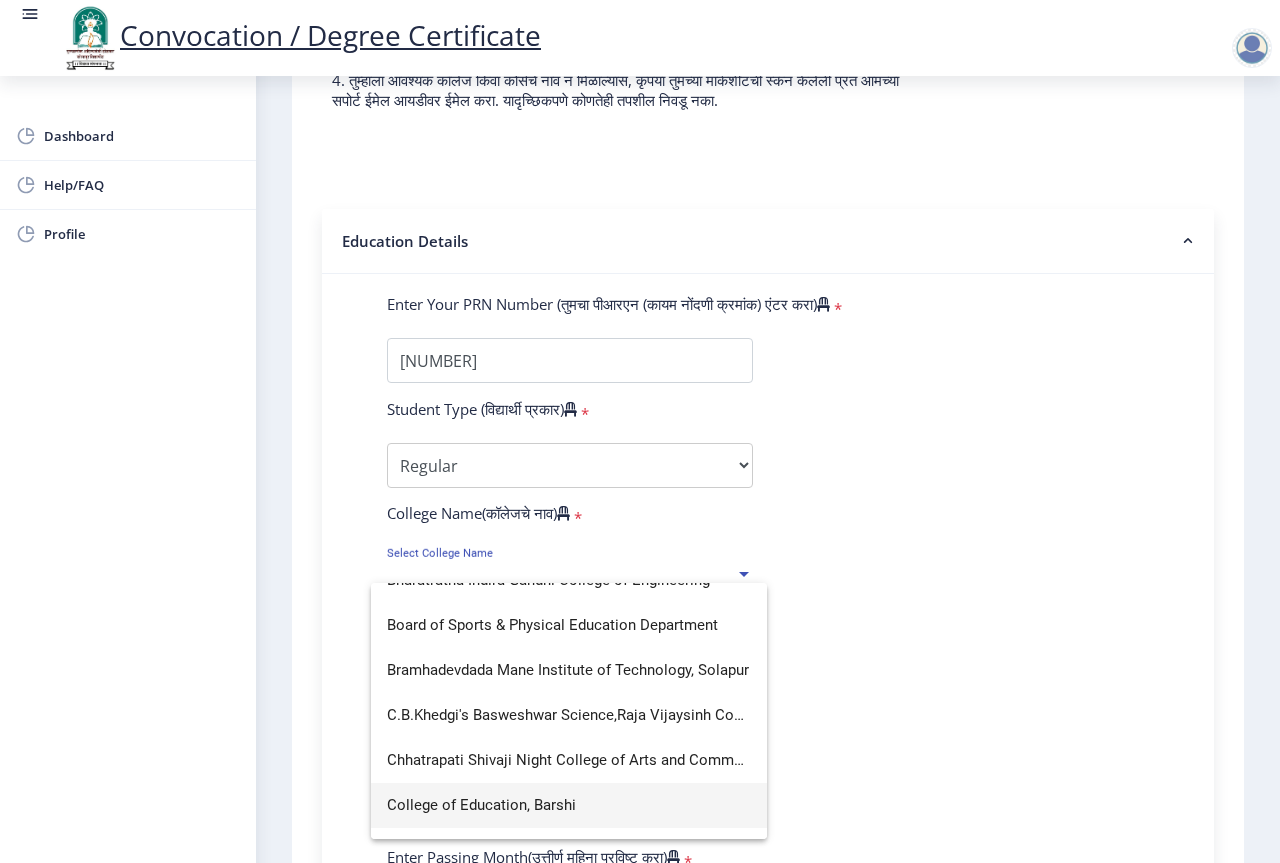 scroll, scrollTop: 800, scrollLeft: 0, axis: vertical 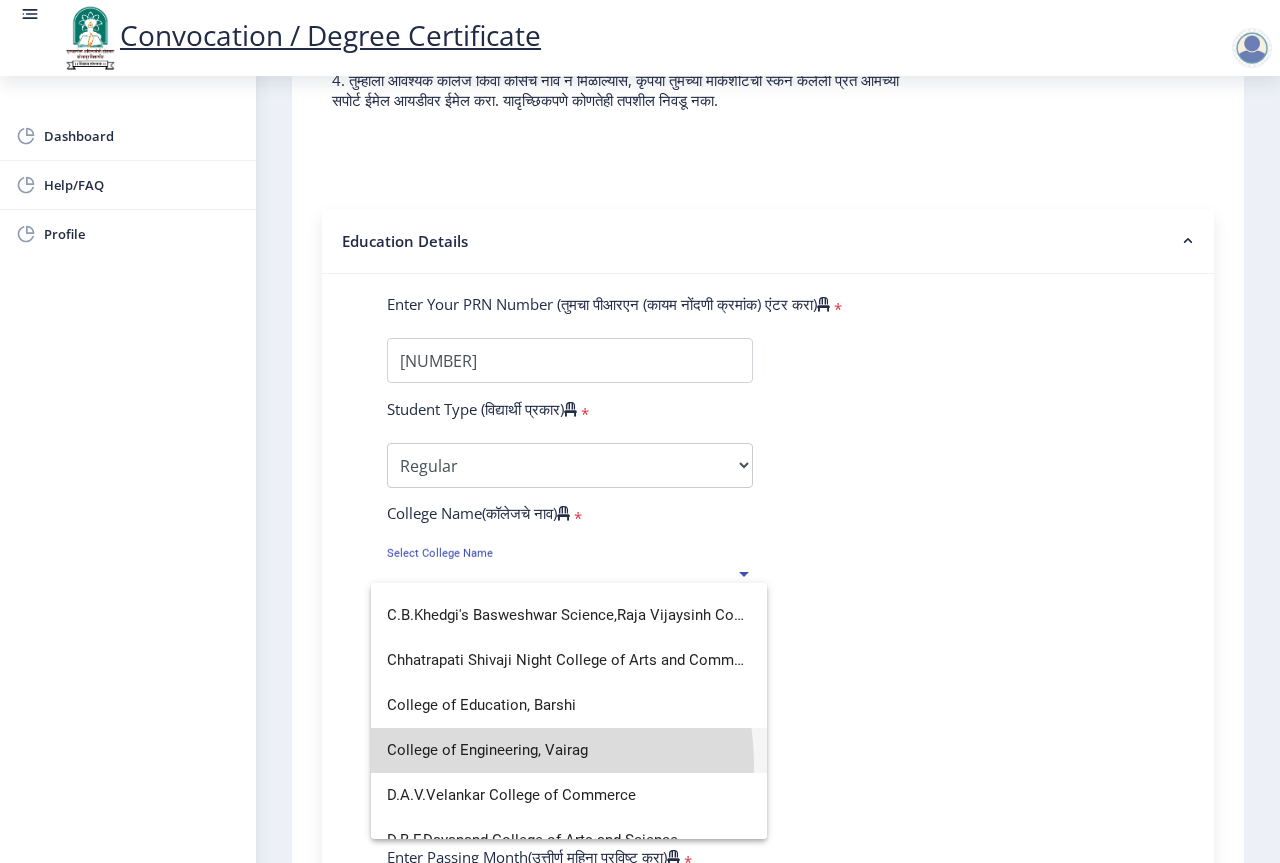 click on "College of Engineering, Vairag" at bounding box center [569, 750] 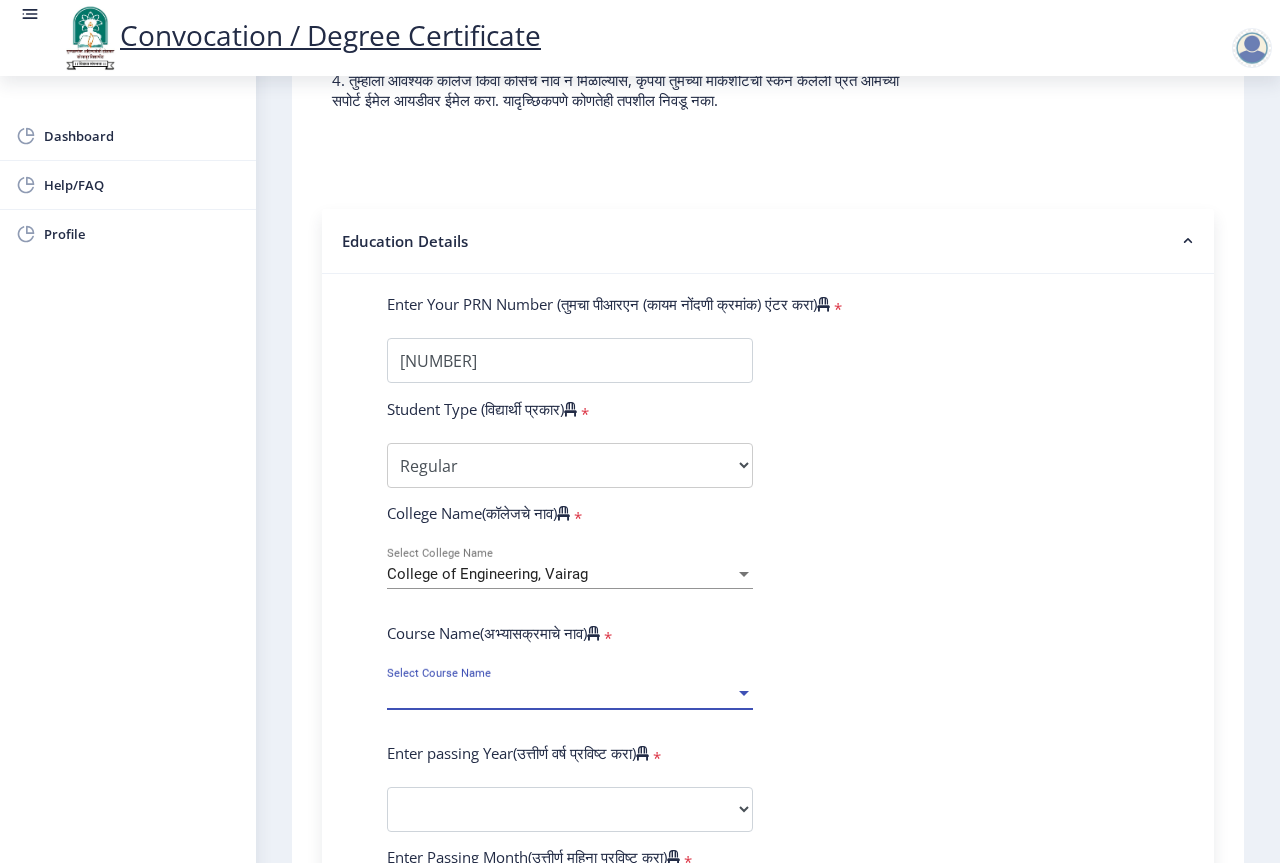 click on "Select Course Name" at bounding box center (561, 694) 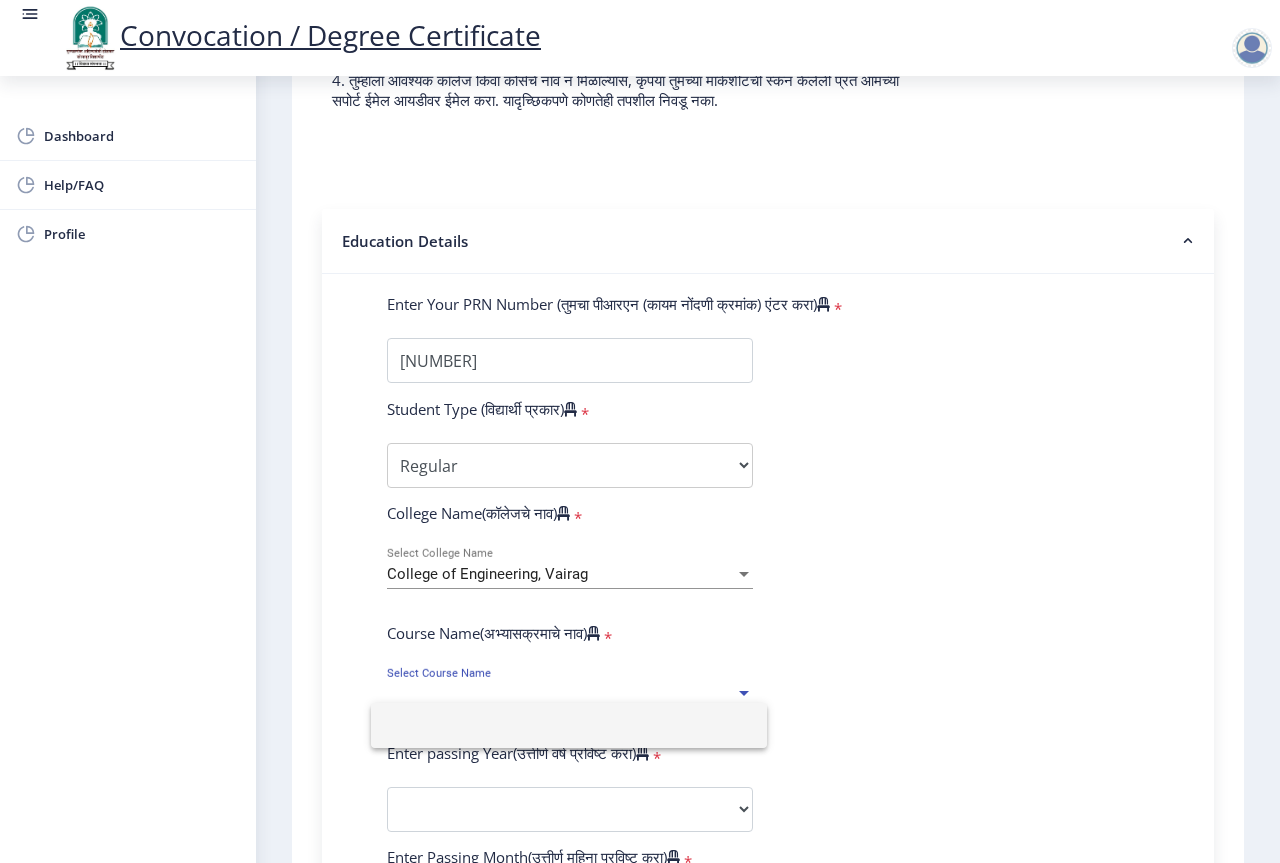 click at bounding box center [569, 725] 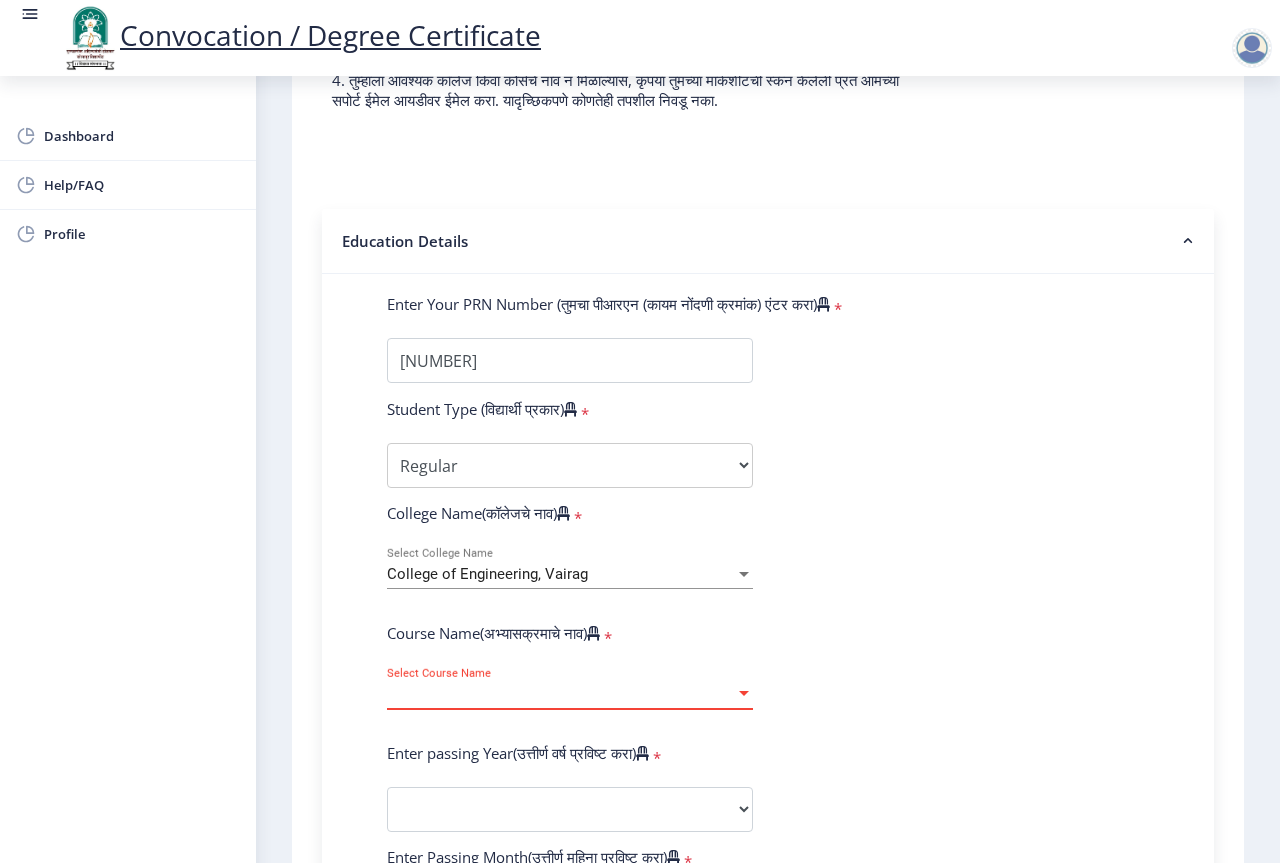 click on "Select Course Name Select Course Name" 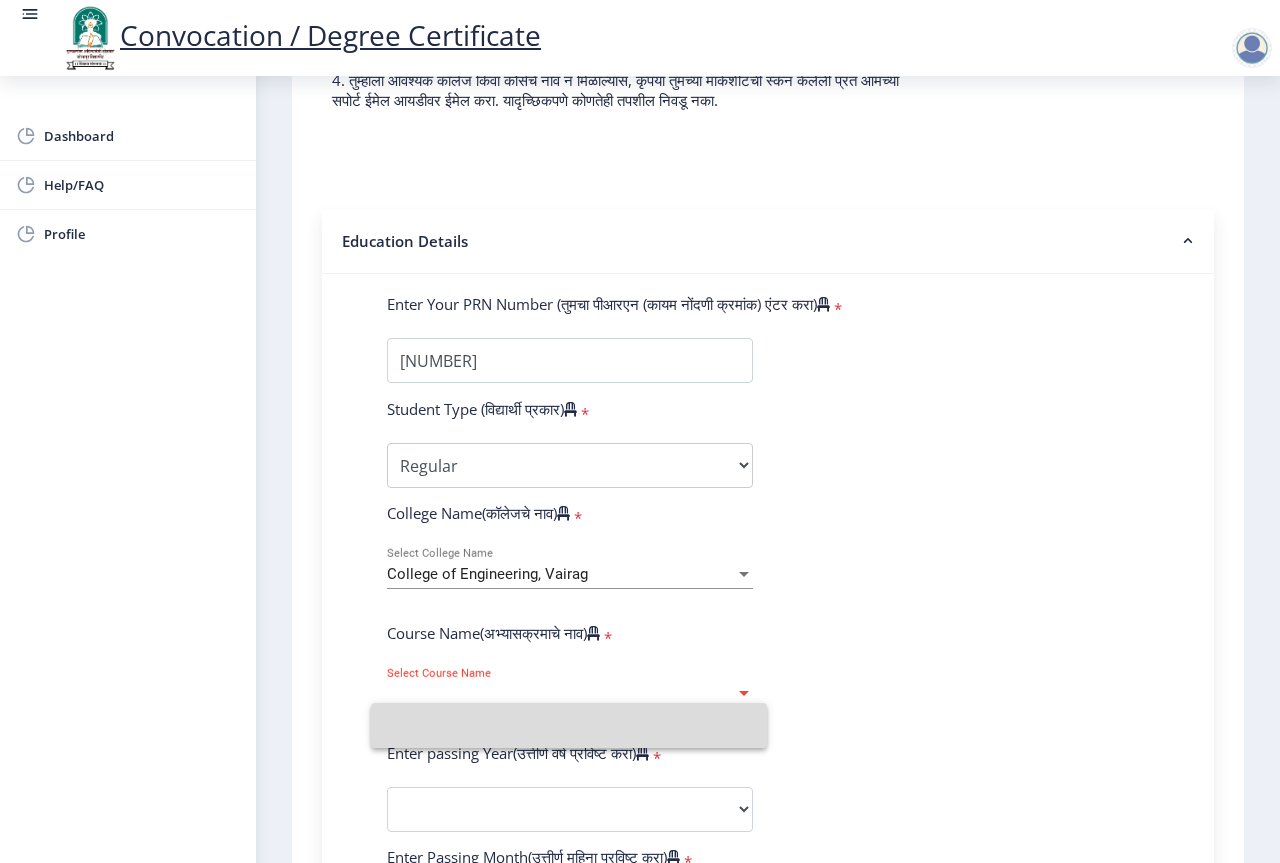 click at bounding box center (569, 725) 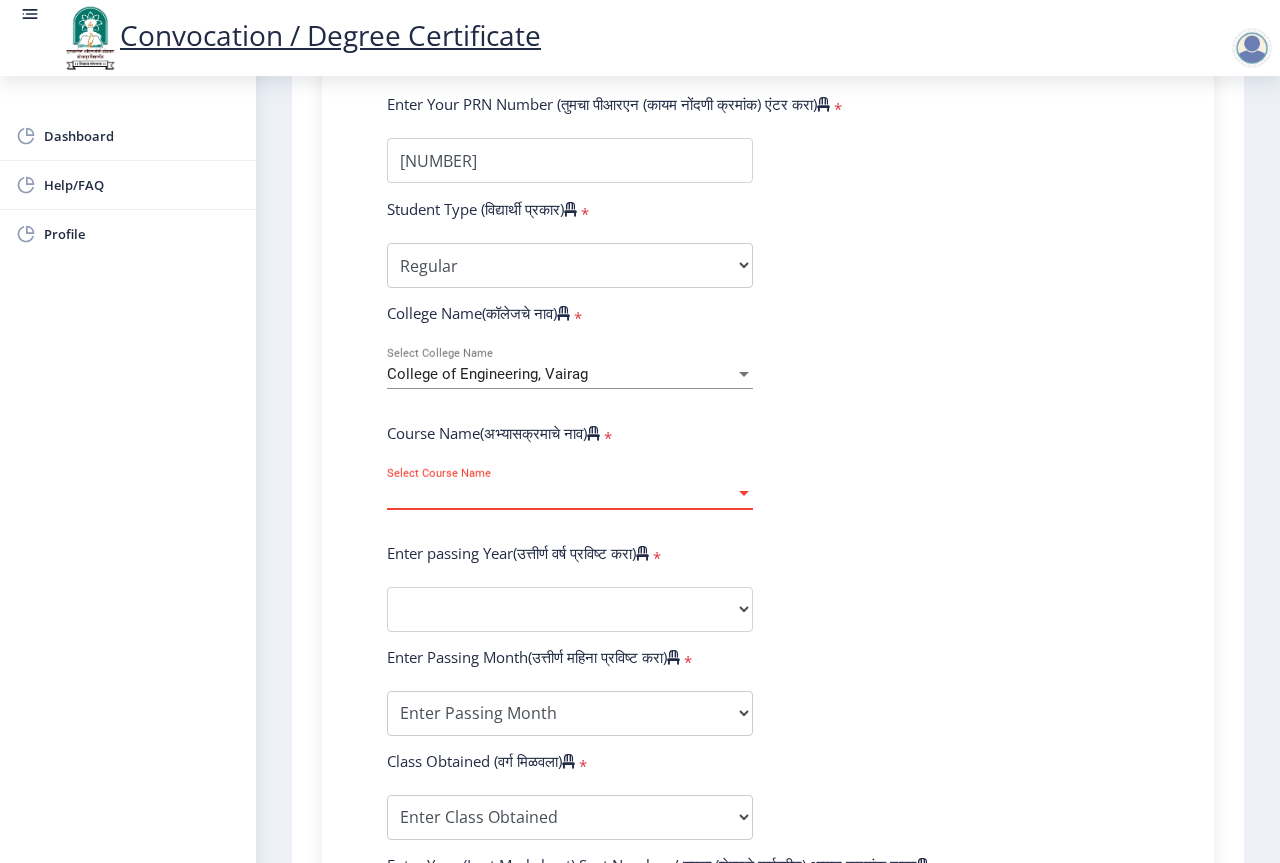 scroll, scrollTop: 600, scrollLeft: 0, axis: vertical 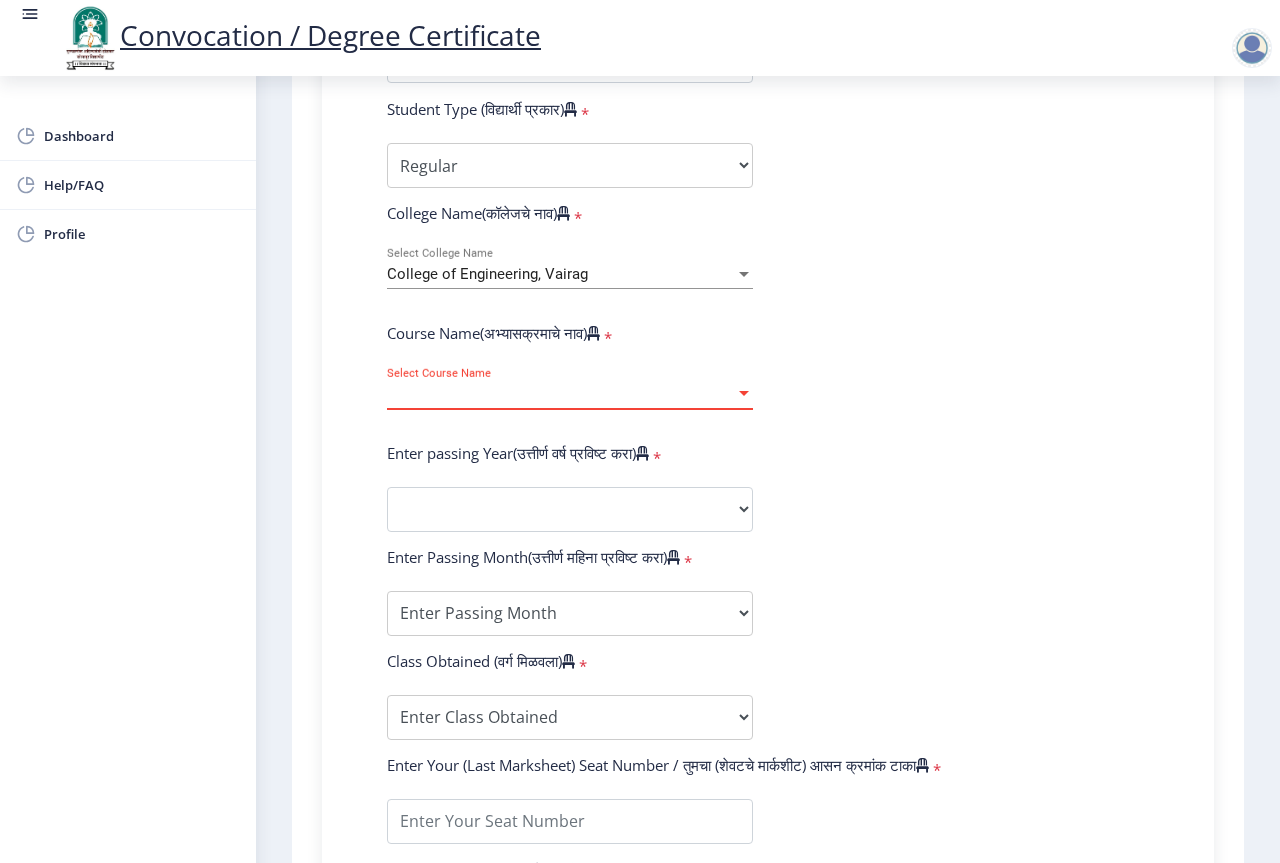 click at bounding box center [744, 394] 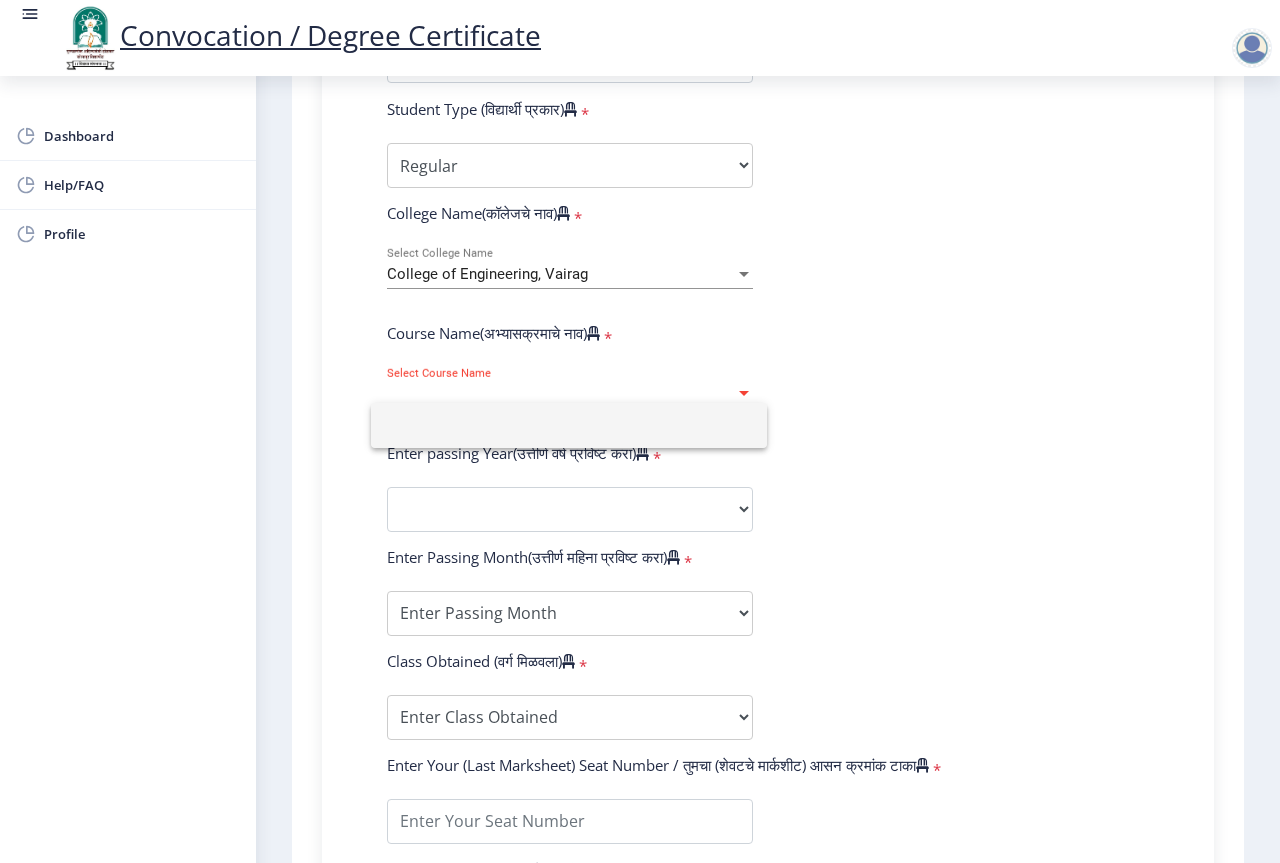 click at bounding box center (569, 425) 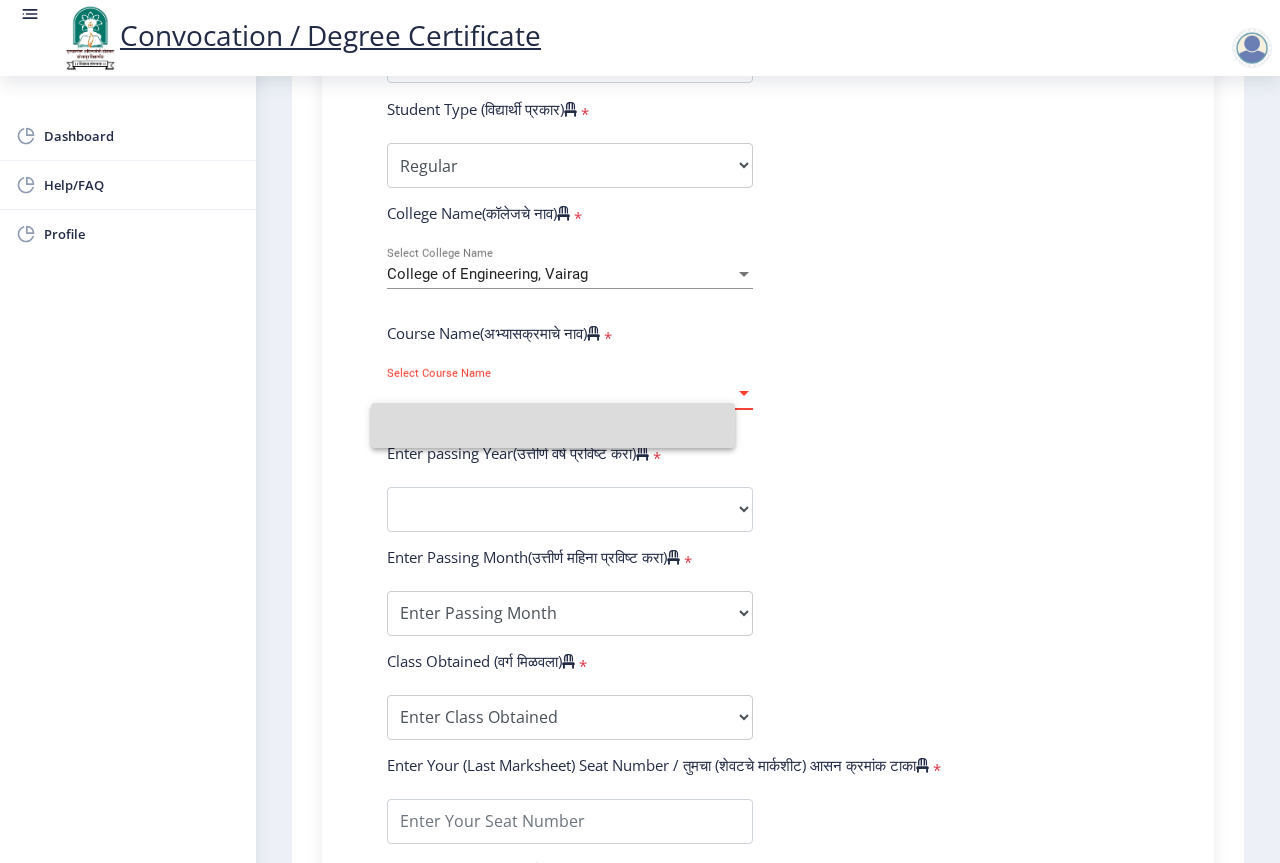 click at bounding box center (744, 394) 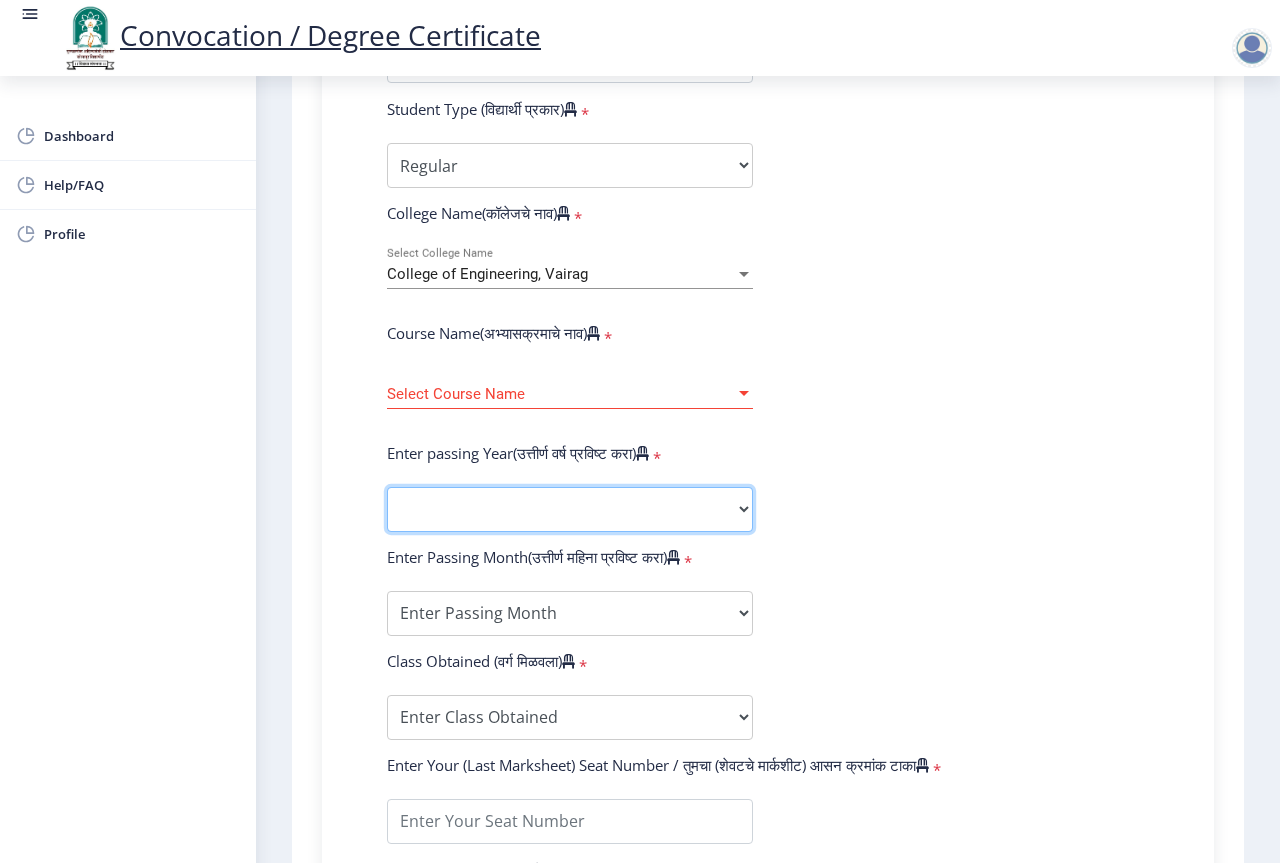 click on "2025   2024   2023   2022   2021   2020   2019   2018   2017   2016   2015   2014   2013   2012   2011   2010   2009   2008   2007   2006   2005   2004   2003   2002   2001   2000   1999   1998   1997   1996   1995   1994   1993   1992   1991   1990   1989   1988   1987   1986   1985   1984   1983   1982   1981   1980   1979   1978   1977   1976" 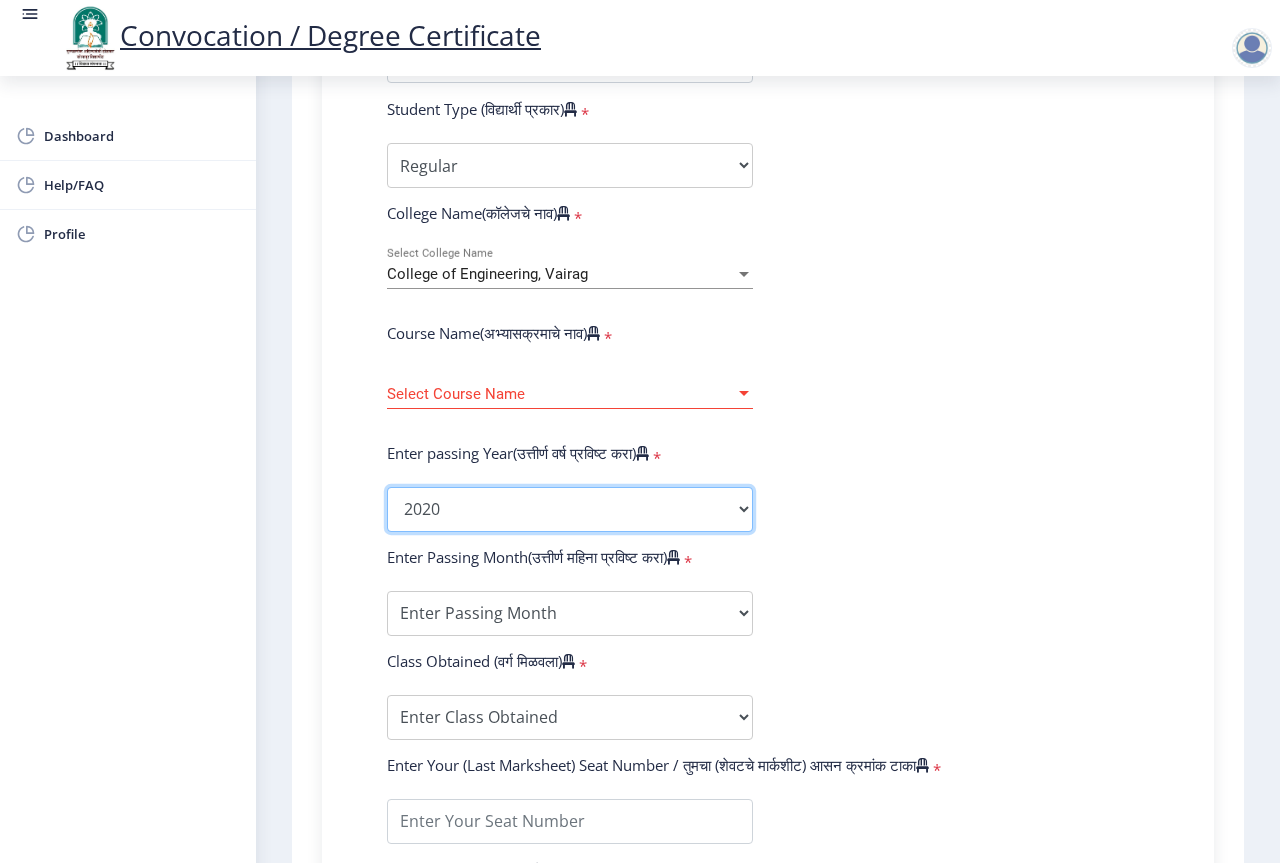 click on "2025   2024   2023   2022   2021   2020   2019   2018   2017   2016   2015   2014   2013   2012   2011   2010   2009   2008   2007   2006   2005   2004   2003   2002   2001   2000   1999   1998   1997   1996   1995   1994   1993   1992   1991   1990   1989   1988   1987   1986   1985   1984   1983   1982   1981   1980   1979   1978   1977   1976" 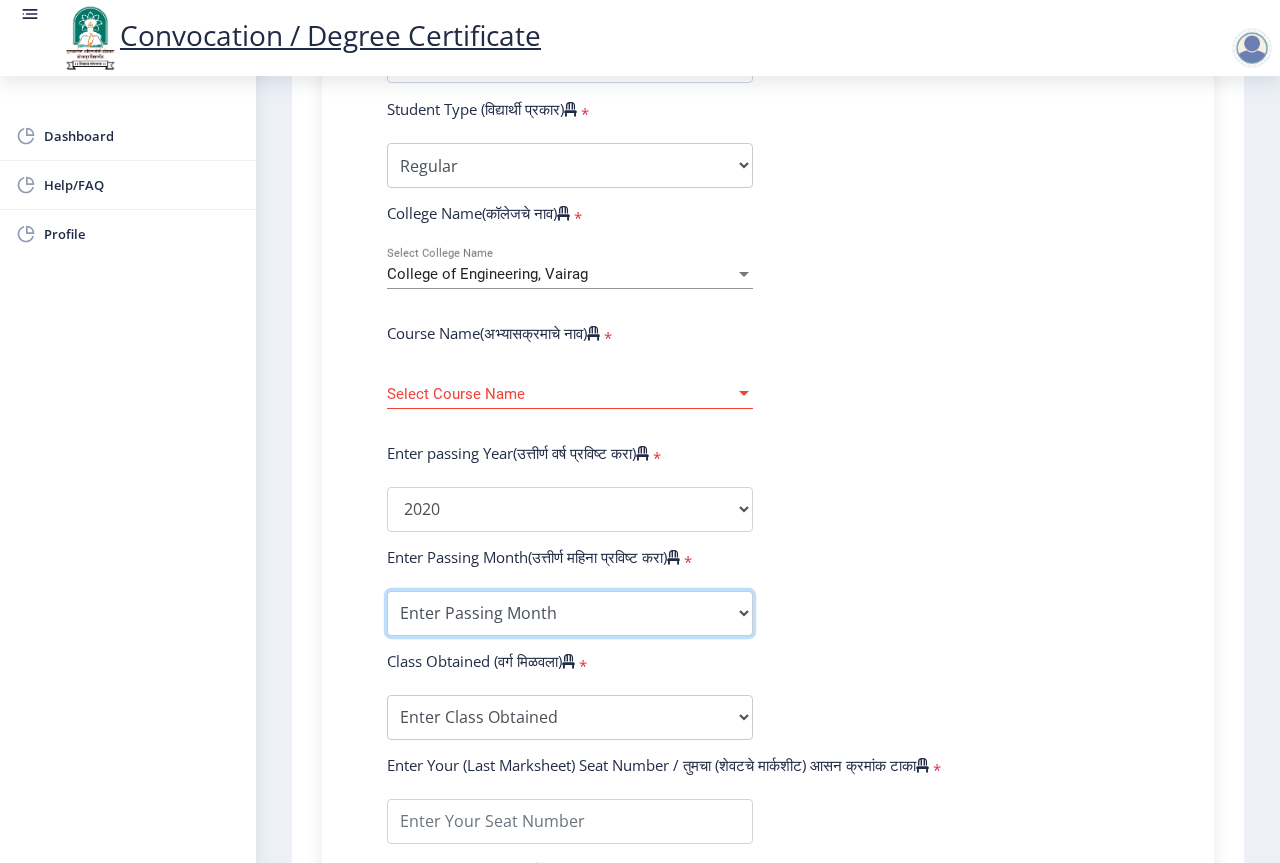 click on "Enter Passing Month March April May October November December" at bounding box center (570, 613) 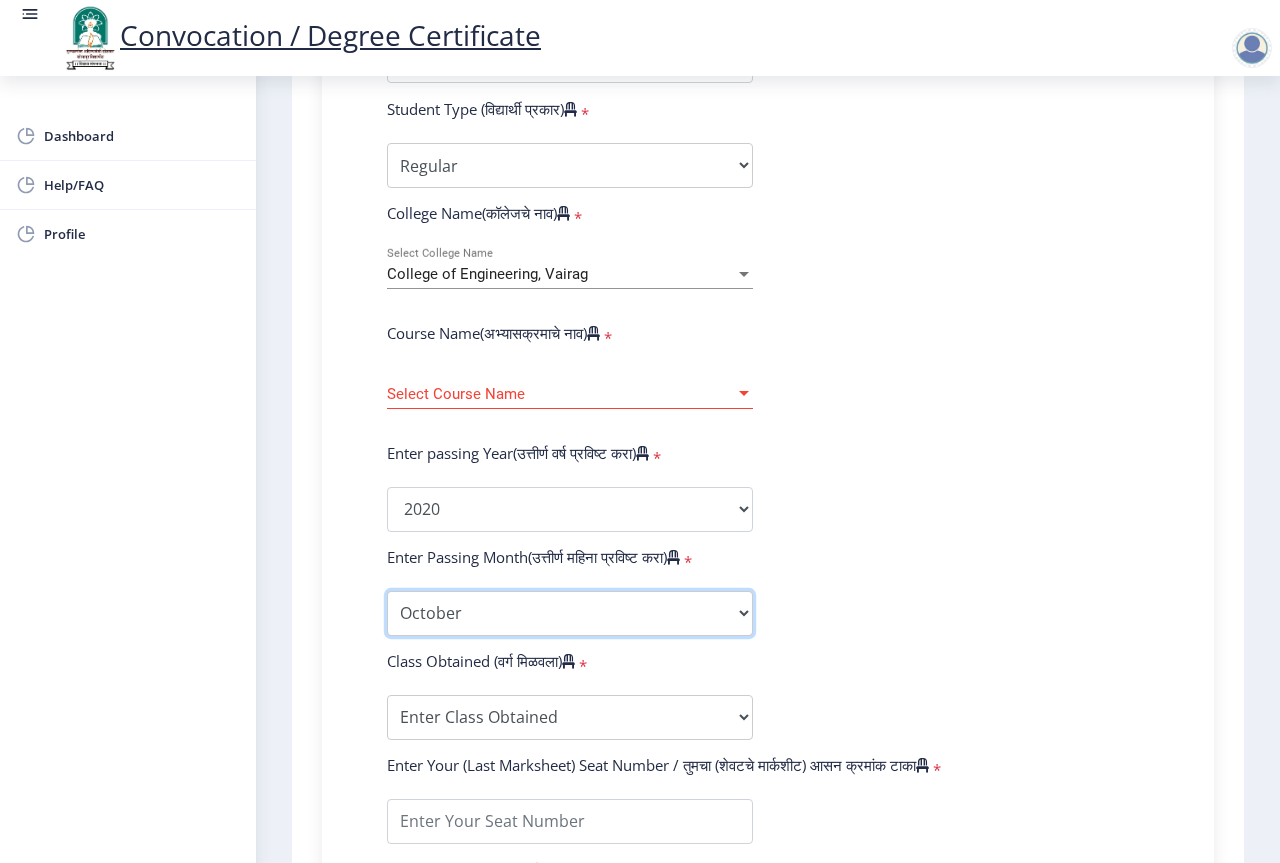 click on "Enter Passing Month March April May October November December" at bounding box center (570, 613) 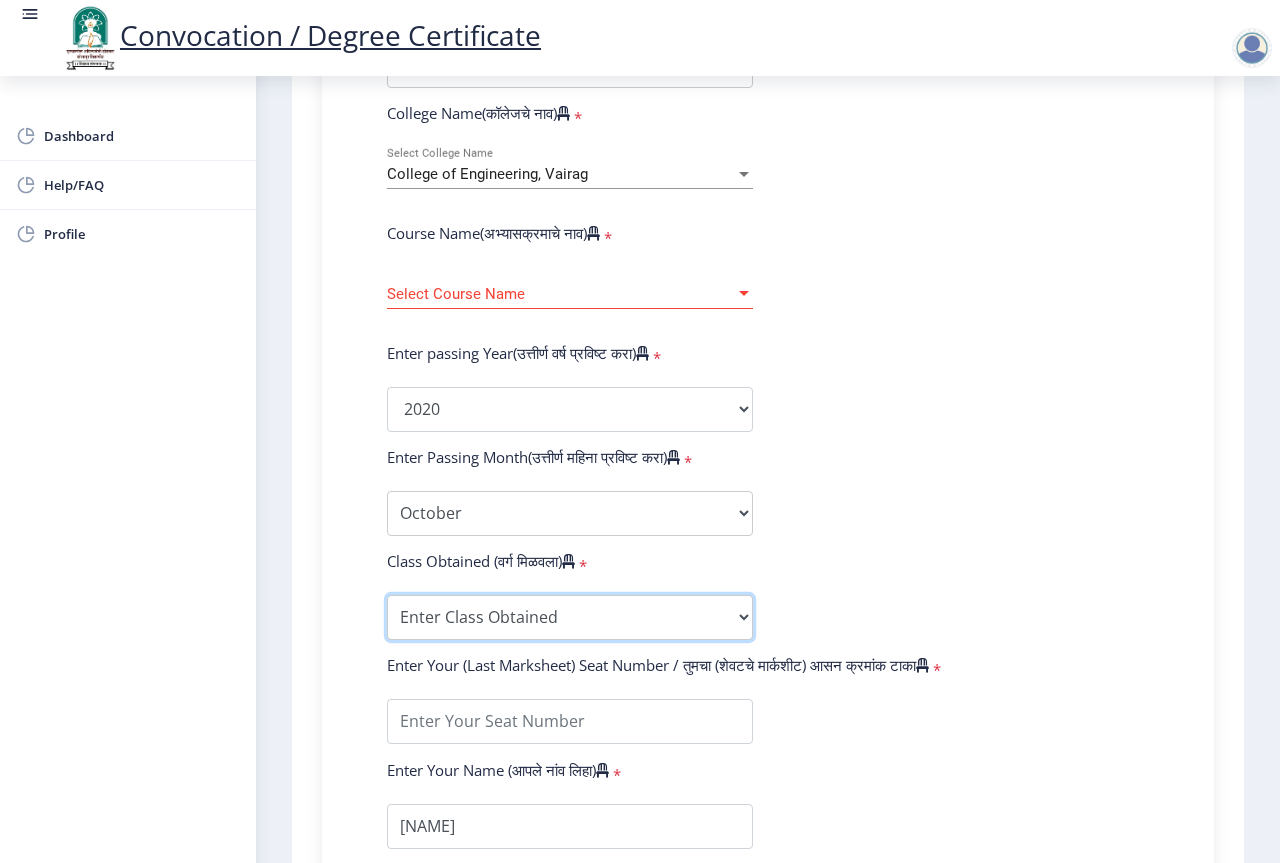 click on "Enter Class Obtained FIRST CLASS WITH DISTINCTION FIRST CLASS HIGHER SECOND CLASS SECOND CLASS PASS CLASS Grade O Grade A+ Grade A Grade B+ Grade B Grade C+ Grade C Grade D Grade E" at bounding box center (570, 617) 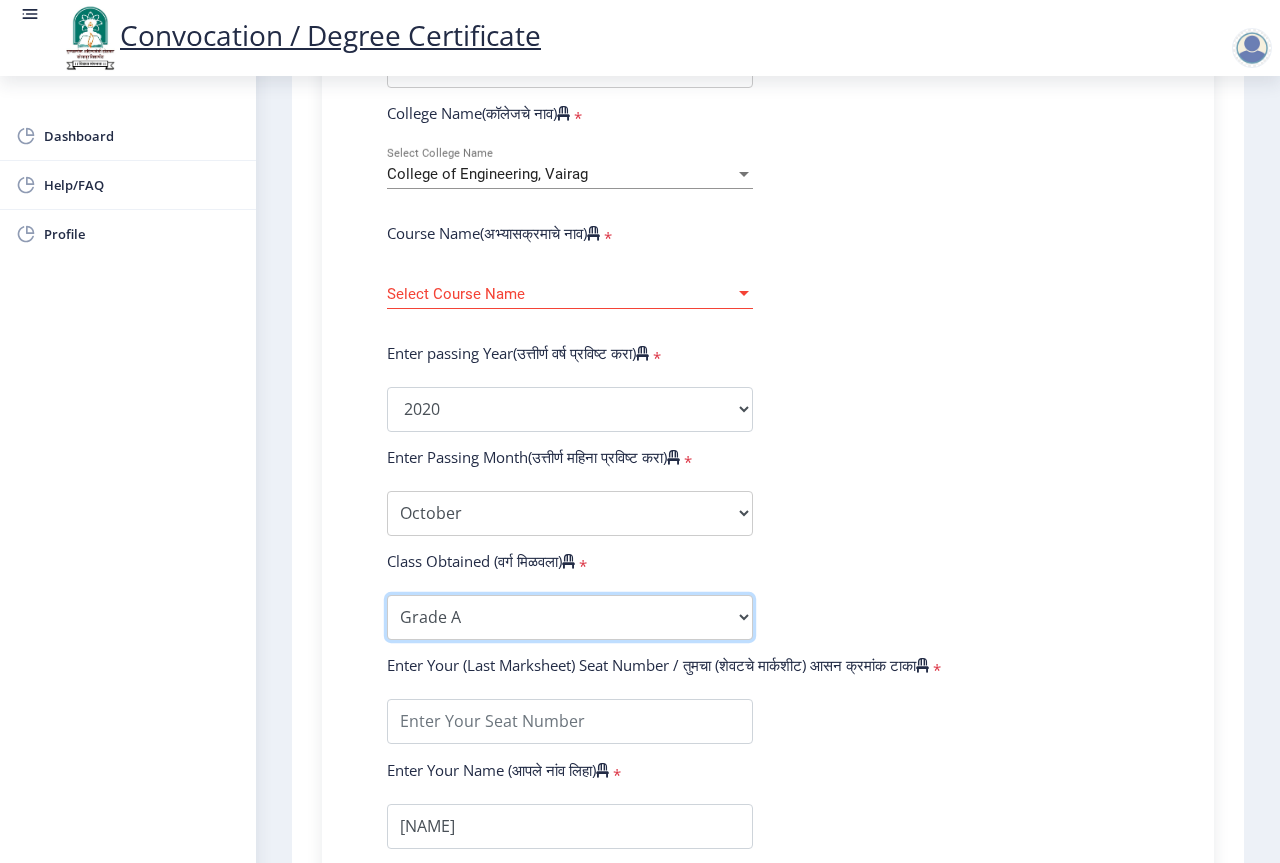 click on "Enter Class Obtained FIRST CLASS WITH DISTINCTION FIRST CLASS HIGHER SECOND CLASS SECOND CLASS PASS CLASS Grade O Grade A+ Grade A Grade B+ Grade B Grade C+ Grade C Grade D Grade E" at bounding box center [570, 617] 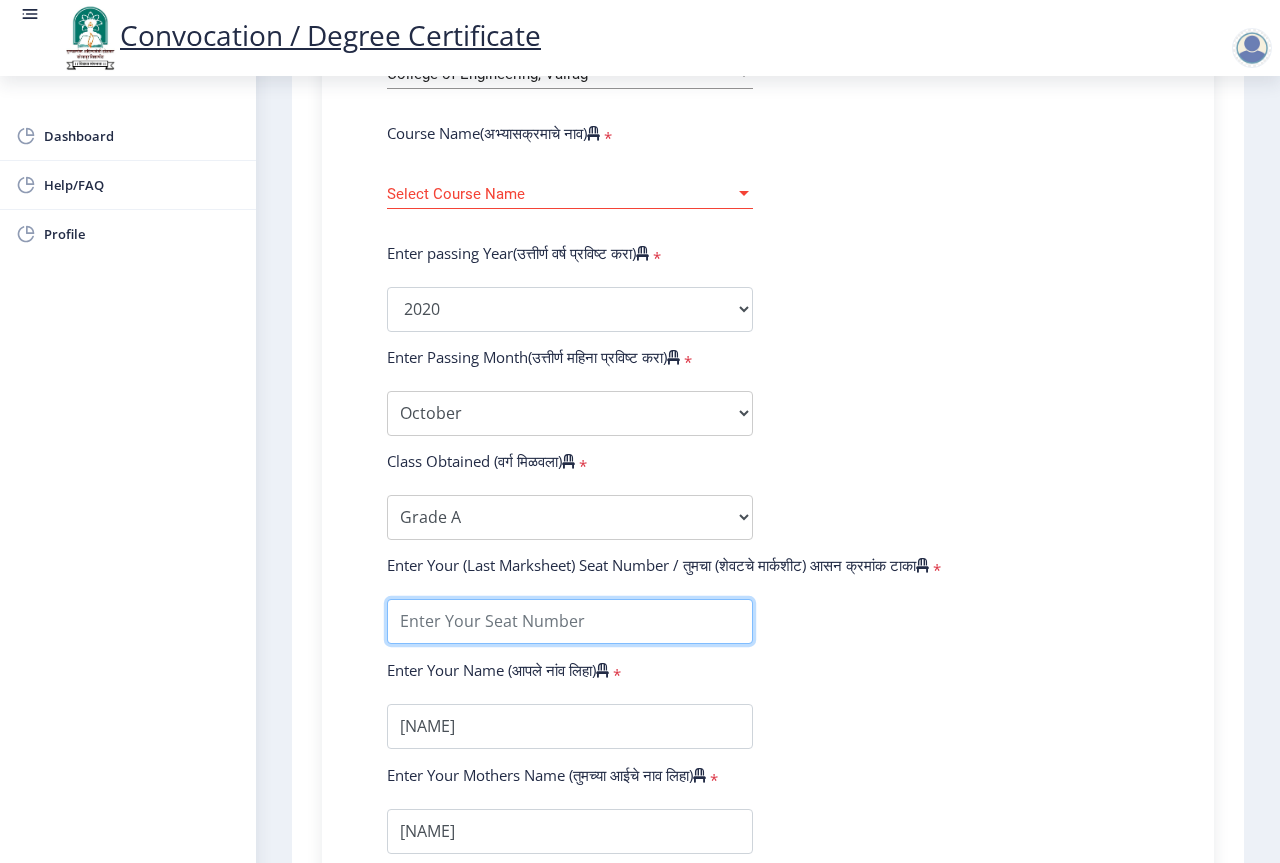 click at bounding box center (570, 621) 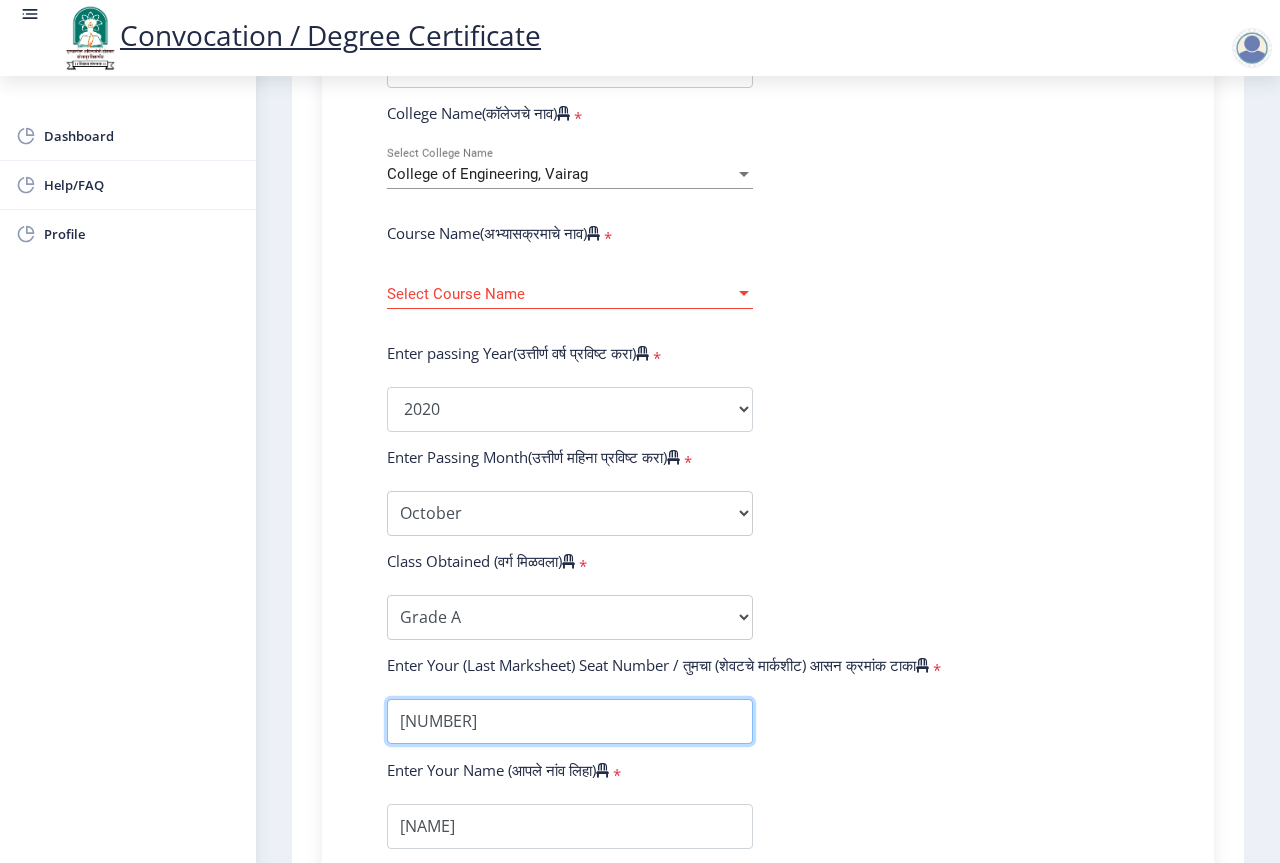 scroll, scrollTop: 700, scrollLeft: 0, axis: vertical 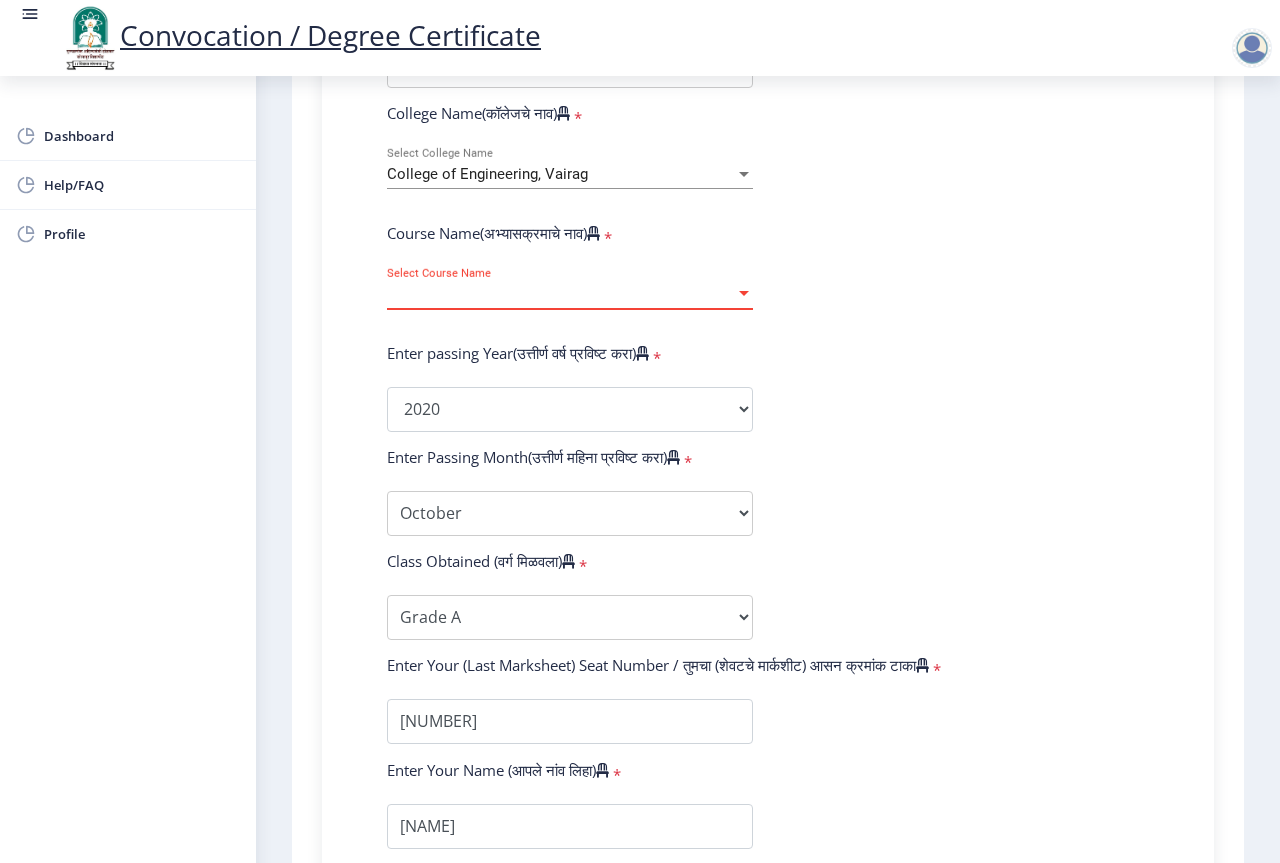 click on "Select Course Name" at bounding box center [561, 294] 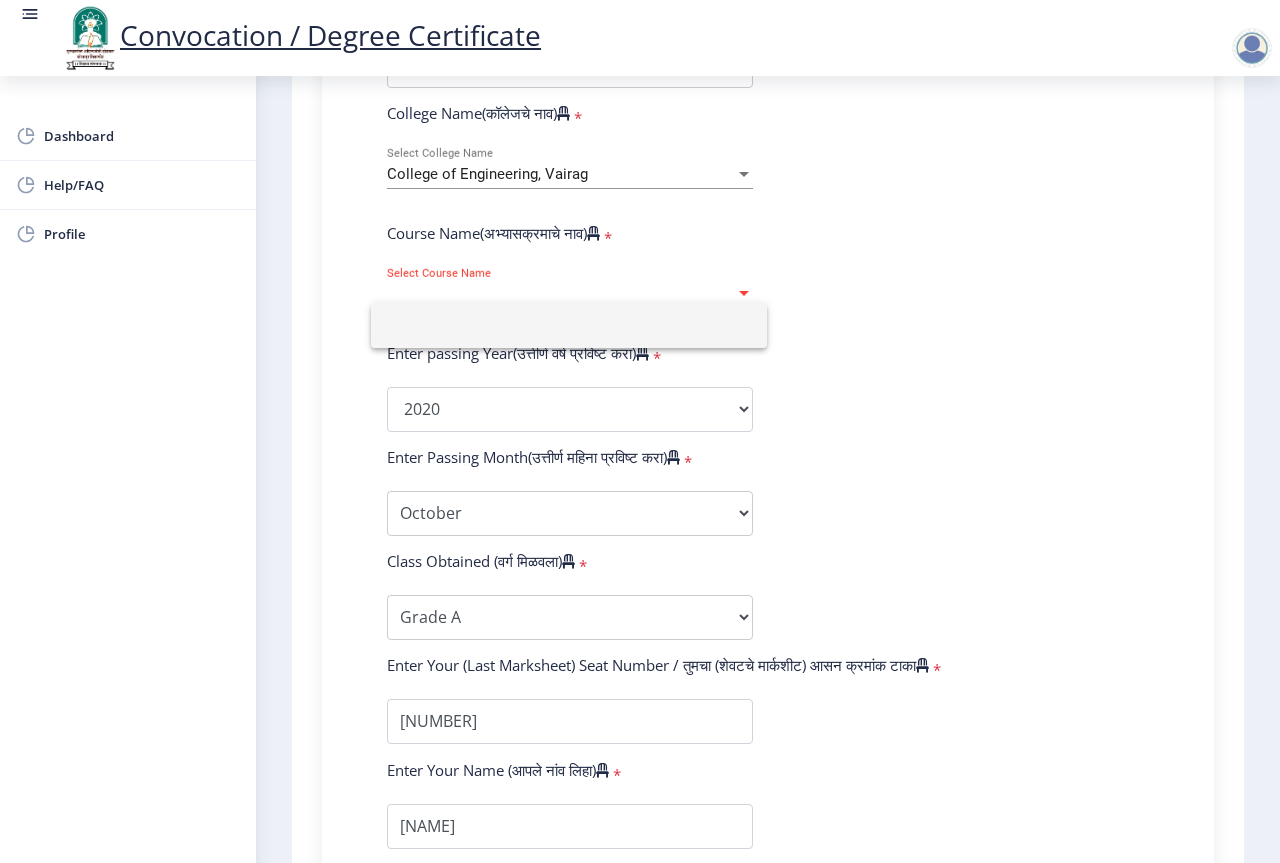 click at bounding box center [569, 325] 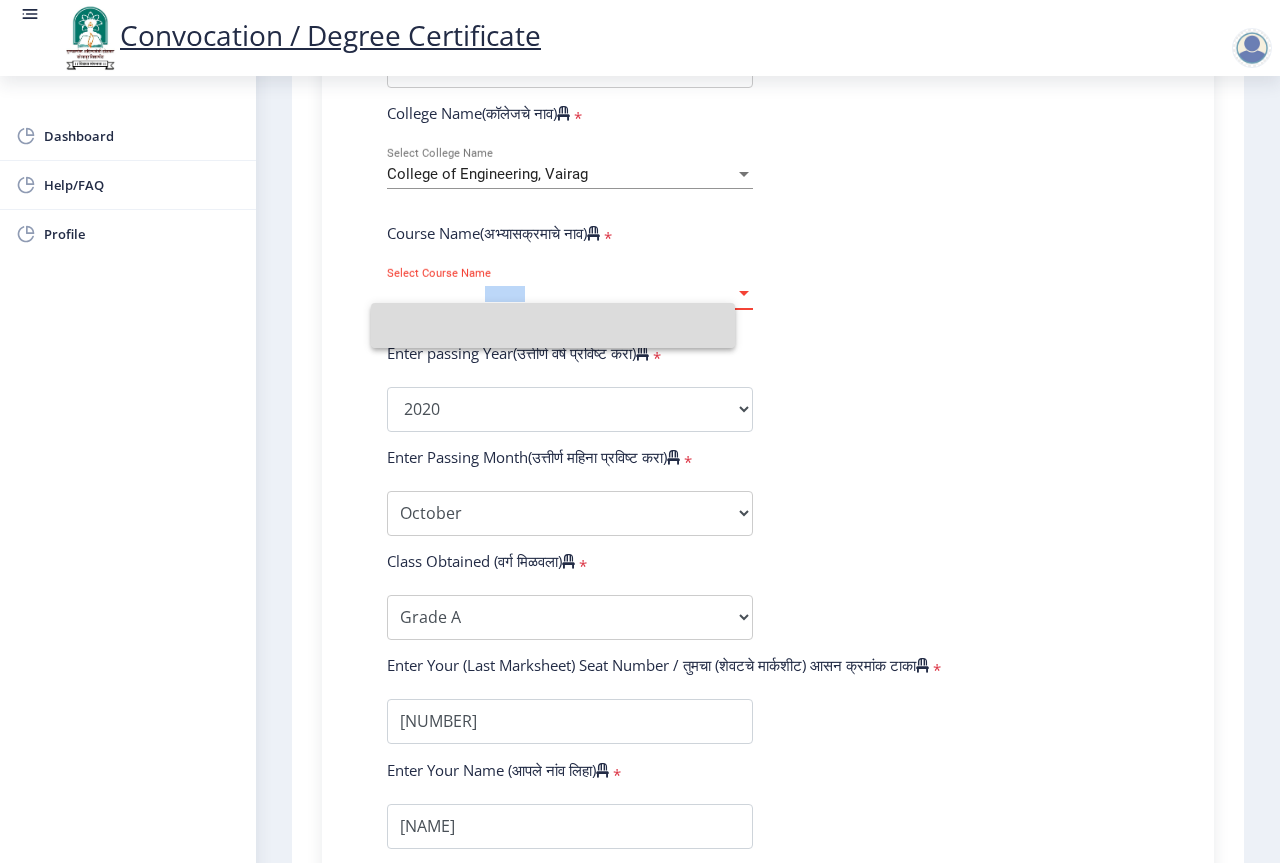 click on "Select Course Name" at bounding box center [561, 294] 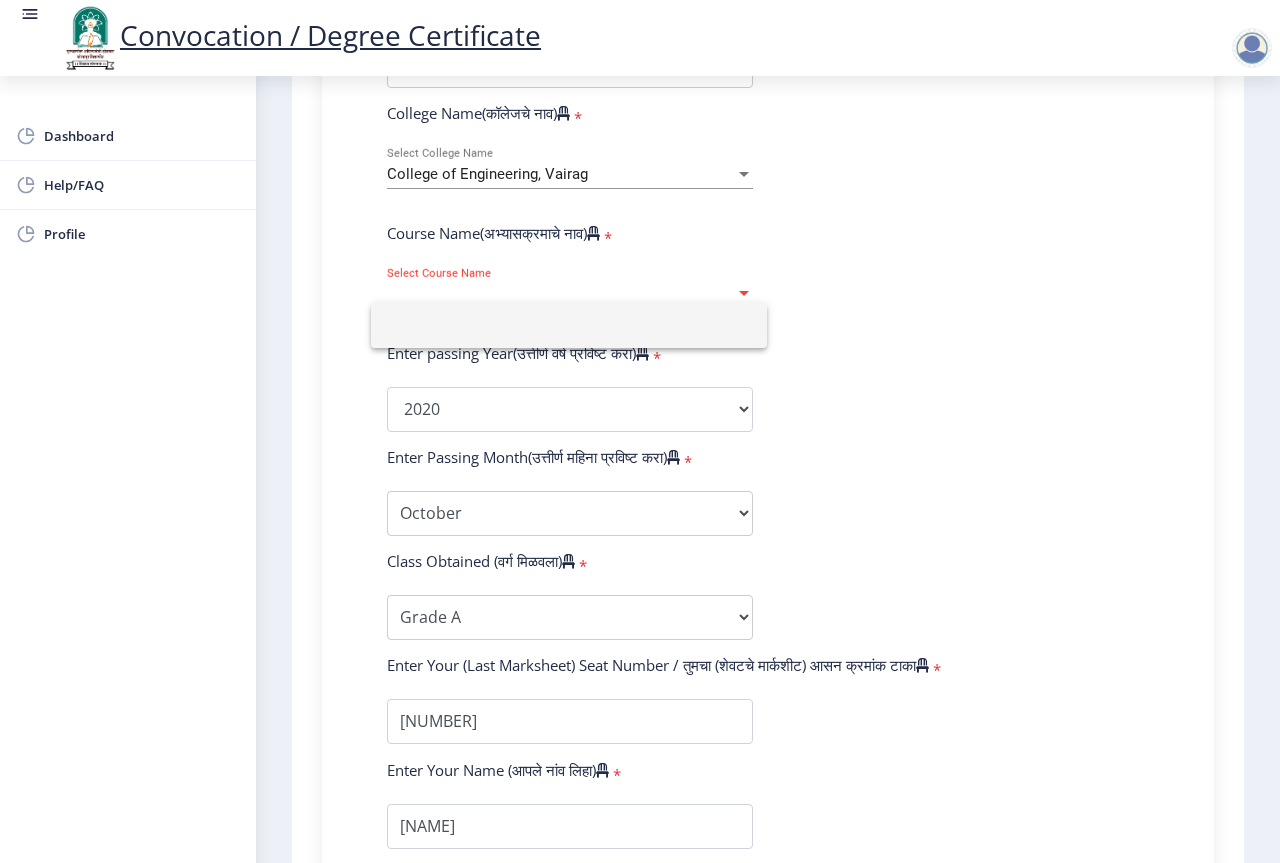click 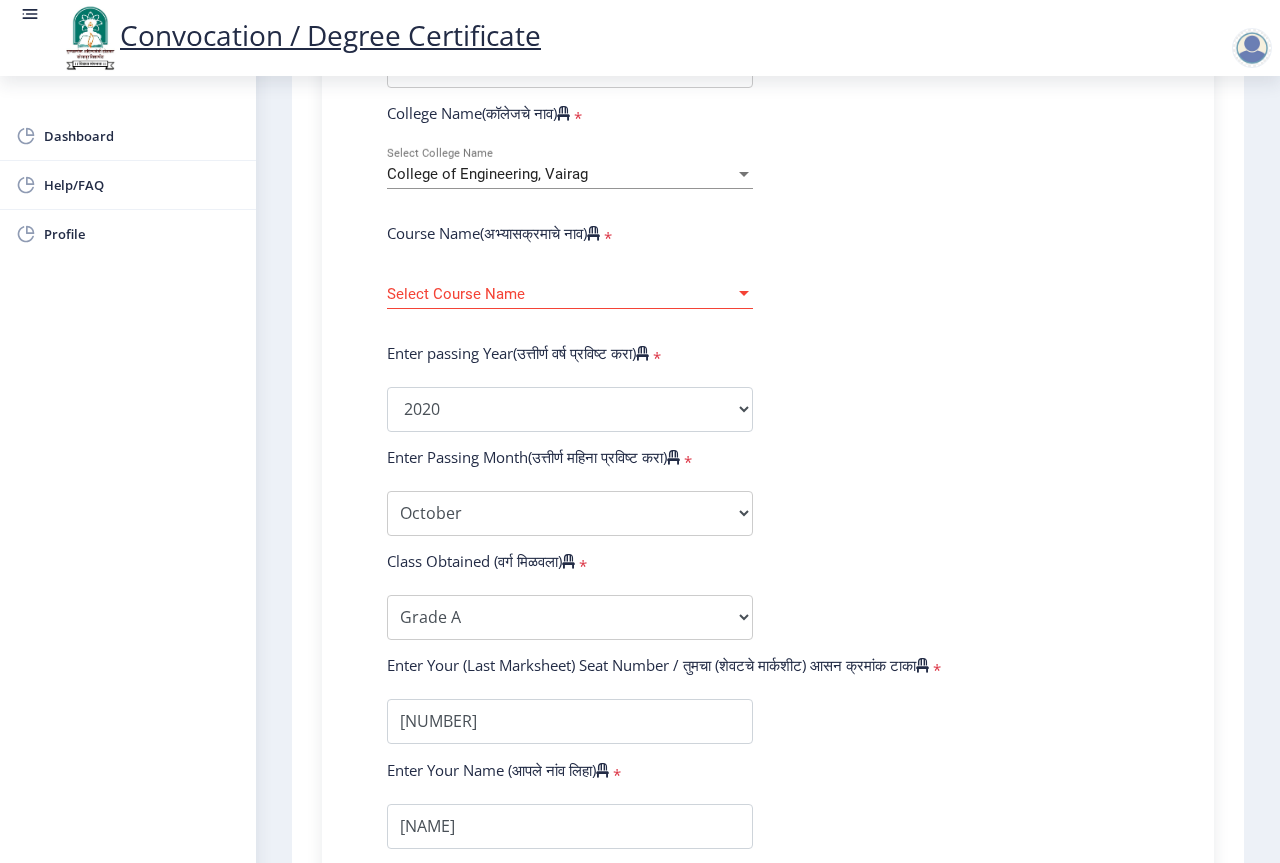 click on "Select Course Name Select Course Name" 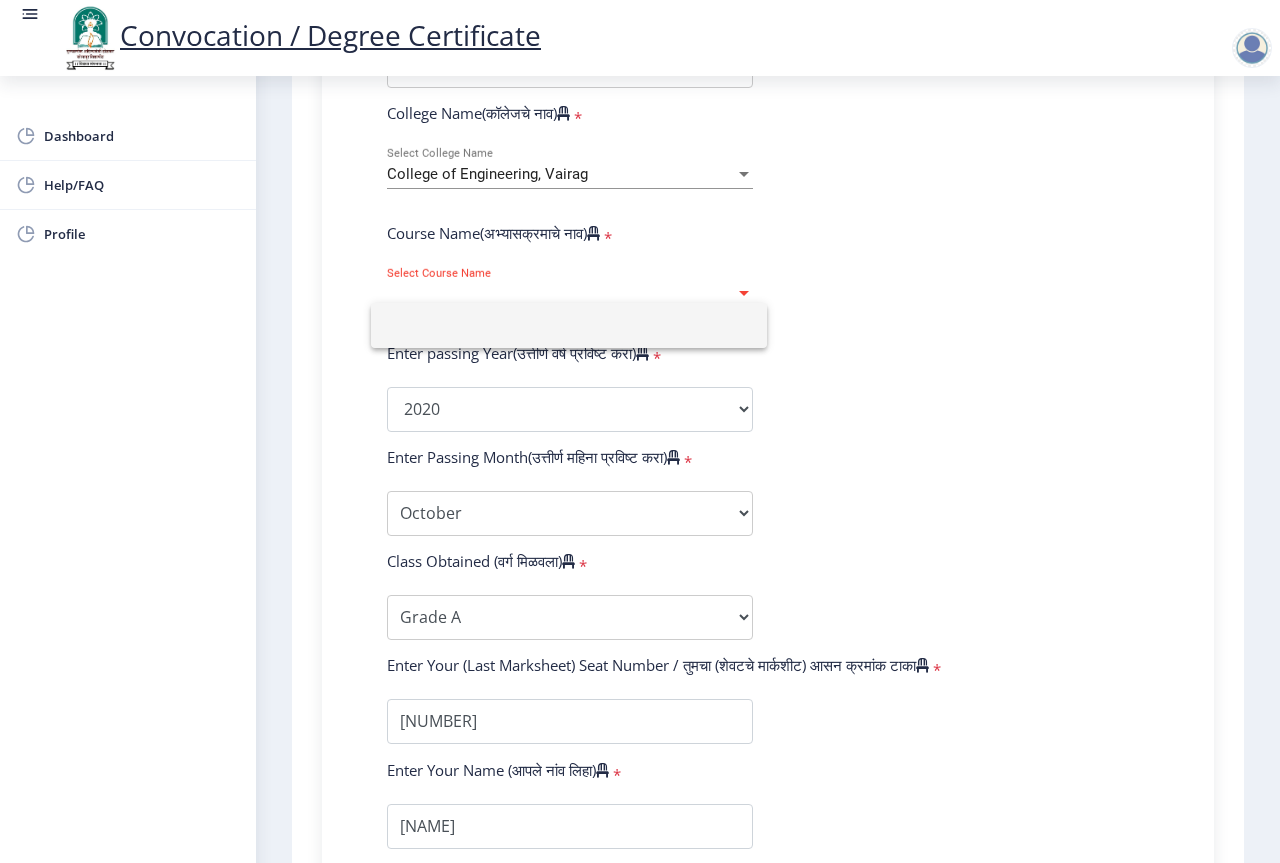 click at bounding box center (569, 325) 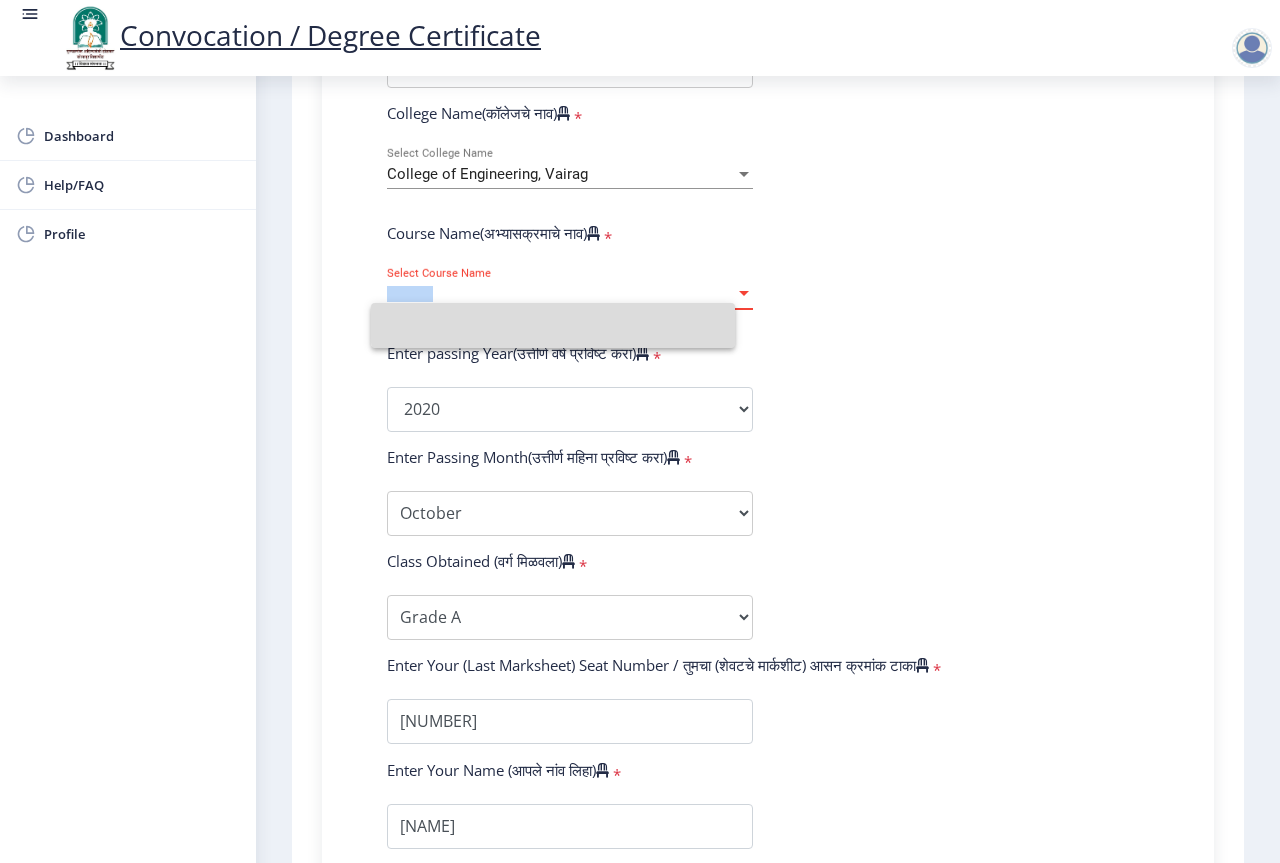 click on "Select Course Name Select Course Name" 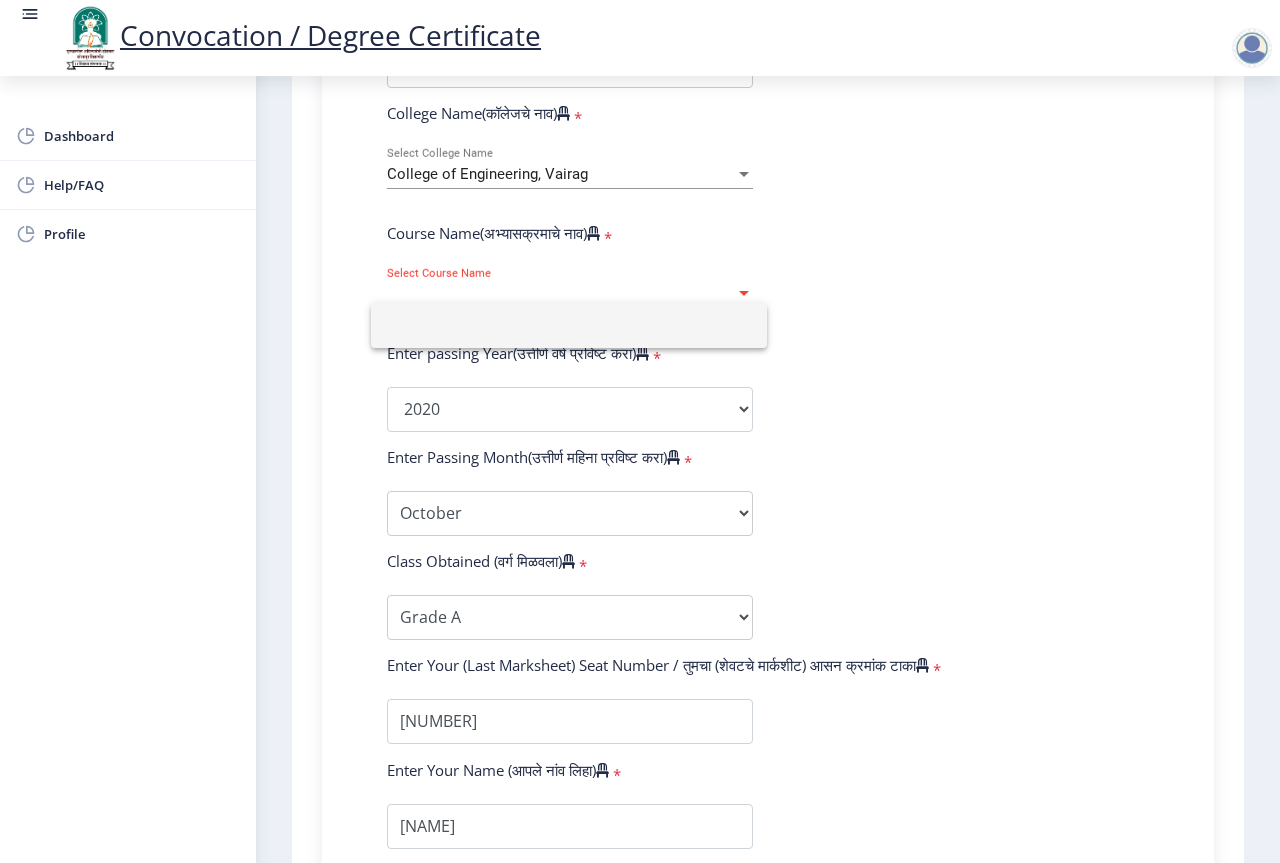 click at bounding box center (569, 325) 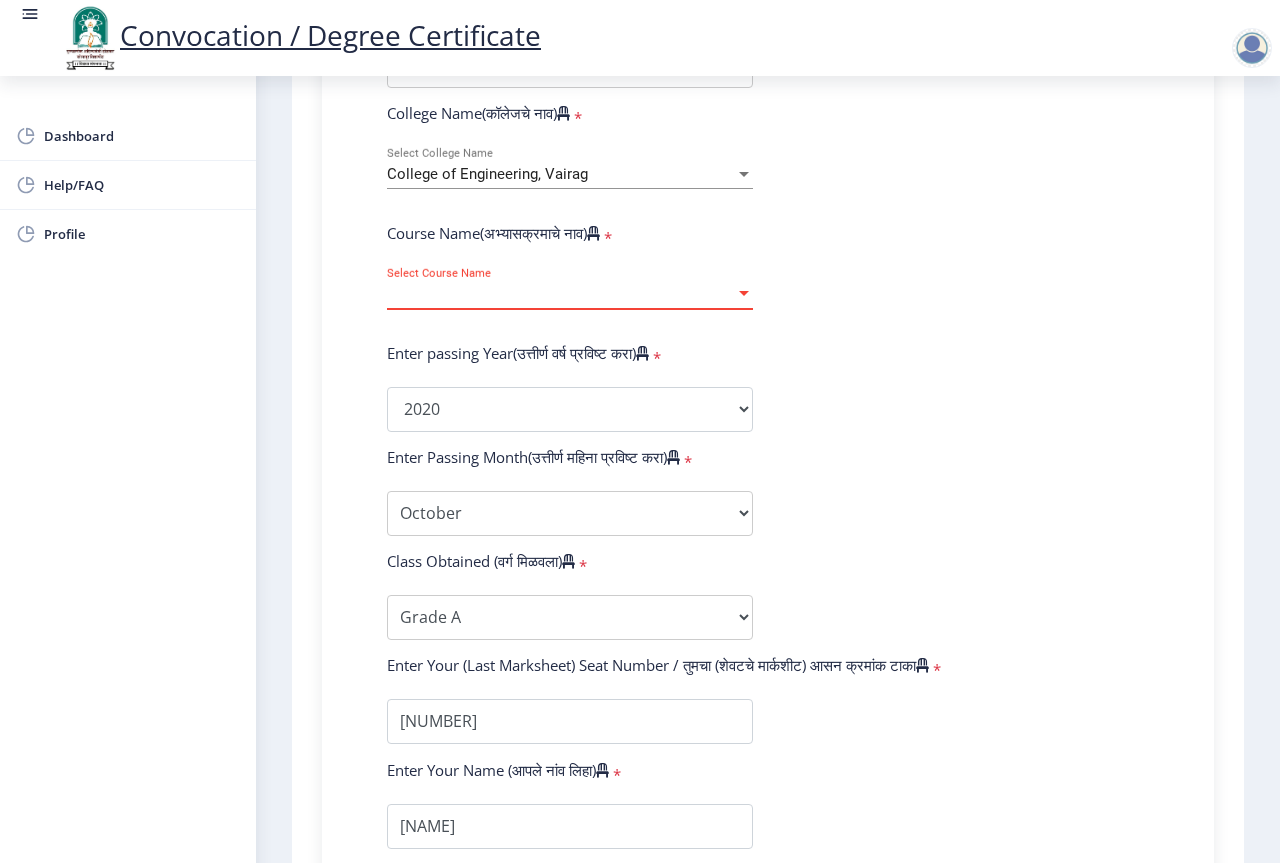 click on "Select Course Name" at bounding box center [561, 294] 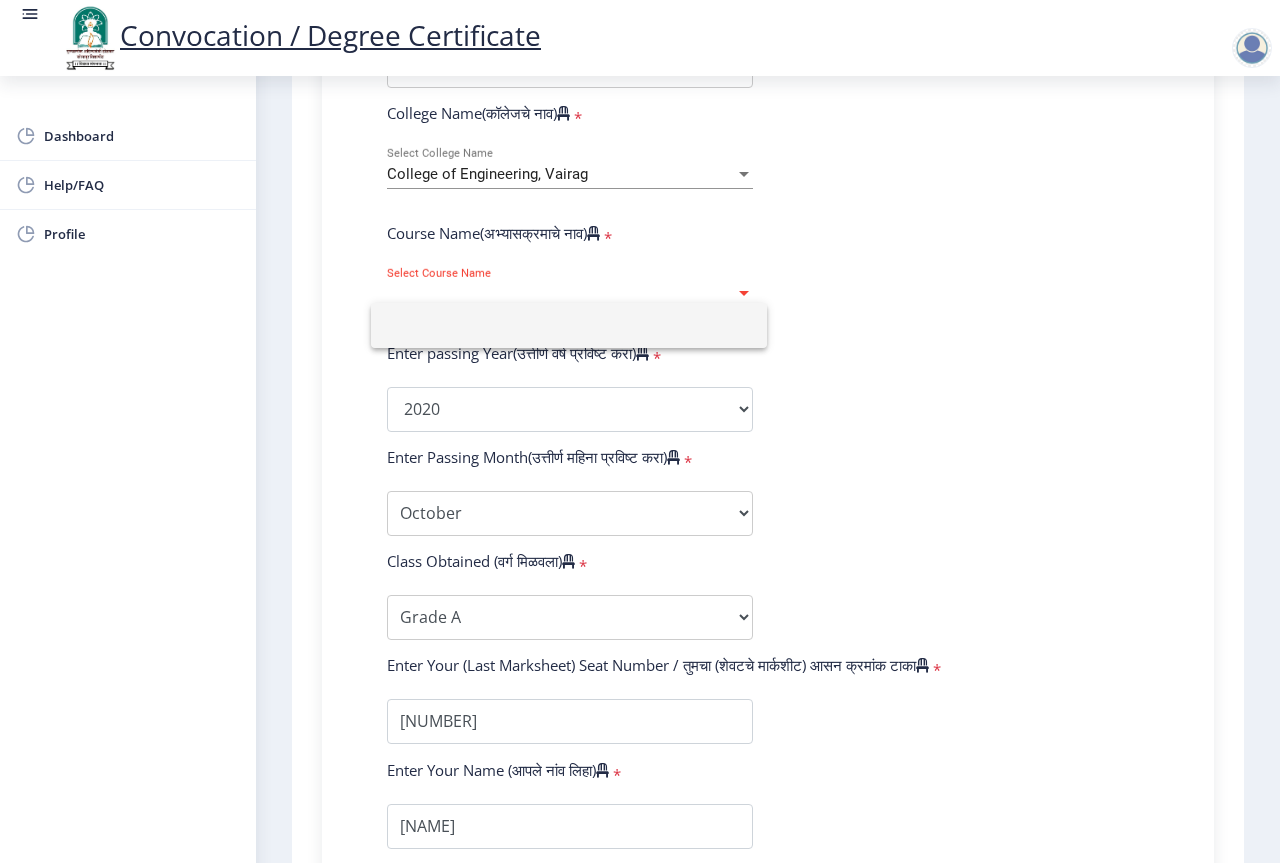 click at bounding box center (569, 325) 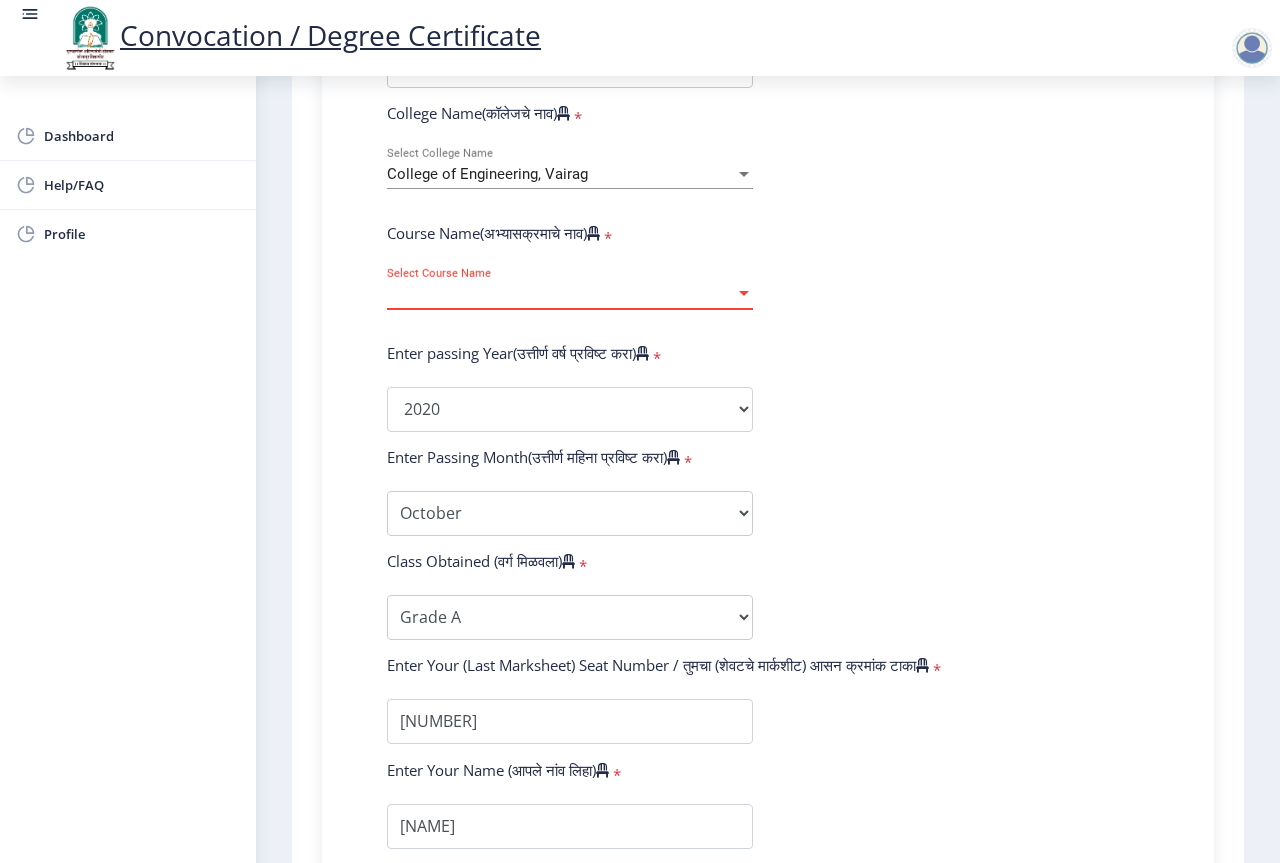 click on "Select Course Name" at bounding box center [561, 294] 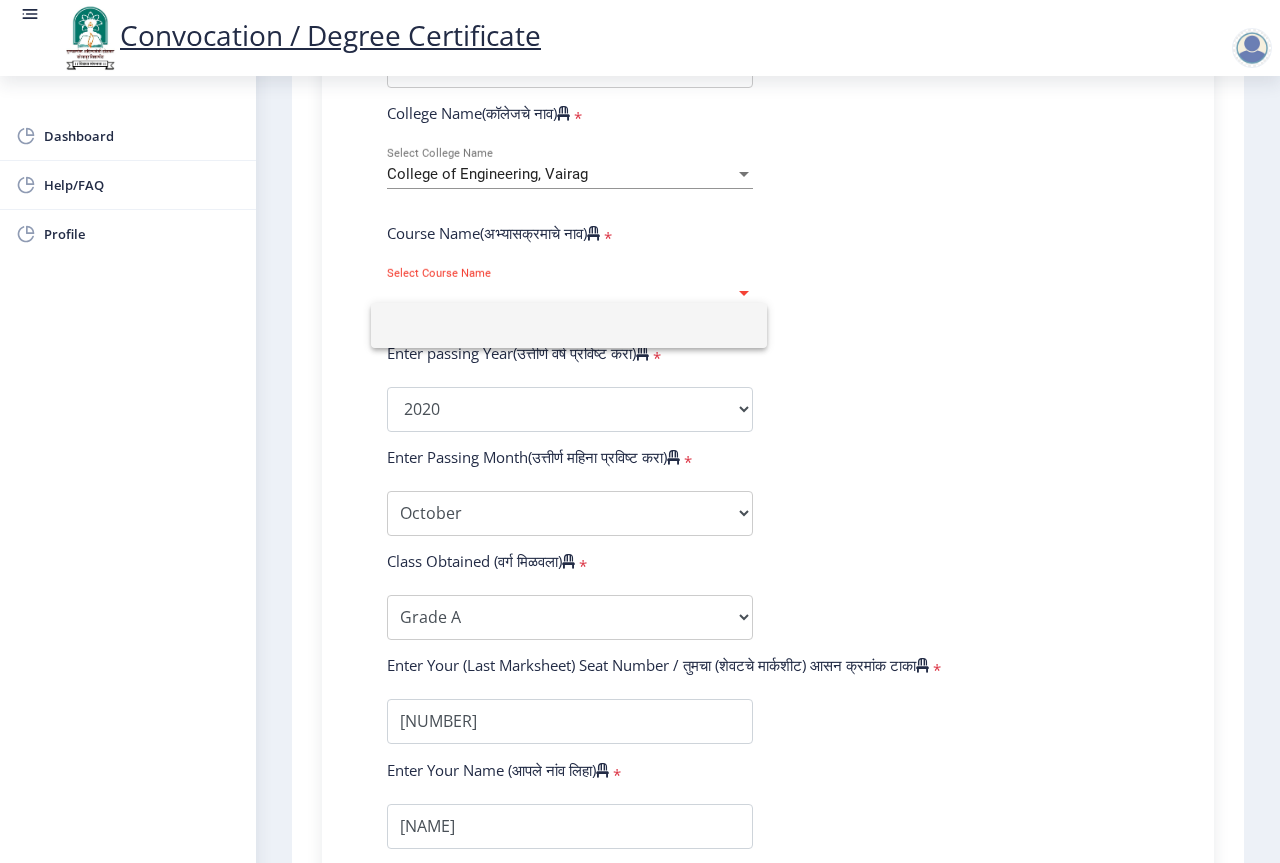 click 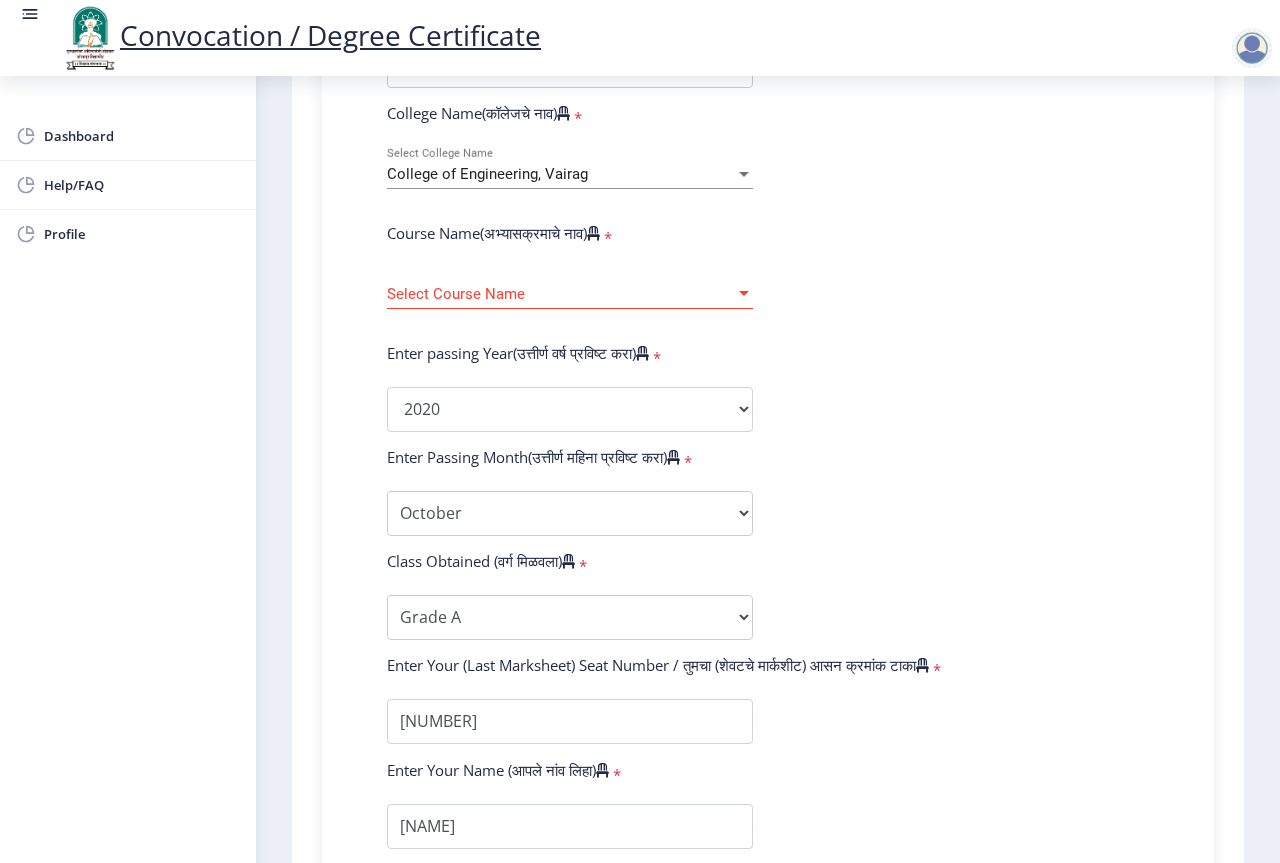 click on "Select Course Name" at bounding box center [561, 294] 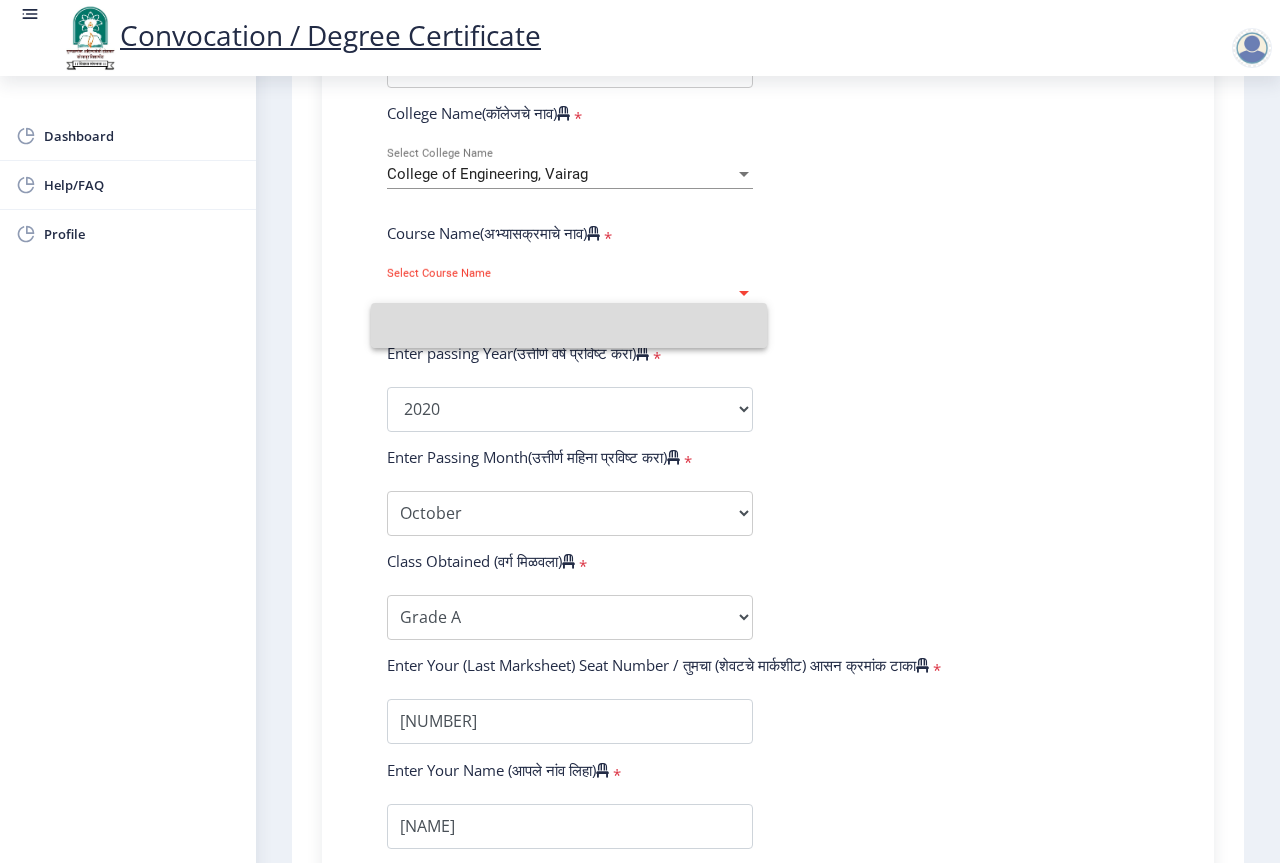click at bounding box center (569, 325) 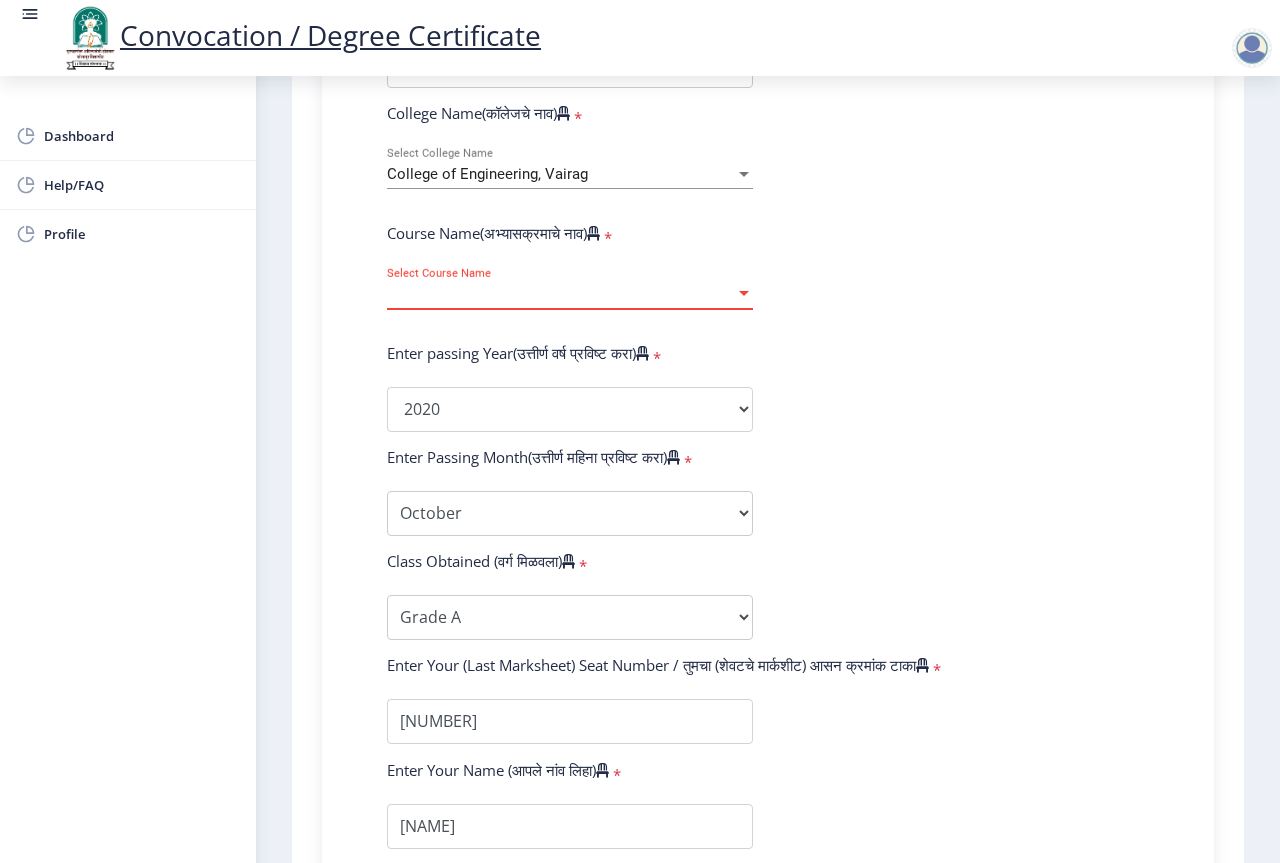 scroll, scrollTop: 1079, scrollLeft: 0, axis: vertical 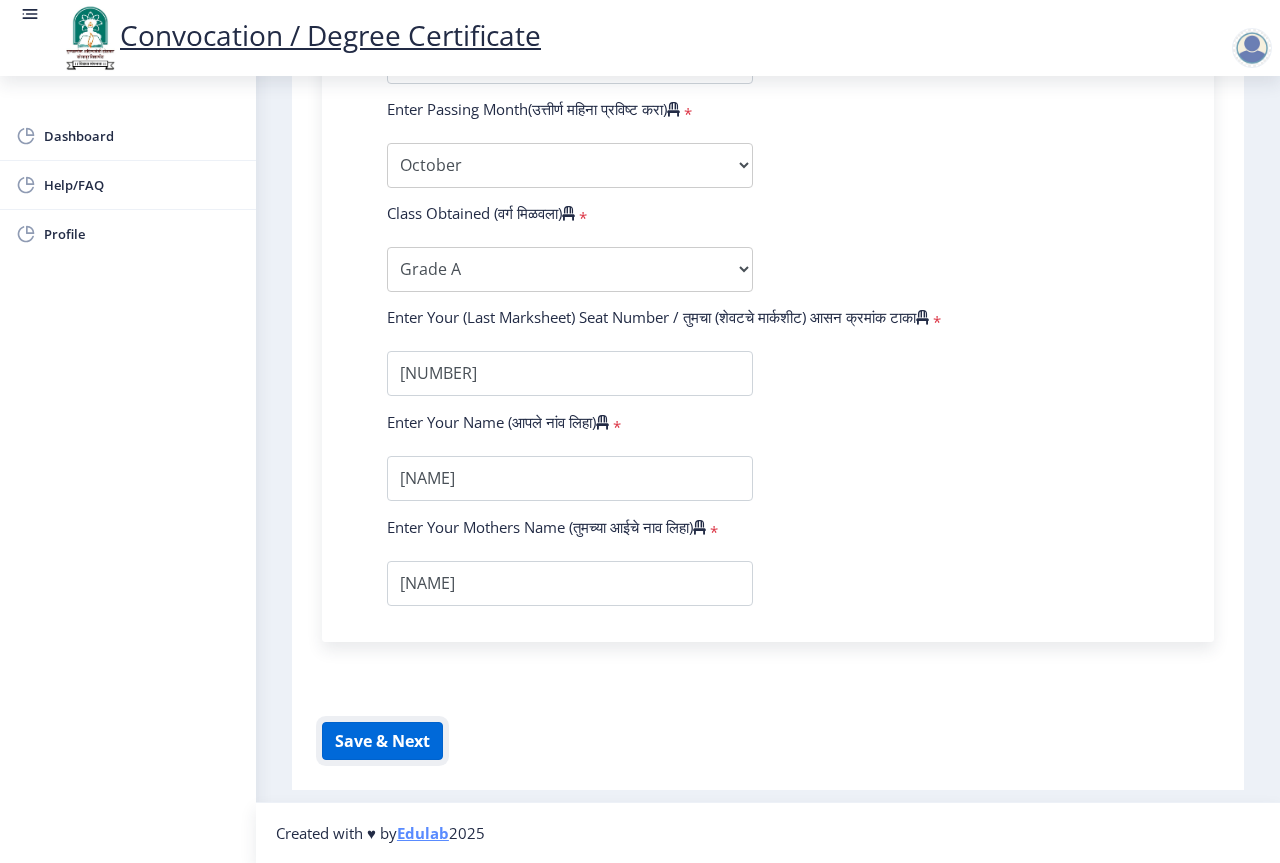 click on "Save & Next" 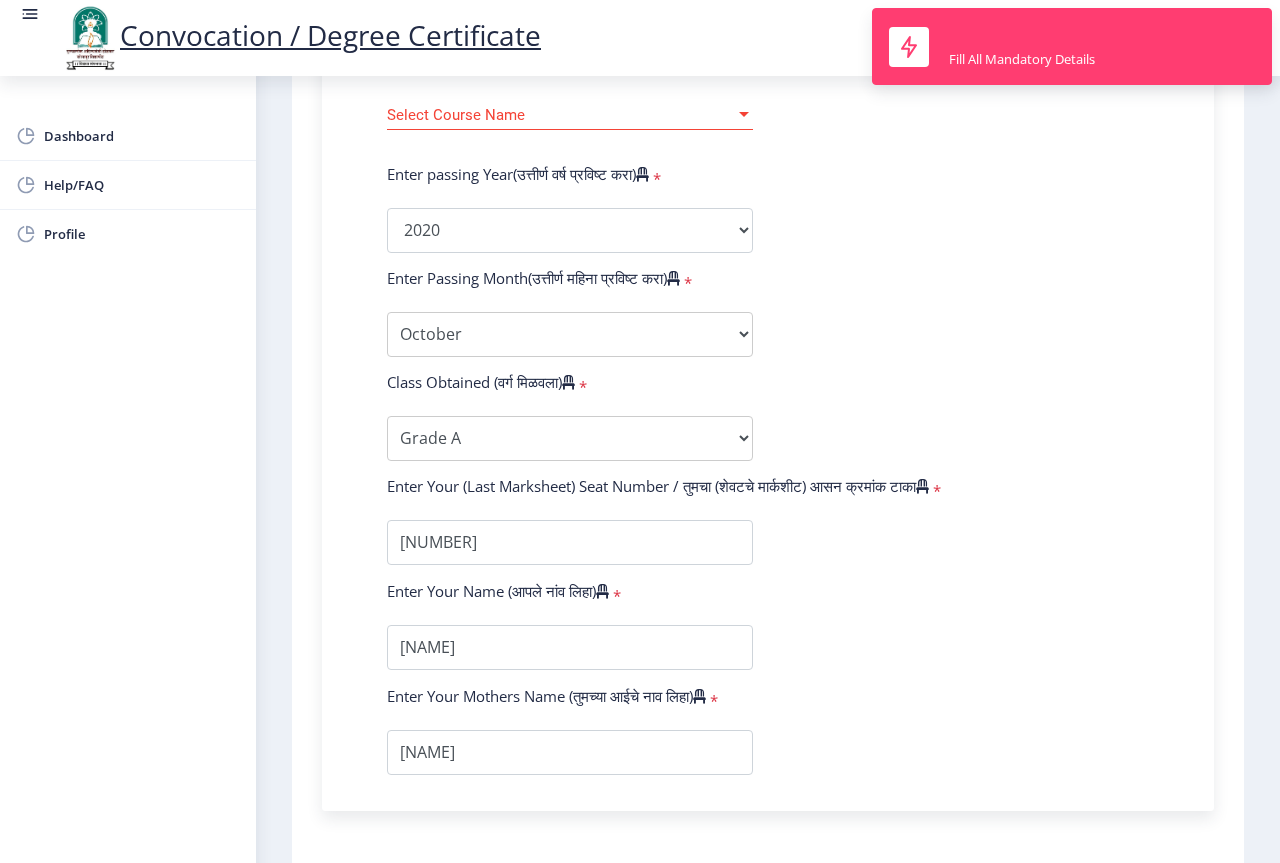 scroll, scrollTop: 679, scrollLeft: 0, axis: vertical 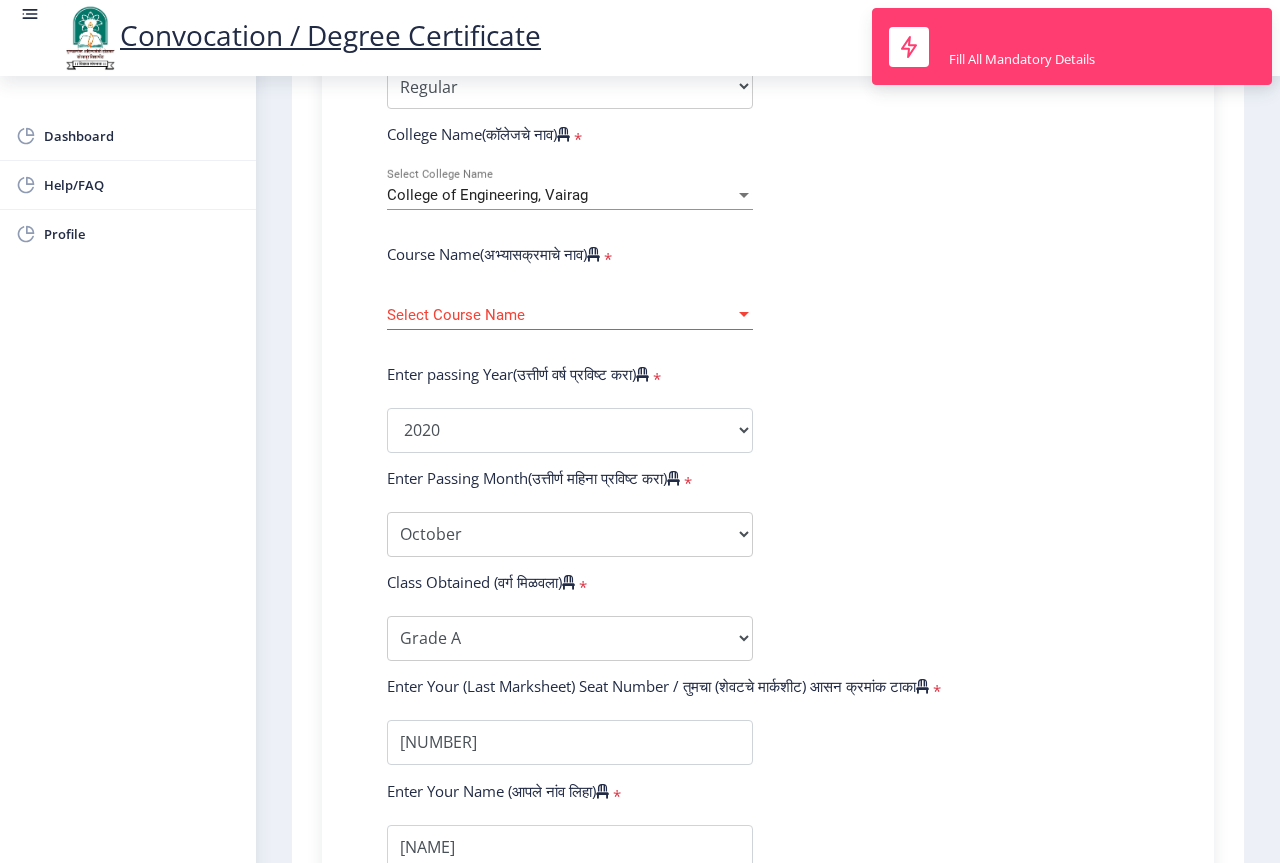 click on "Select Course Name" at bounding box center [561, 315] 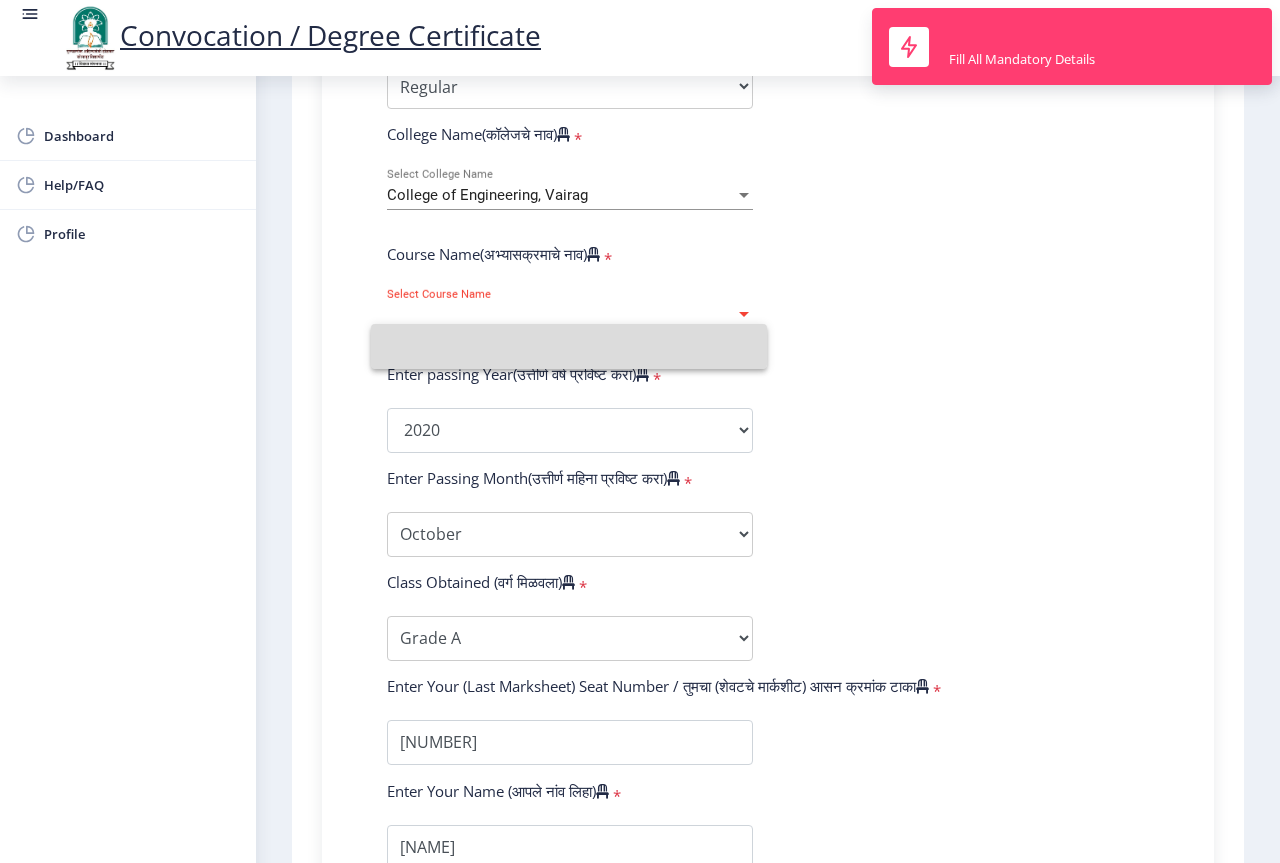 click at bounding box center (569, 346) 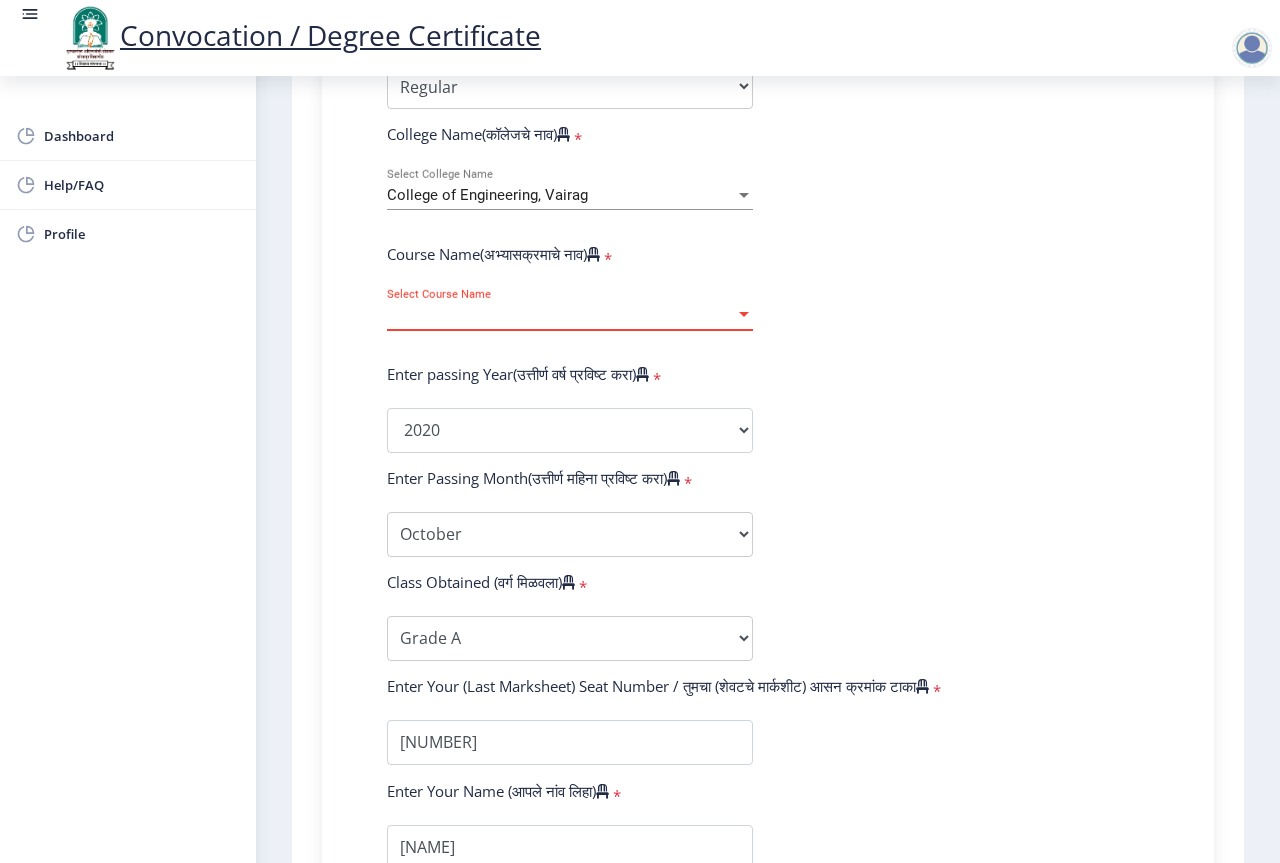 click on "Select Course Name" at bounding box center [561, 315] 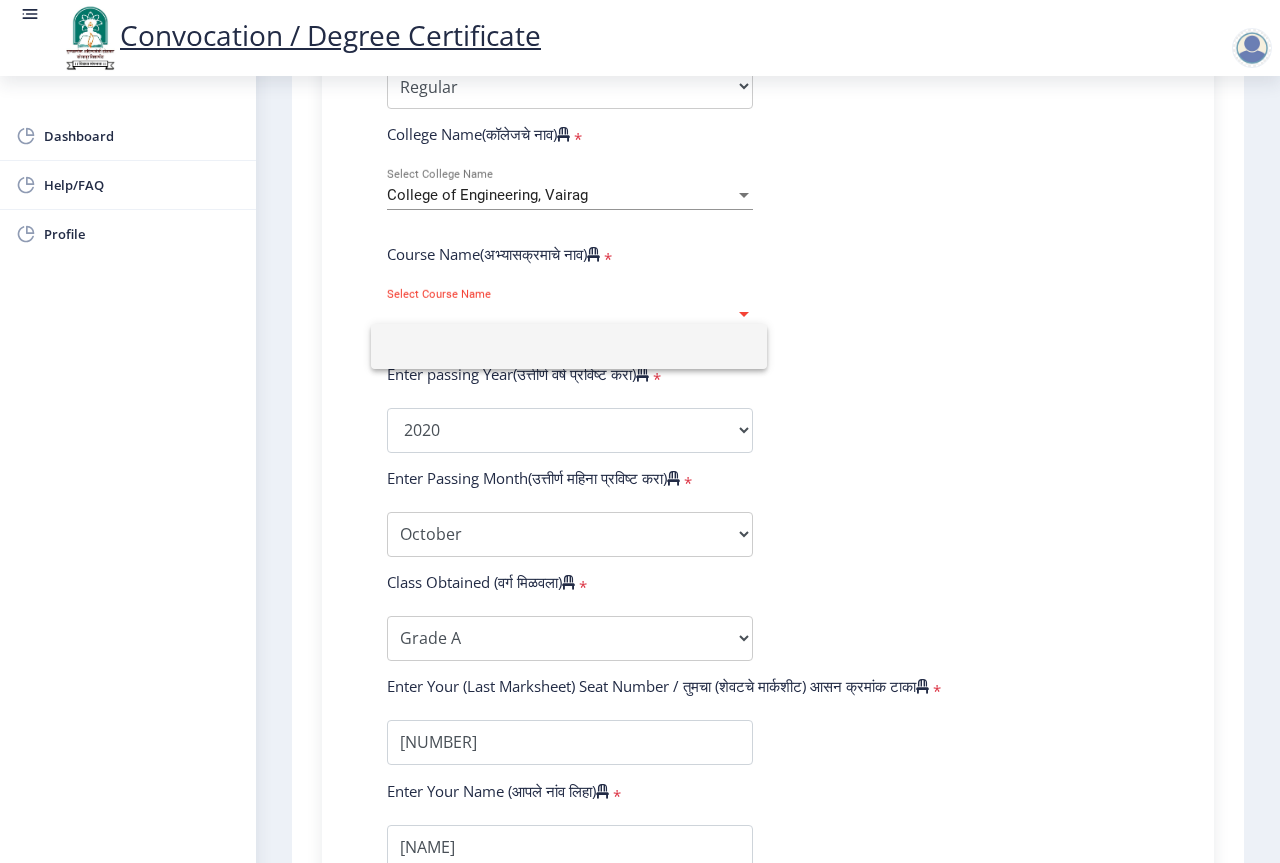 click at bounding box center [569, 346] 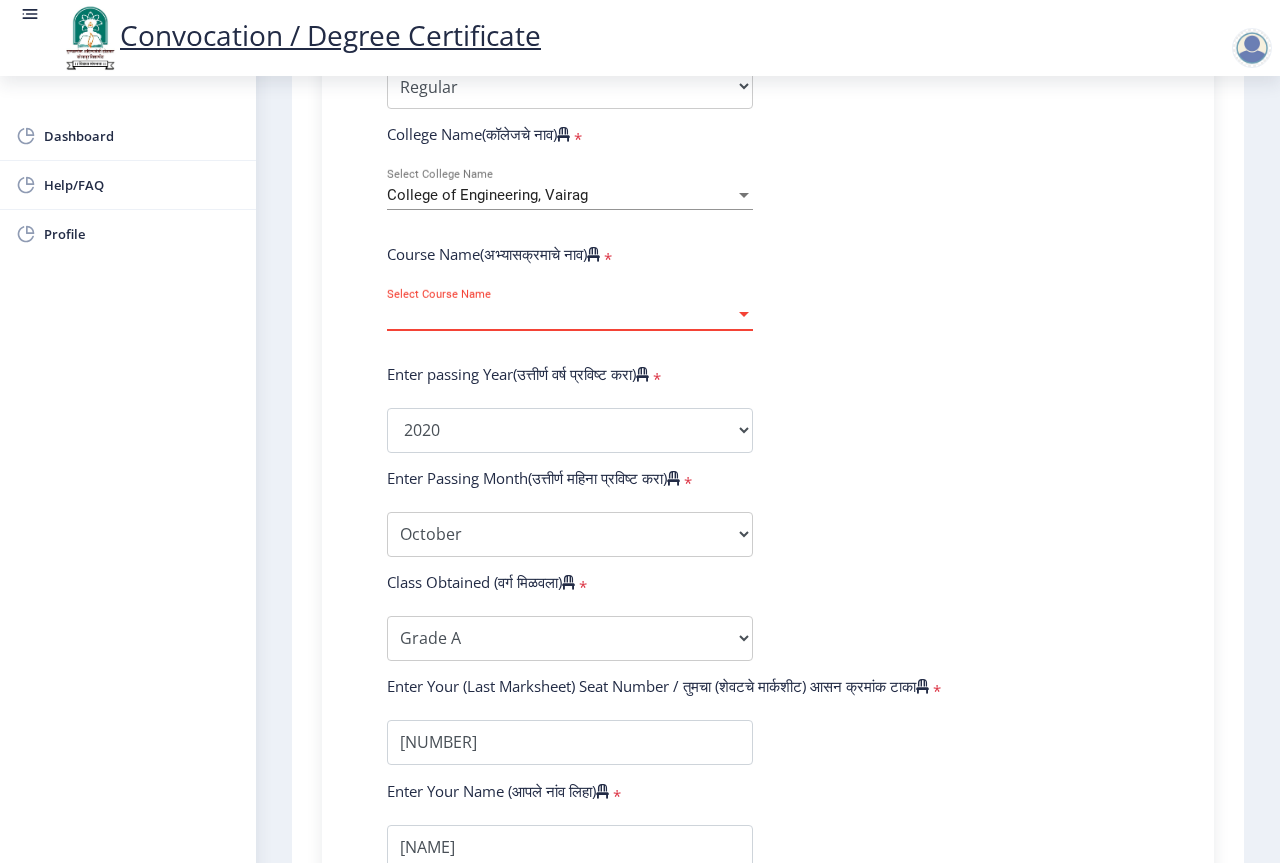click on "Select Course Name" at bounding box center (561, 315) 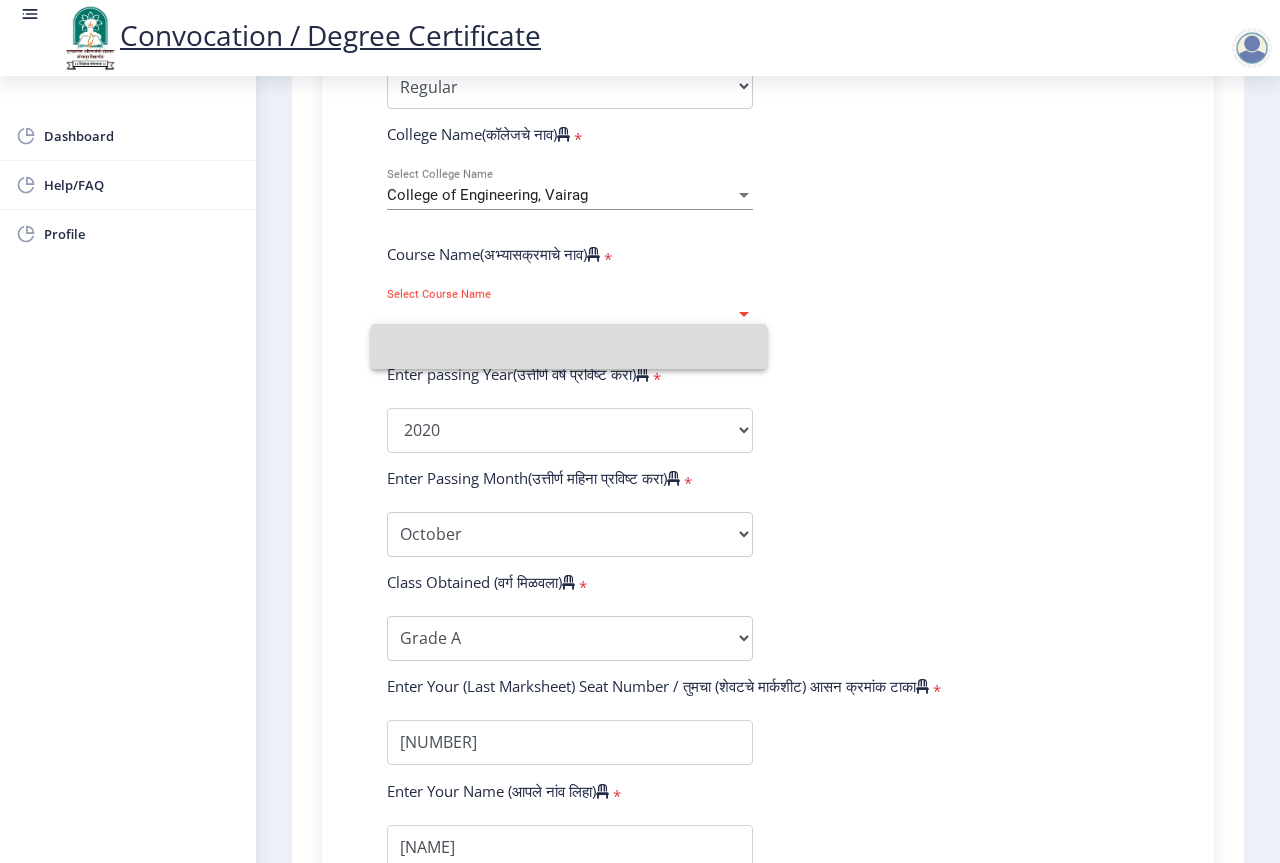 click at bounding box center (569, 346) 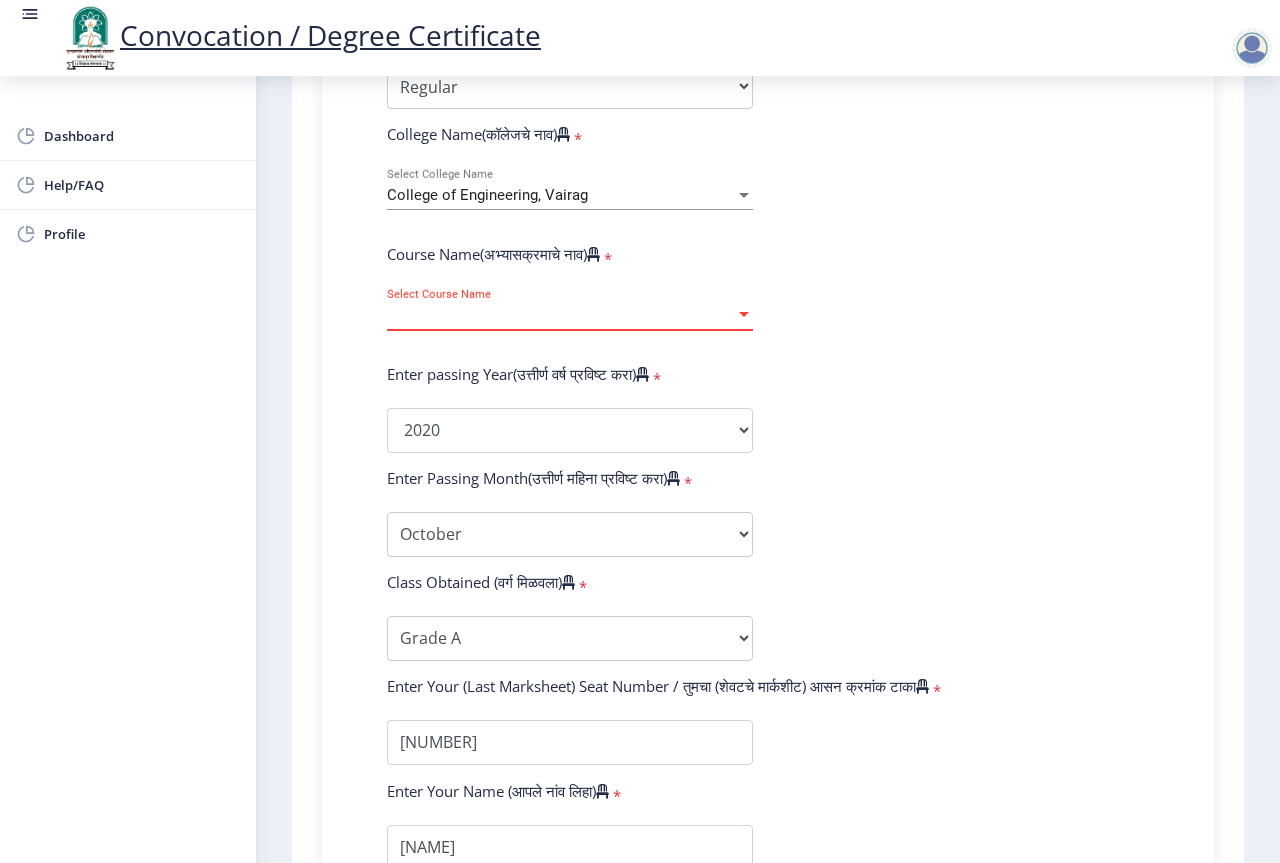 click on "Select Course Name" at bounding box center [561, 315] 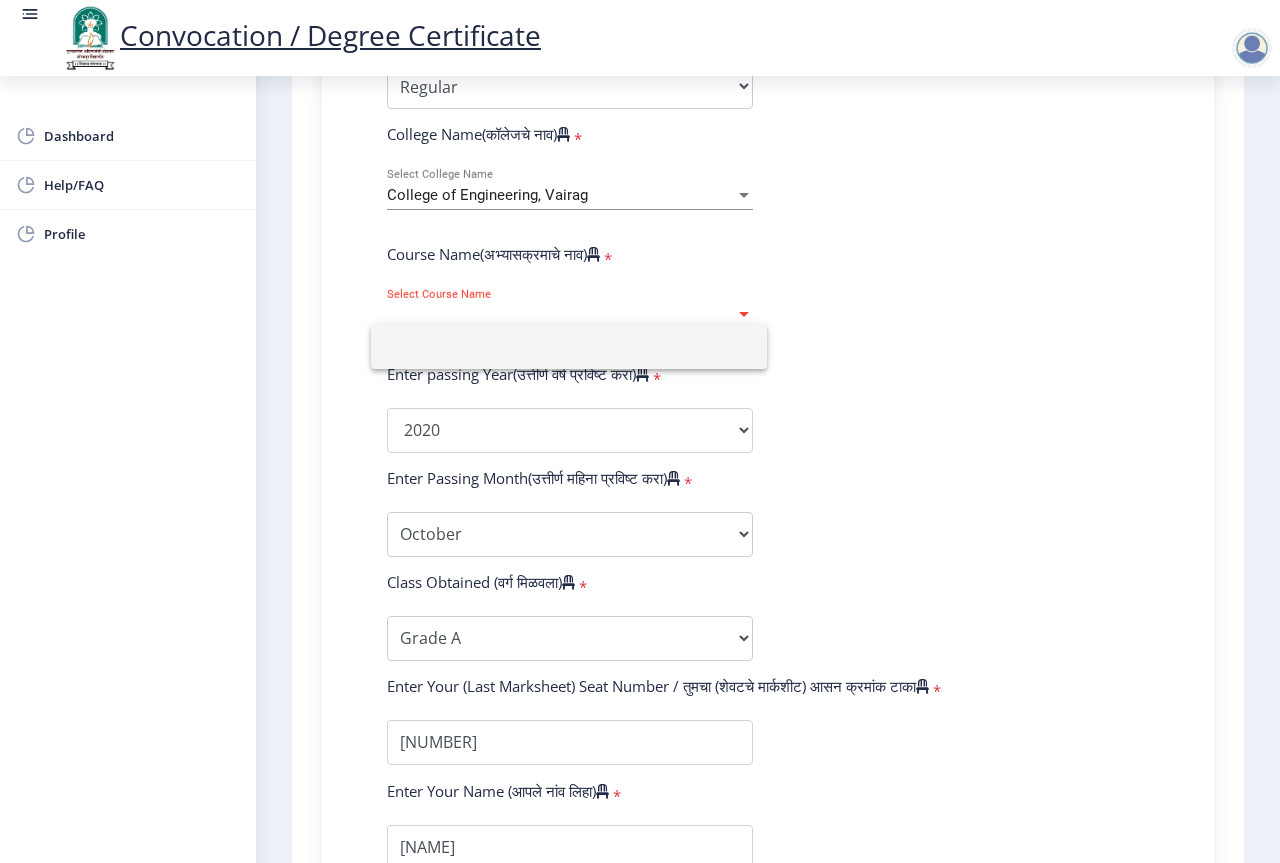 click 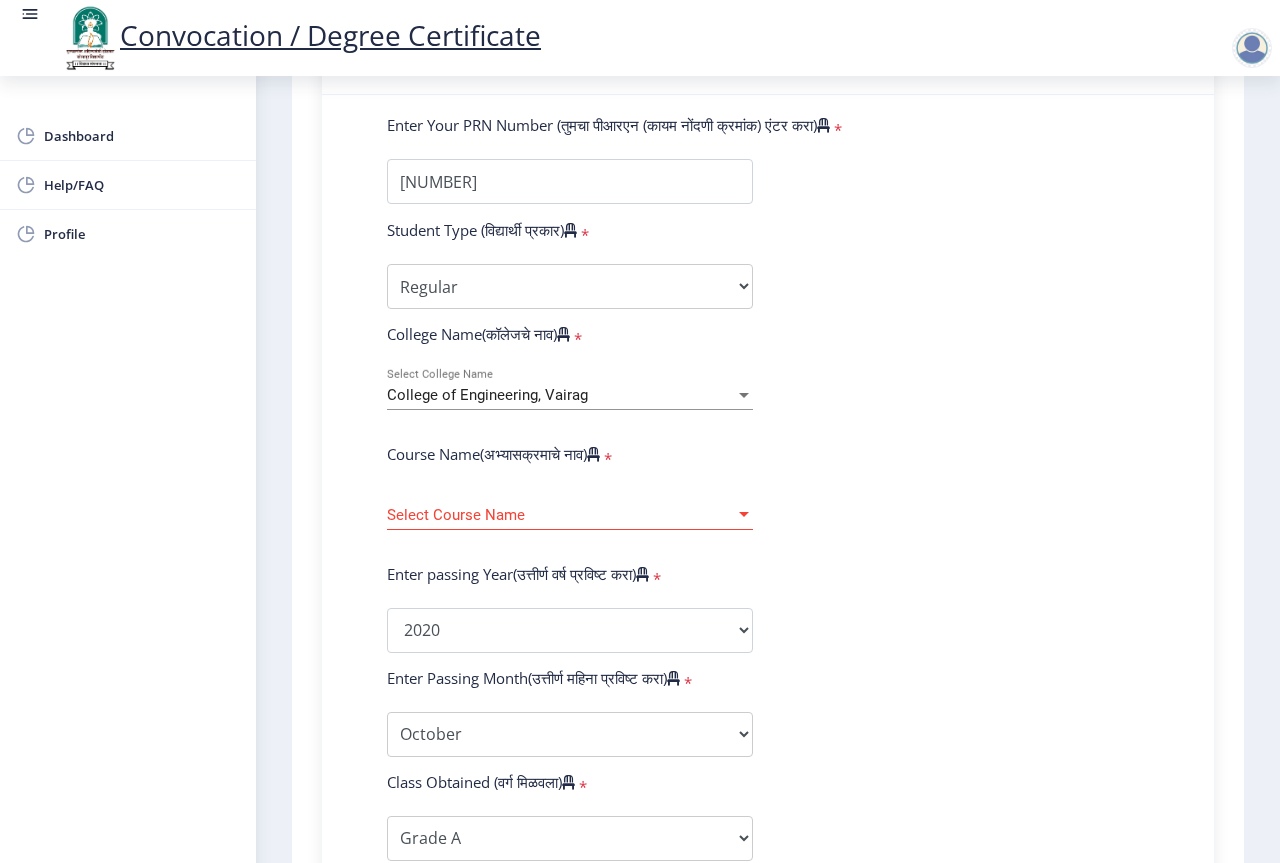 scroll, scrollTop: 279, scrollLeft: 0, axis: vertical 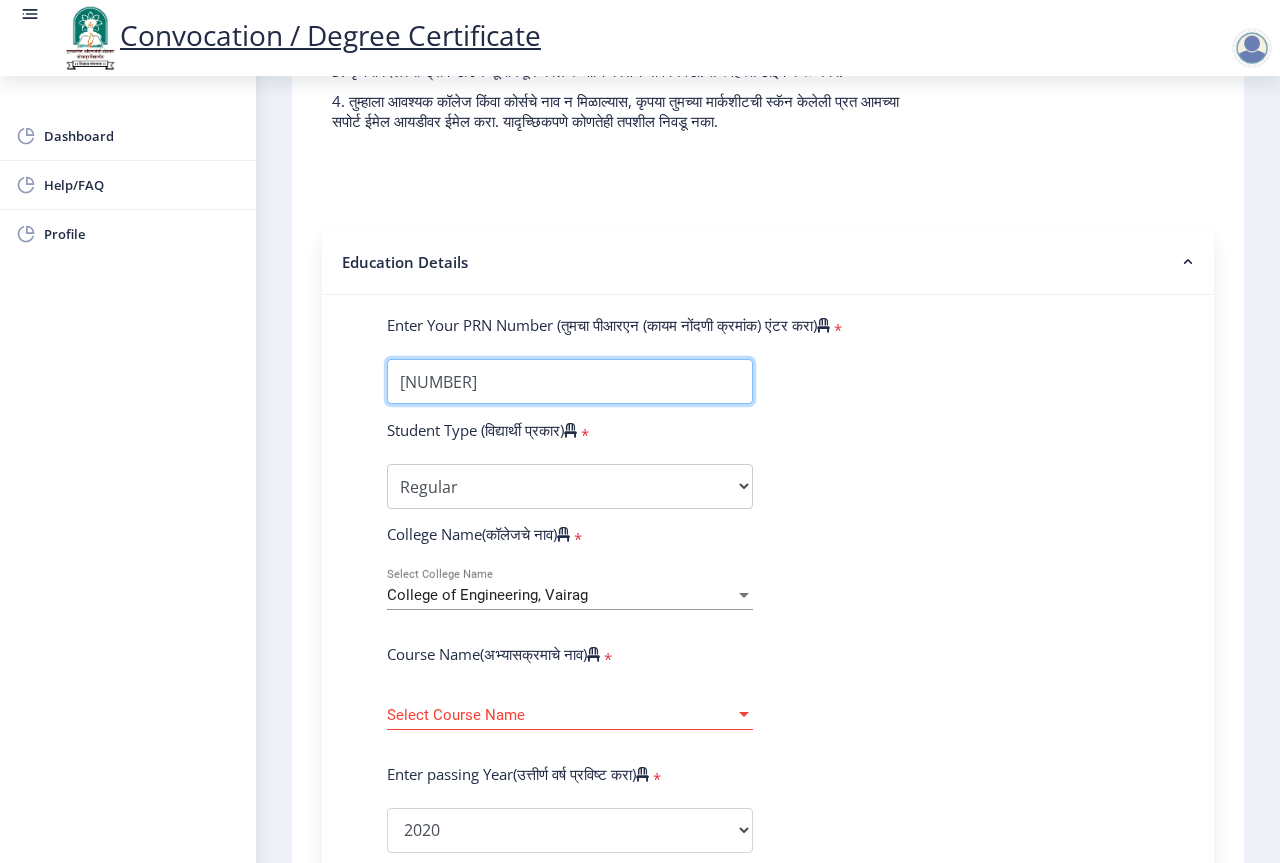 drag, startPoint x: 593, startPoint y: 404, endPoint x: 333, endPoint y: 424, distance: 260.7681 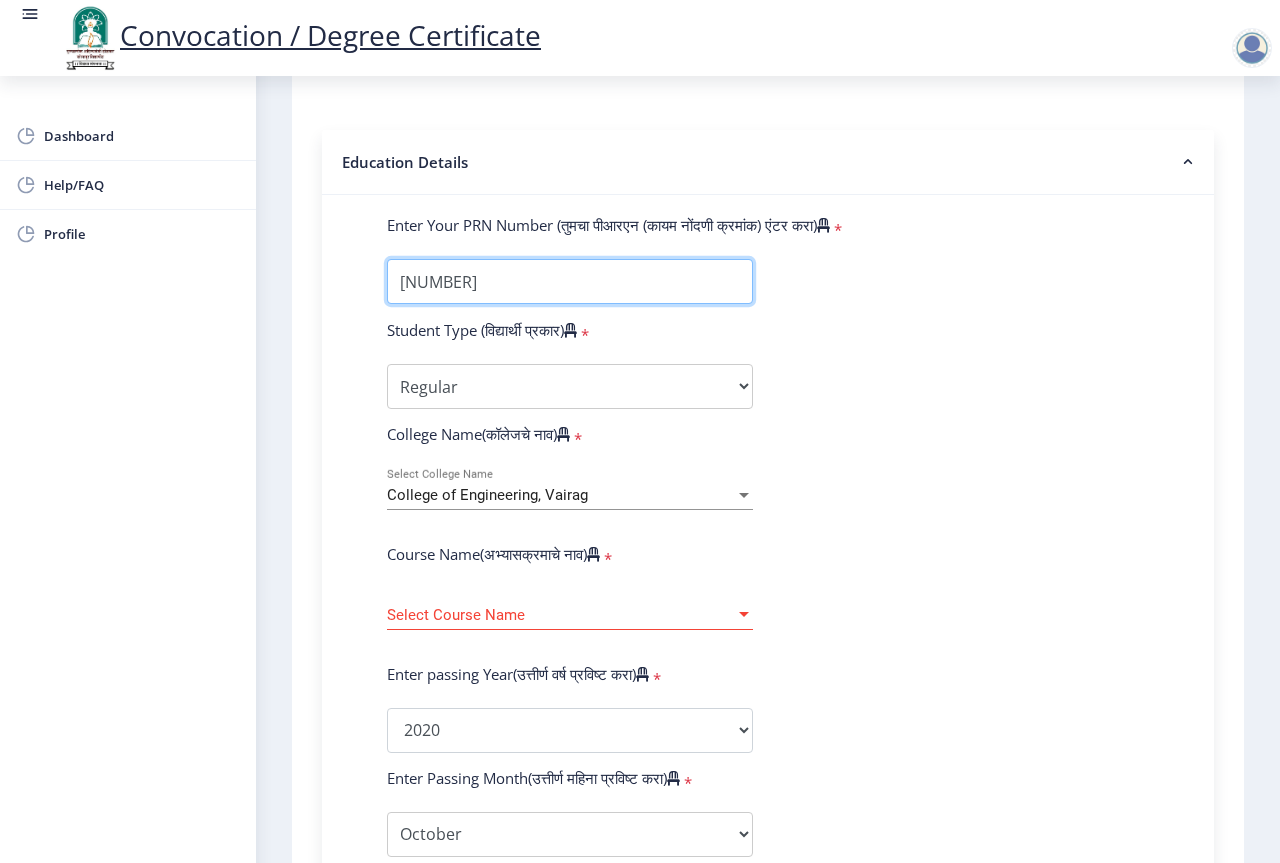 type on "2012032510000563" 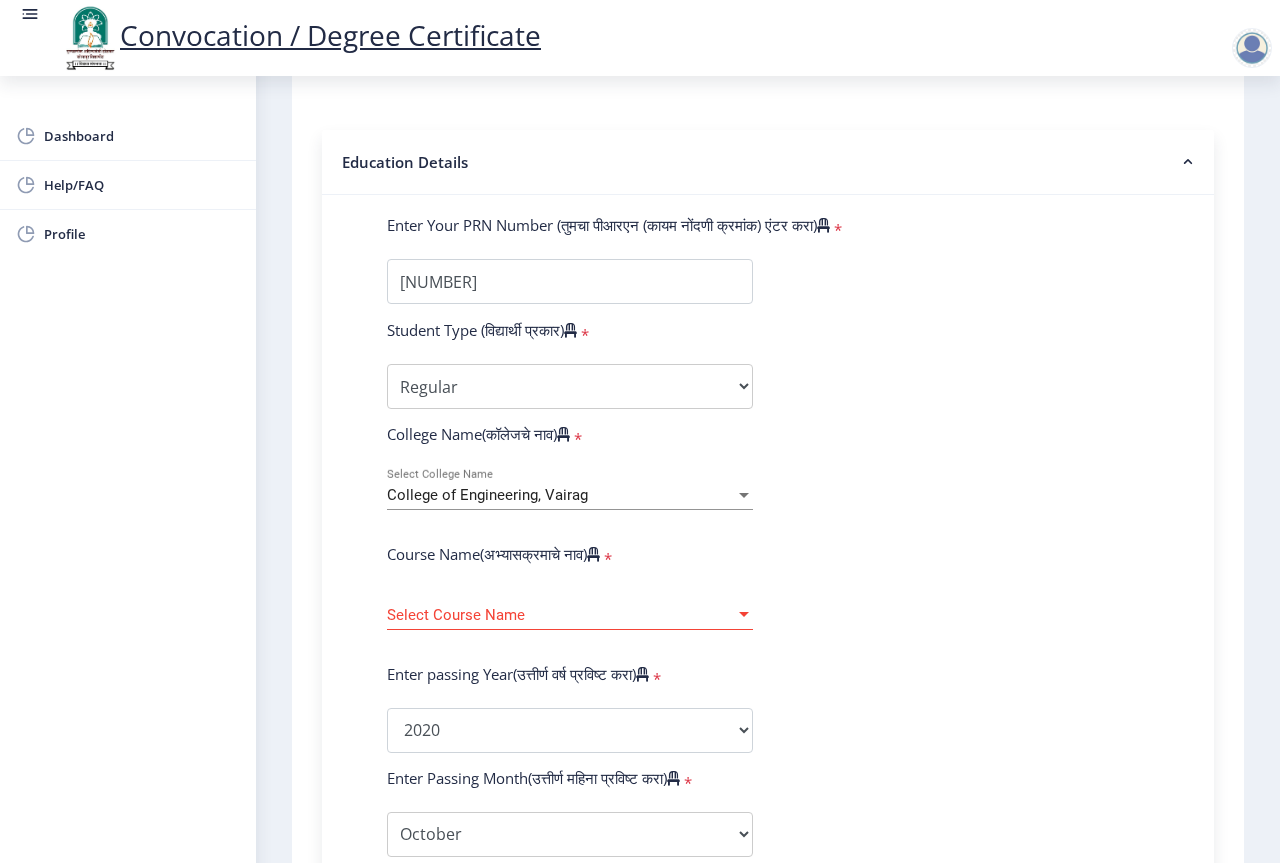 click on "Select Course Name" at bounding box center [561, 615] 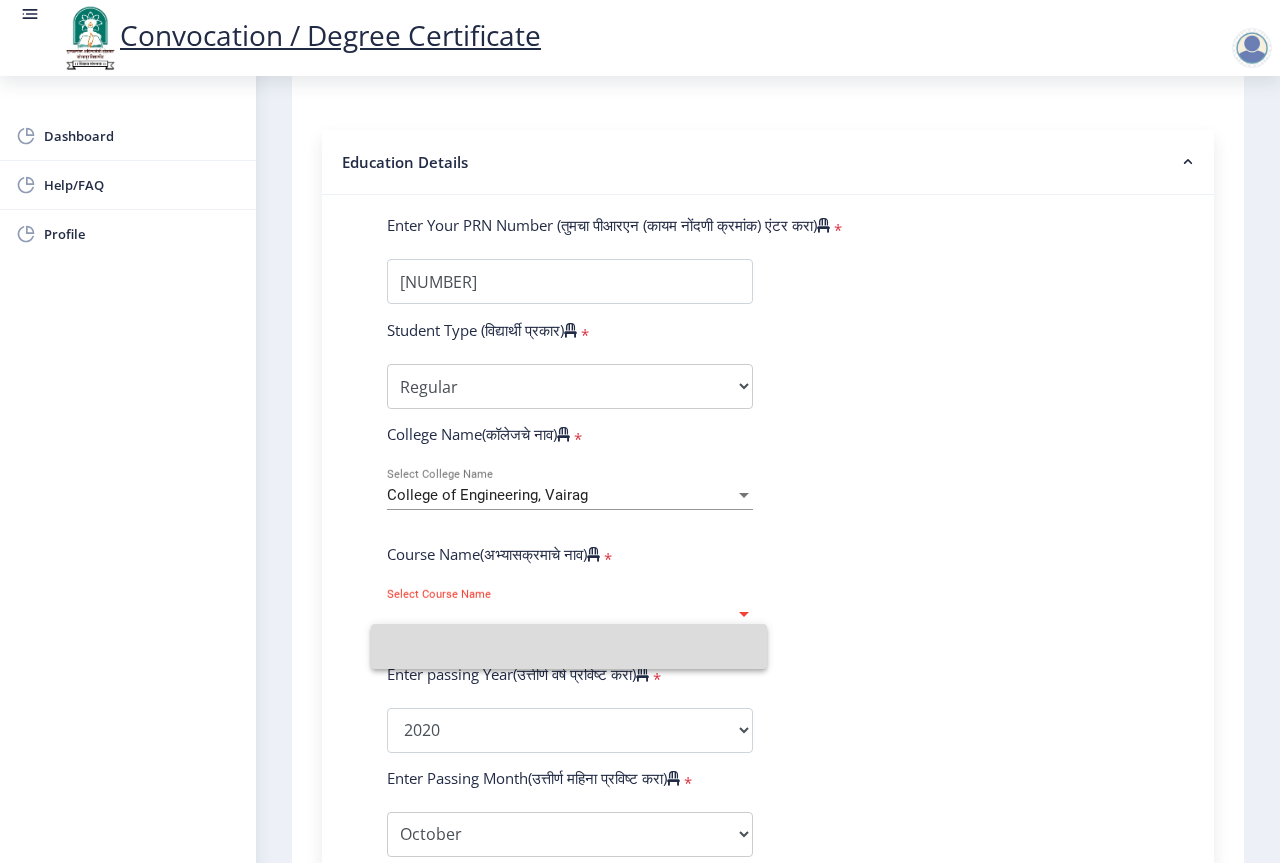 click at bounding box center (569, 646) 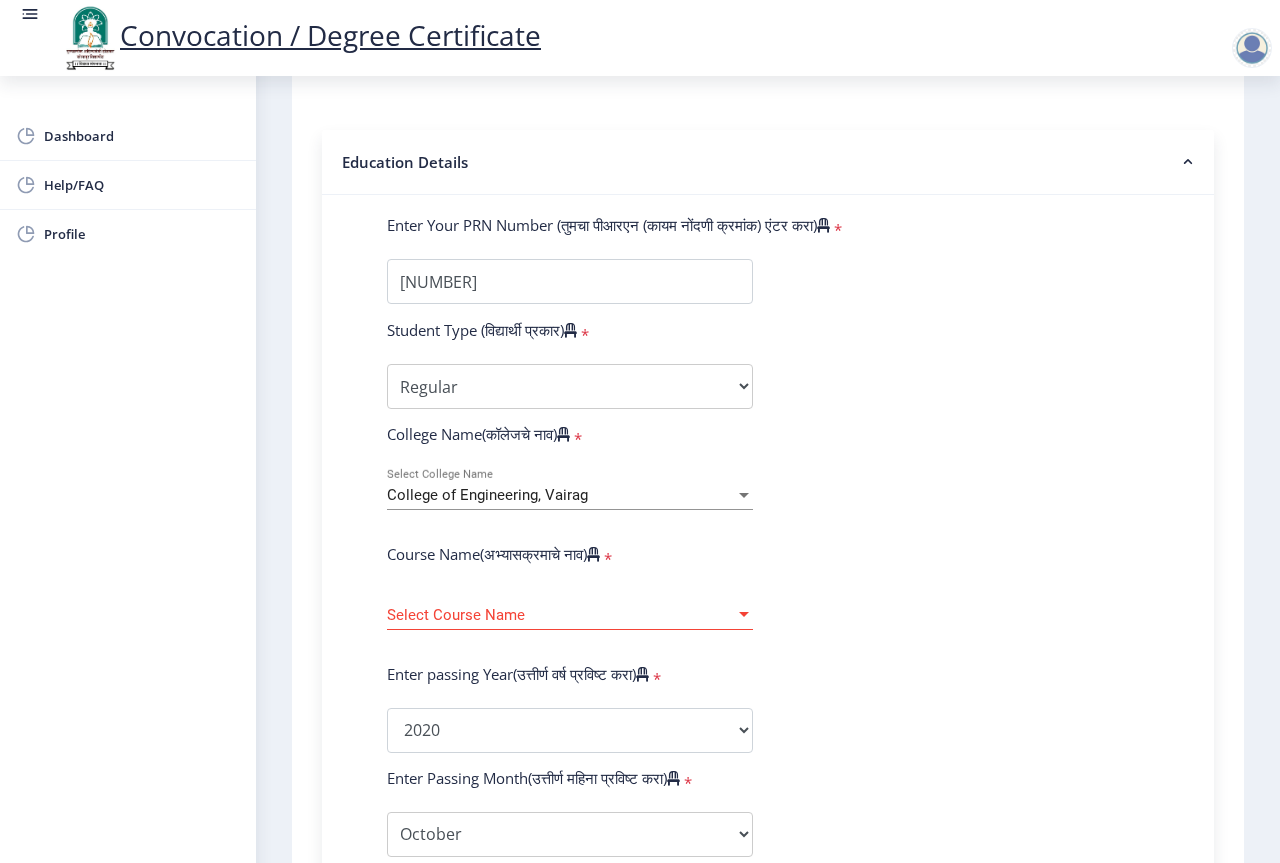 click on "Select Course Name Select Course Name" 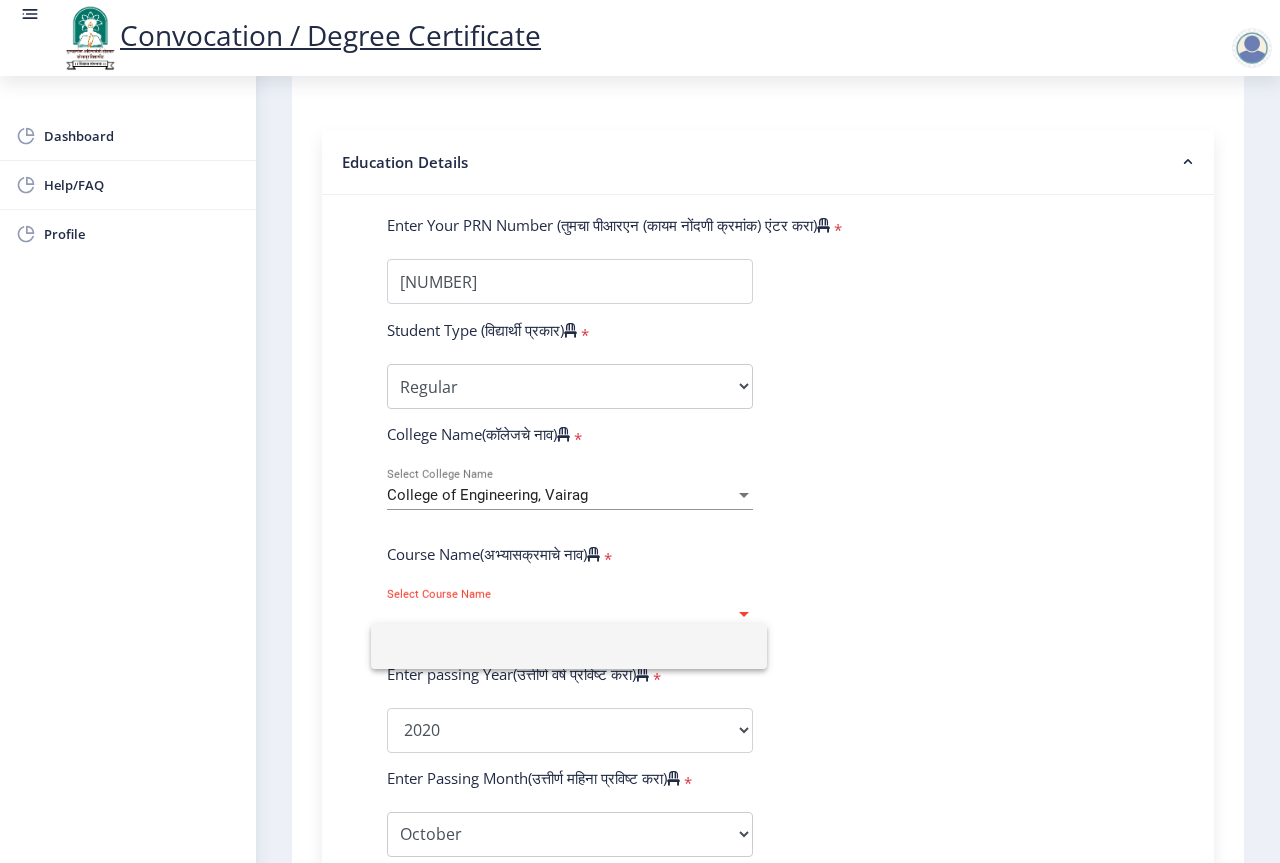click at bounding box center (569, 646) 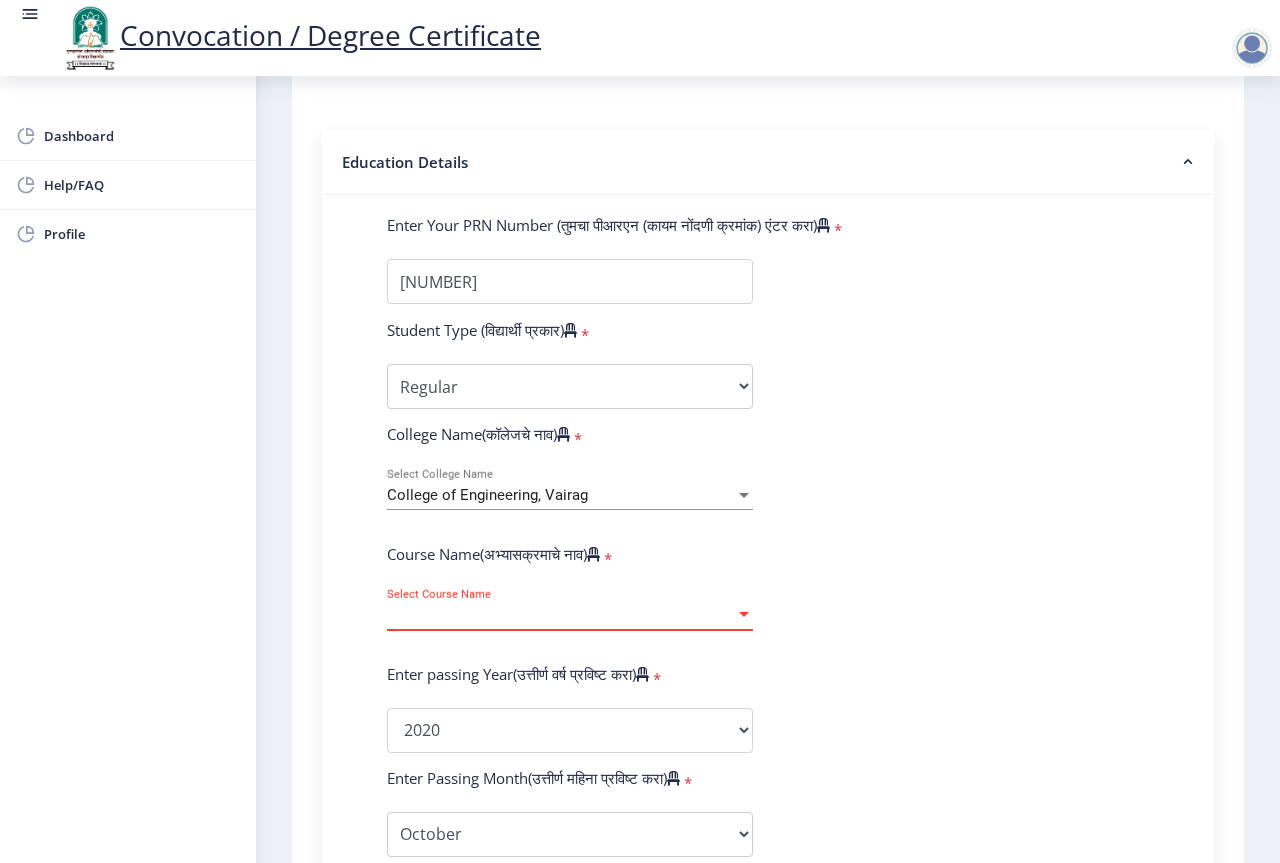 click on "Select Course Name Select Course Name" 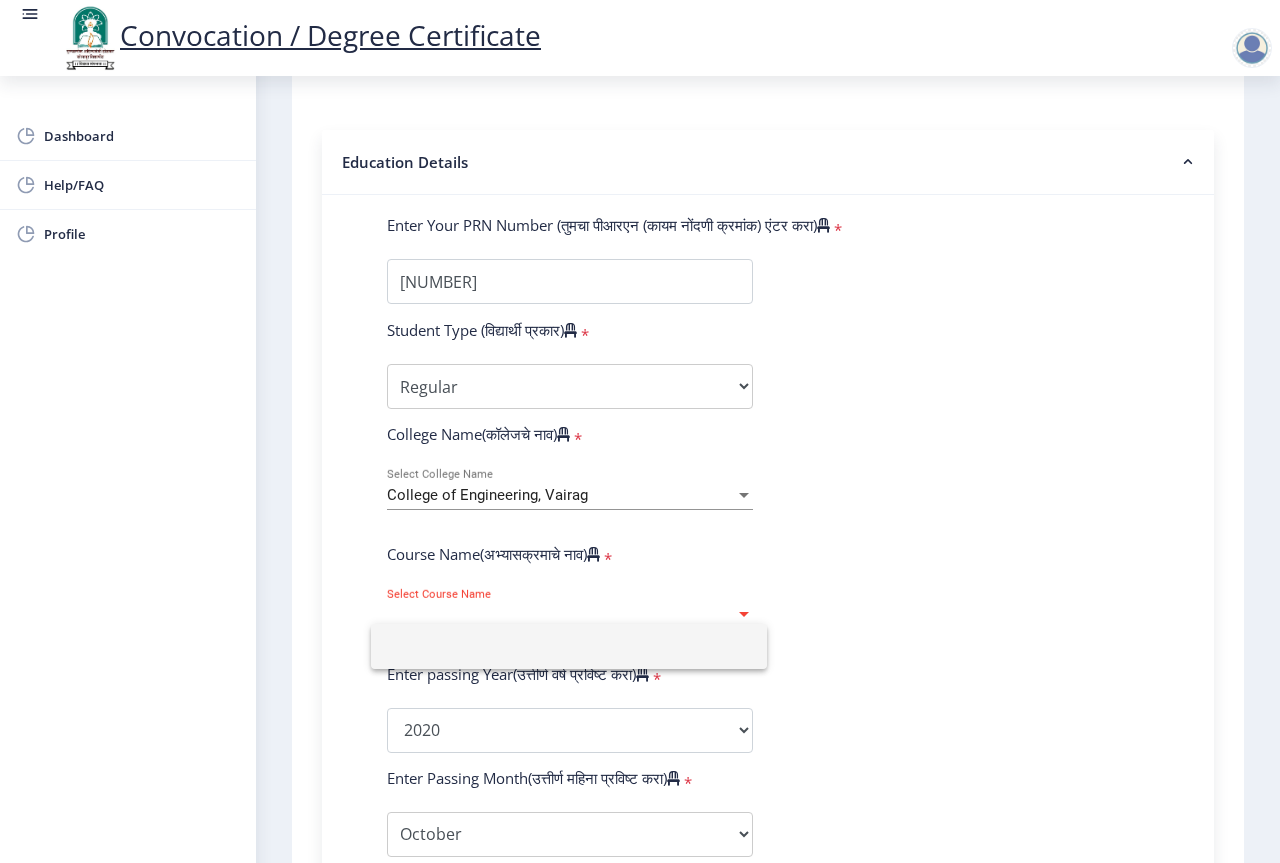 click at bounding box center (569, 646) 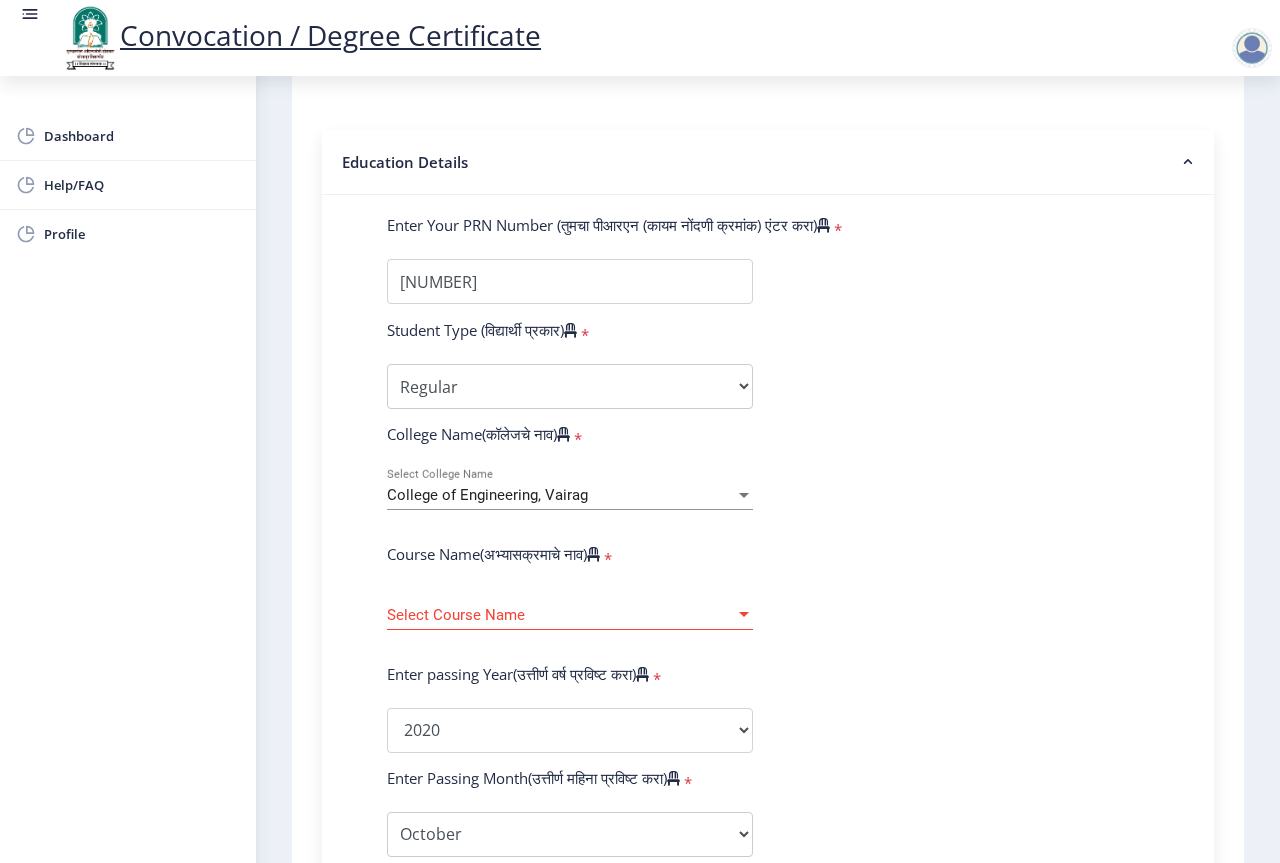 click on "Select Course Name Select Course Name" 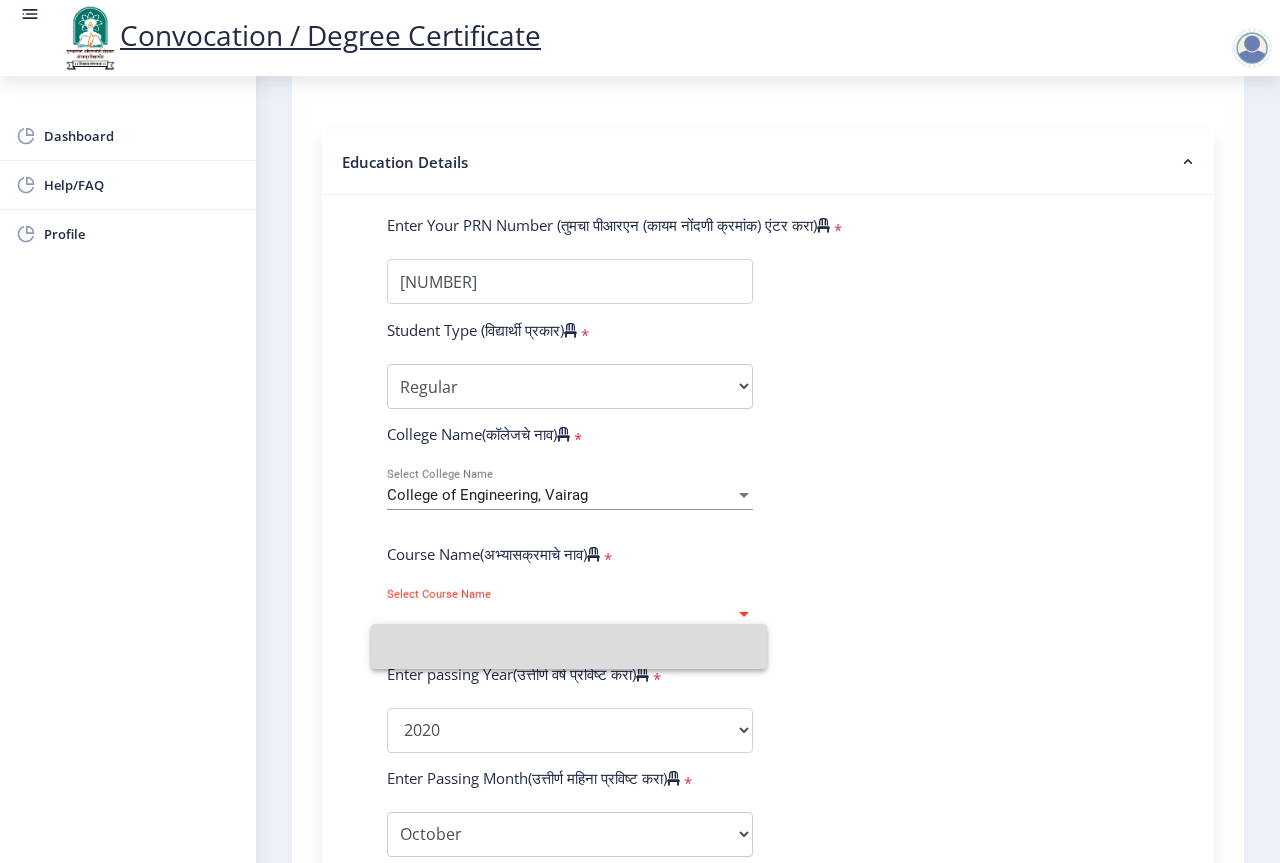 click at bounding box center (569, 646) 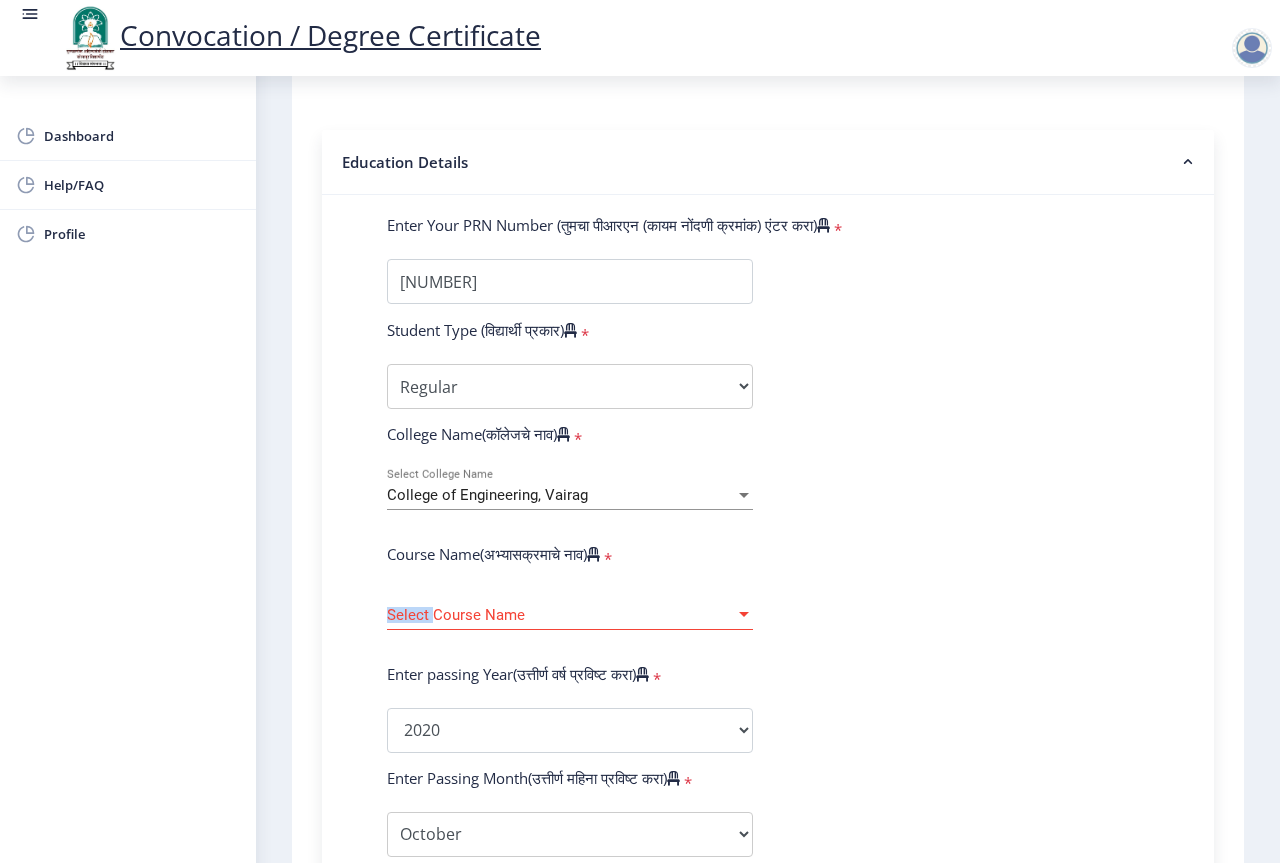 click on "Select Course Name Select Course Name" 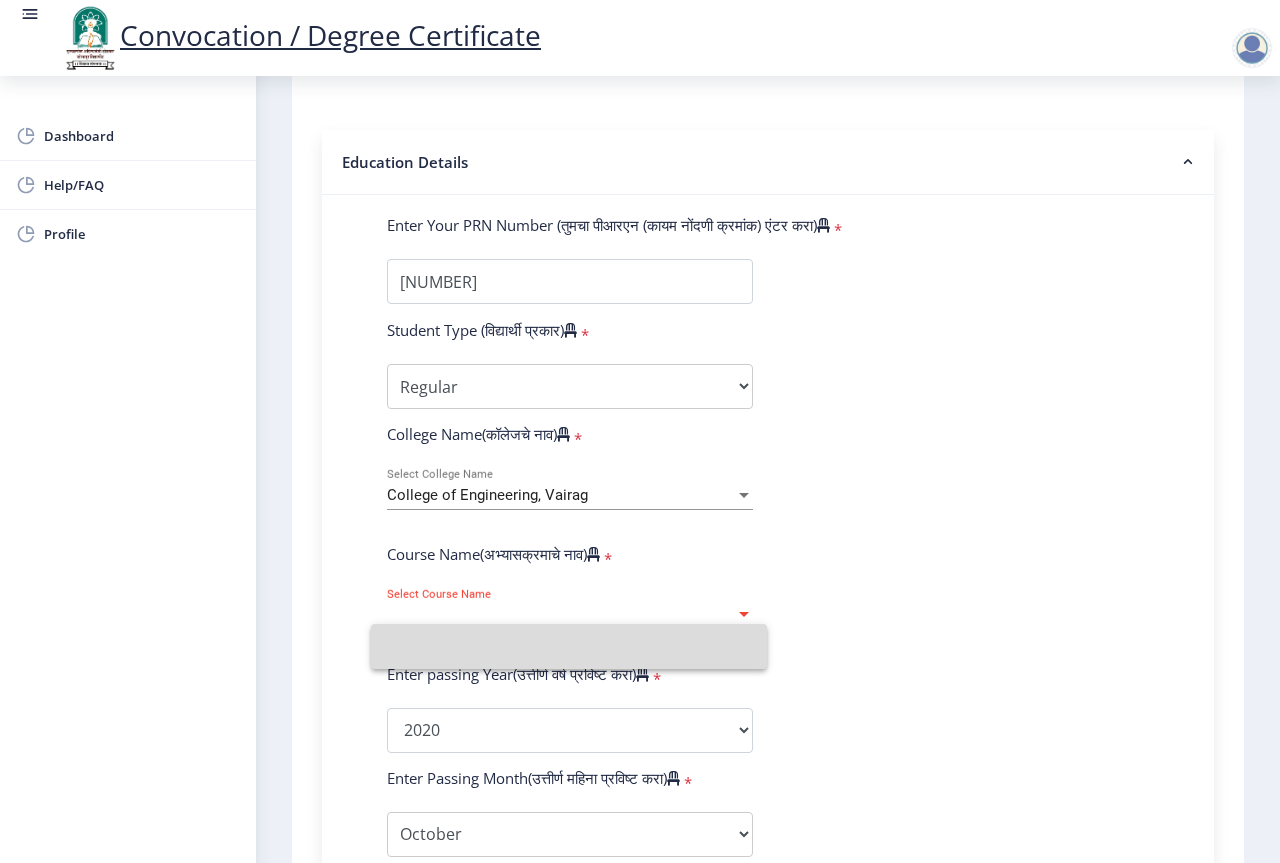 click at bounding box center (569, 646) 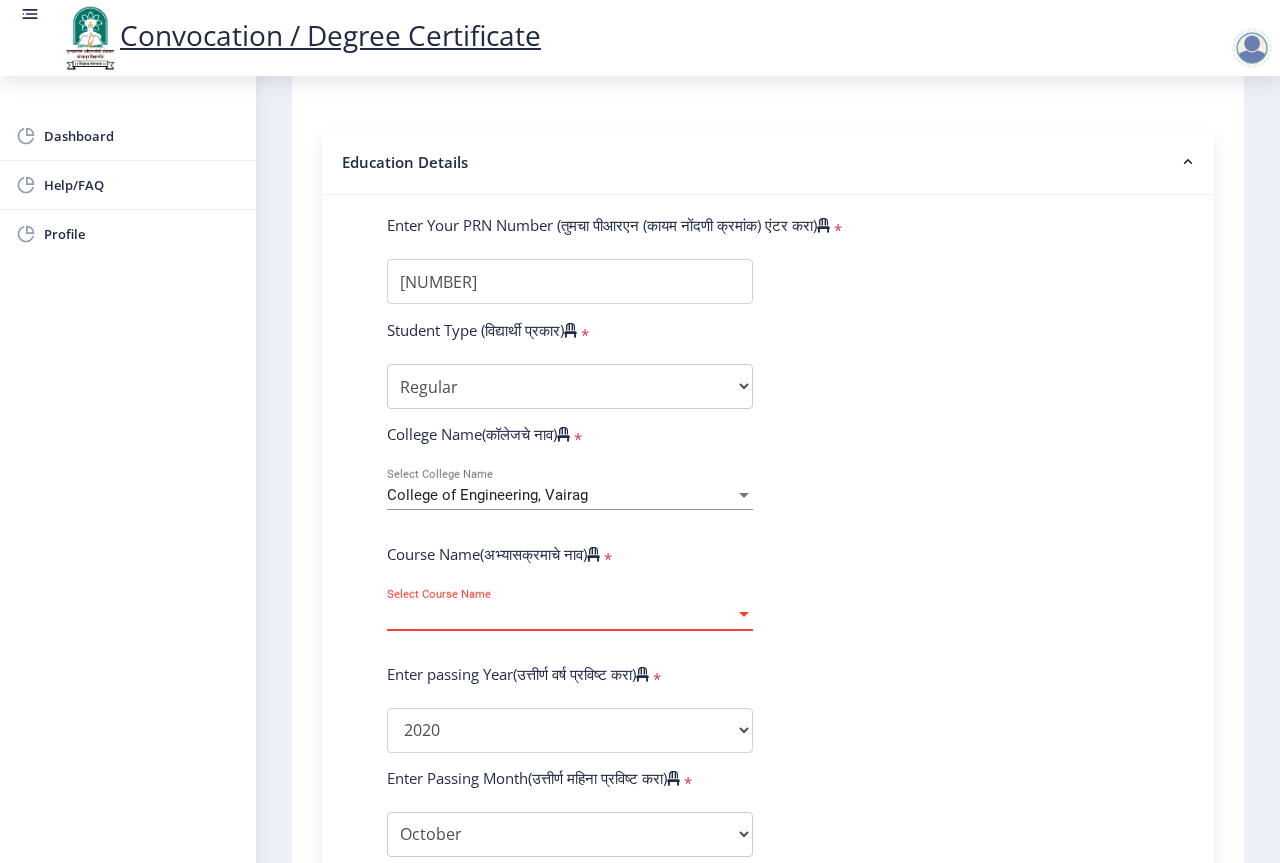 click on "Select Course Name Select Course Name" 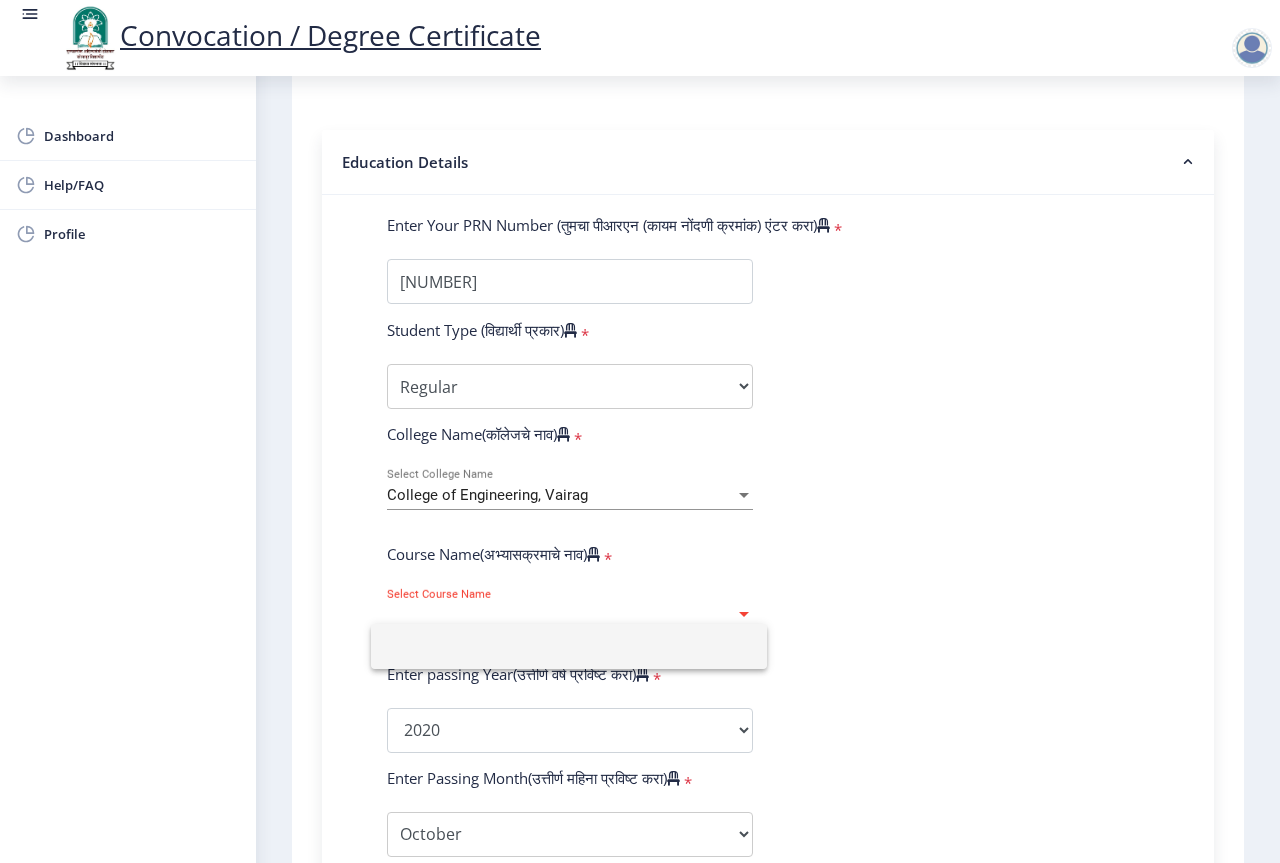 click at bounding box center (569, 646) 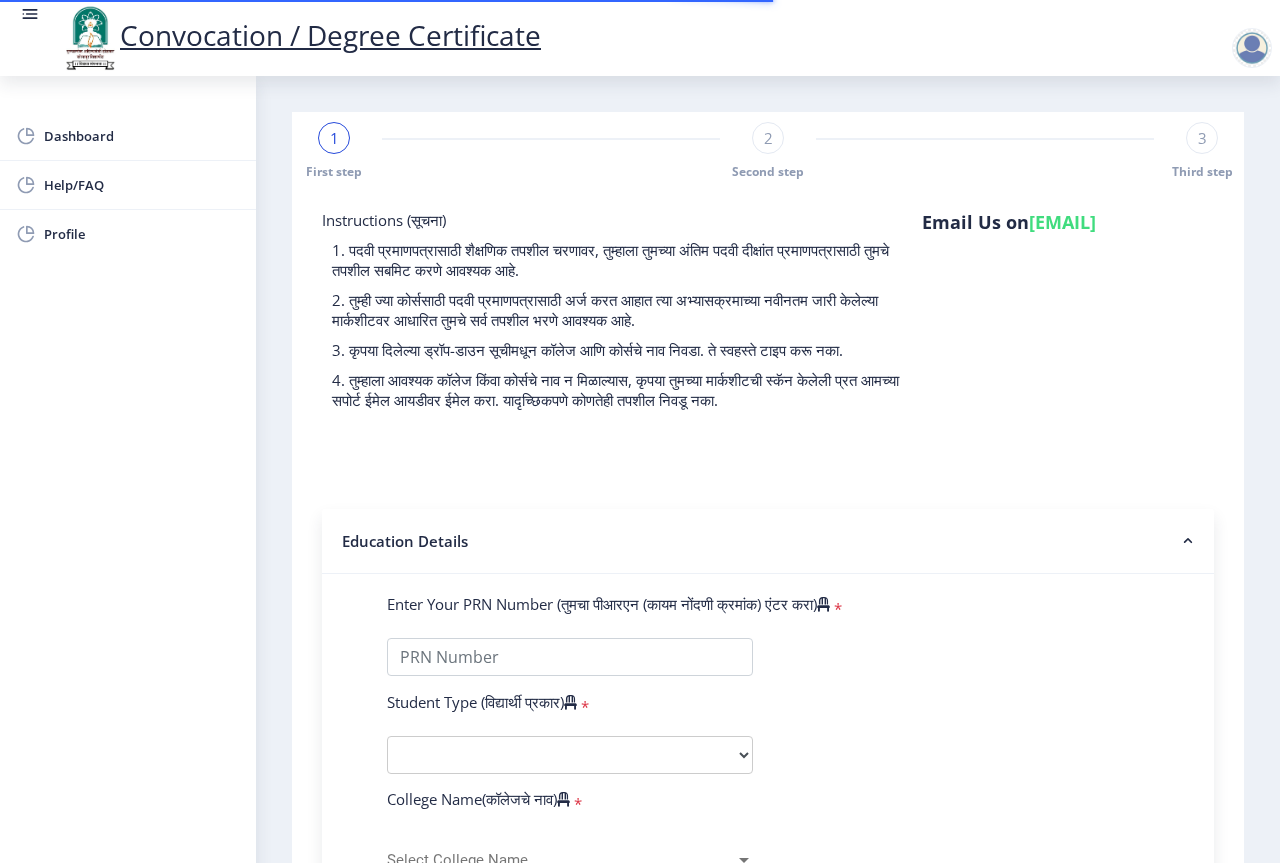 select 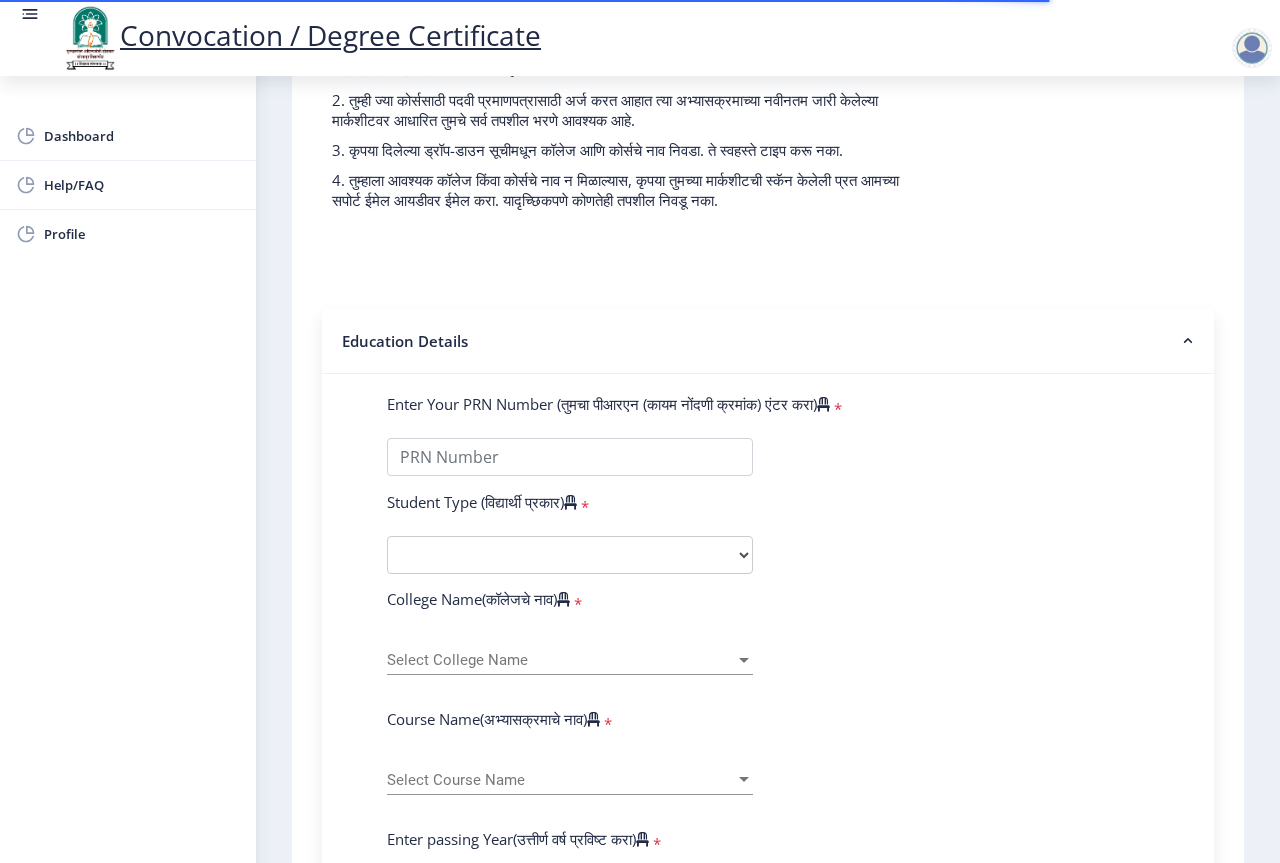 scroll, scrollTop: 400, scrollLeft: 0, axis: vertical 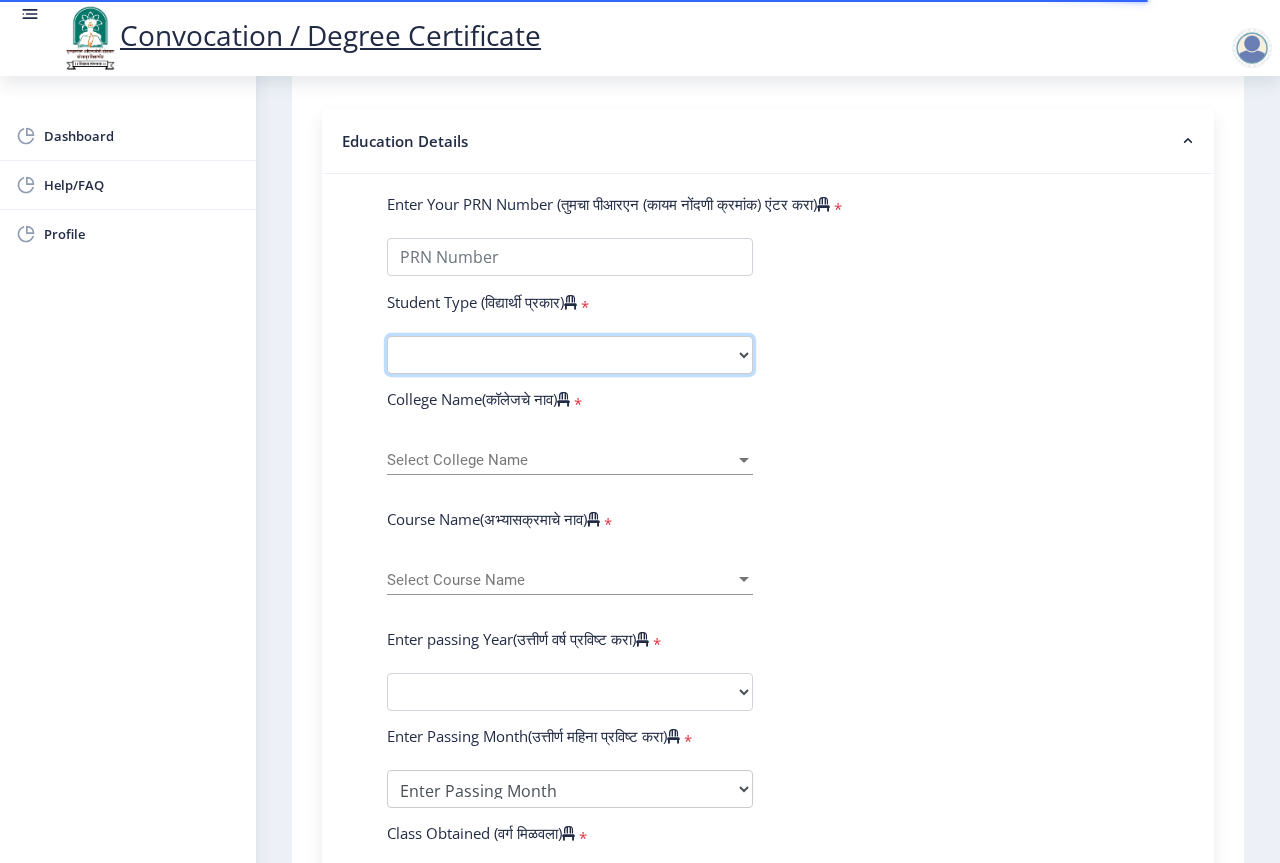 click on "Select Student Type Regular External" at bounding box center [570, 355] 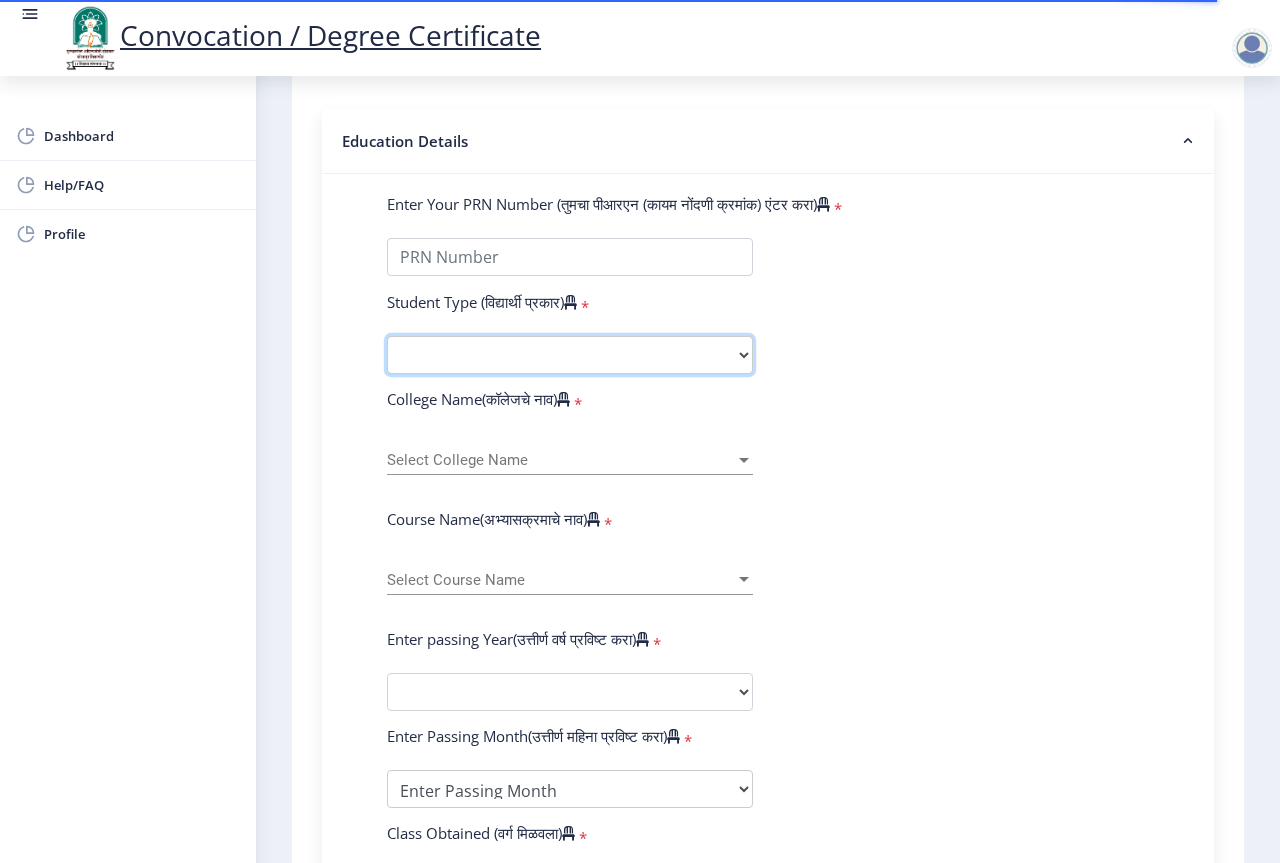 select on "Regular" 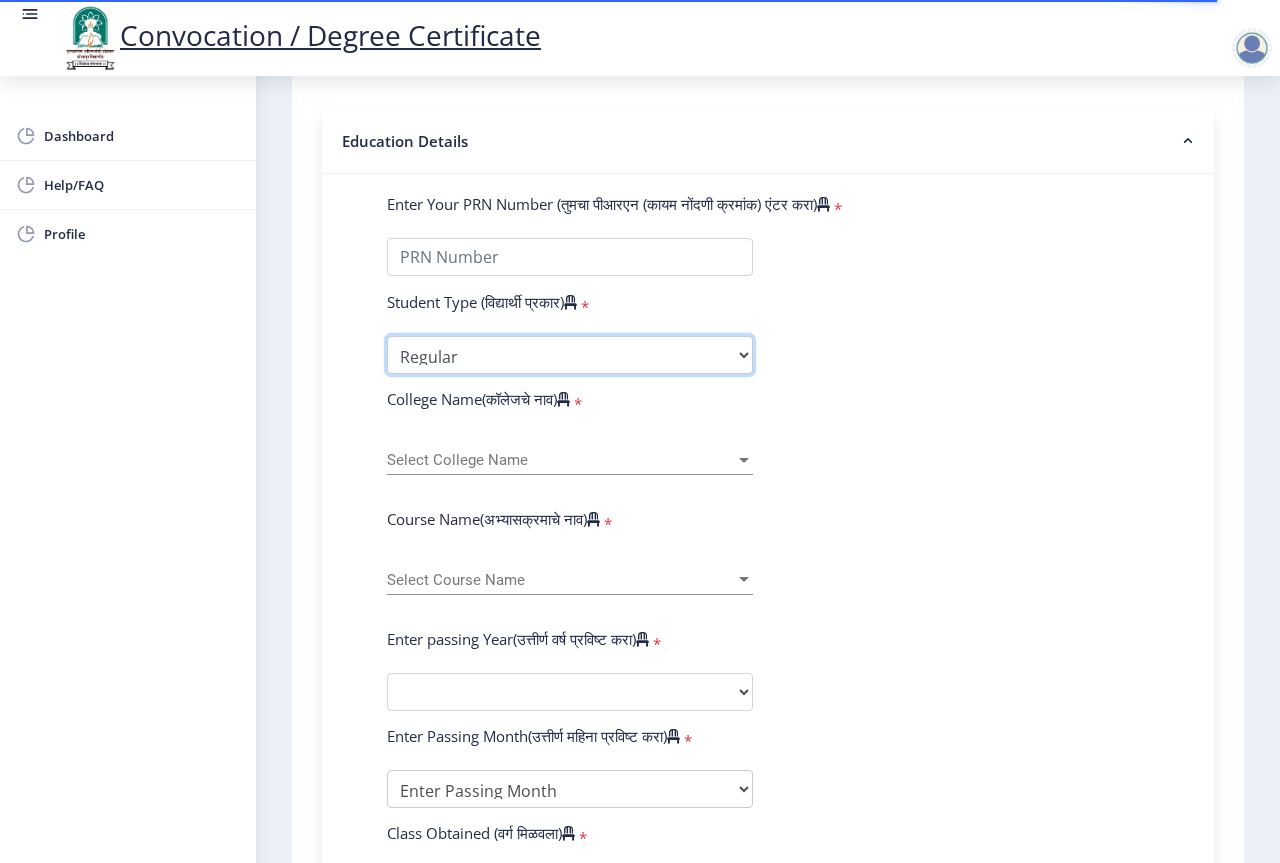 click on "Select Student Type Regular External" at bounding box center (570, 355) 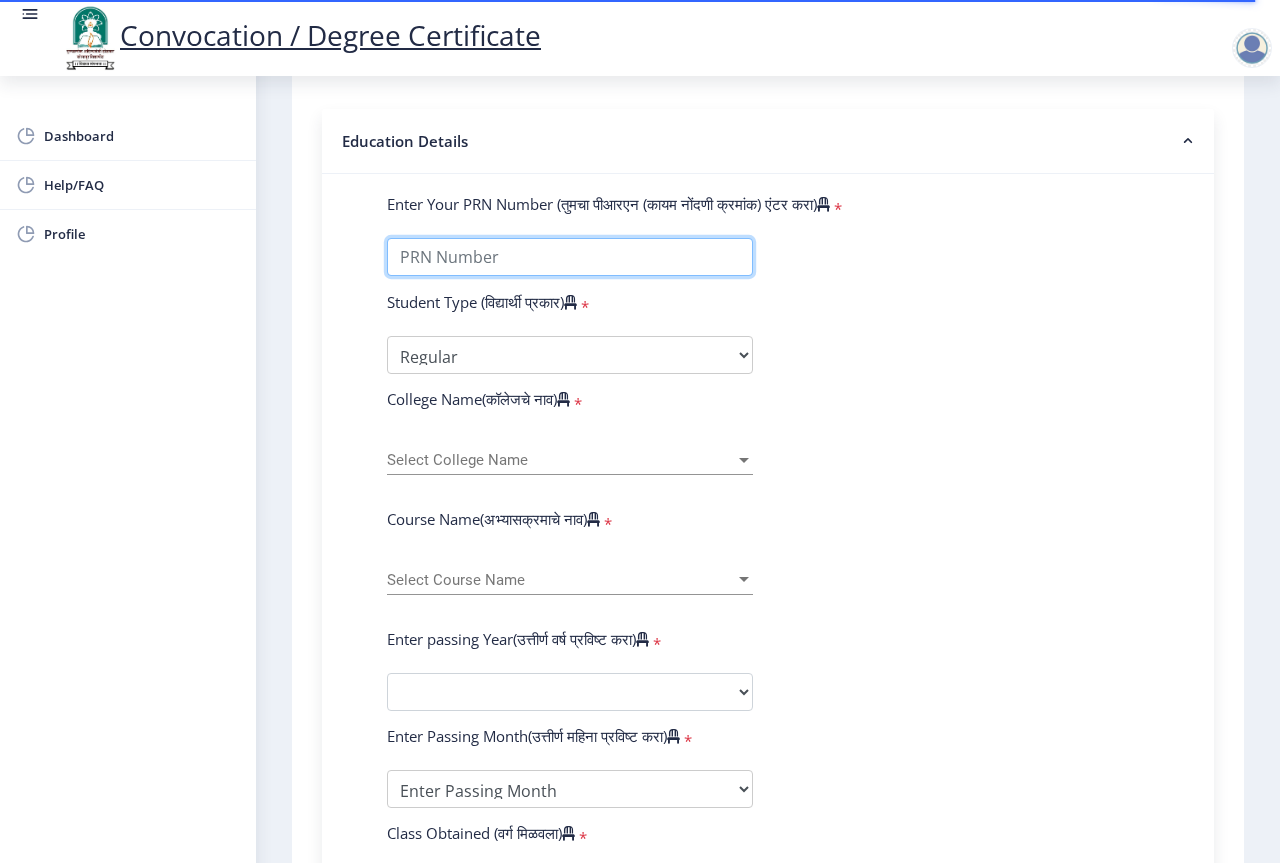 click on "Enter Your PRN Number (तुमचा पीआरएन (कायम नोंदणी क्रमांक) एंटर करा)" at bounding box center [570, 257] 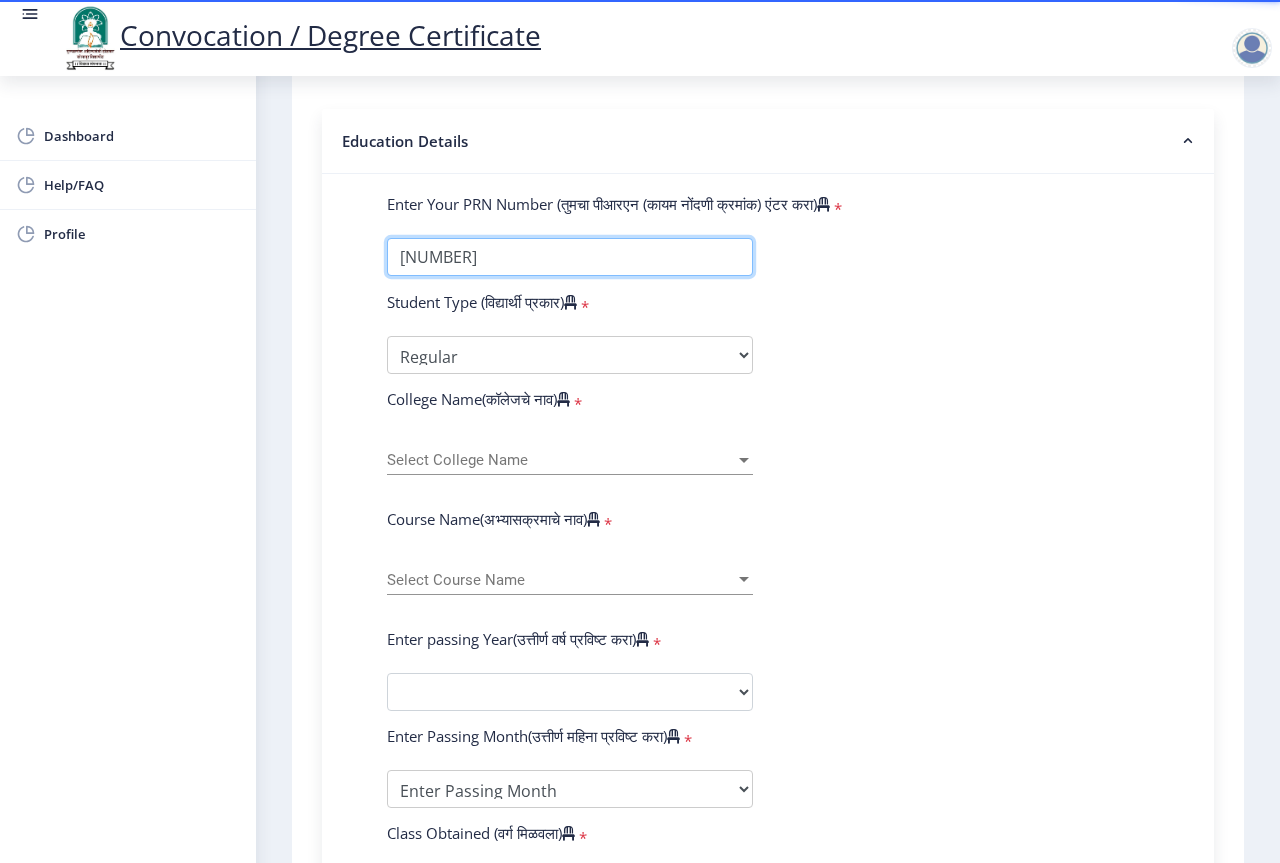type on "2012032510000563" 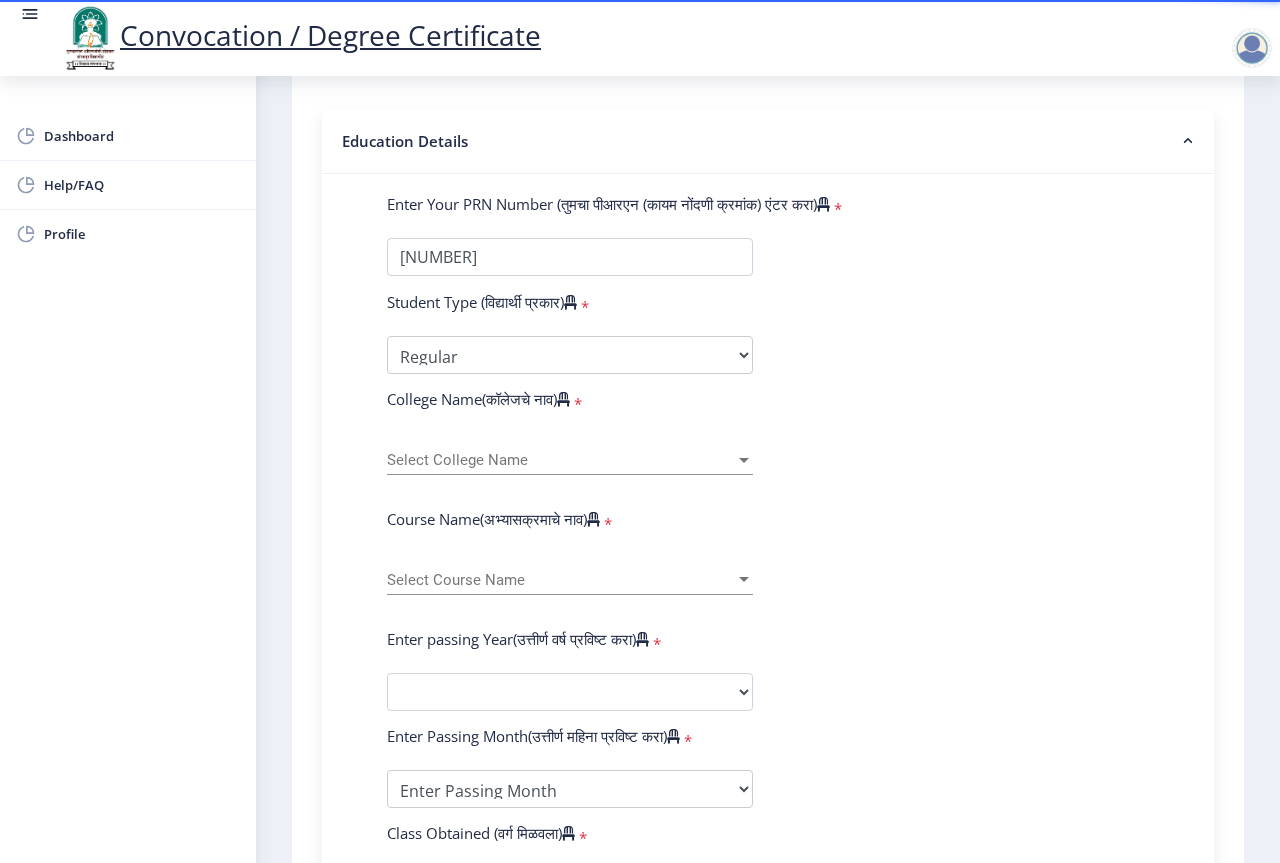 click on "Select College Name" at bounding box center [561, 460] 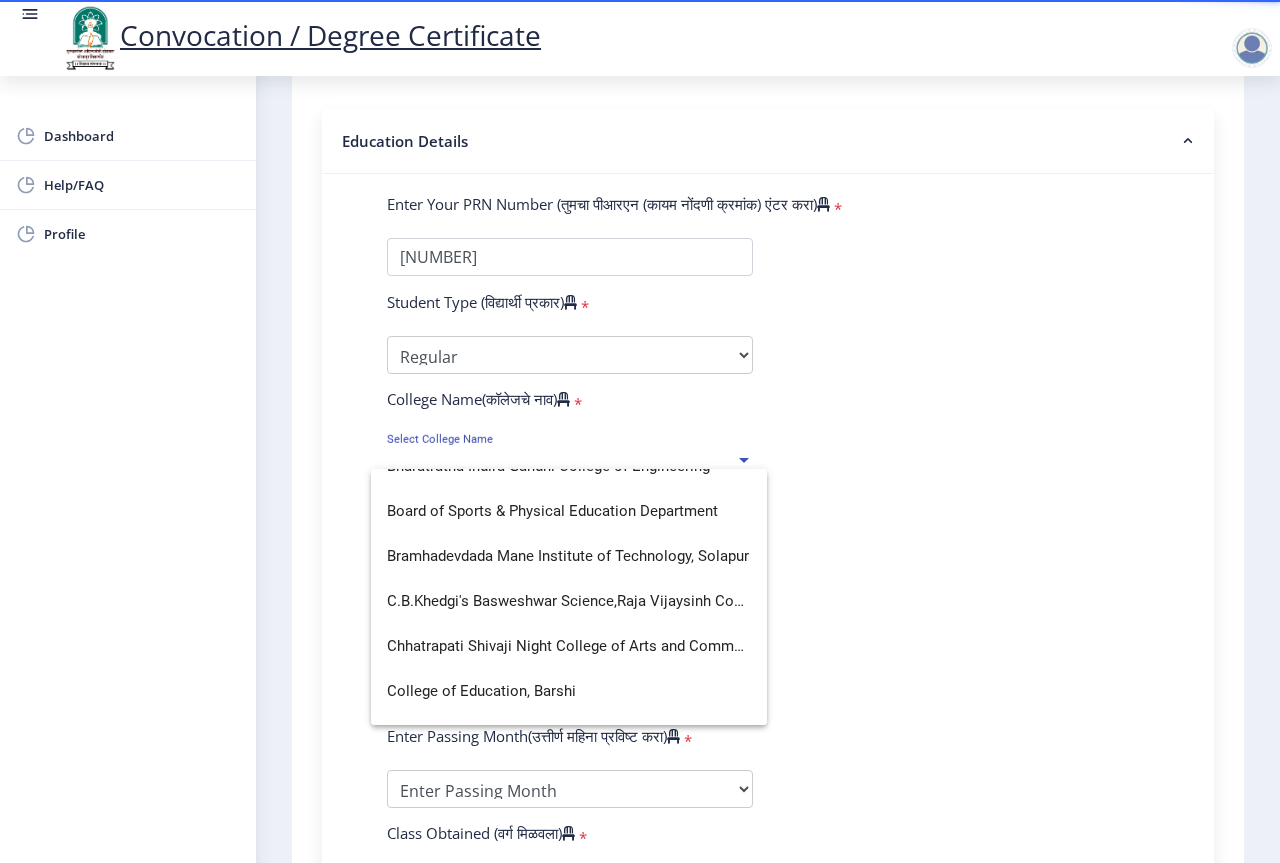 scroll, scrollTop: 800, scrollLeft: 0, axis: vertical 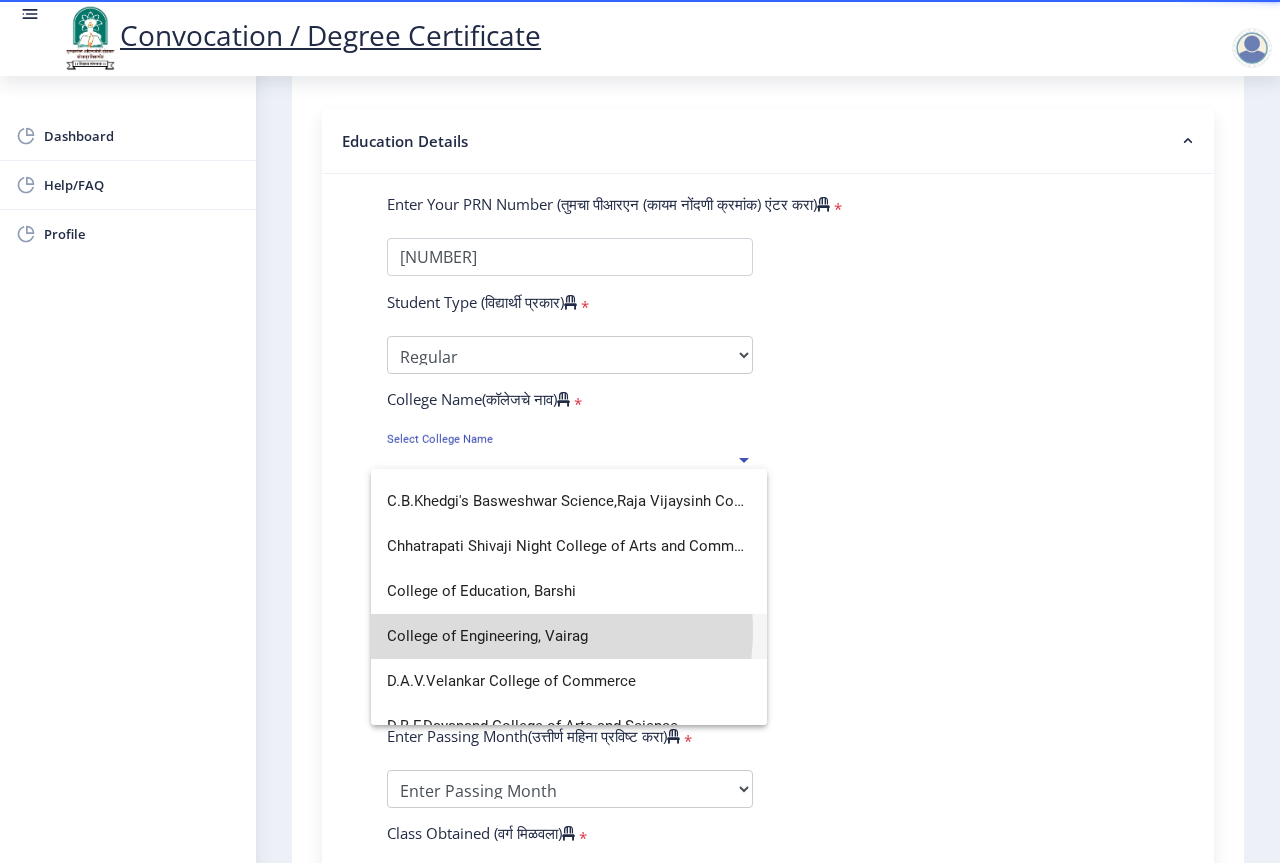 click on "College of Engineering, Vairag" at bounding box center (569, 636) 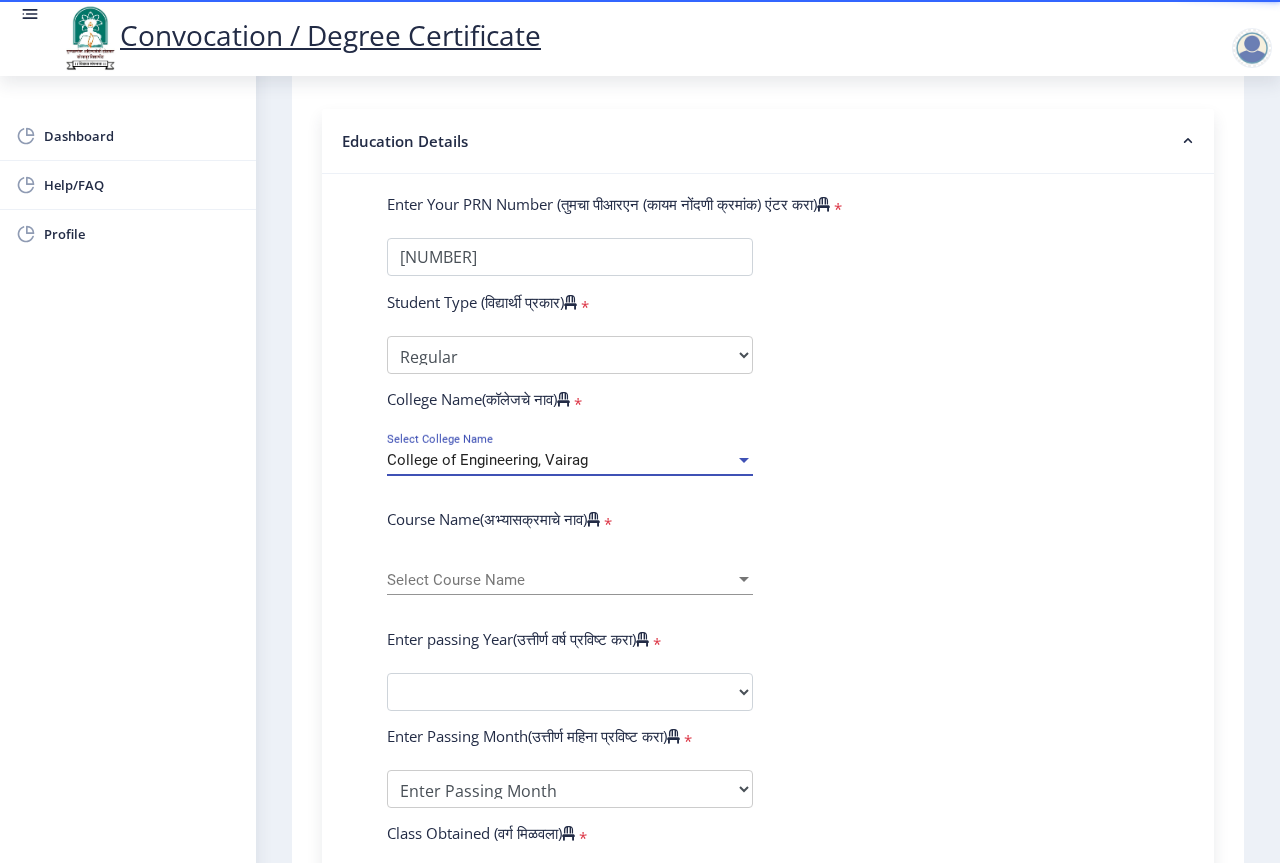 click on "Select Course Name" at bounding box center (561, 580) 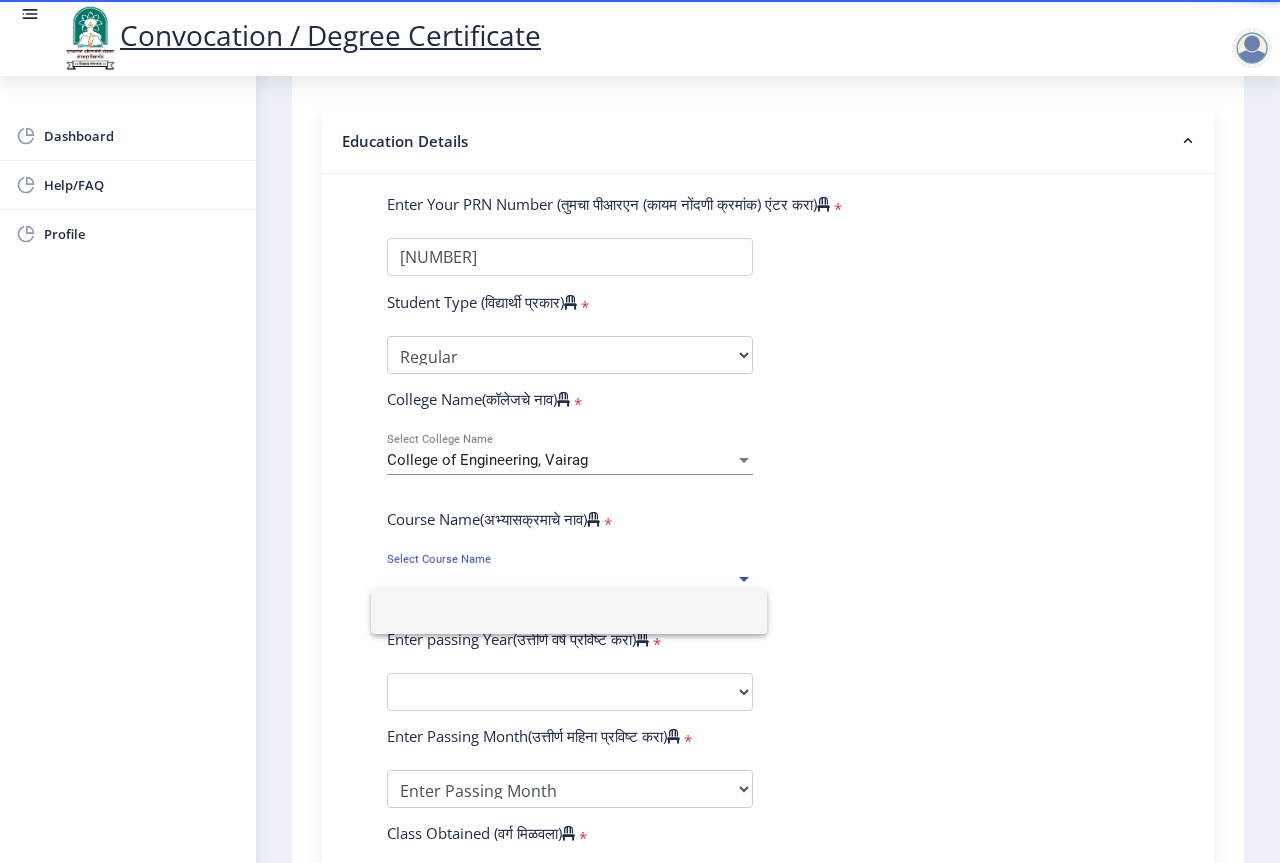 click at bounding box center [569, 611] 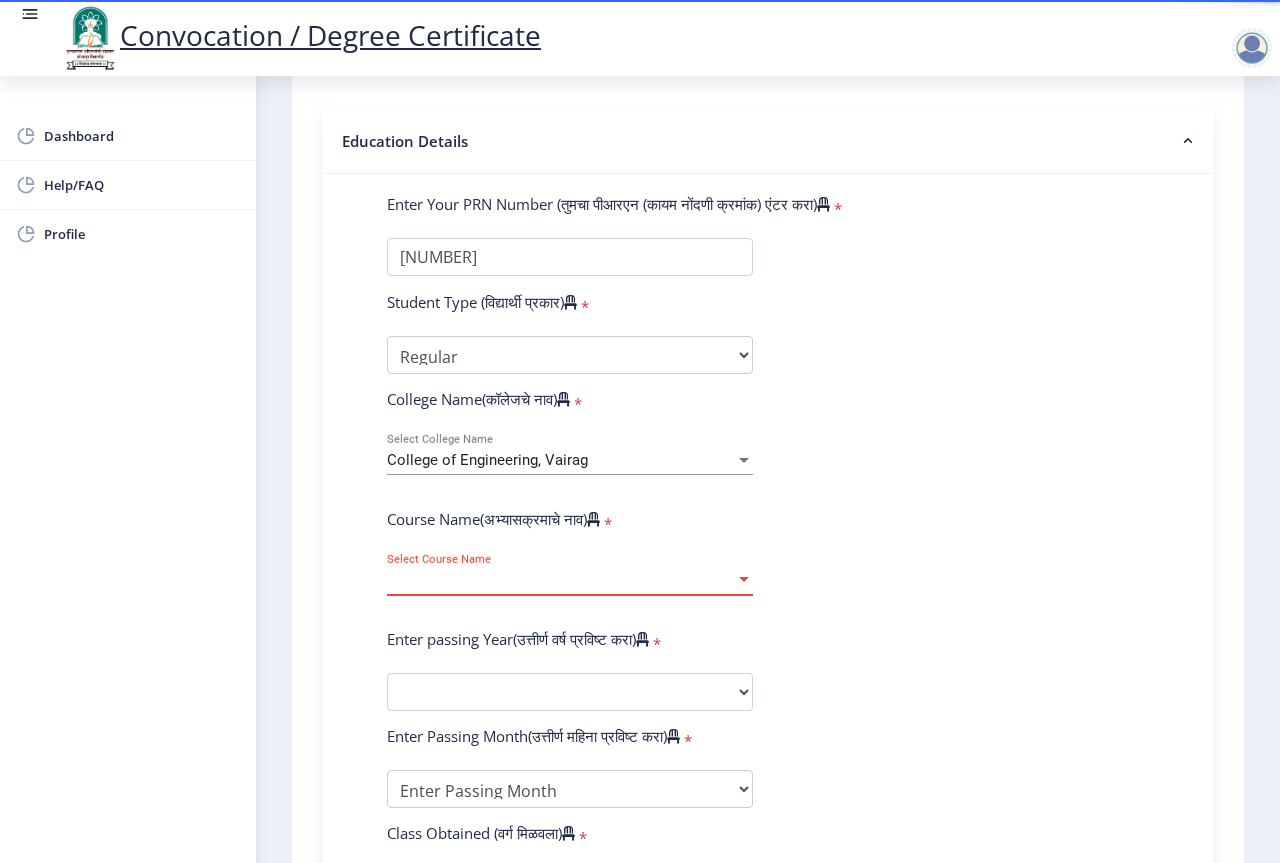 click on "Select Course Name" at bounding box center [561, 580] 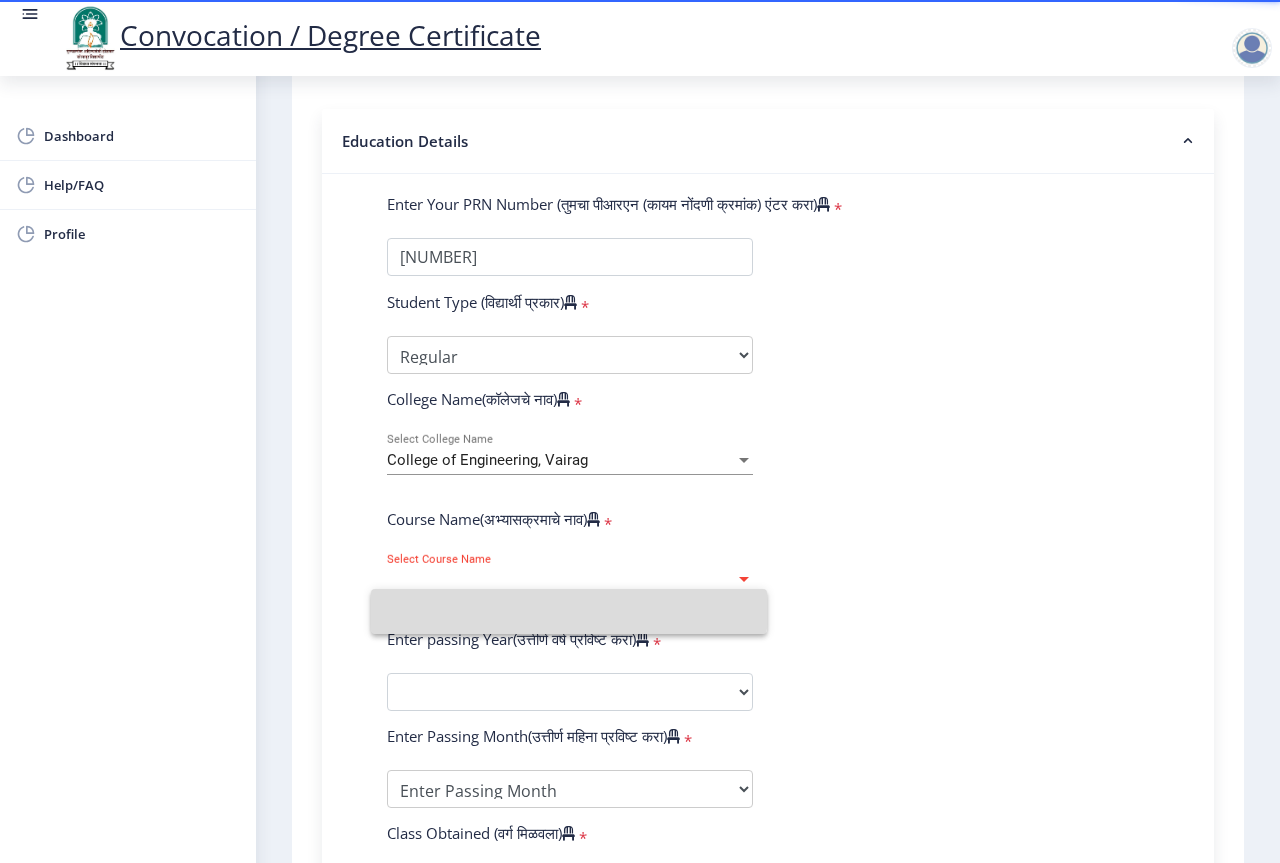 click at bounding box center [569, 611] 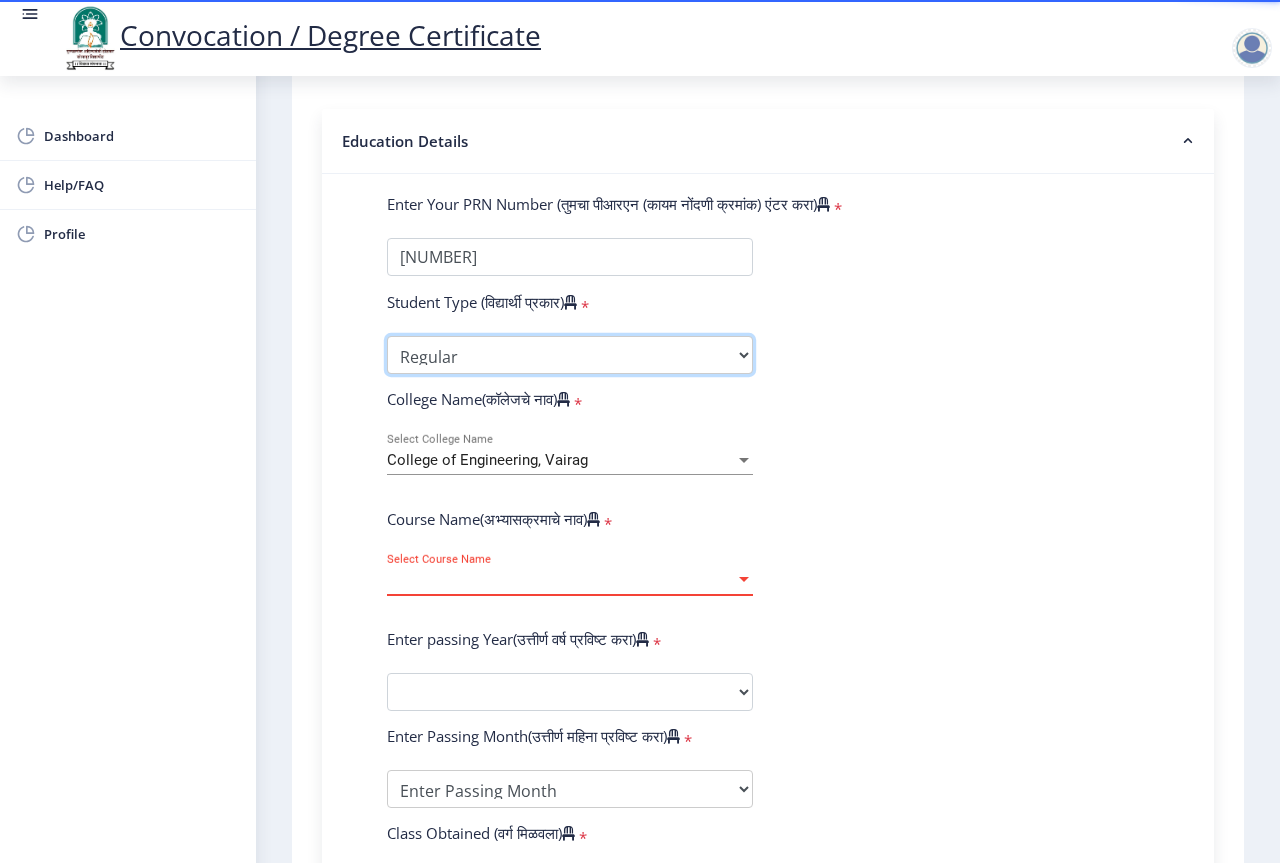 click on "Select Student Type Regular External" at bounding box center [570, 355] 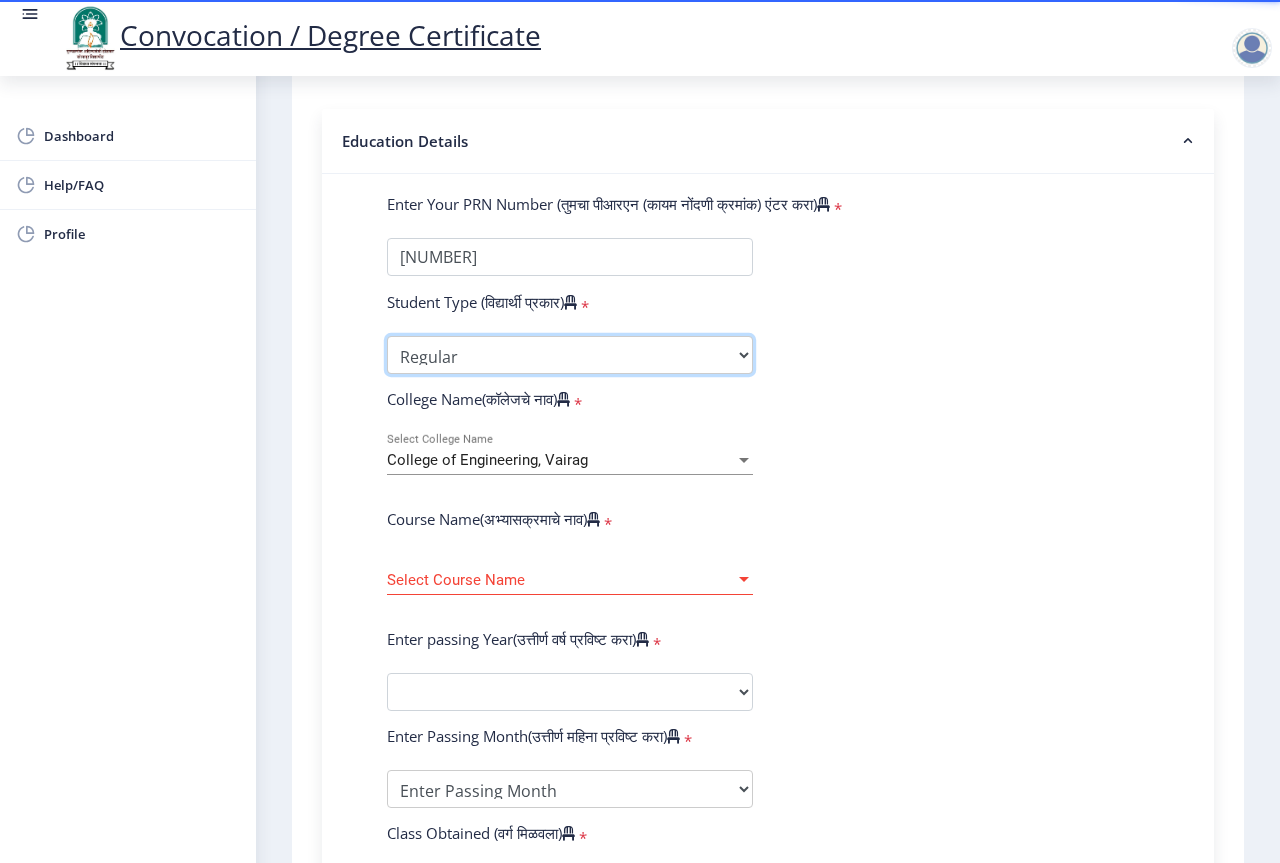 select on "External" 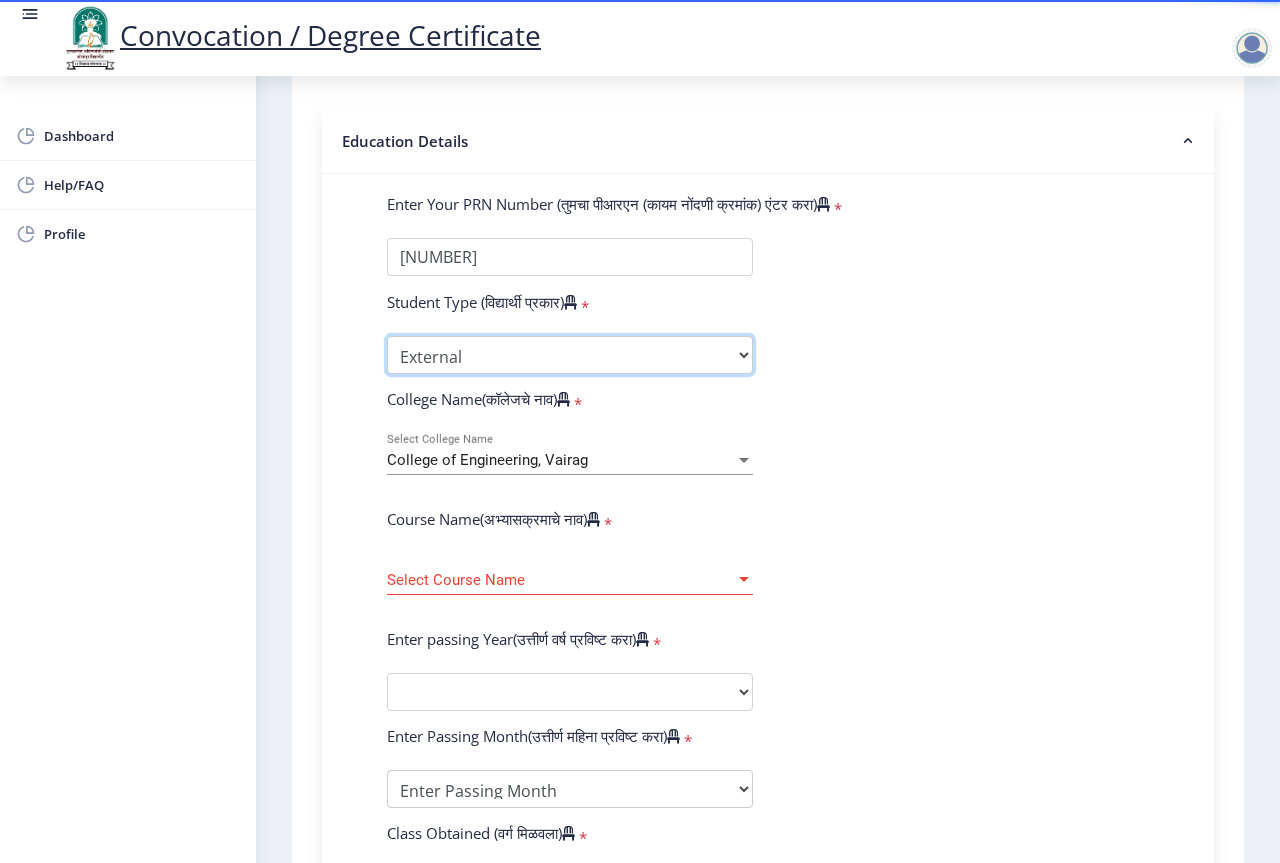 click on "Select Student Type Regular External" at bounding box center [570, 355] 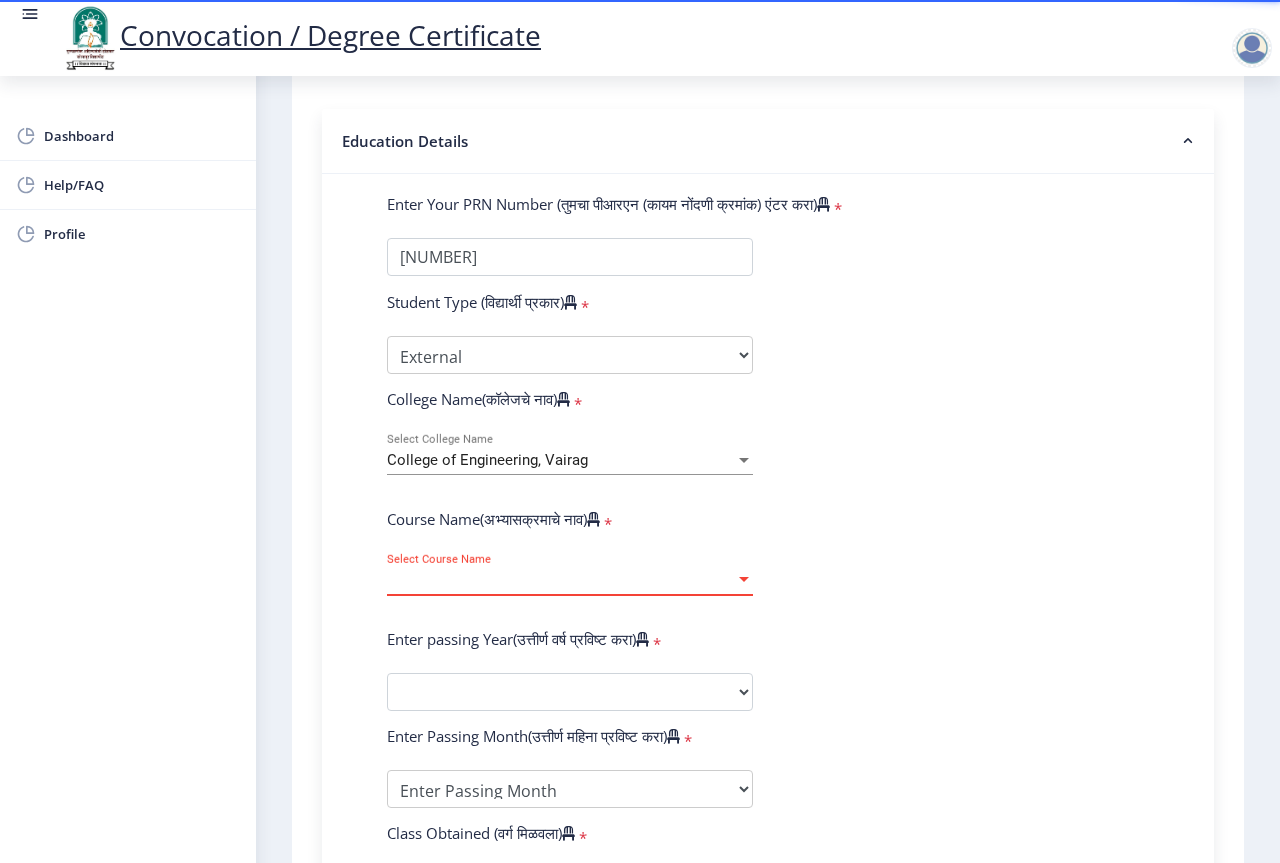 click on "Select Course Name" at bounding box center (561, 580) 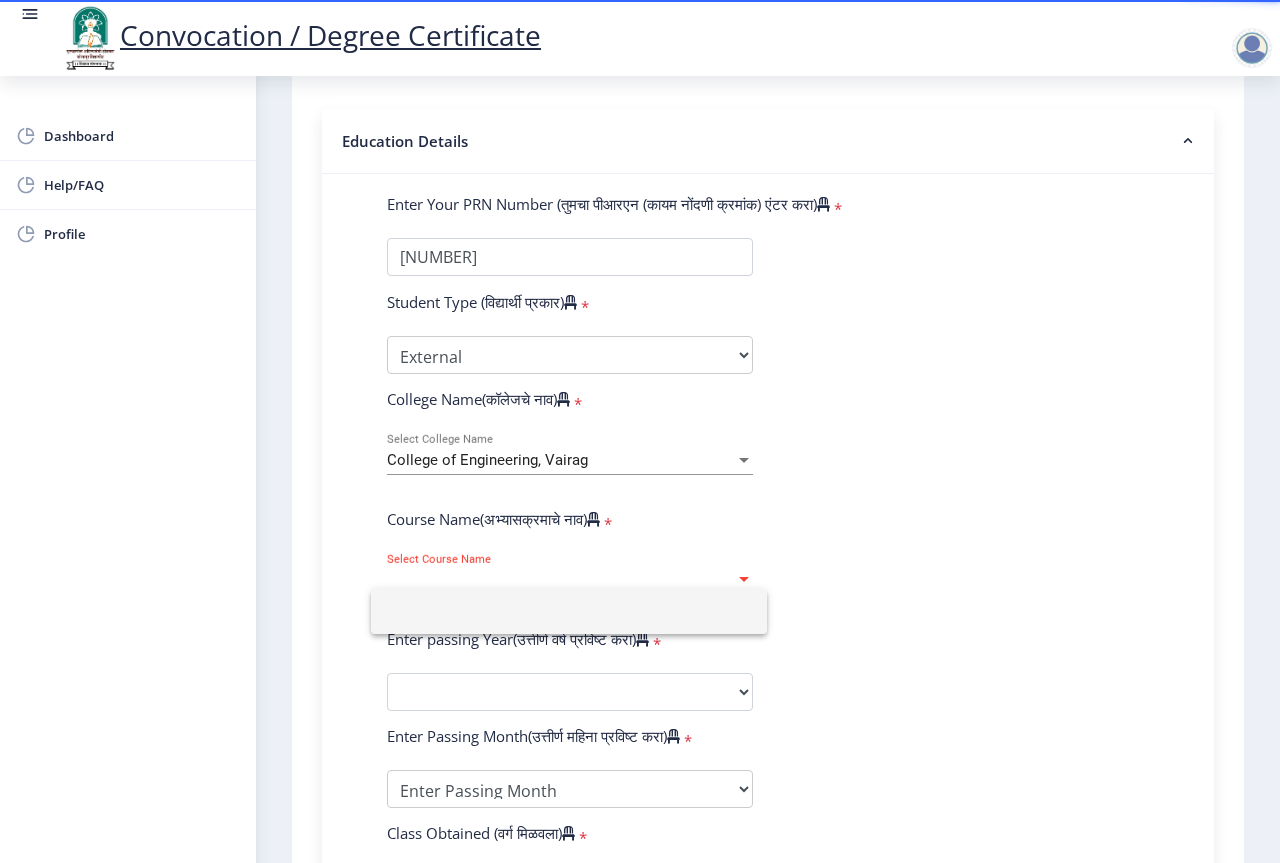 click at bounding box center [569, 611] 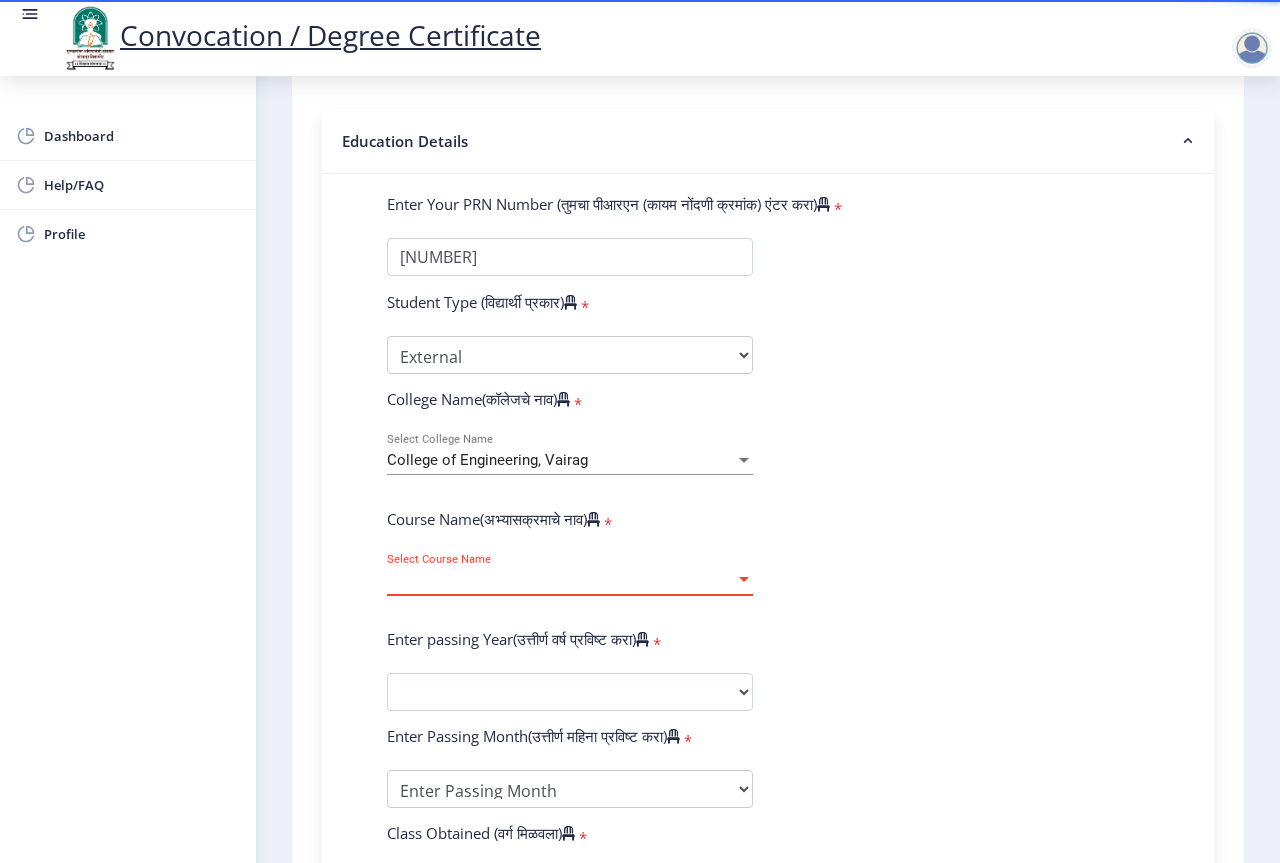 click on "Select Course Name" at bounding box center (561, 580) 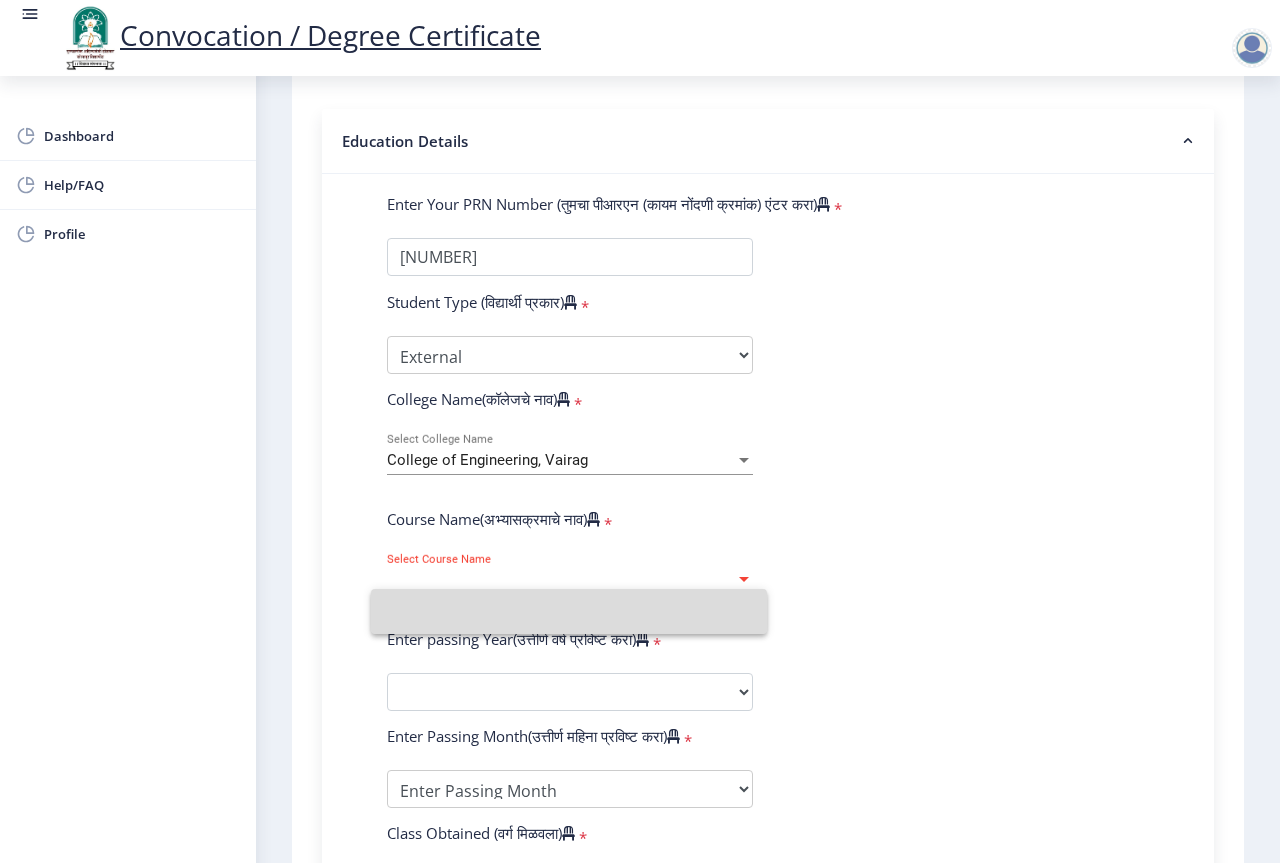 click at bounding box center [569, 611] 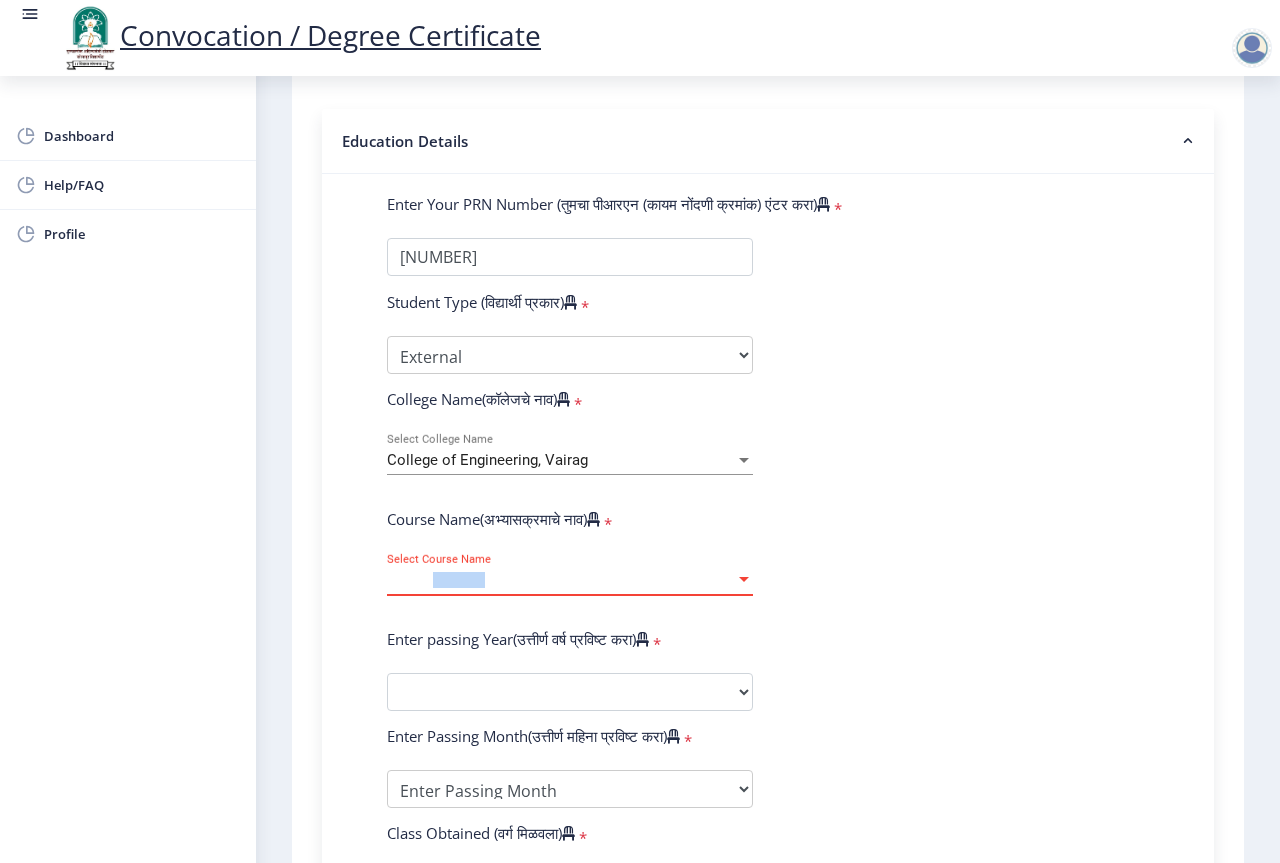 click on "Select Course Name" at bounding box center [561, 580] 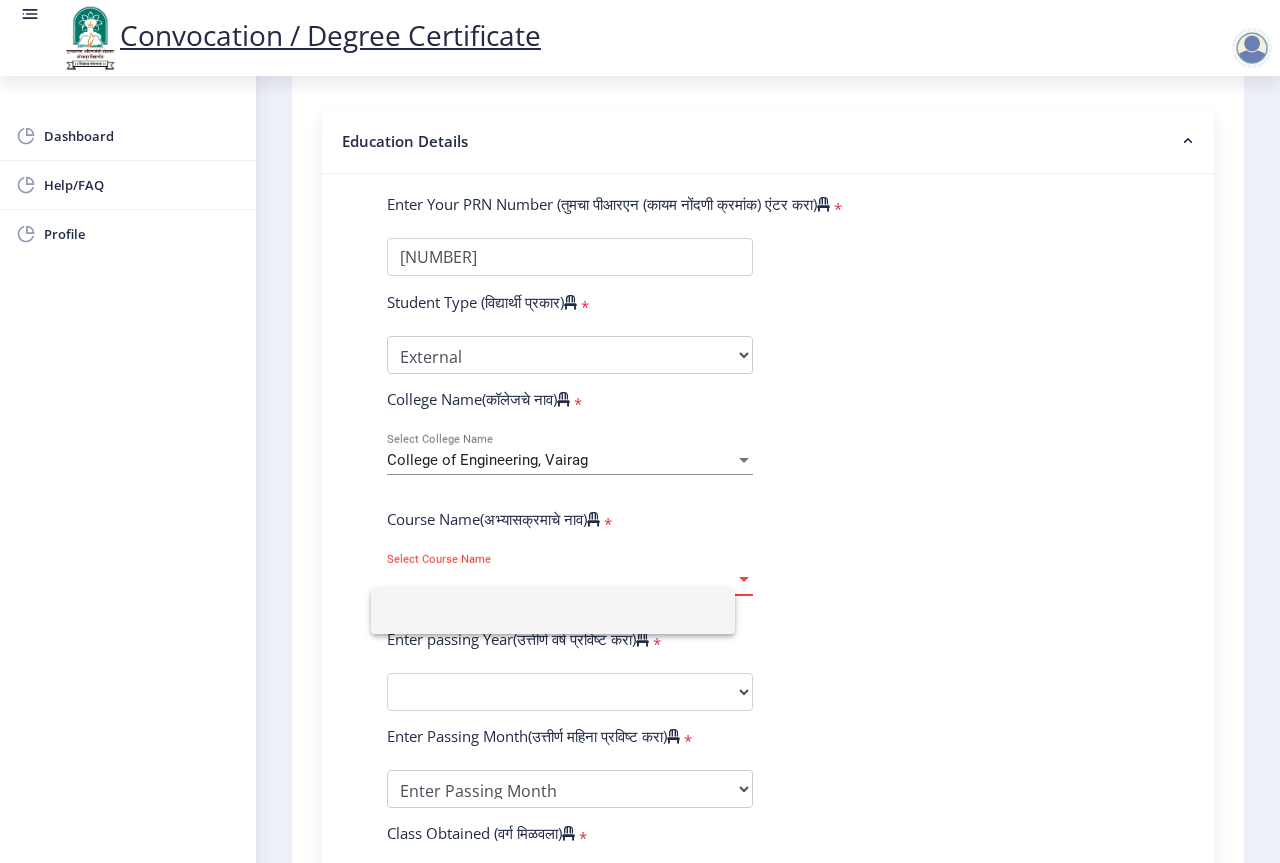 click at bounding box center (553, 611) 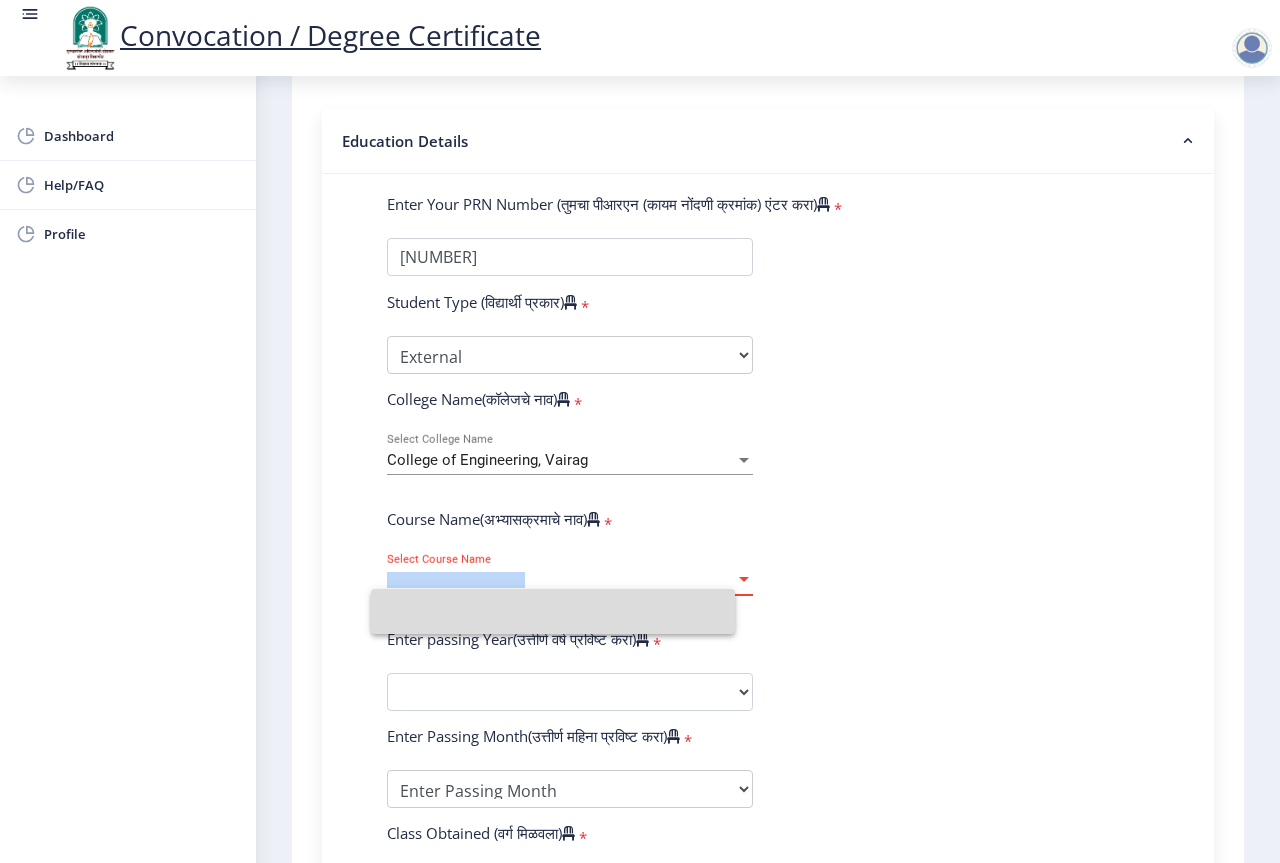 click on "Select Course Name" at bounding box center (561, 580) 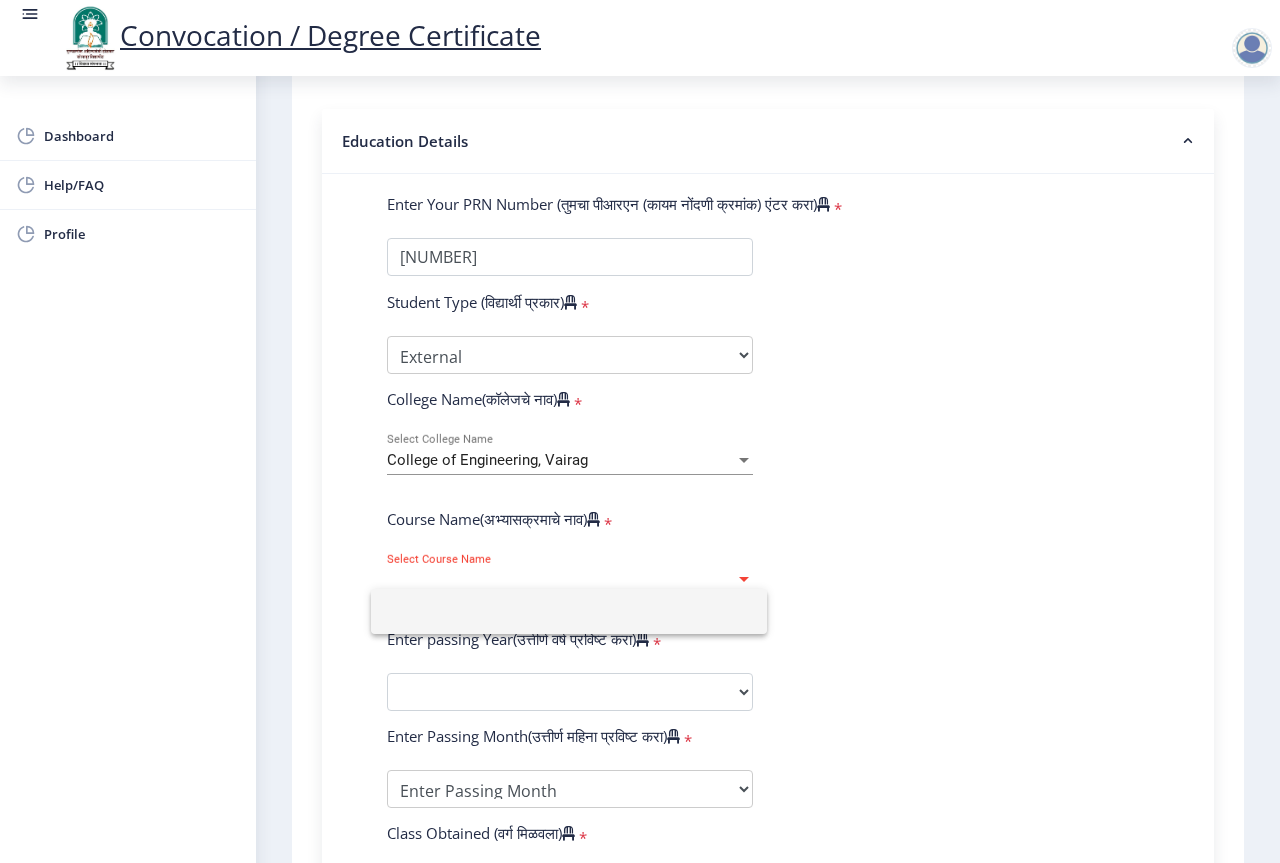 click 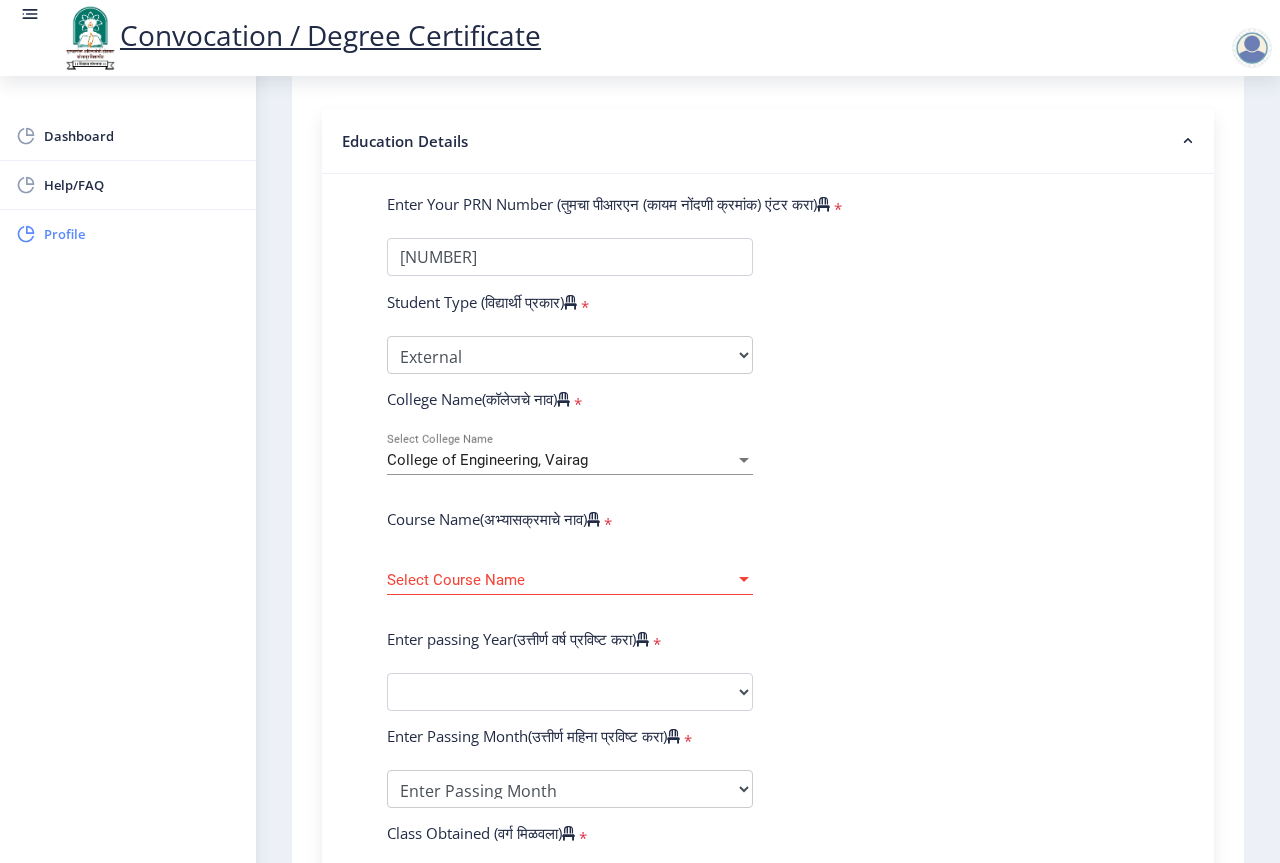 click on "Profile" 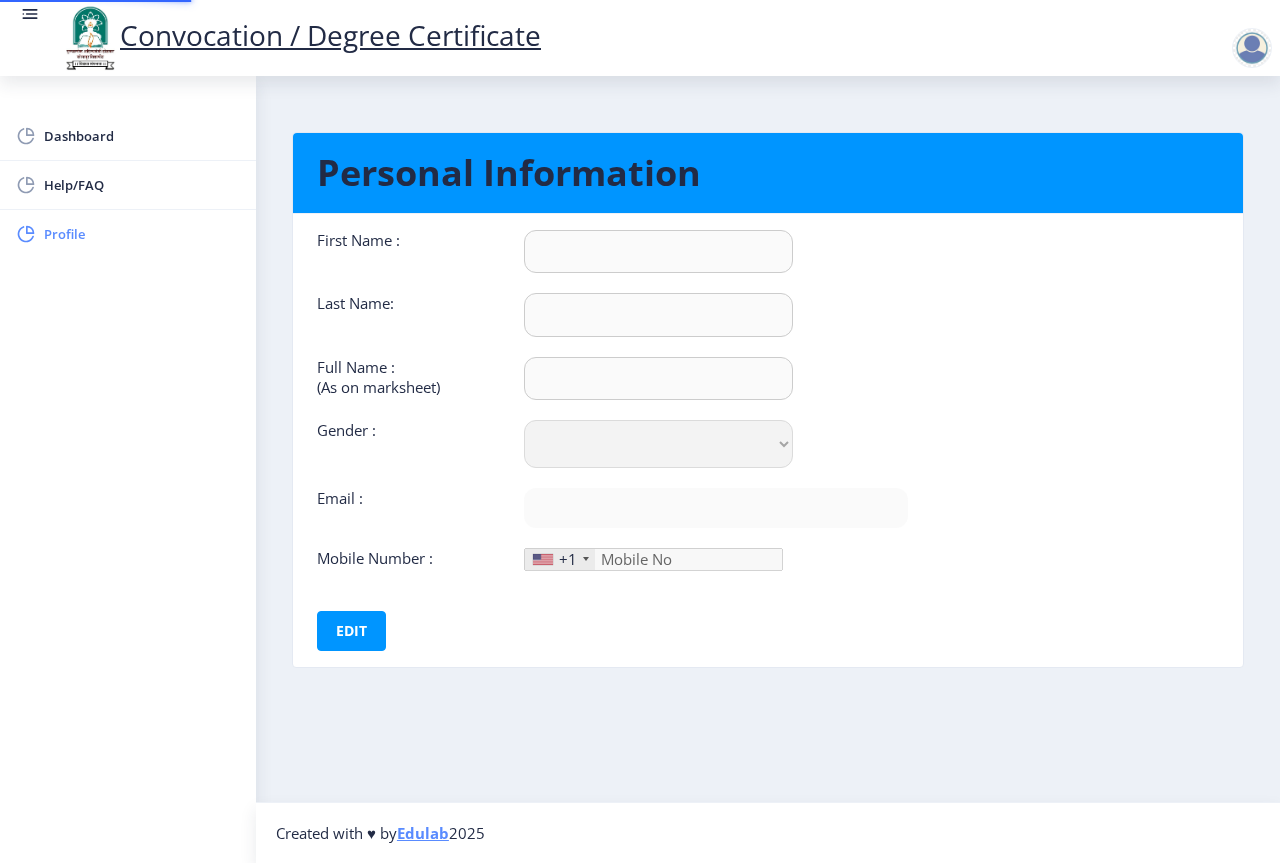scroll, scrollTop: 0, scrollLeft: 0, axis: both 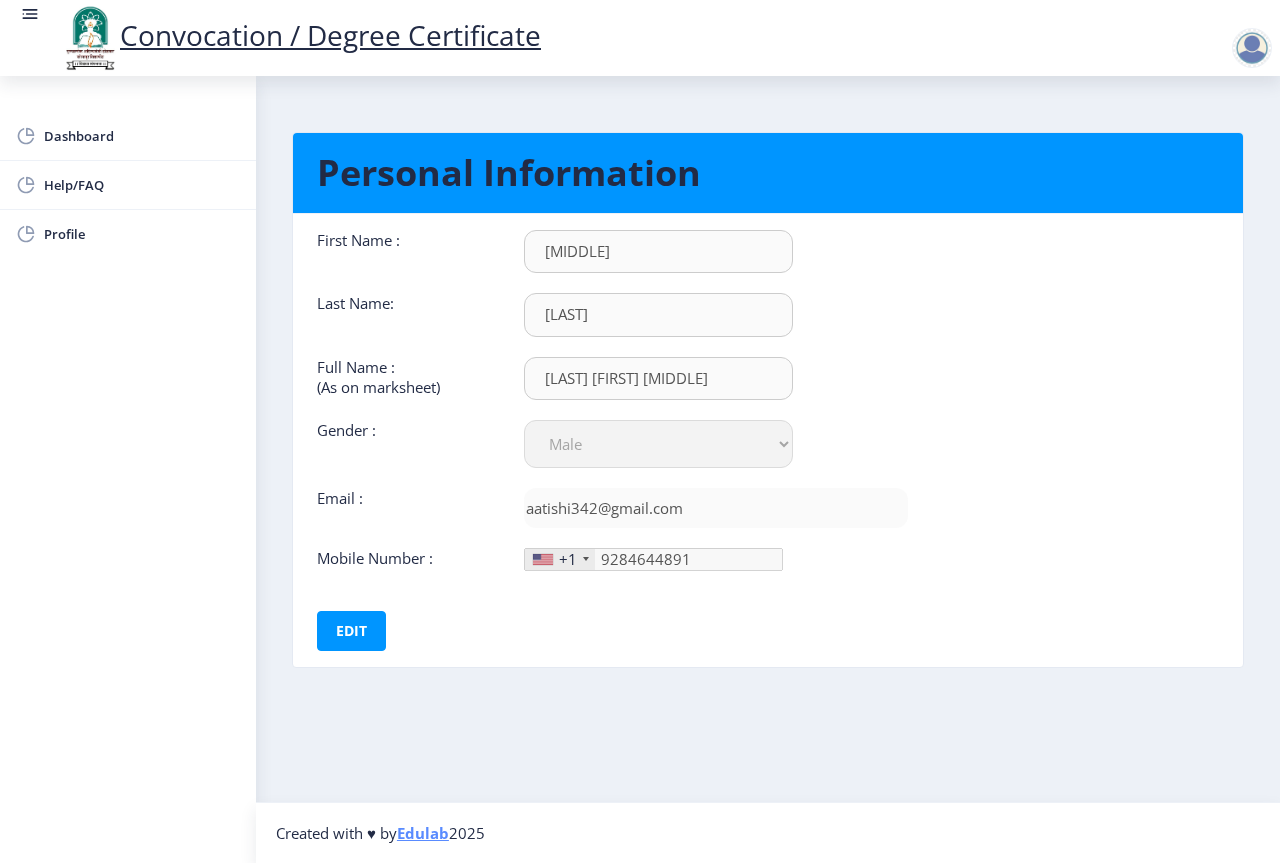 click on "+1" 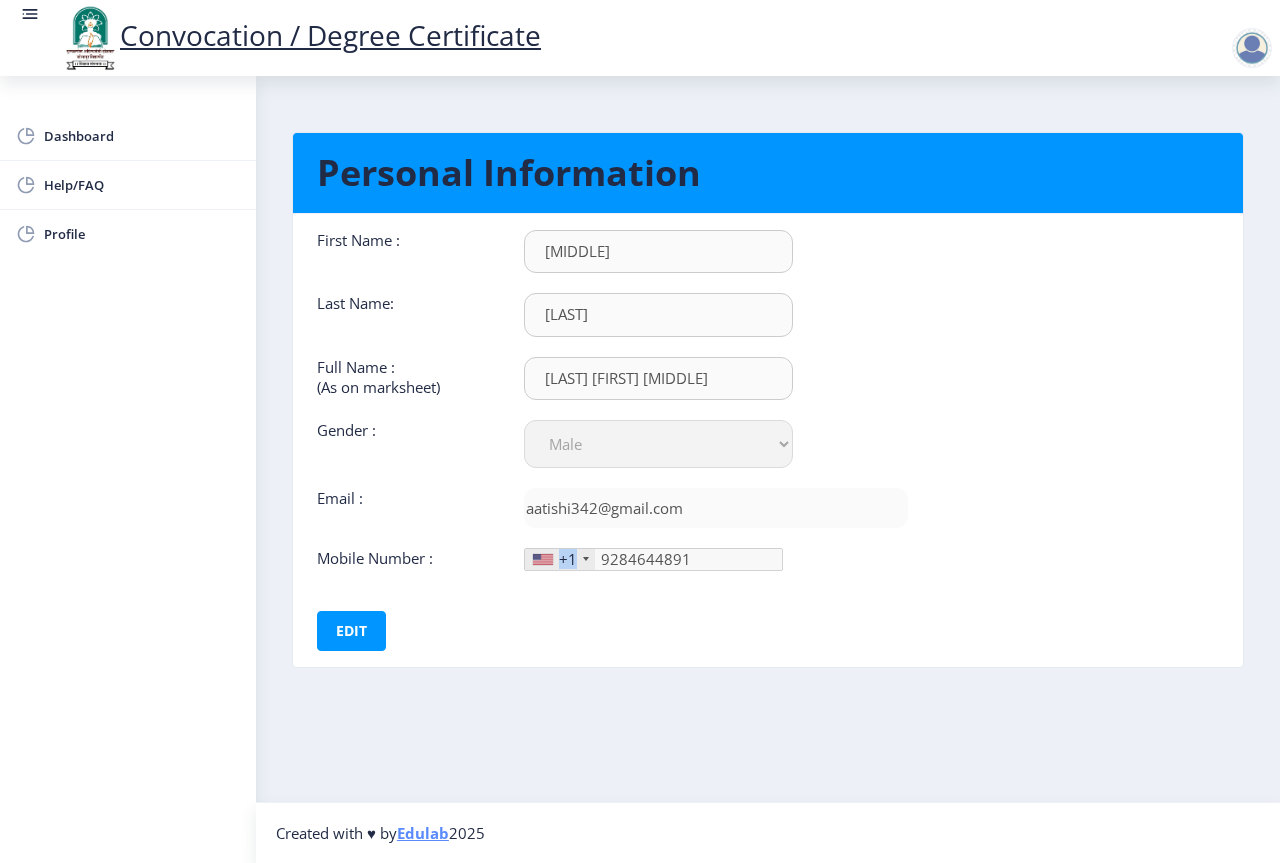 click on "+1" 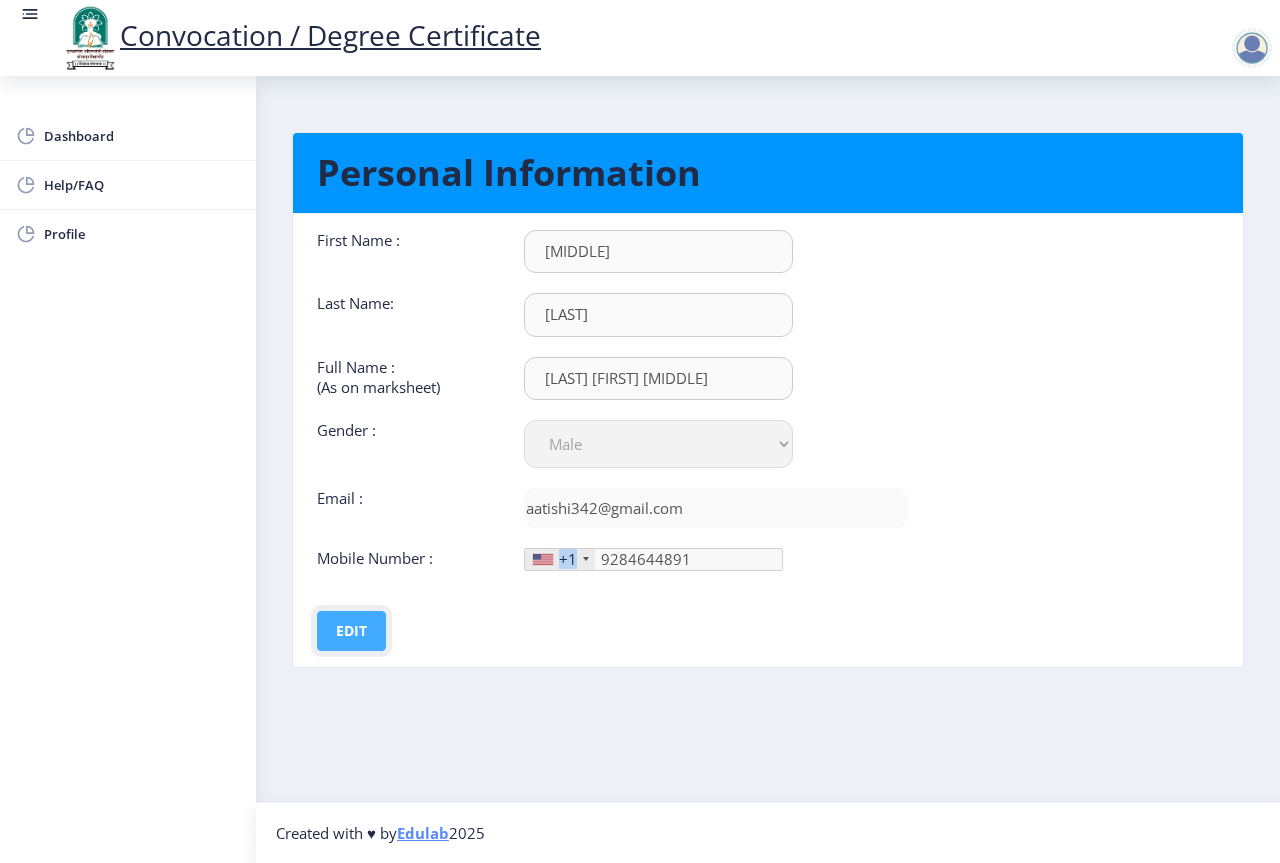 click on "Edit" 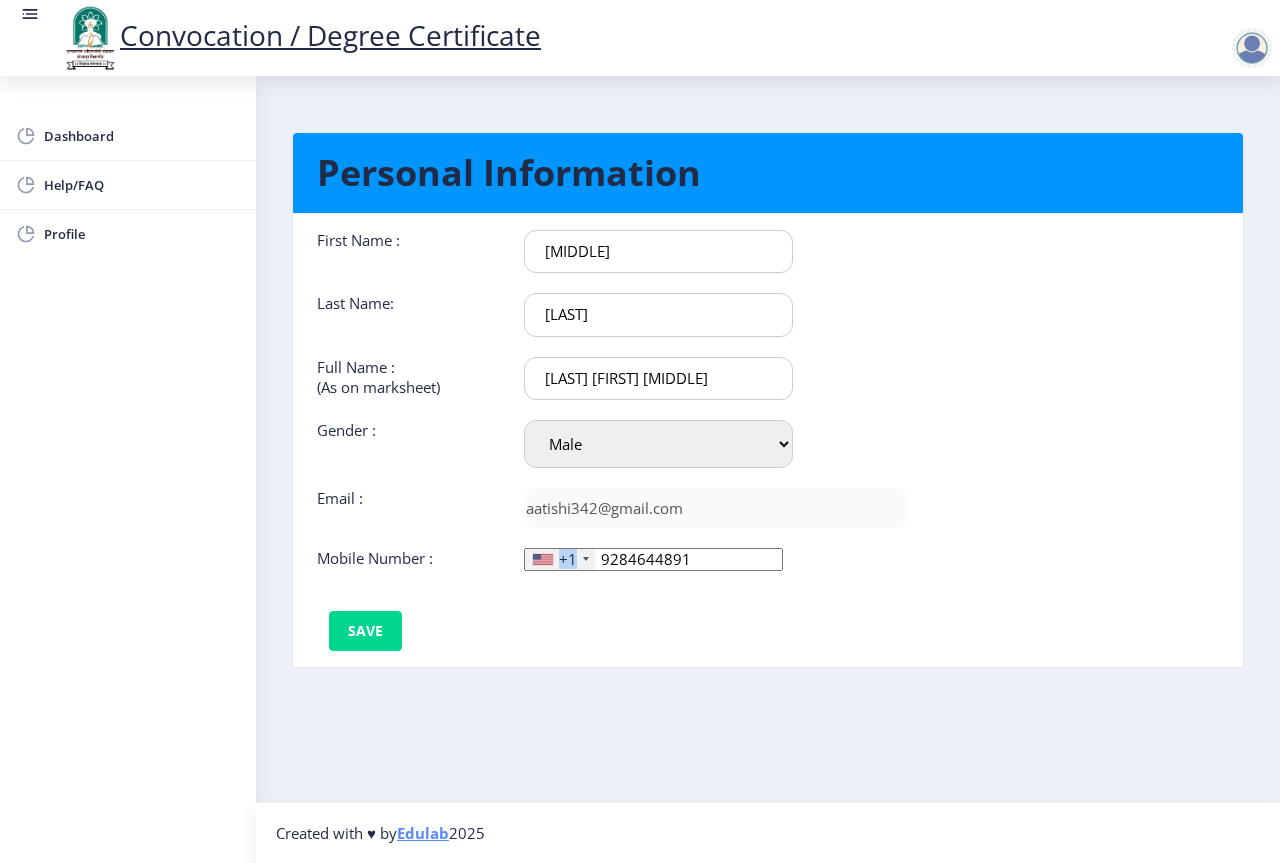 click on "+1" 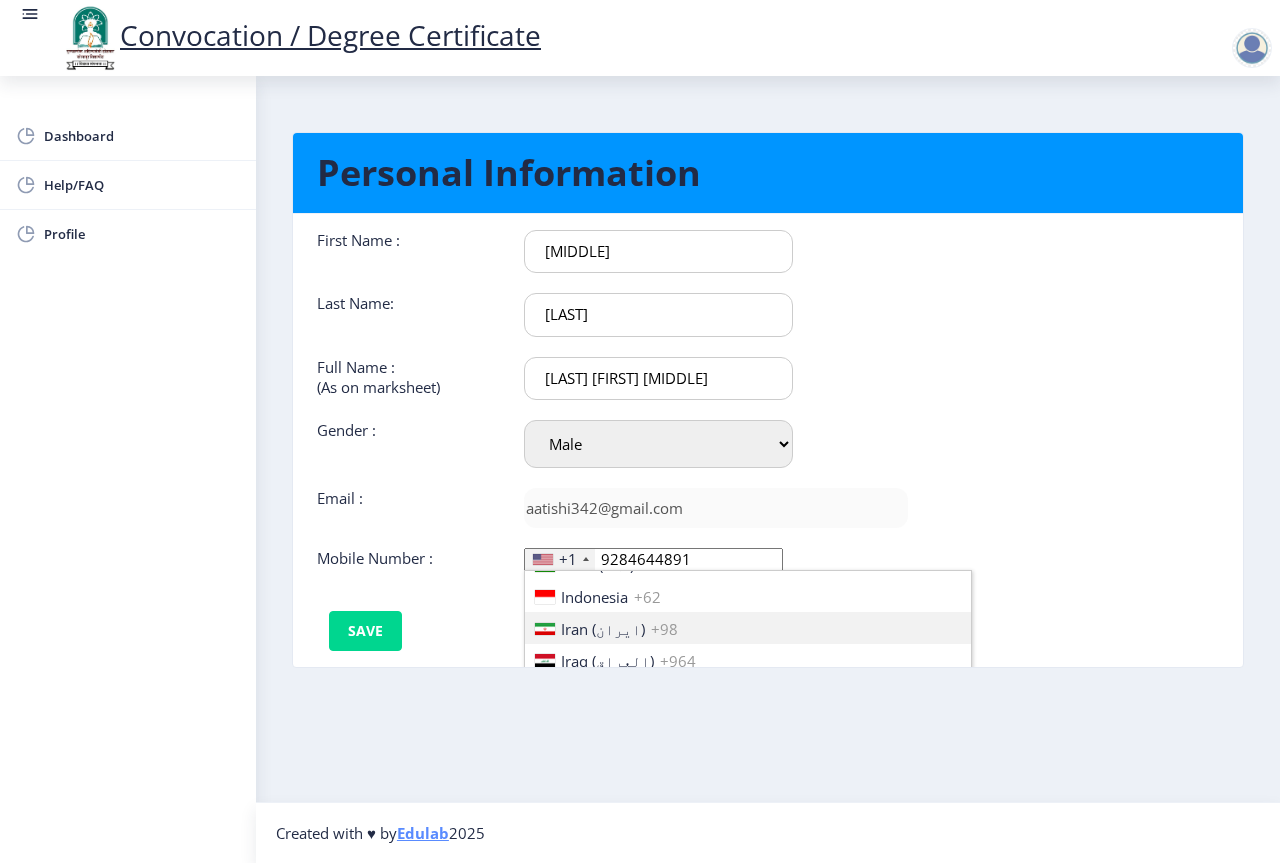 scroll, scrollTop: 3100, scrollLeft: 0, axis: vertical 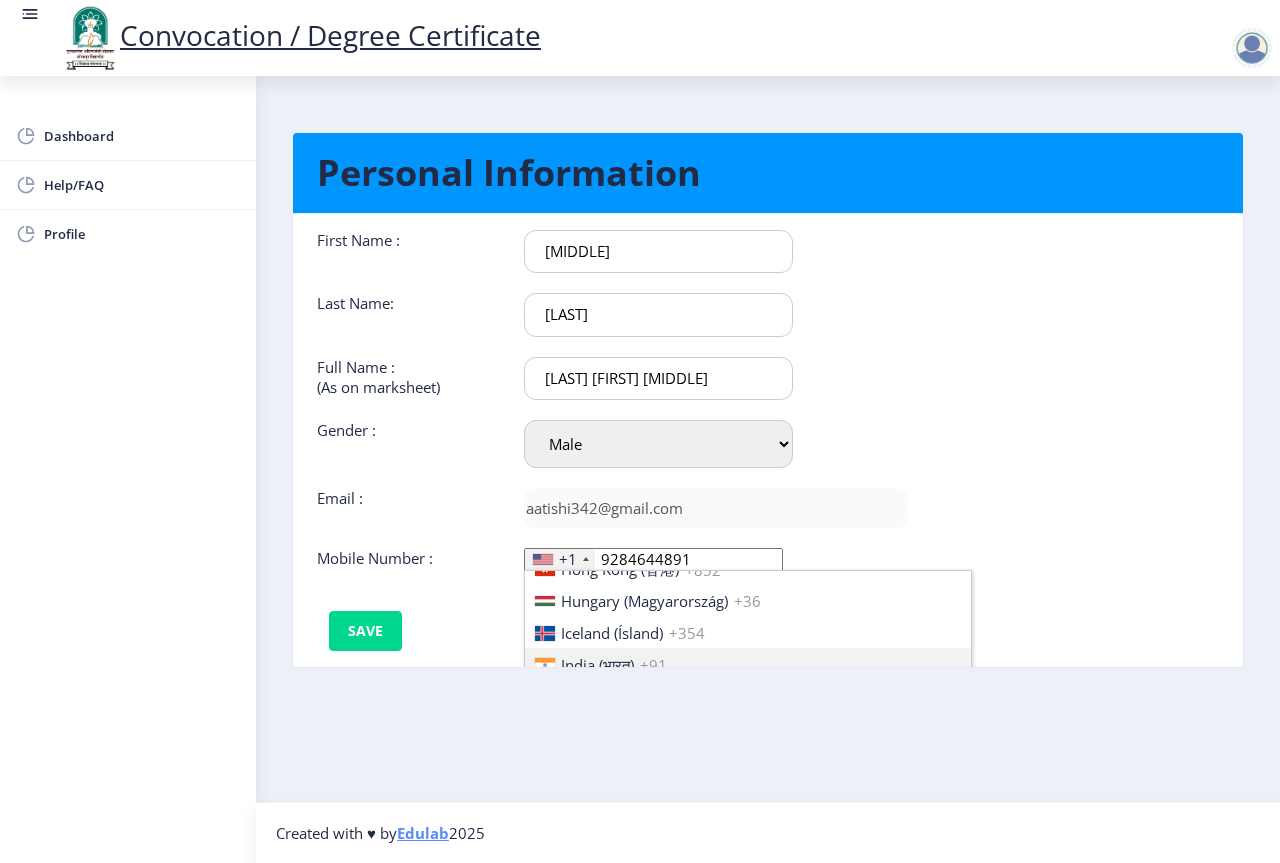 click on "India (भारत) +91" at bounding box center (748, 664) 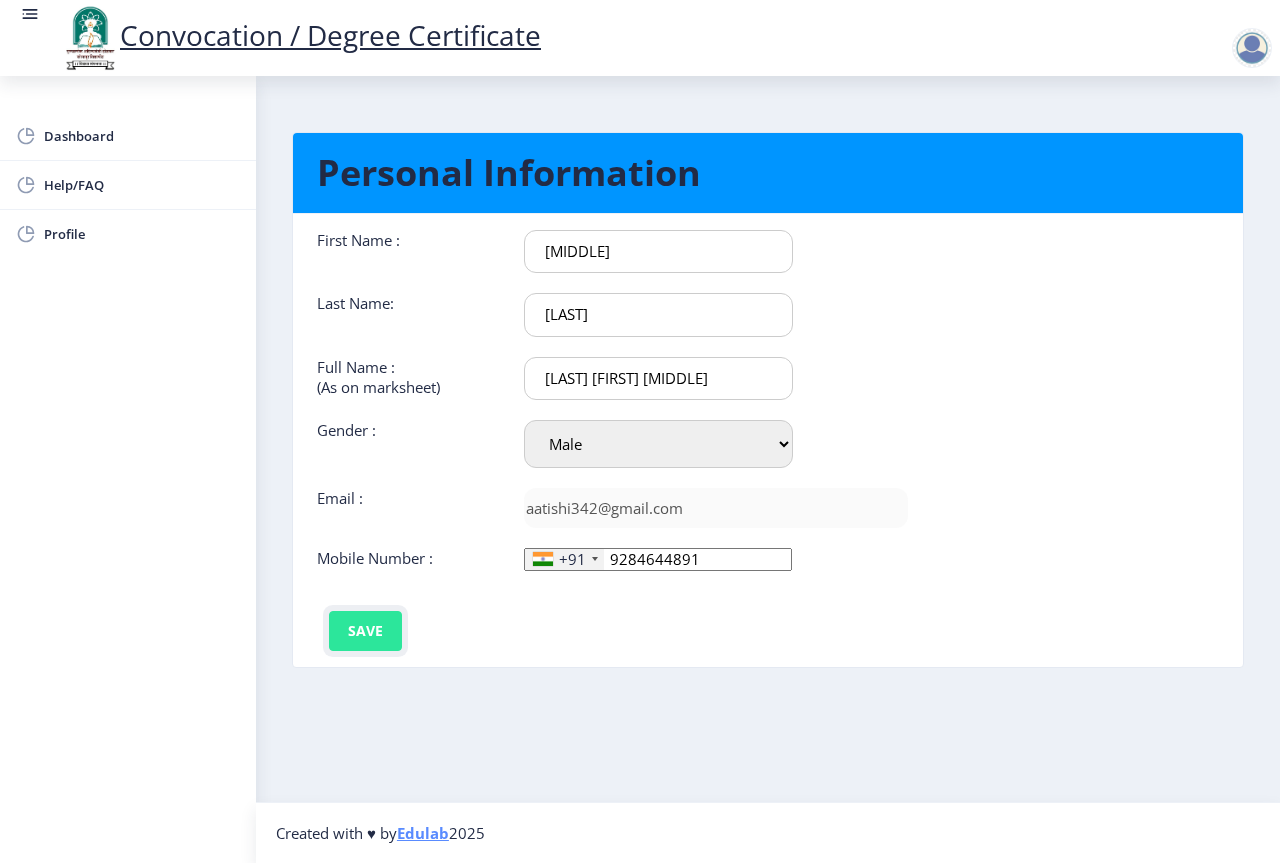 click on "Save" 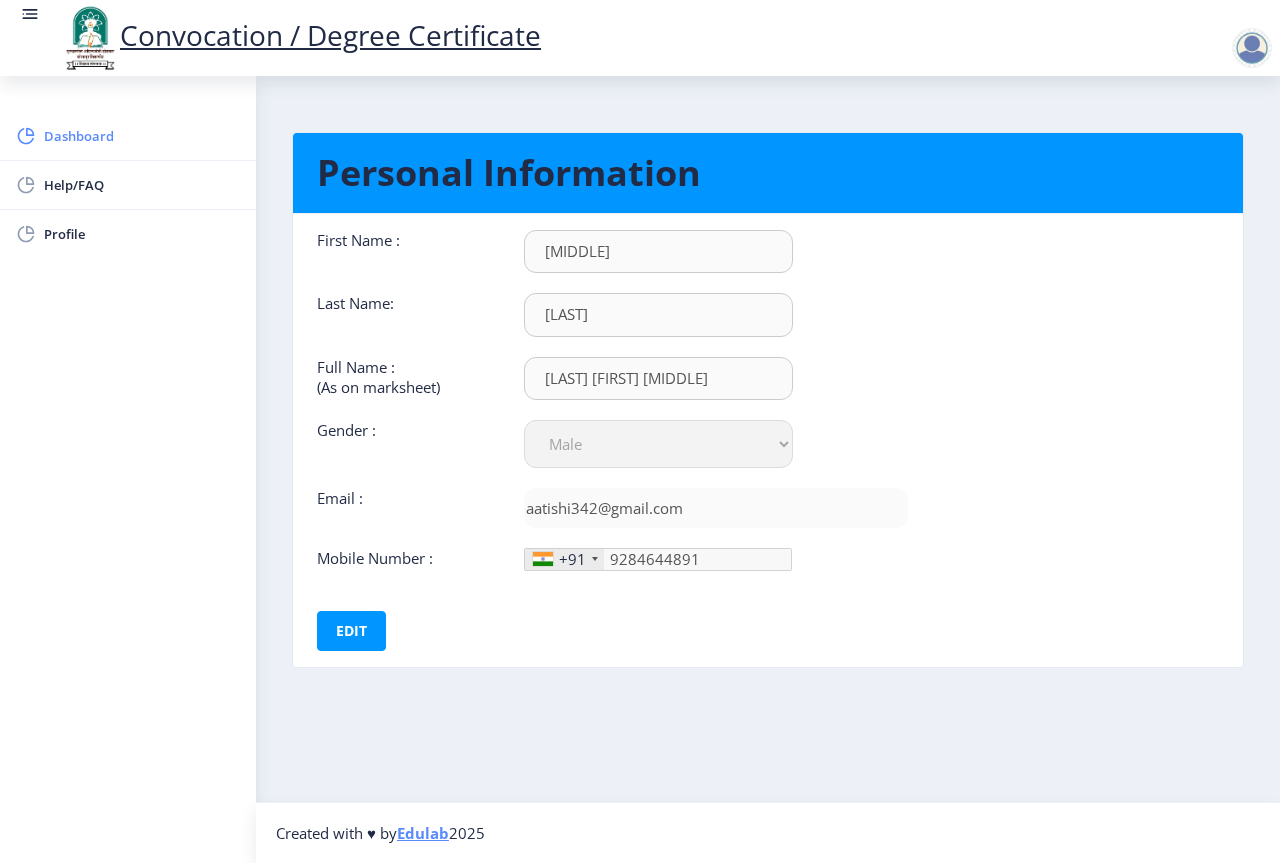 click on "Dashboard" 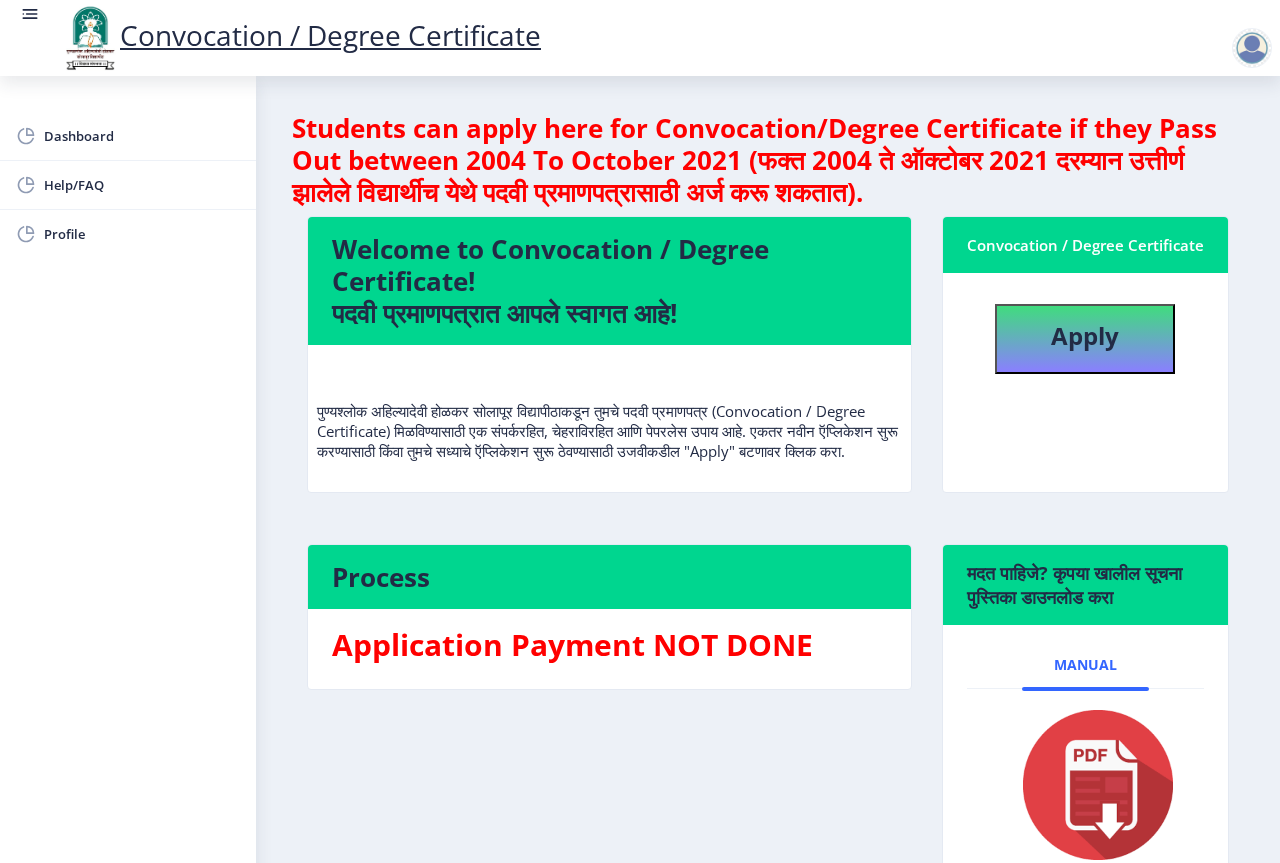 scroll, scrollTop: 3, scrollLeft: 0, axis: vertical 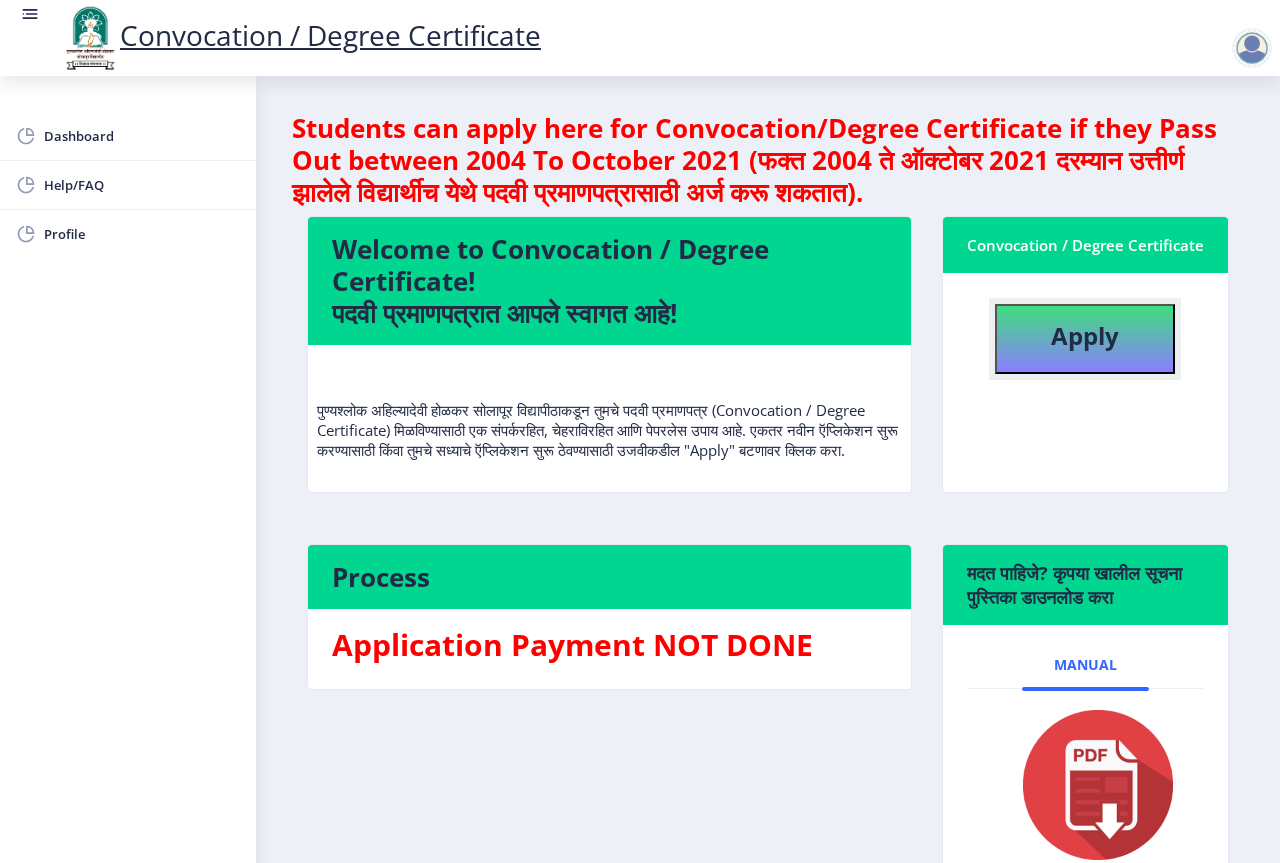 click on "Apply" 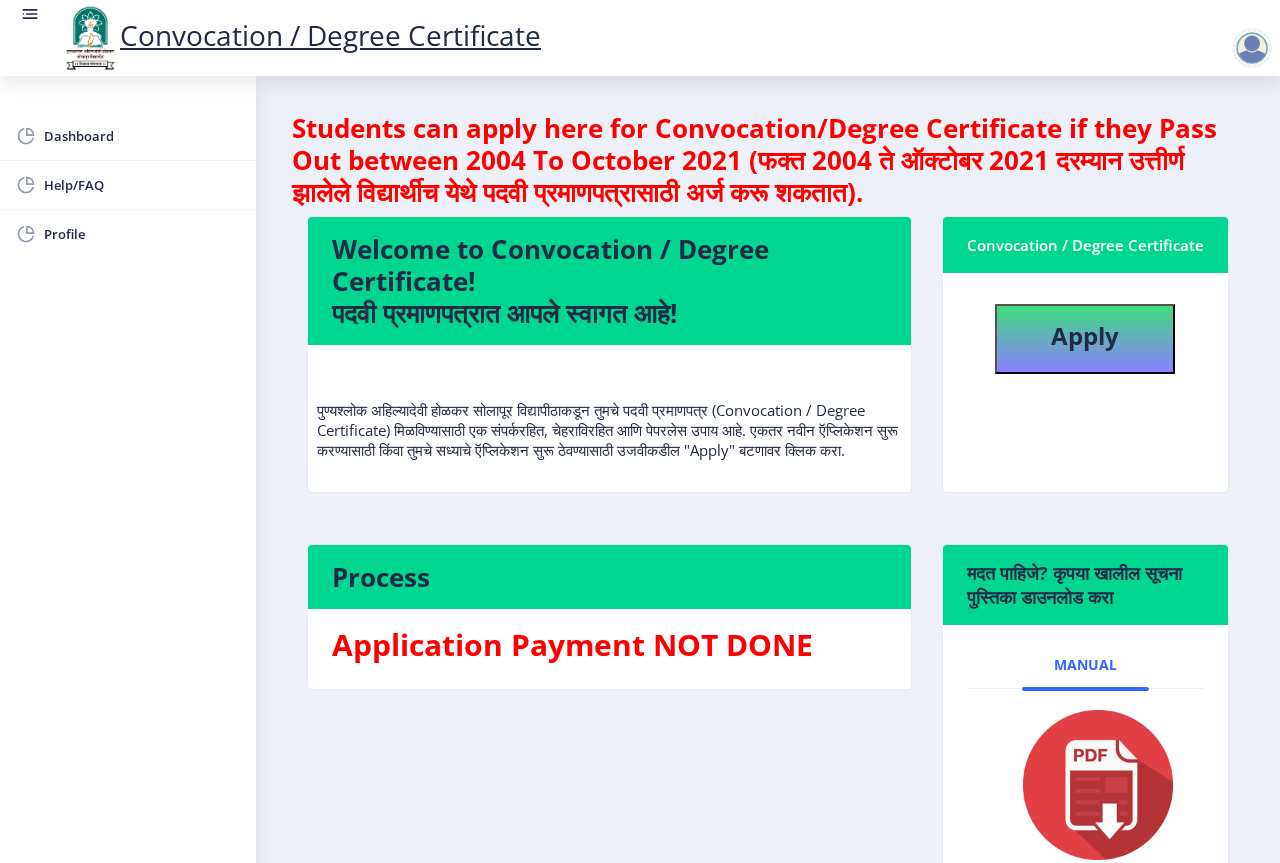 select 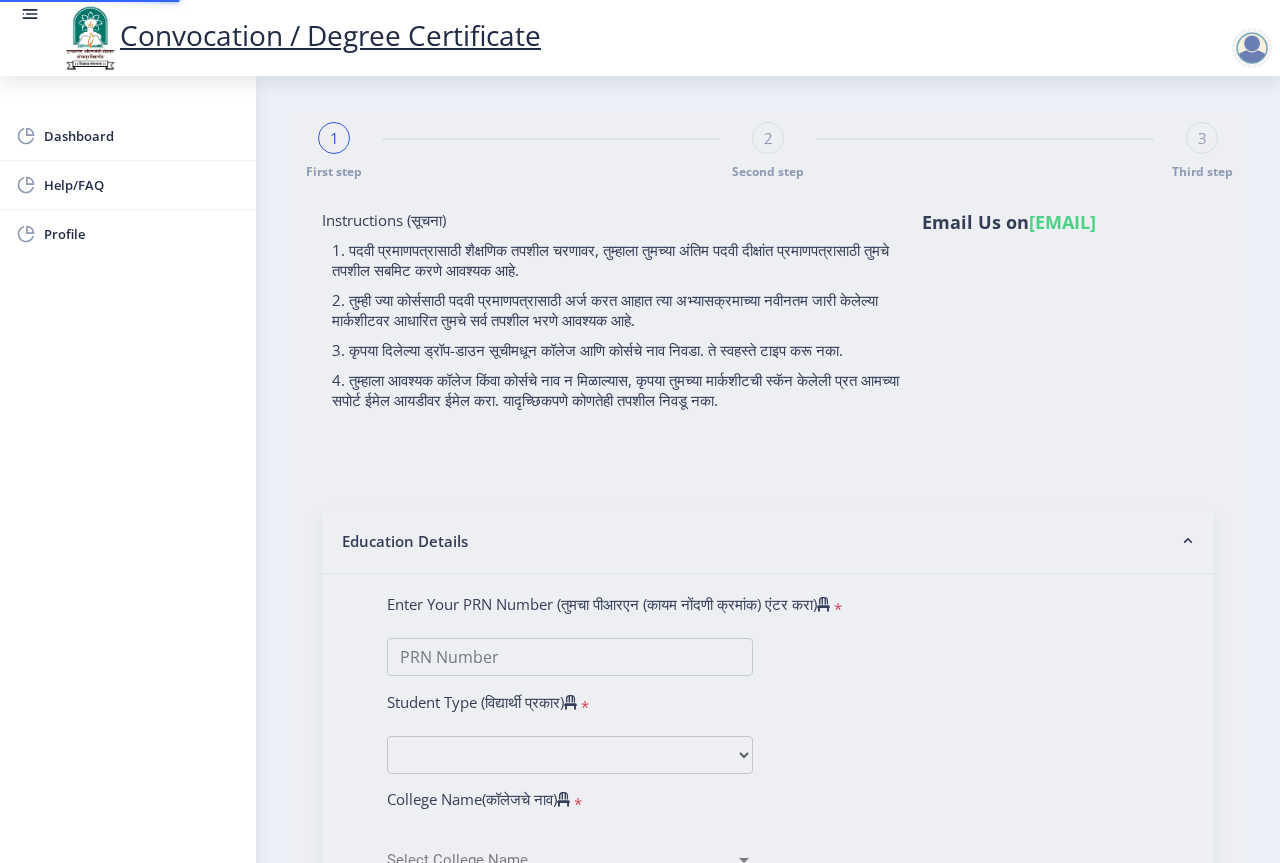 type on "[FIRST] [LAST]" 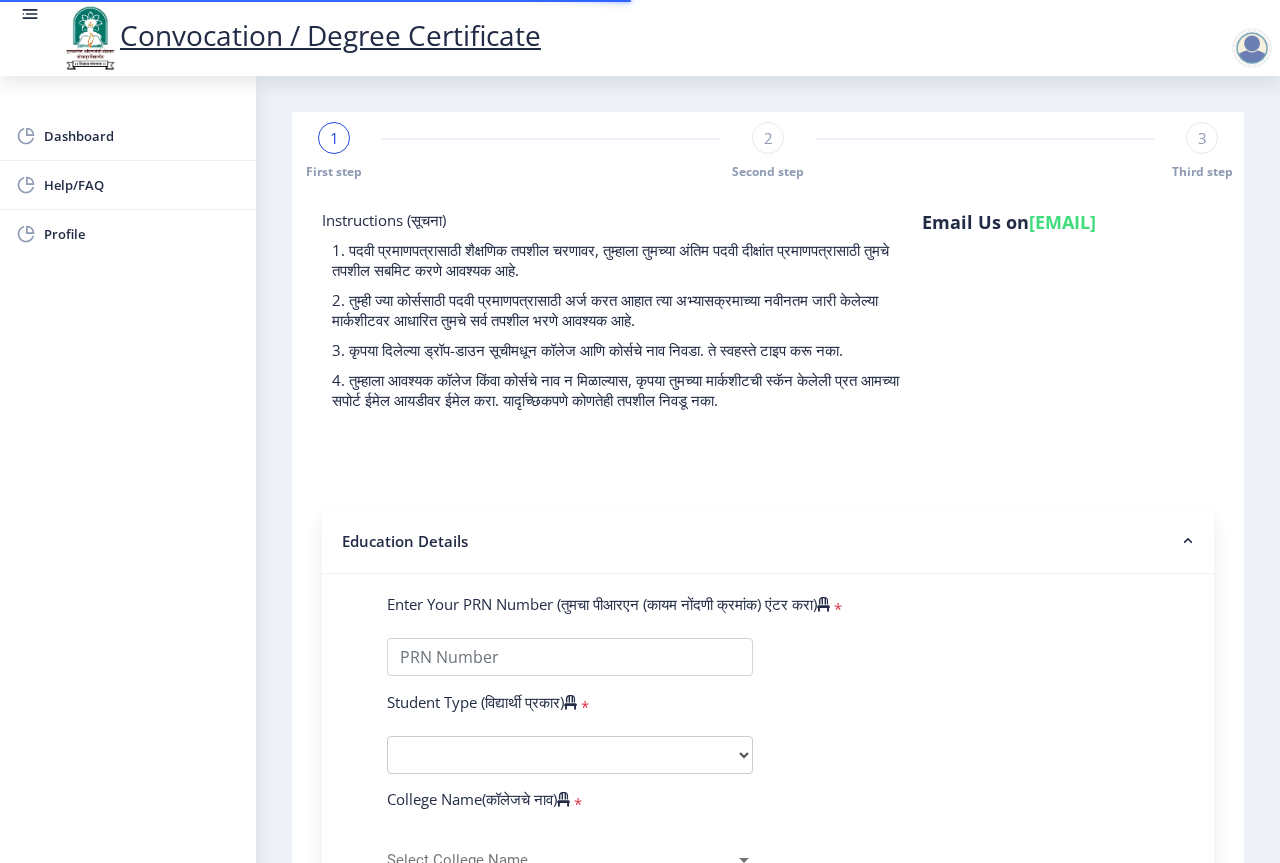 scroll, scrollTop: 100, scrollLeft: 0, axis: vertical 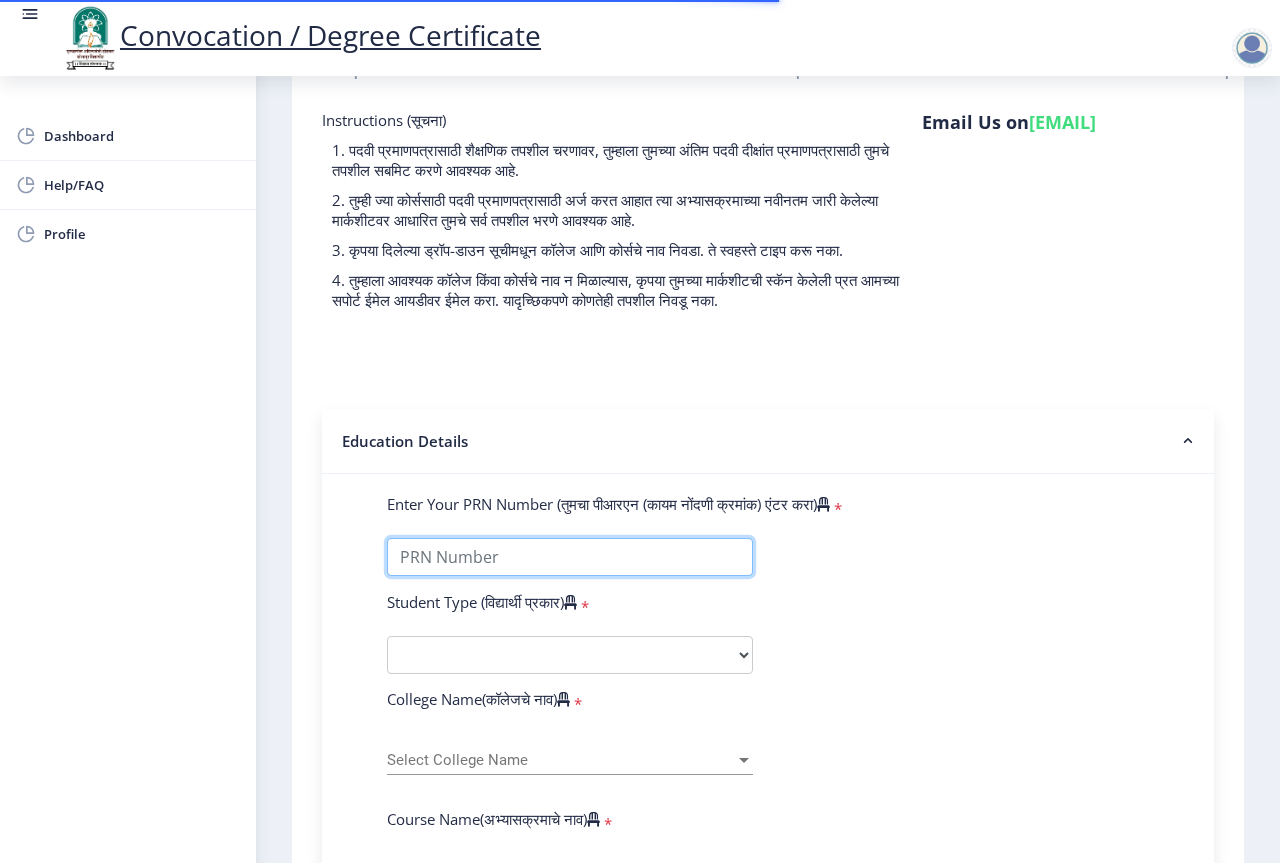 click on "Enter Your PRN Number (तुमचा पीआरएन (कायम नोंदणी क्रमांक) एंटर करा)" at bounding box center (570, 557) 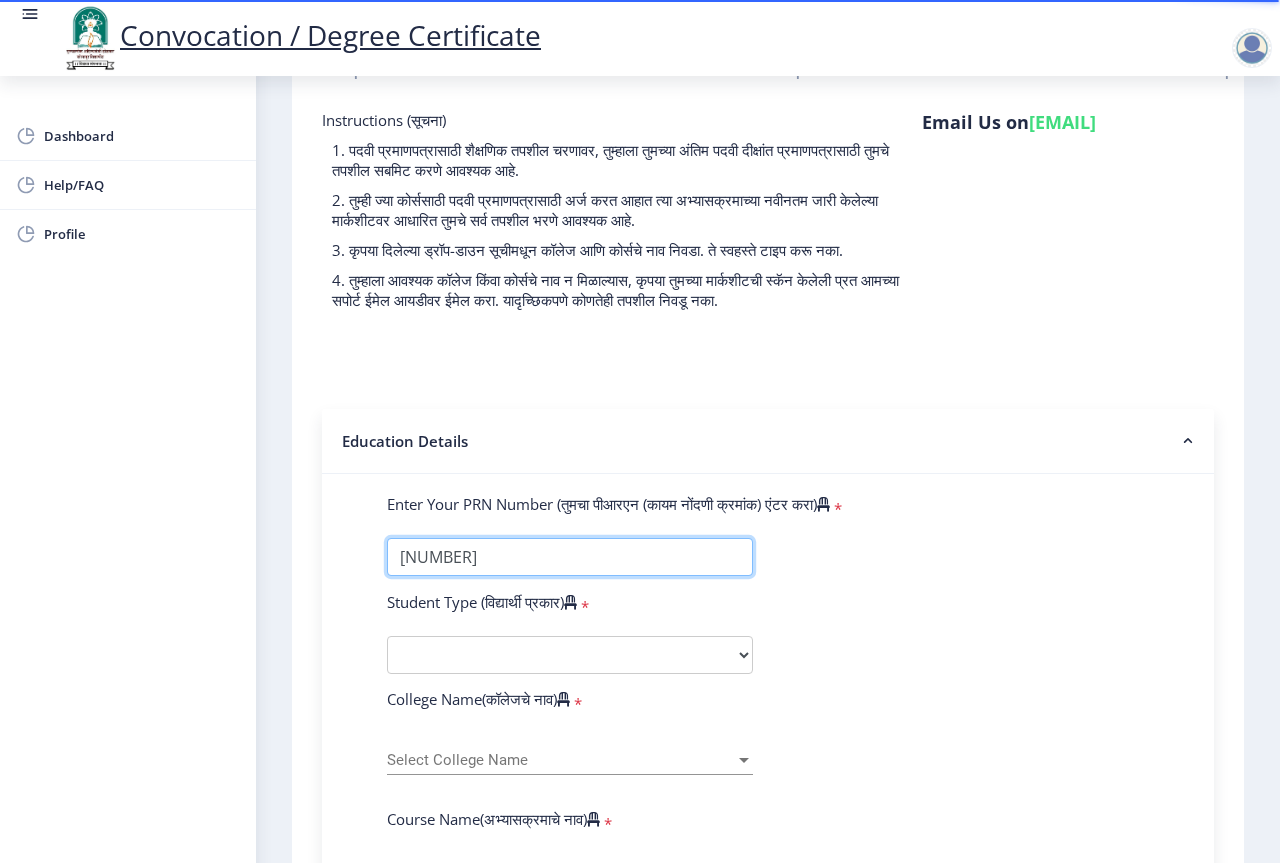 scroll, scrollTop: 200, scrollLeft: 0, axis: vertical 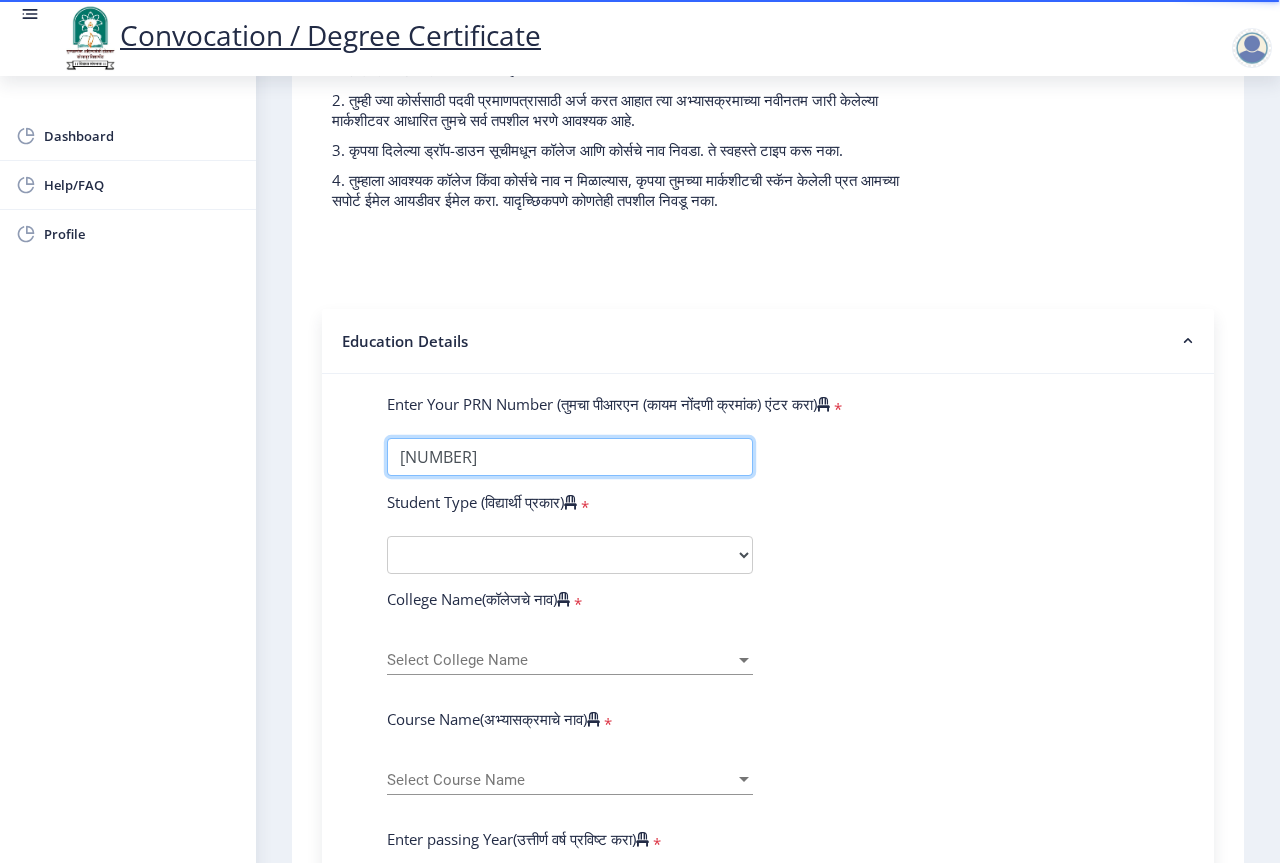 type on "2012032510000563" 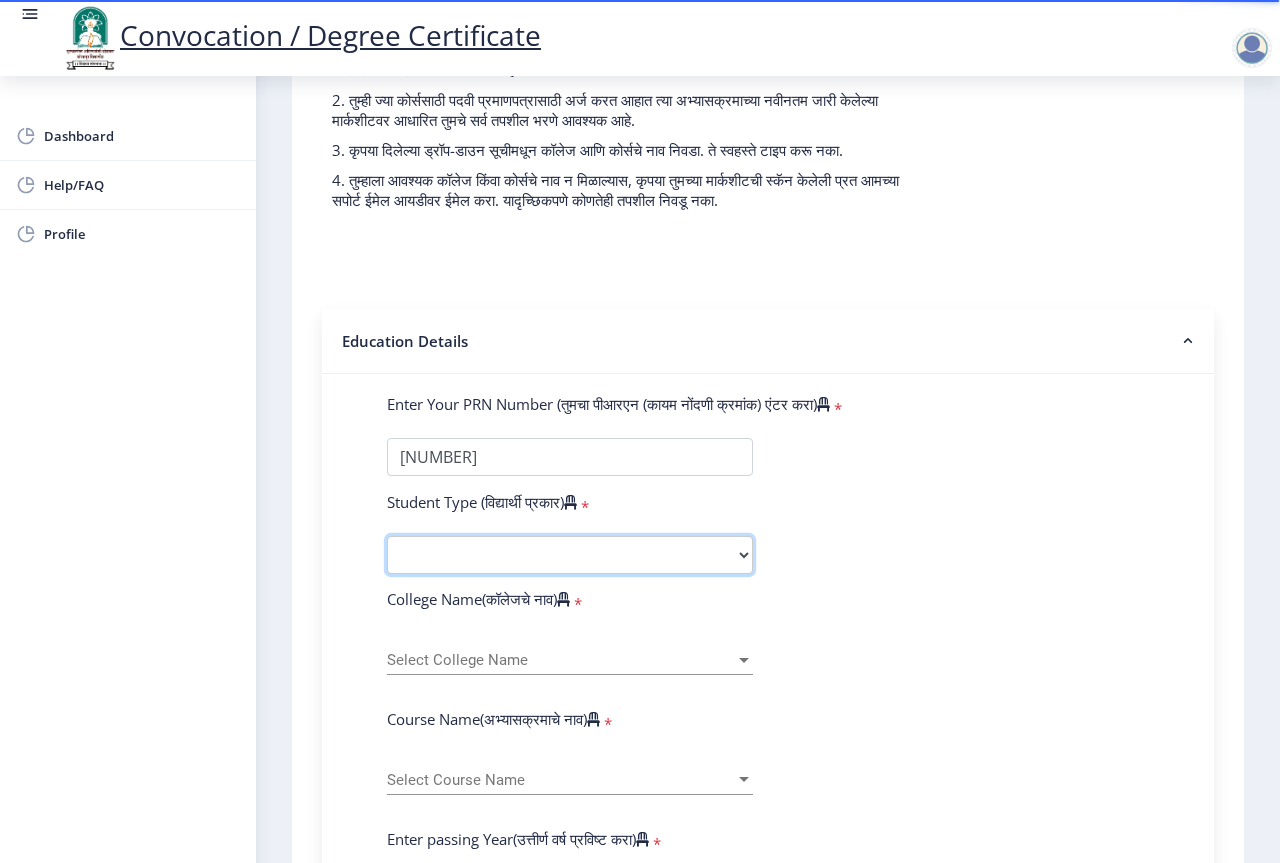 click on "Select Student Type Regular External" at bounding box center (570, 555) 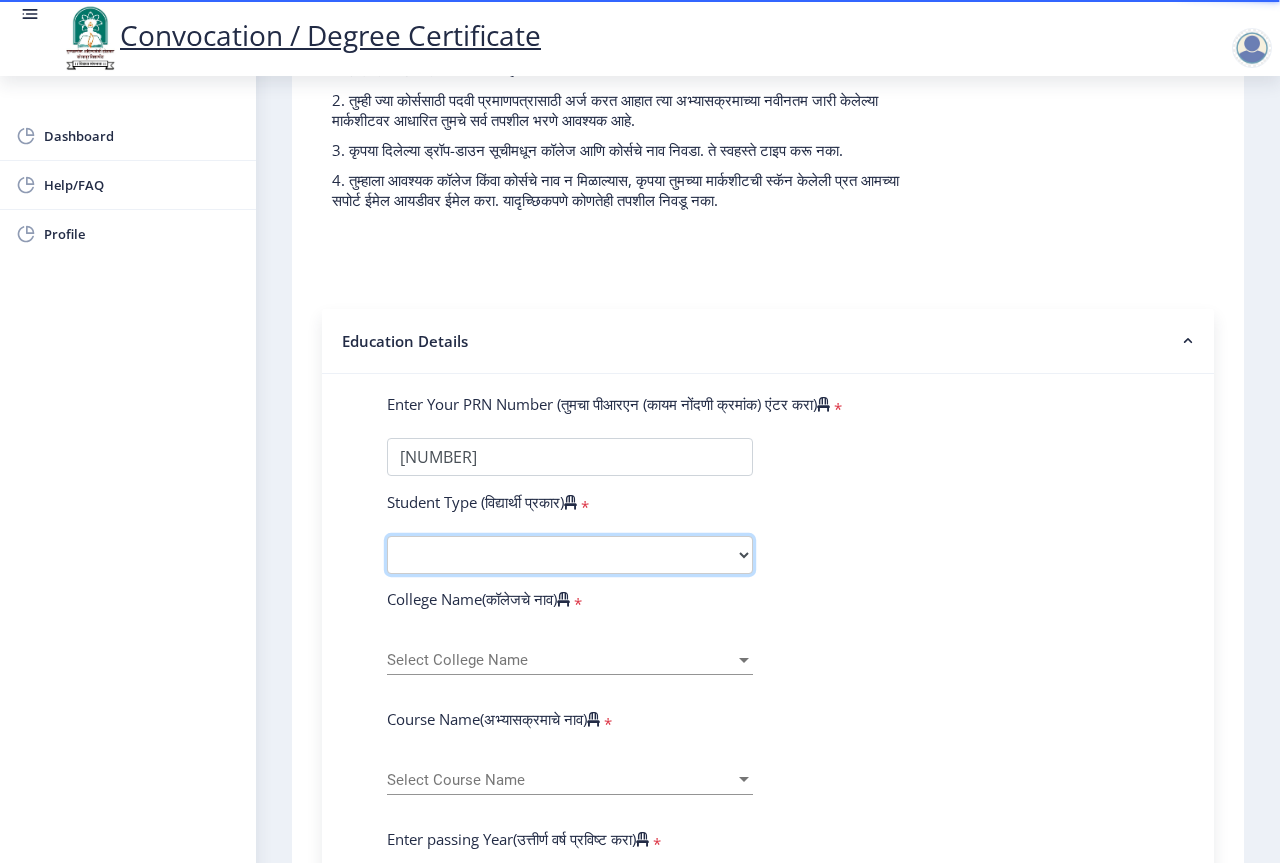 select on "Regular" 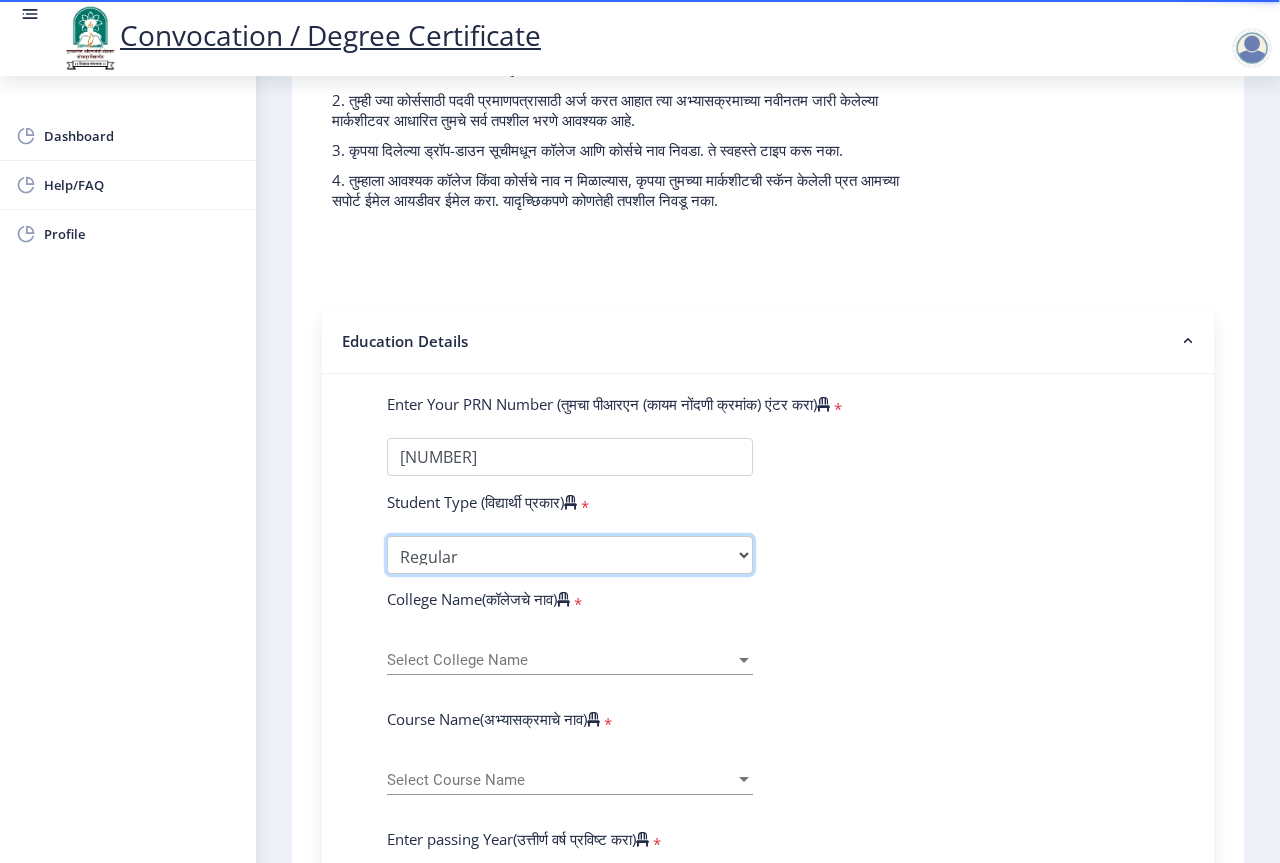 click on "Select Student Type Regular External" at bounding box center [570, 555] 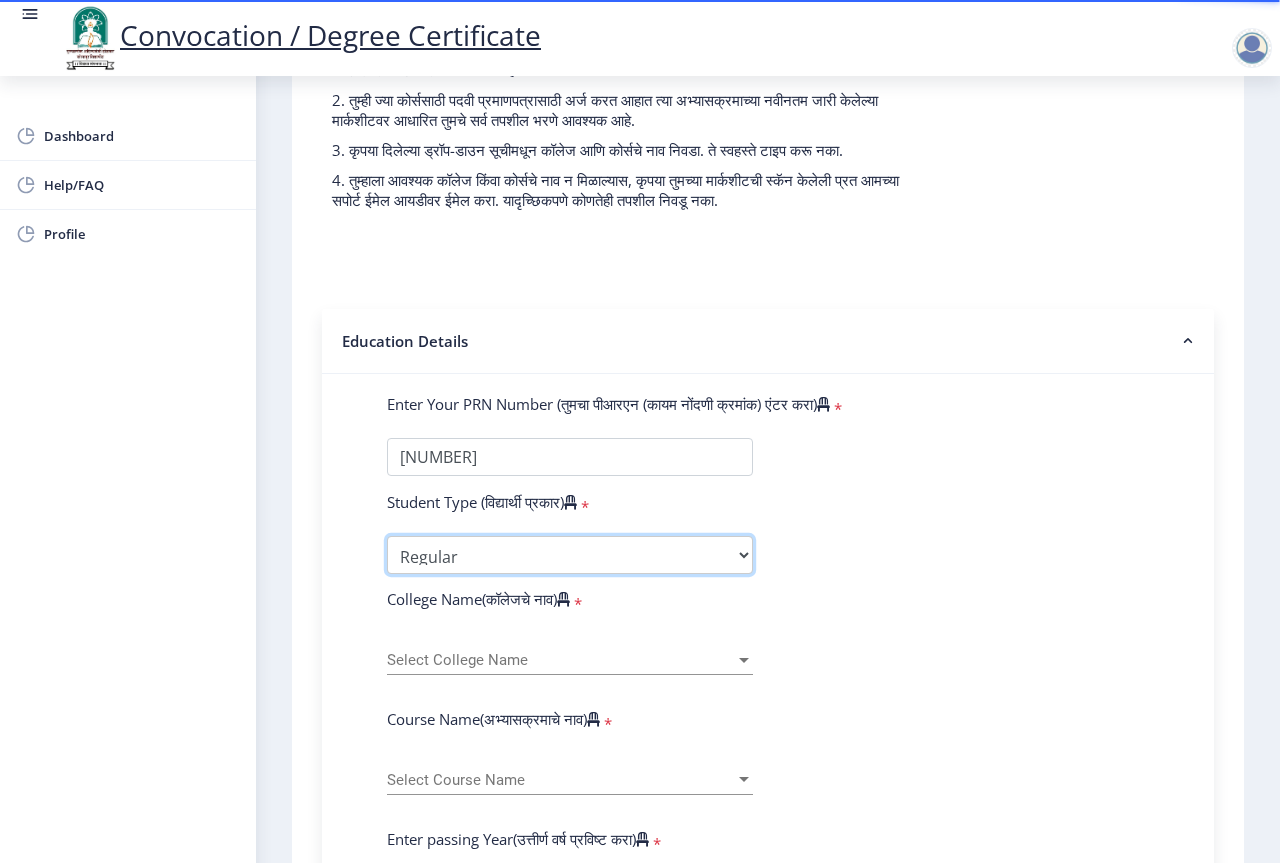 scroll, scrollTop: 400, scrollLeft: 0, axis: vertical 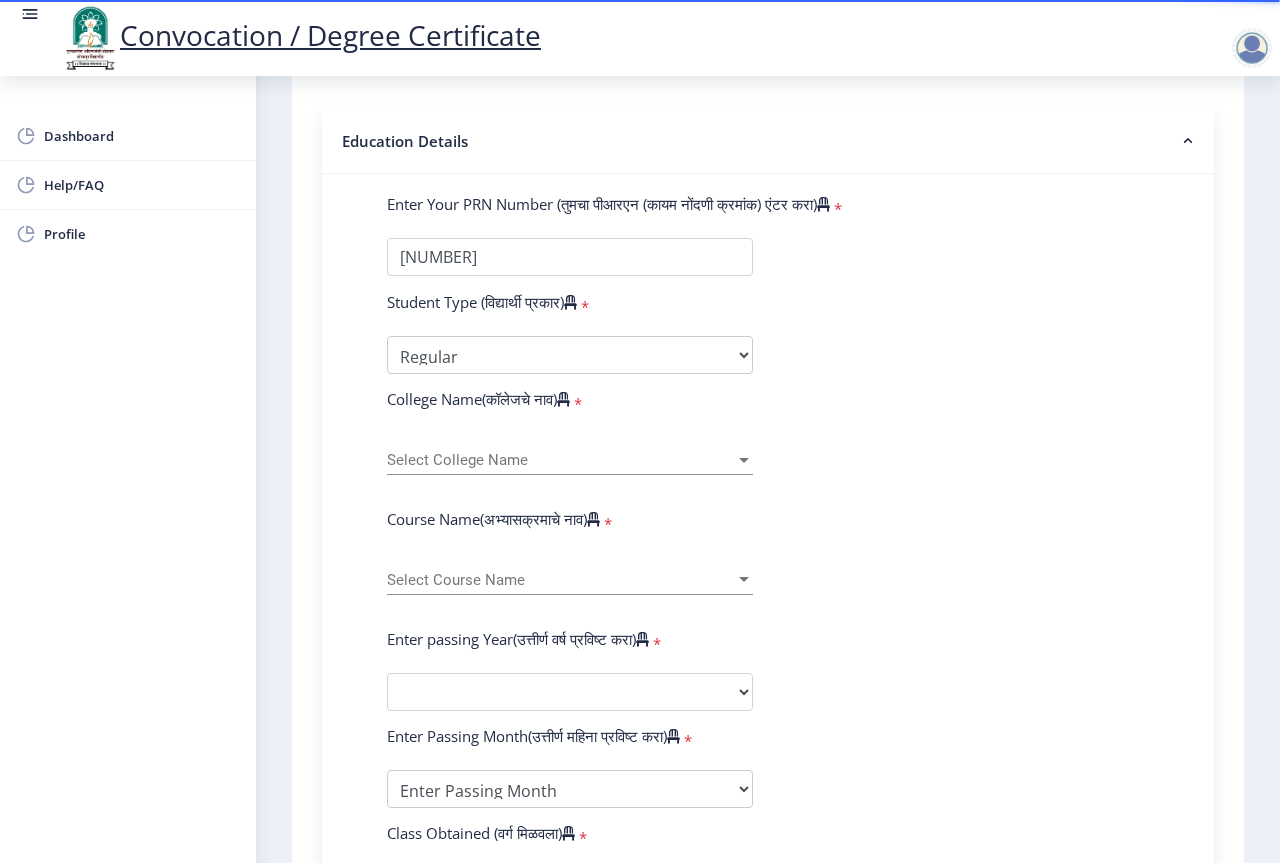 click on "Select College Name" at bounding box center (561, 460) 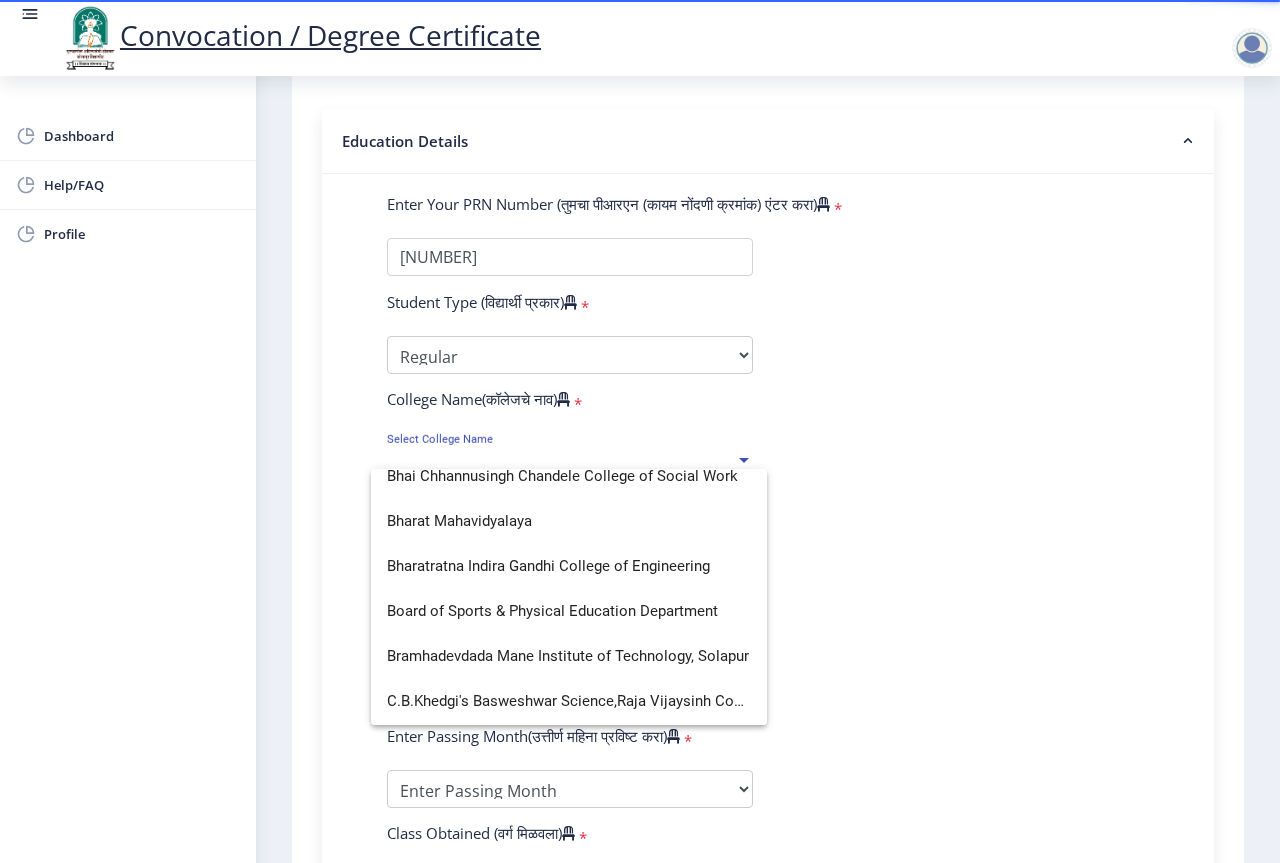 scroll, scrollTop: 800, scrollLeft: 0, axis: vertical 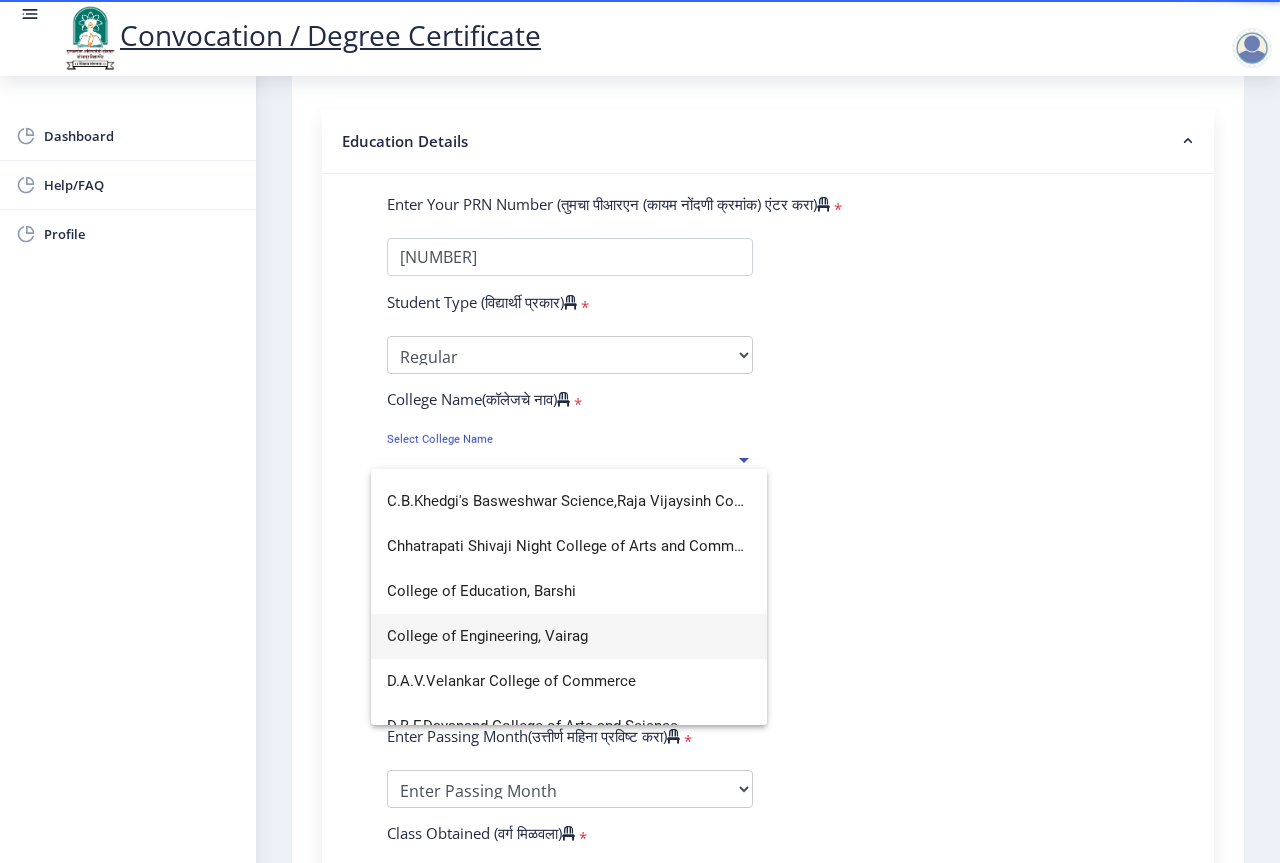 click on "College of Engineering, Vairag" at bounding box center [569, 636] 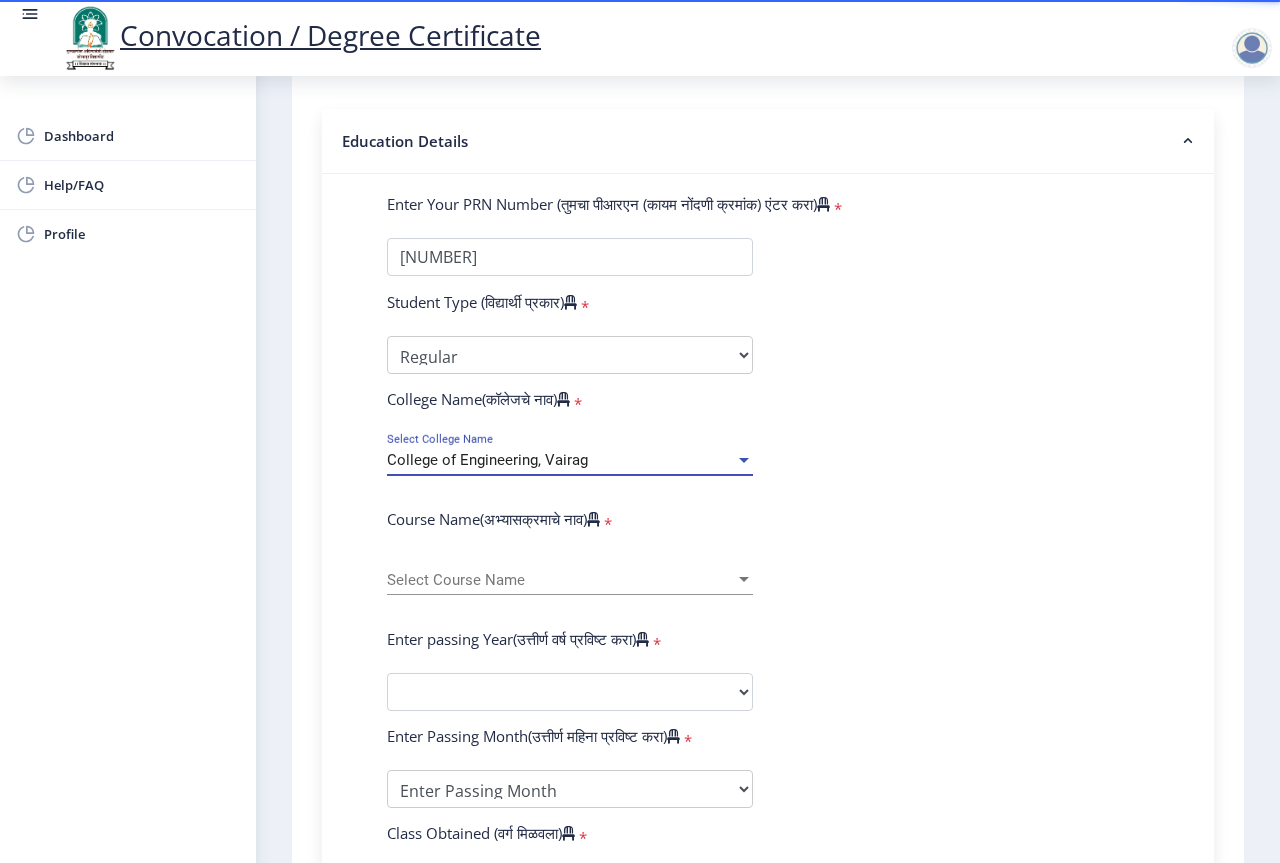 click on "Select Course Name" at bounding box center [561, 580] 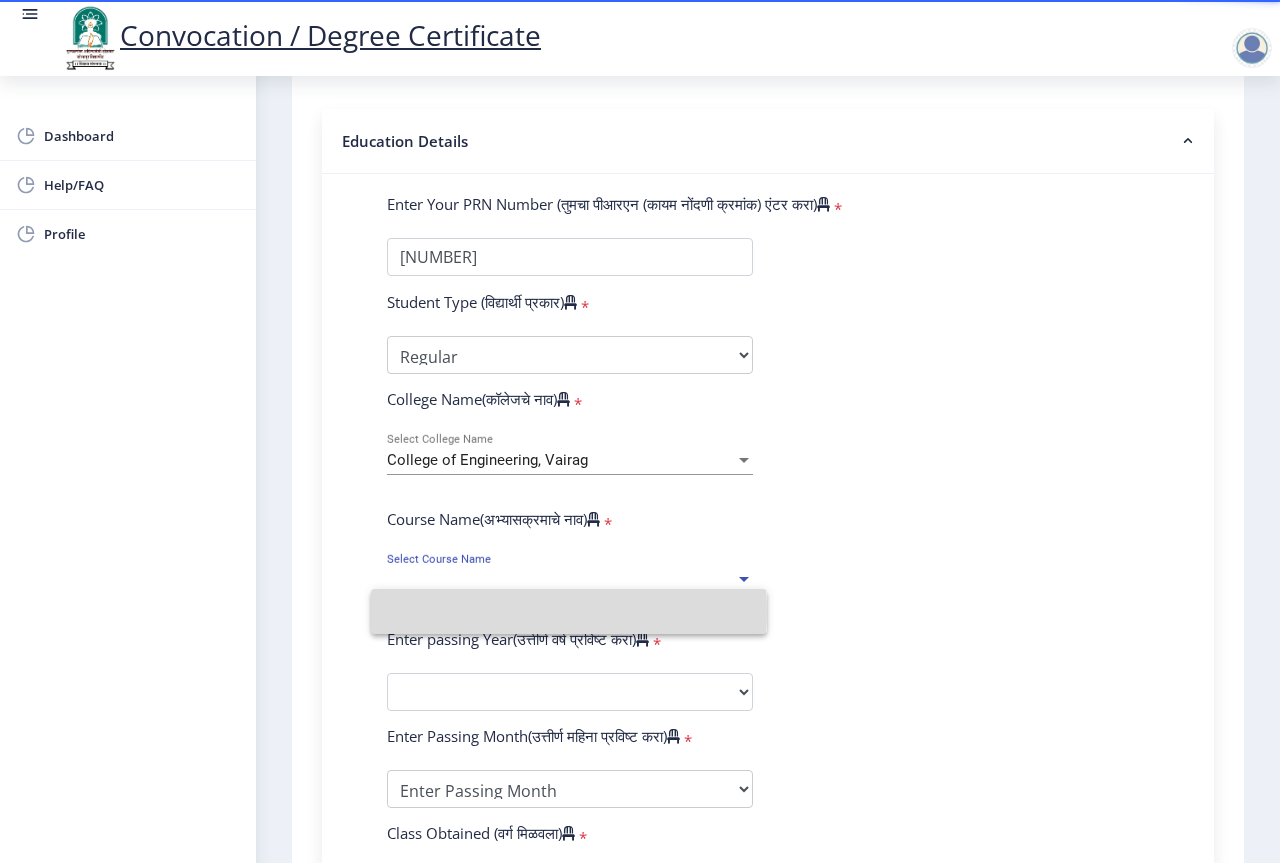 click at bounding box center [569, 611] 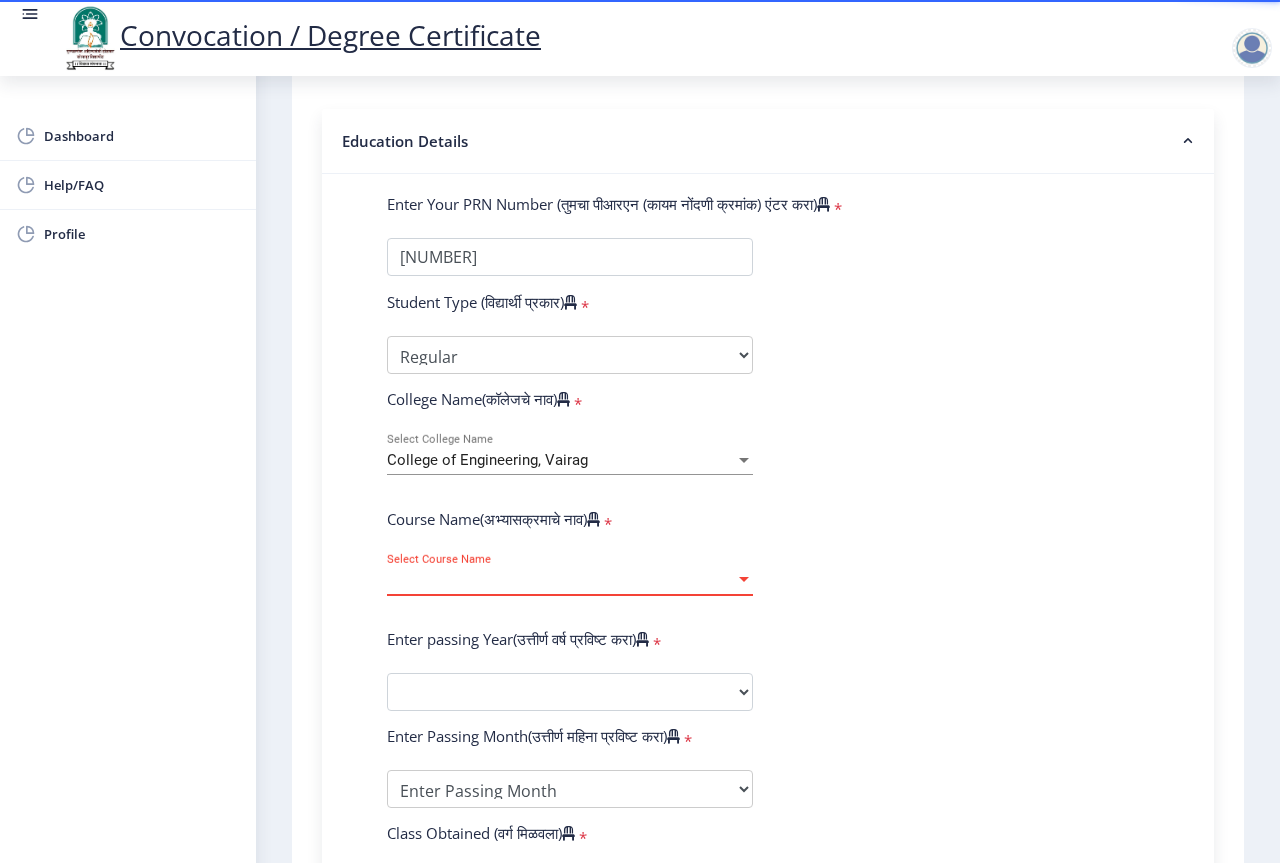 click on "Select Course Name" at bounding box center (561, 580) 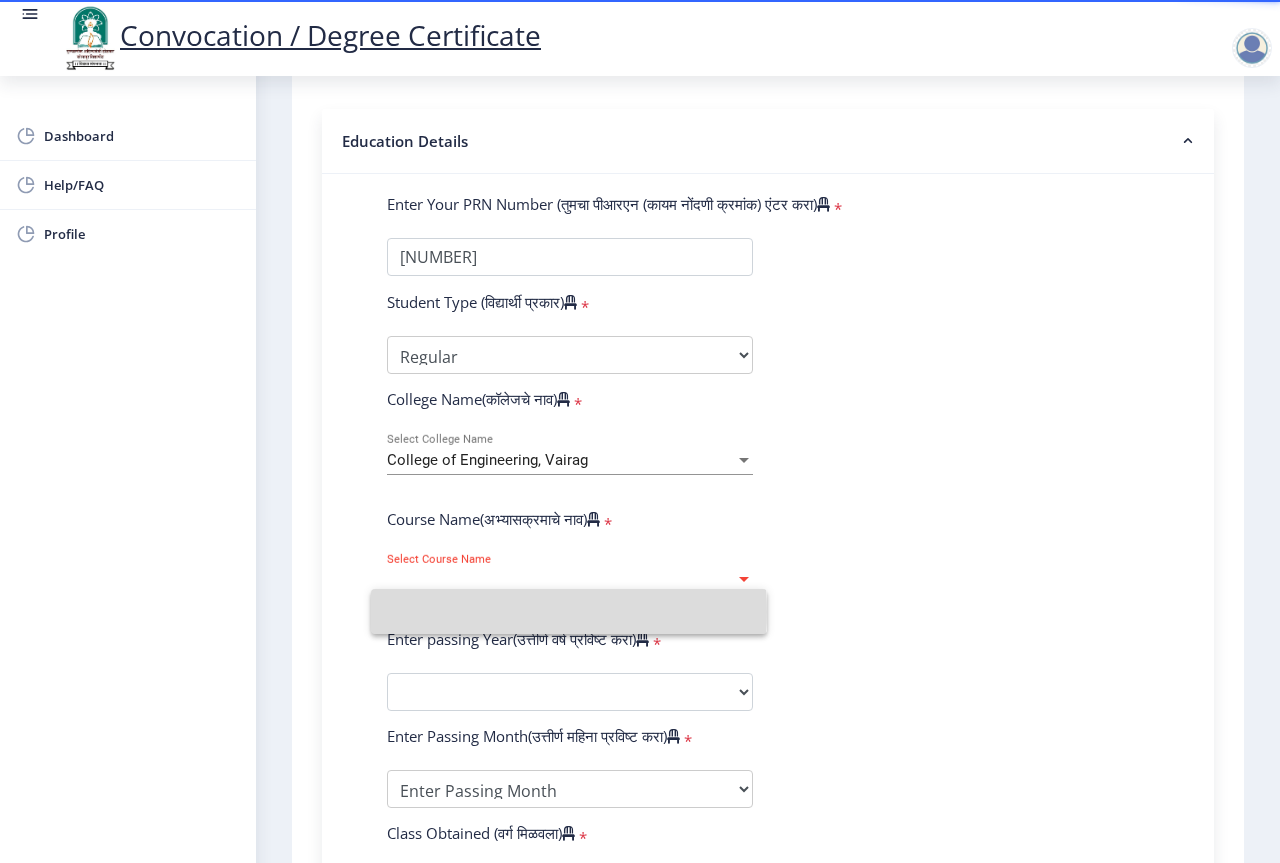 click at bounding box center (569, 611) 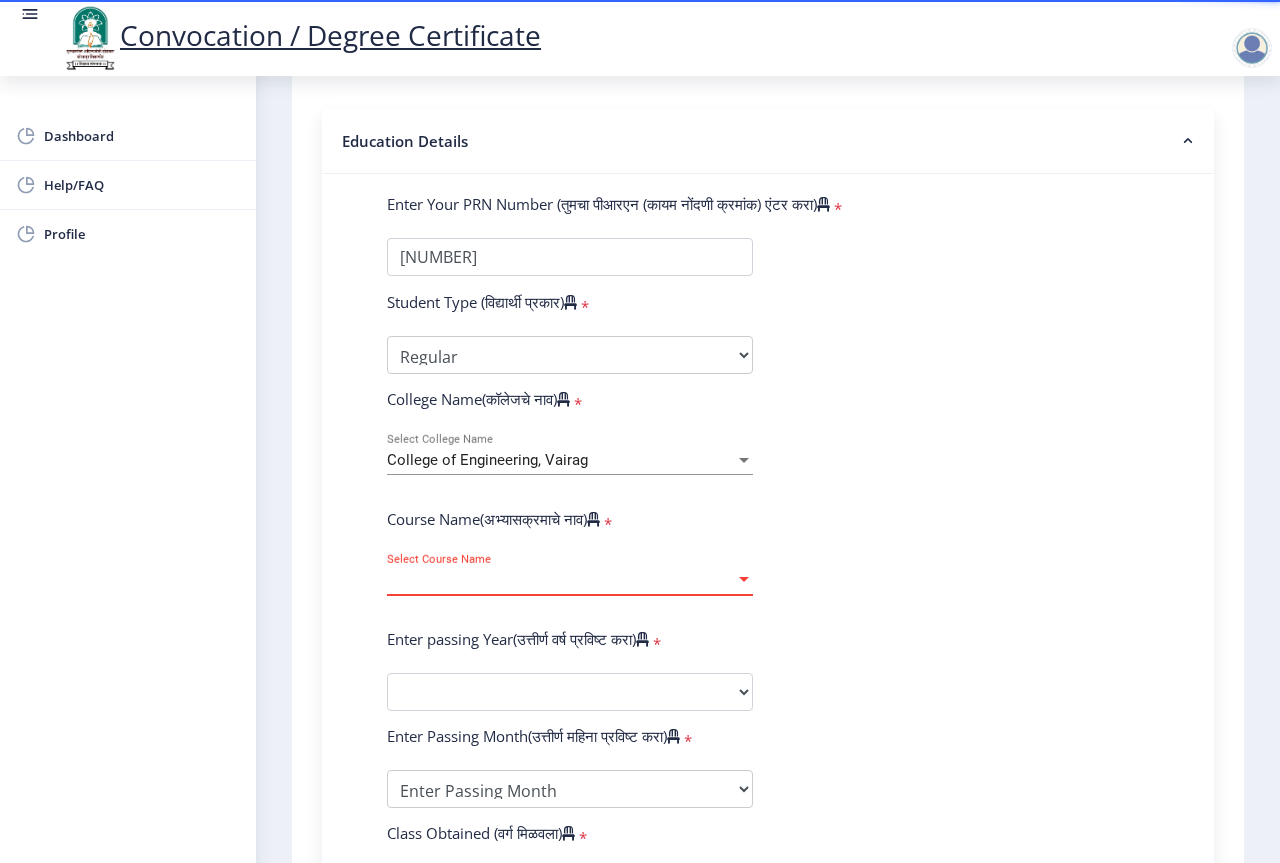 click on "Enter Your PRN Number (तुमचा पीआरएन (कायम नोंदणी क्रमांक) एंटर करा)   * Student Type (विद्यार्थी प्रकार)    * Select Student Type Regular External College Name(कॉलेजचे नाव)   * College of Engineering, Vairag Select College Name Course Name(अभ्यासक्रमाचे नाव)   * Select Course Name Select Course Name Enter passing Year(उत्तीर्ण वर्ष प्रविष्ट करा)   *  2025   2024   2023   2022   2021   2020   2019   2018   2017   2016   2015   2014   2013   2012   2011   2010   2009   2008   2007   2006   2005   2004   2003   2002   2001   2000   1999   1998   1997   1996   1995   1994   1993   1992   1991   1990   1989   1988   1987   1986   1985   1984   1983   1982   1981   1980   1979   1978   1977   1976  Enter Passing Month(उत्तीर्ण महिना प्रविष्ट करा)   * March *" 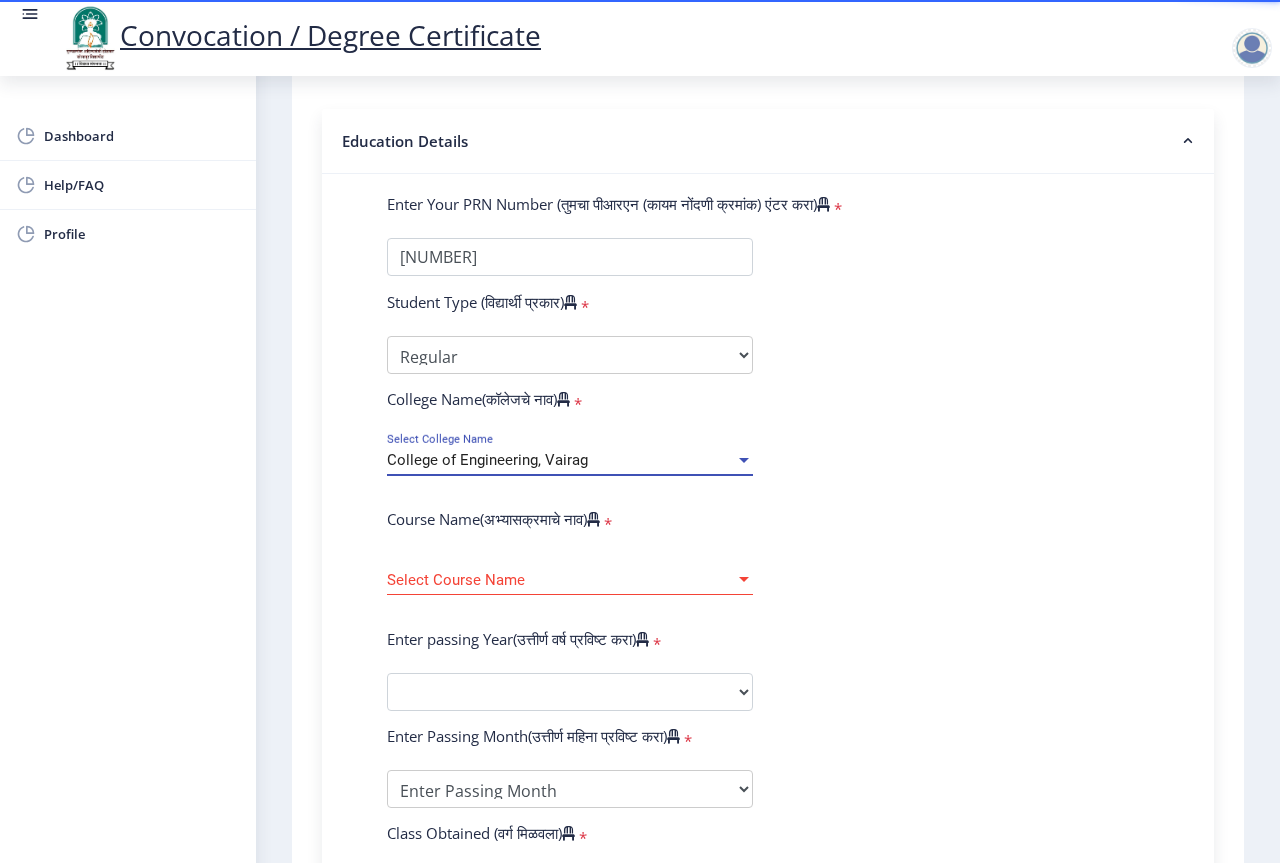 click on "College of Engineering, Vairag" at bounding box center [487, 460] 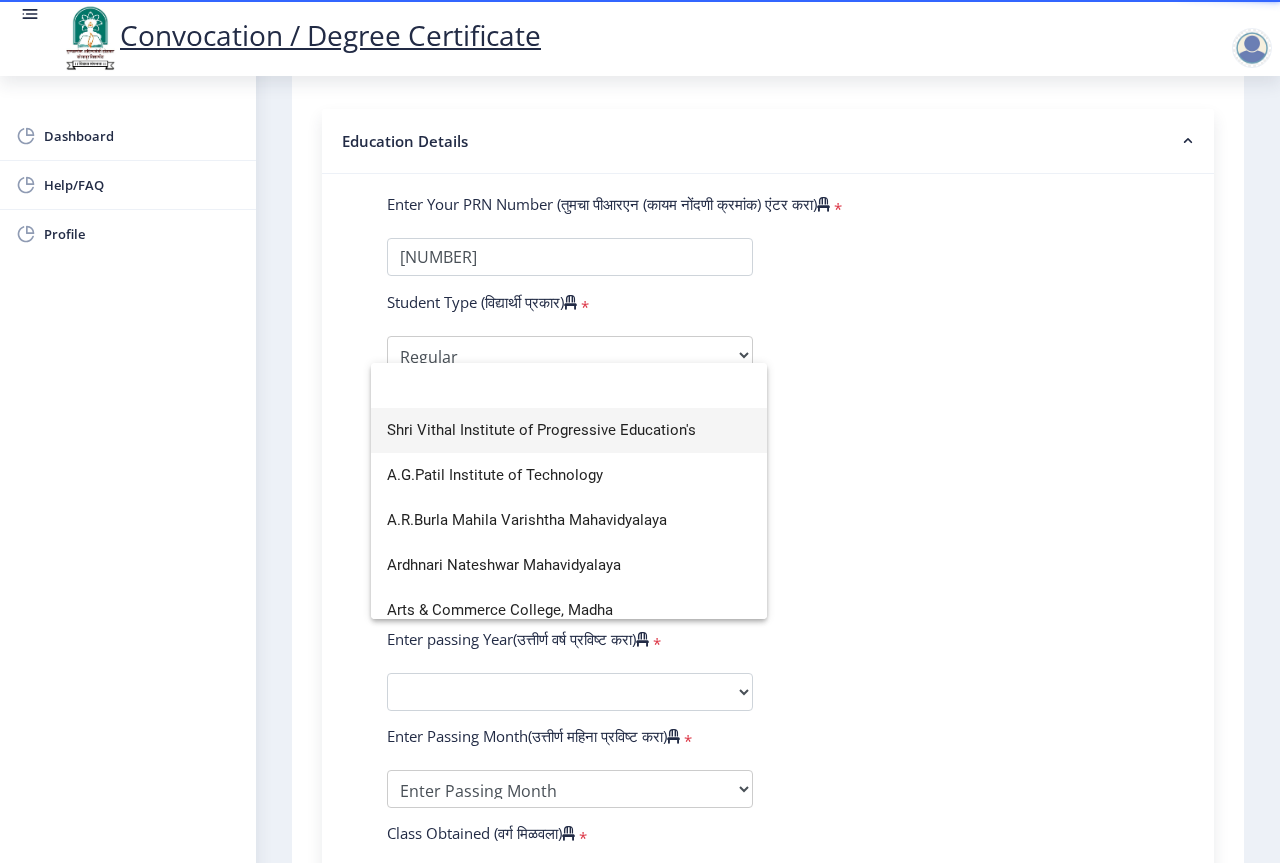 click on "Shri Vithal Institute of Progressive Education's" at bounding box center (569, 430) 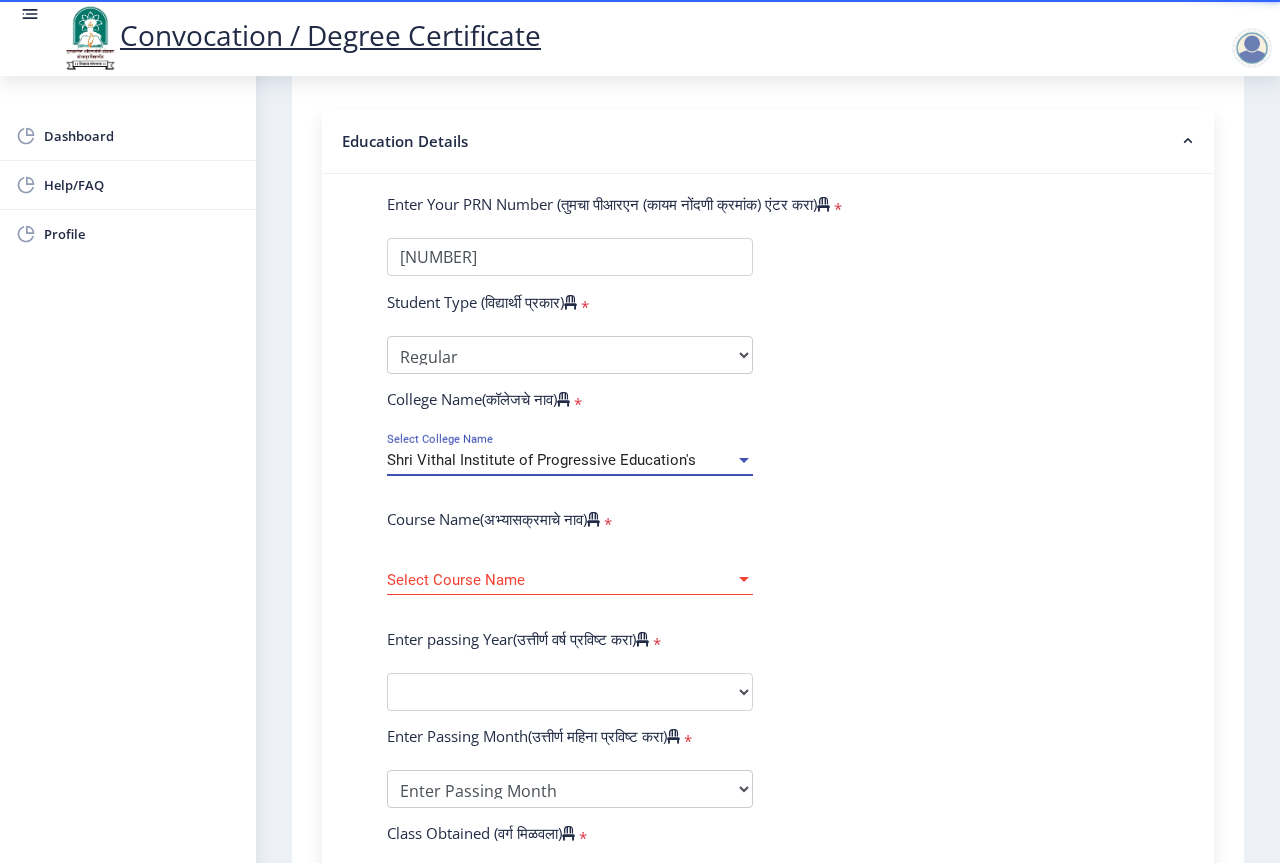 click on "Select Course Name" at bounding box center (561, 580) 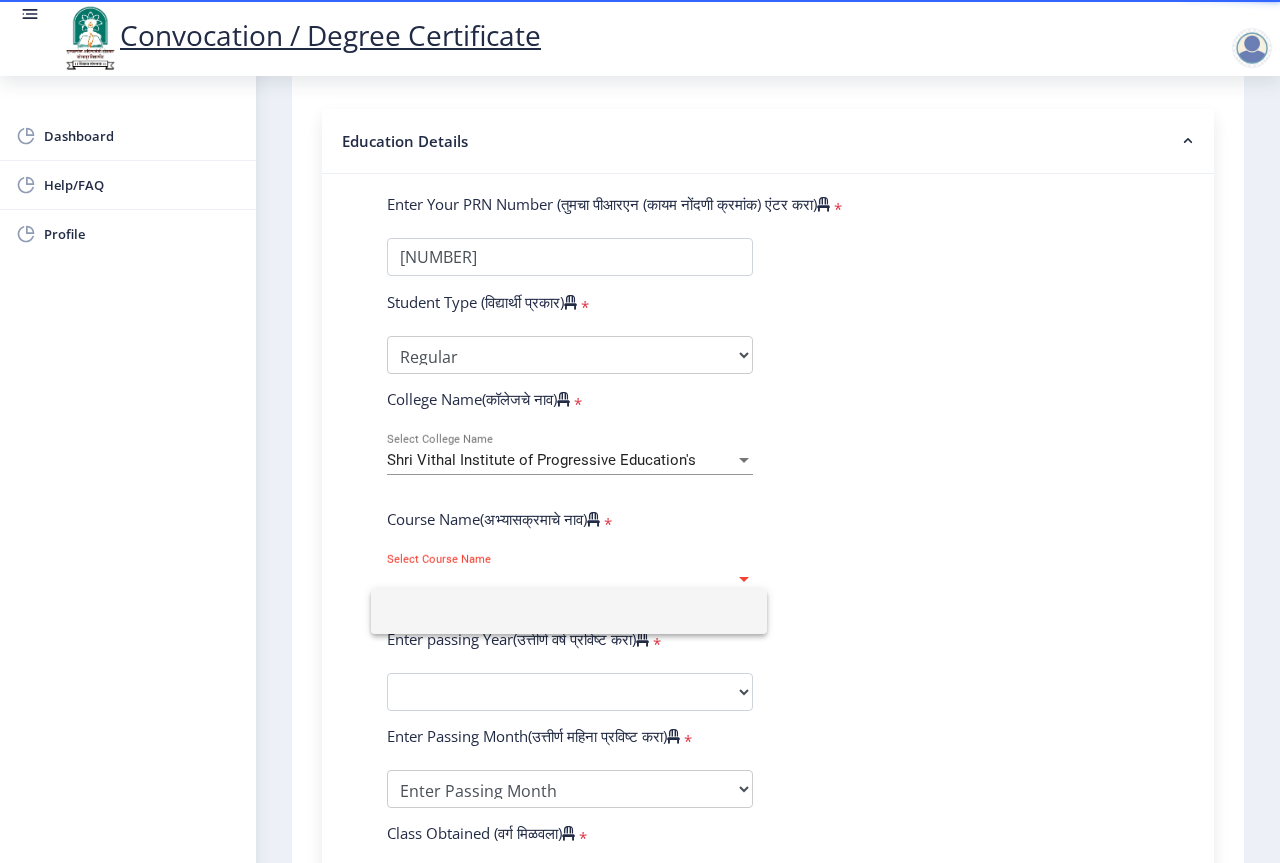 click at bounding box center [569, 611] 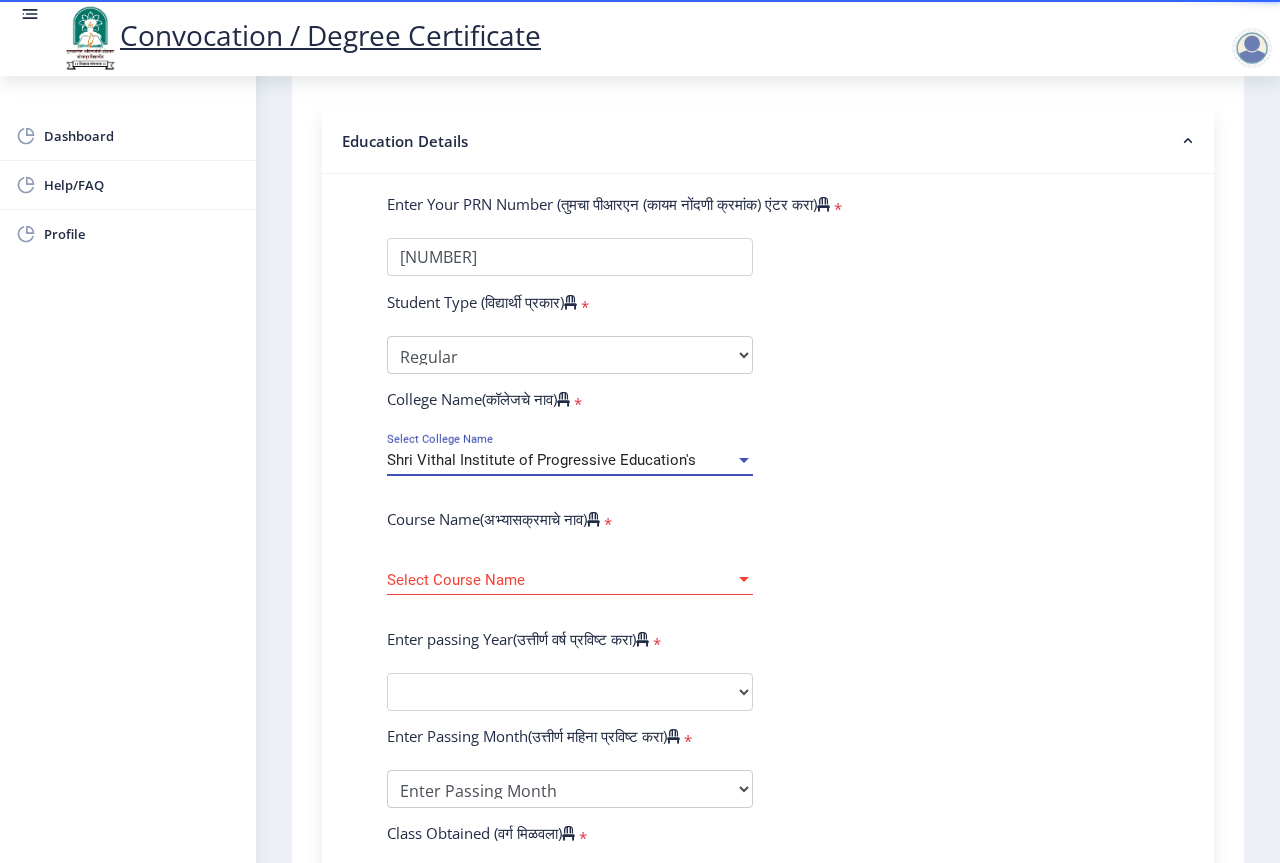 click on "Shri Vithal Institute of Progressive Education's" at bounding box center [541, 460] 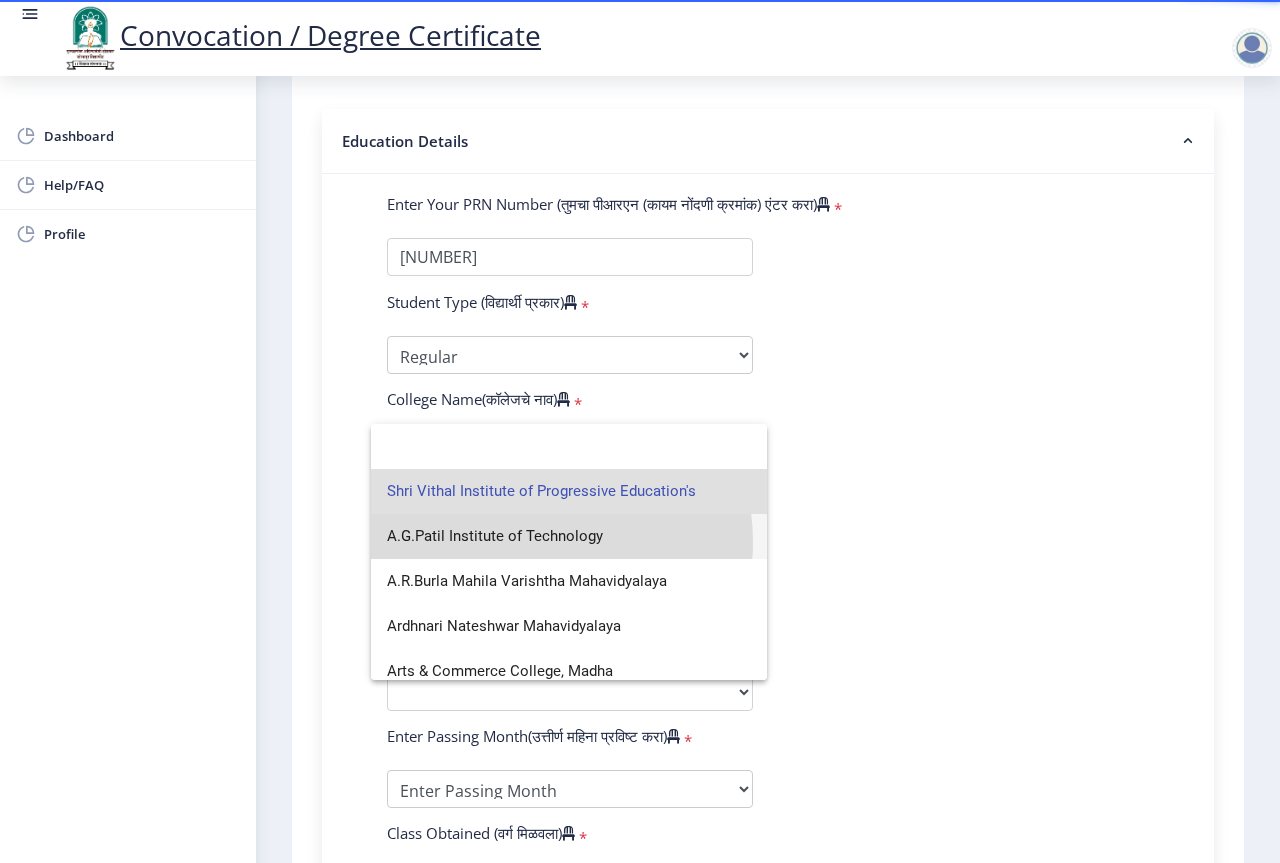 click on "A.G.Patil Institute of Technology" at bounding box center (569, 536) 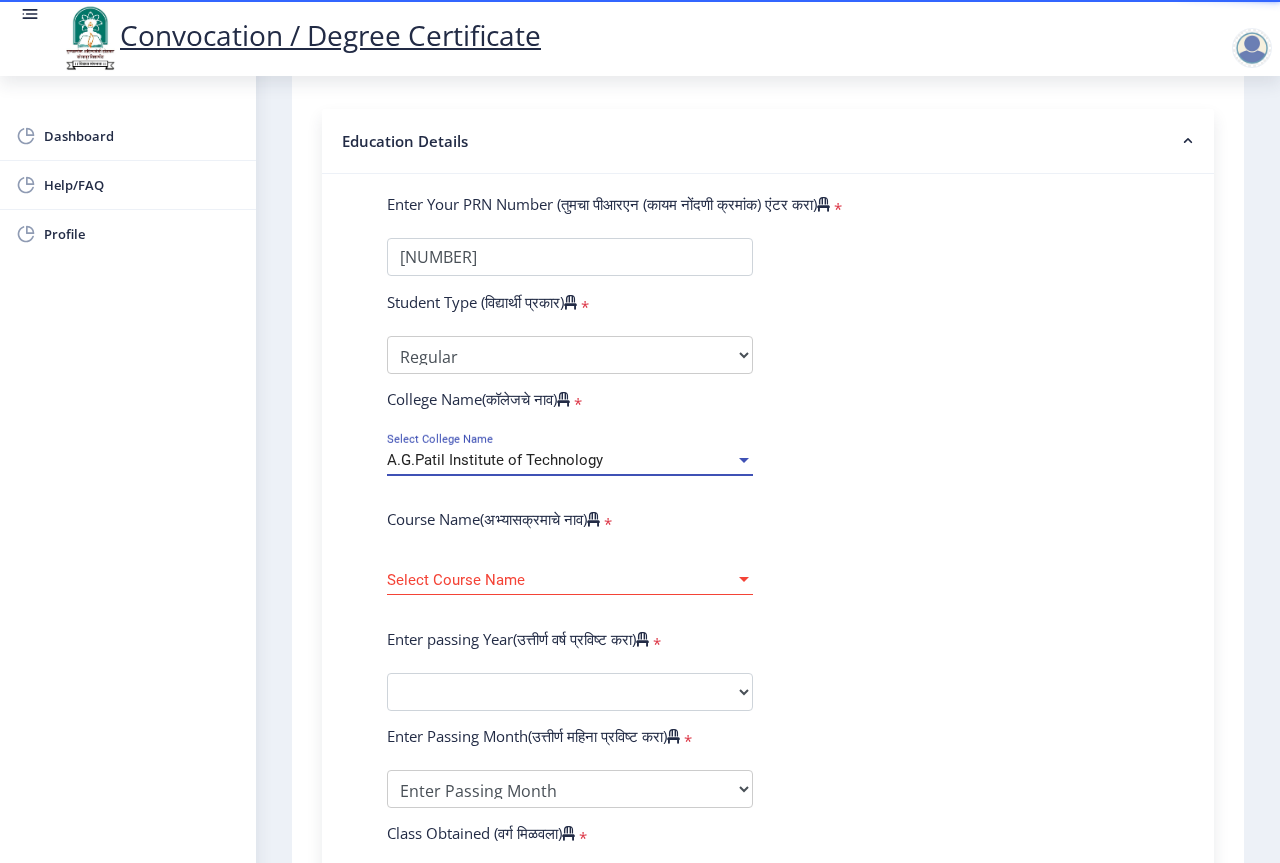 click on "Select Course Name Select Course Name" 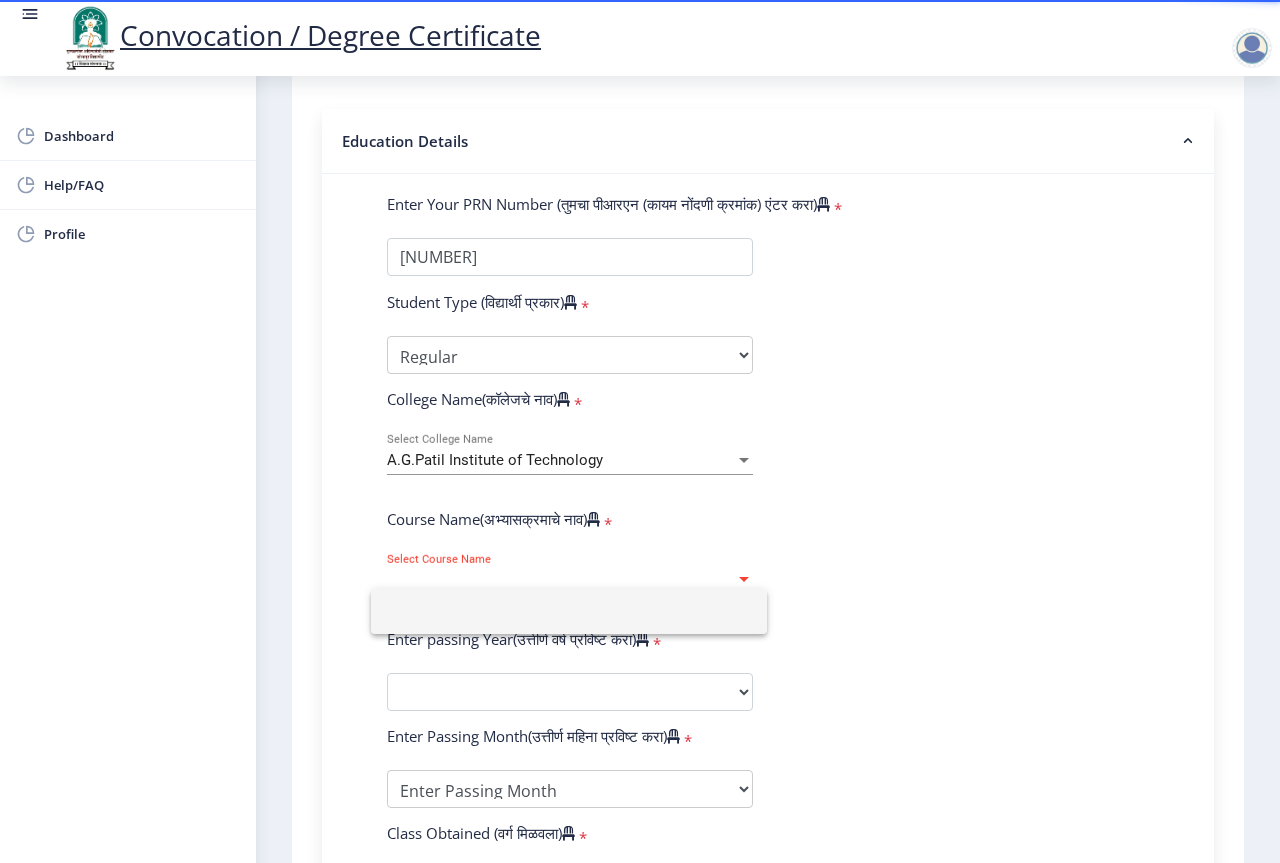 click 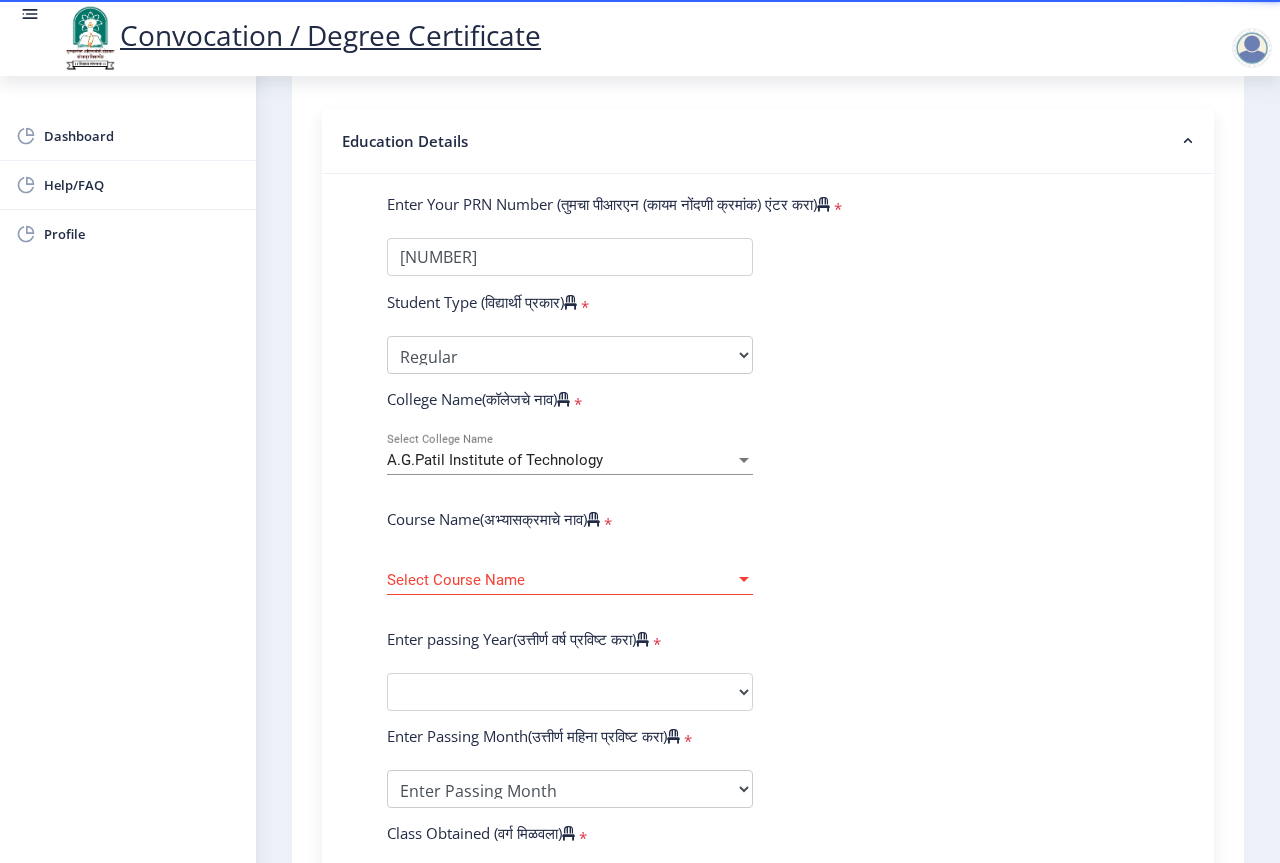 click on "A.G.Patil Institute of Technology" at bounding box center (495, 460) 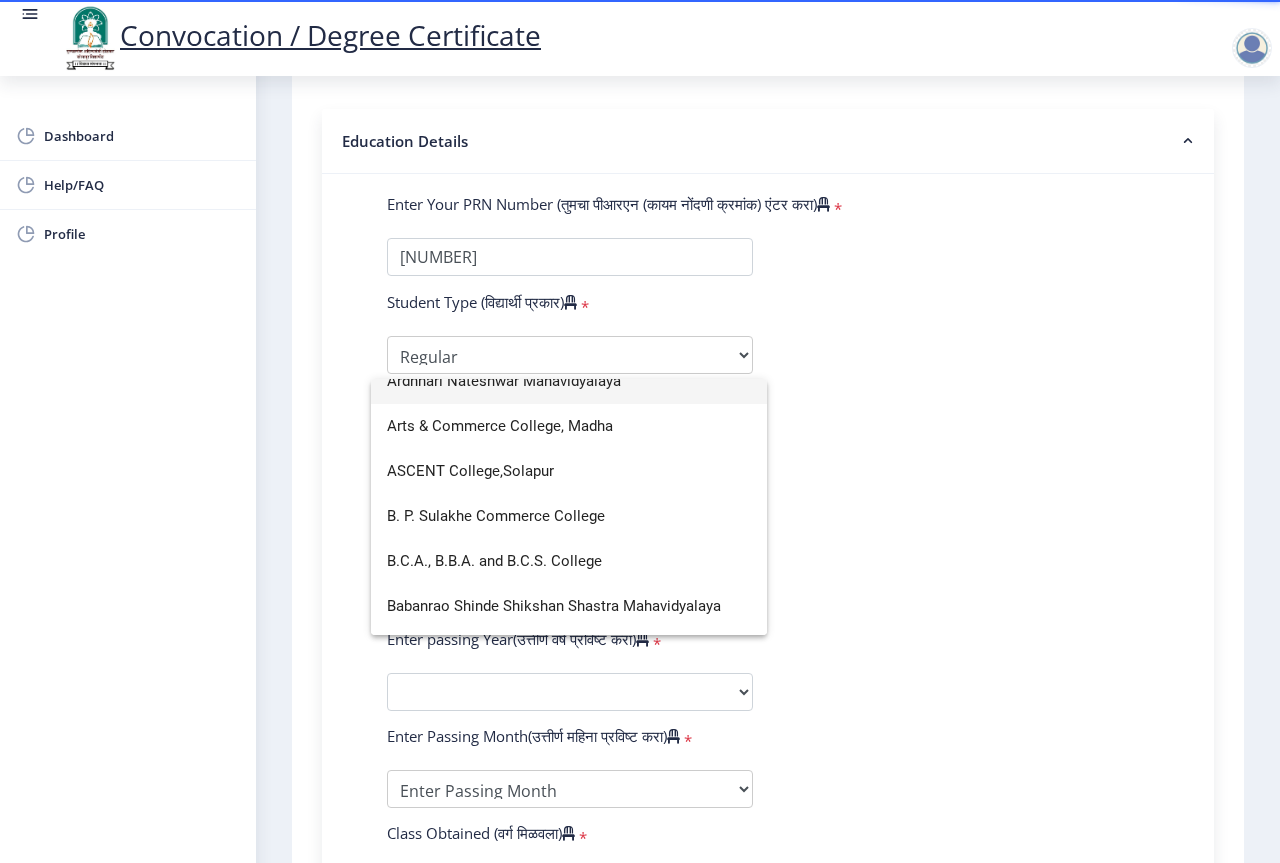 scroll, scrollTop: 300, scrollLeft: 0, axis: vertical 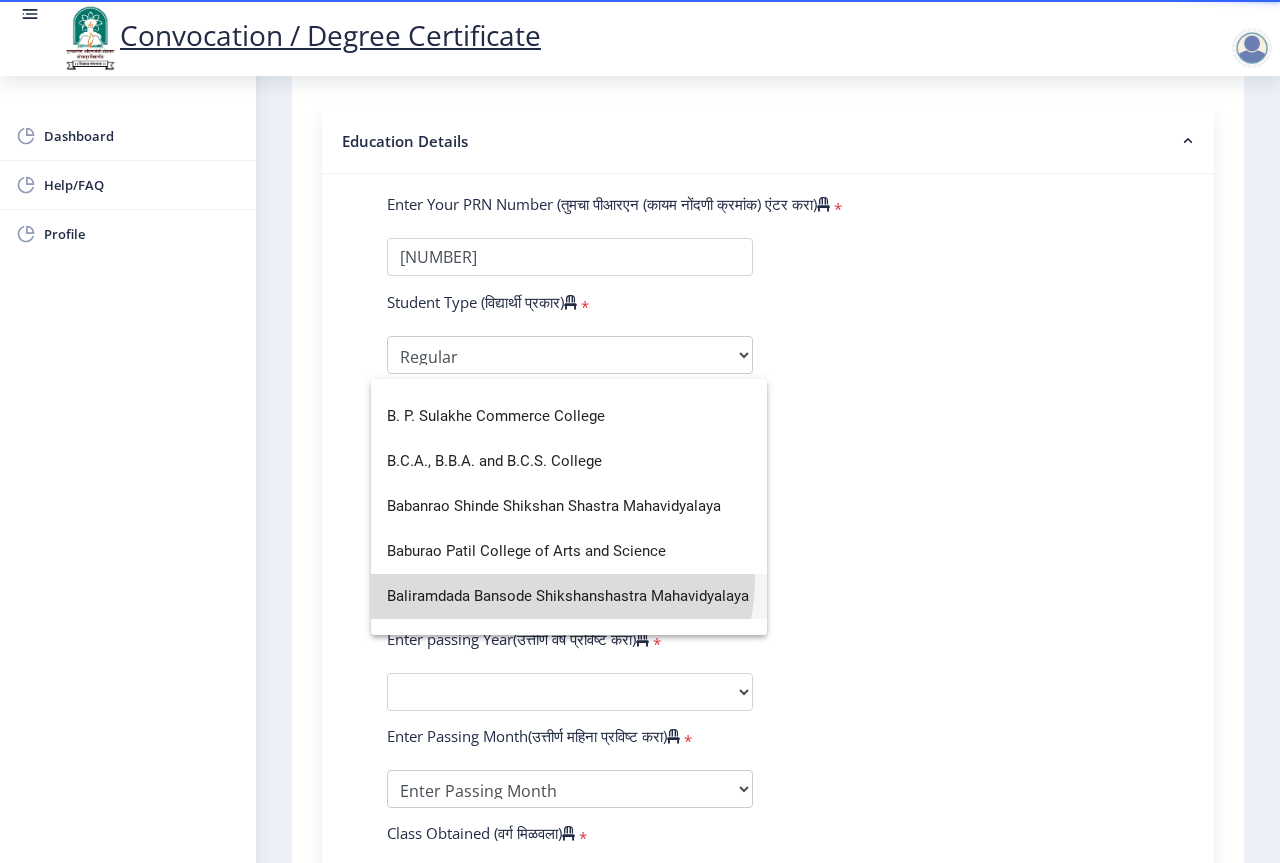 click on "Baliramdada Bansode Shikshanshastra Mahavidyalaya" at bounding box center (569, 596) 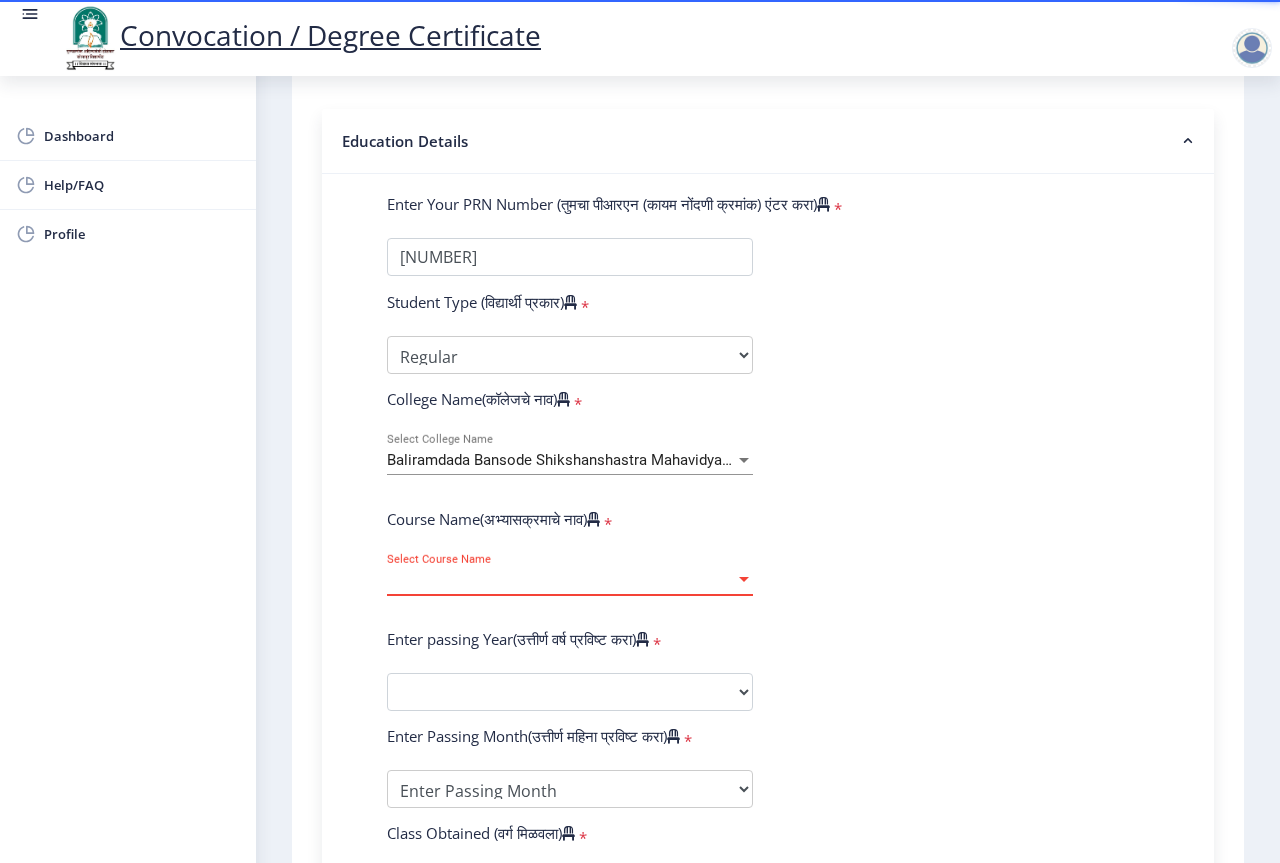 click on "Select Course Name" at bounding box center [561, 580] 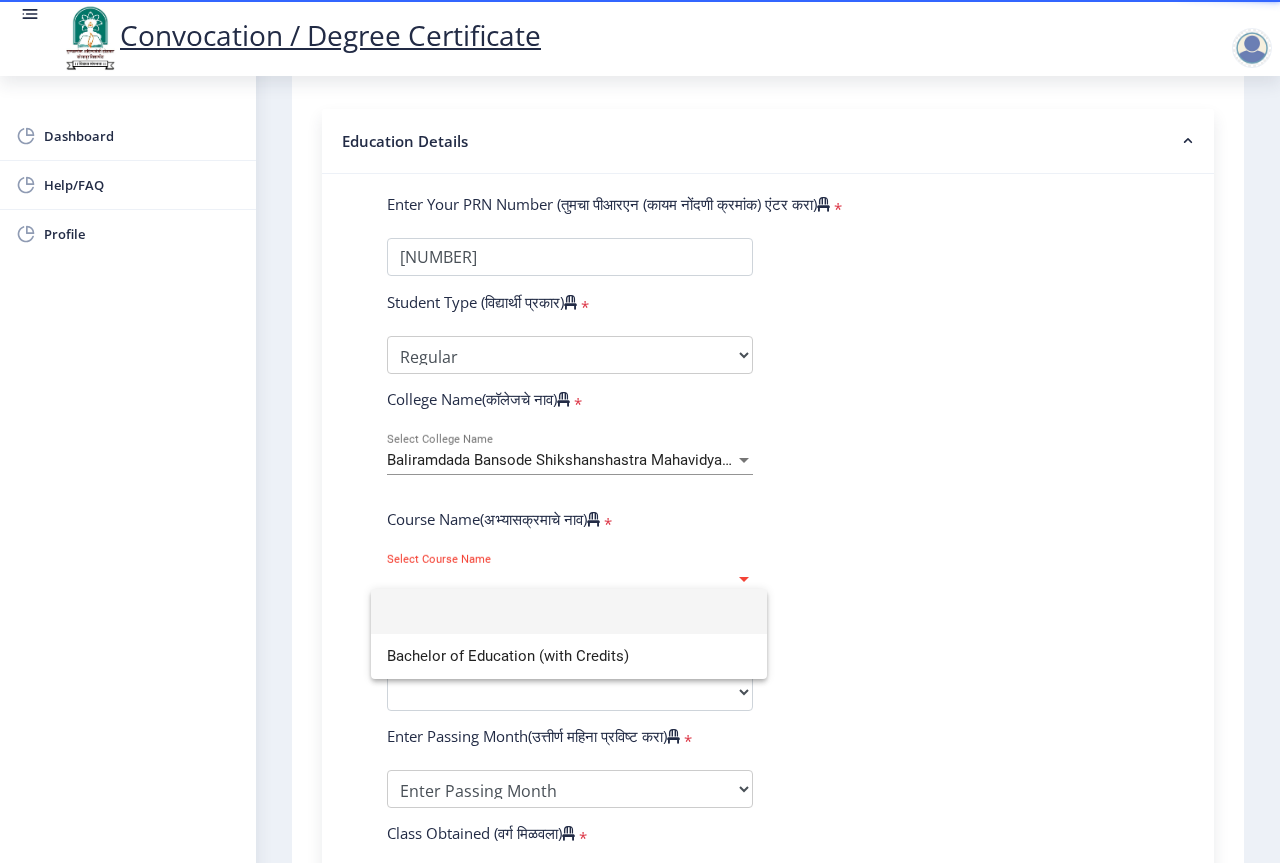 click 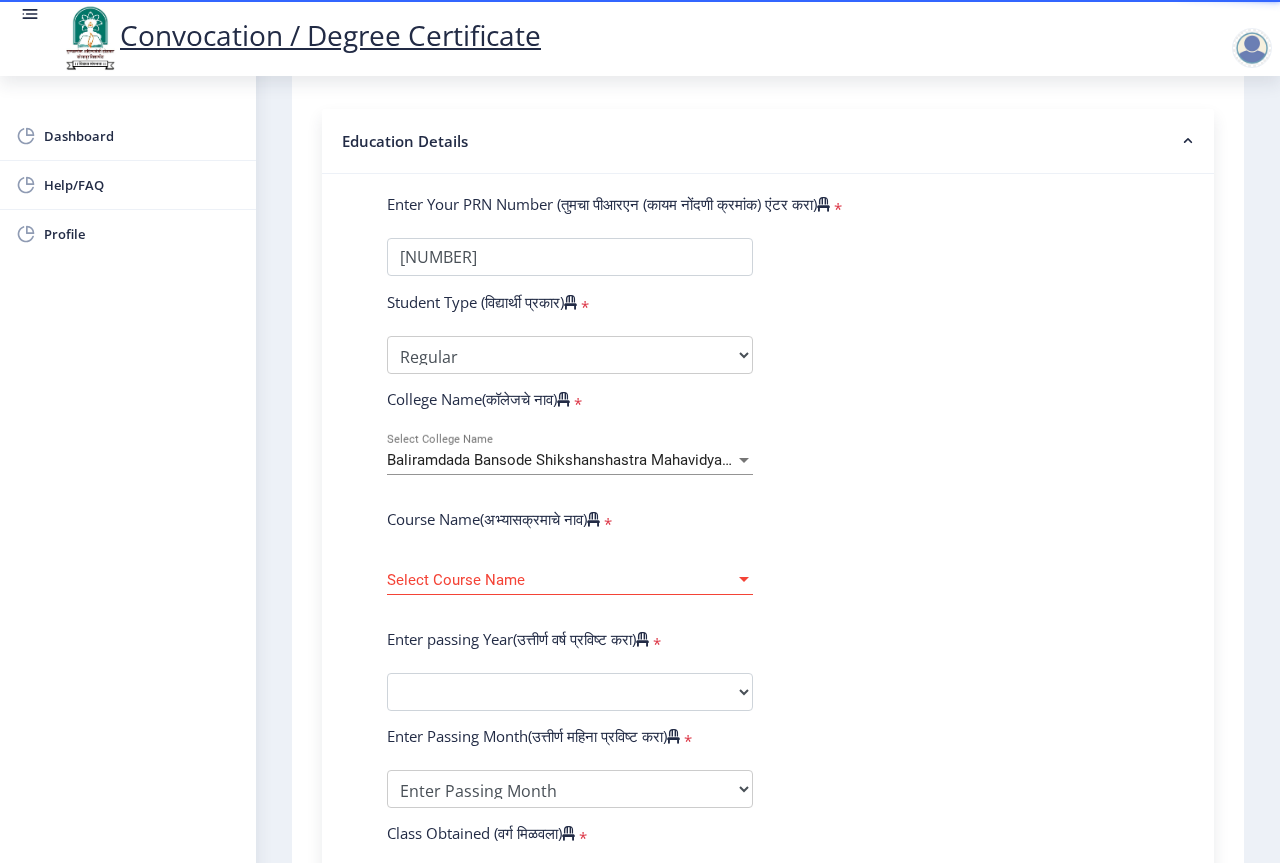 click on "Baliramdada Bansode Shikshanshastra Mahavidyalaya Select College Name" 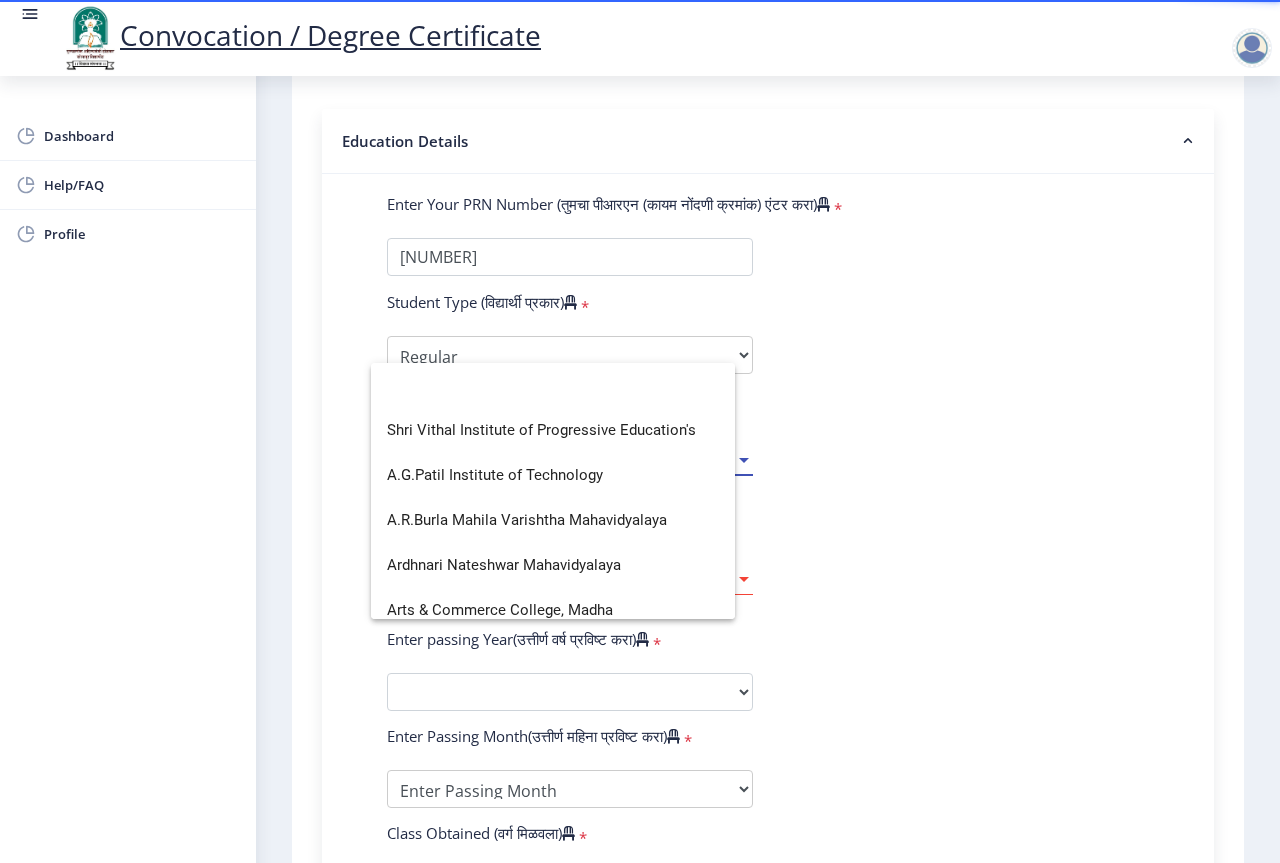 scroll, scrollTop: 0, scrollLeft: 0, axis: both 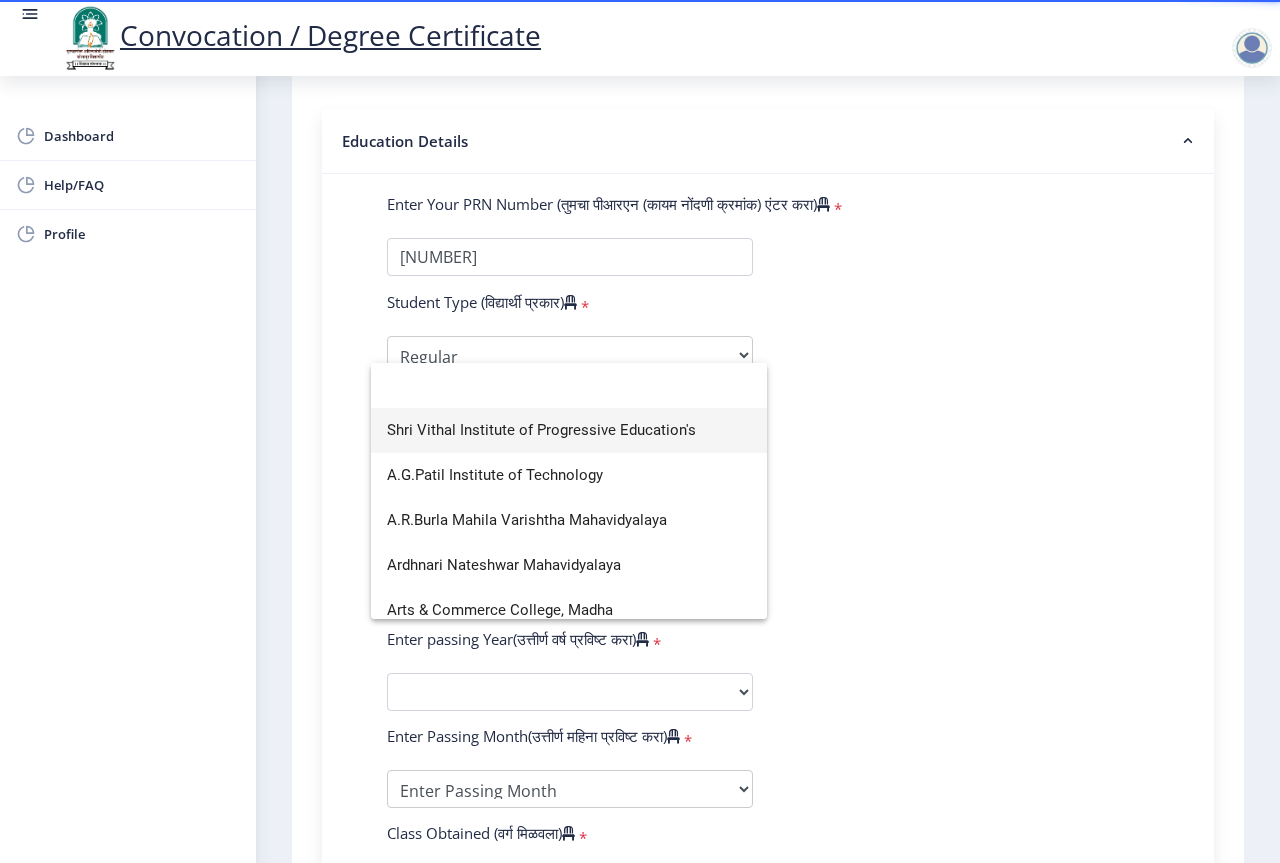click on "Shri Vithal Institute of Progressive Education's" at bounding box center (569, 430) 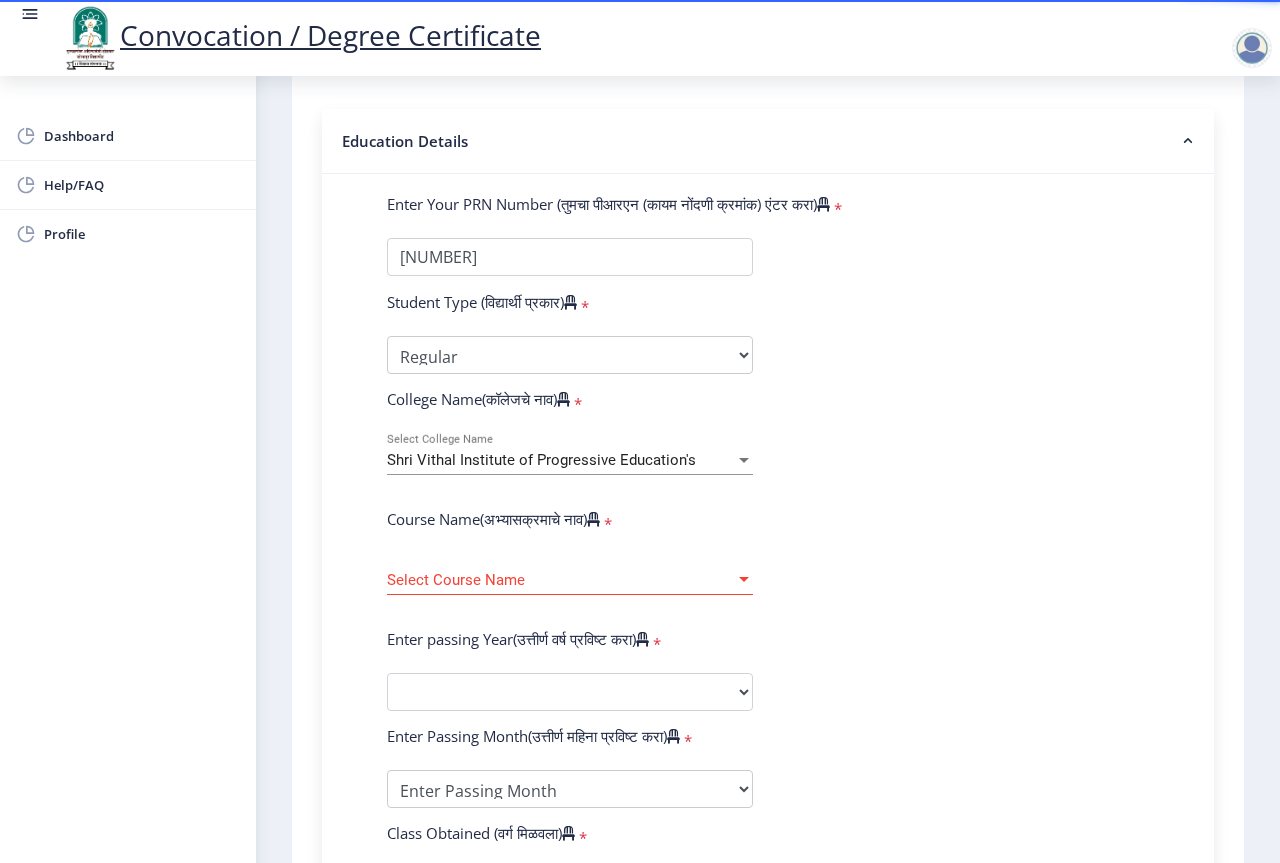 click on "Select Course Name Select Course Name" 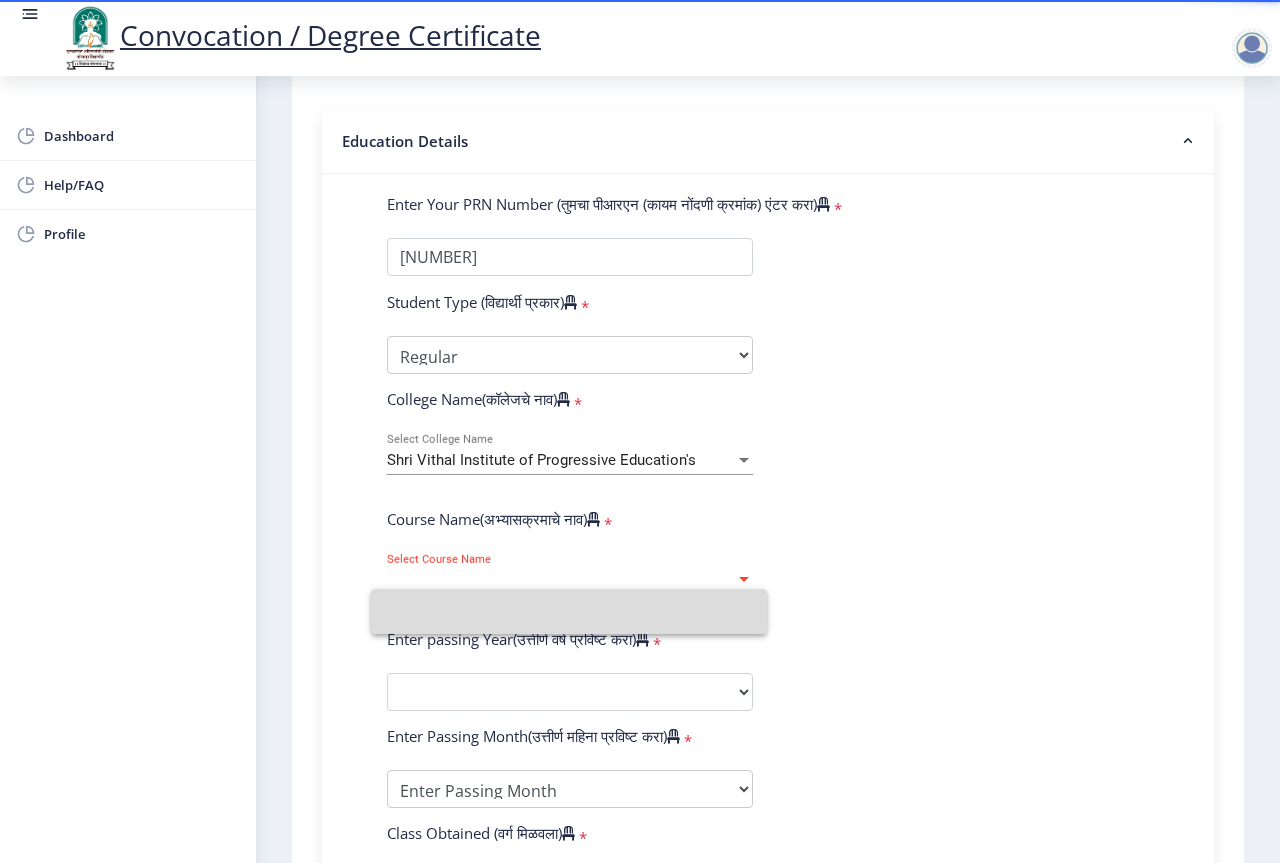 click at bounding box center [569, 611] 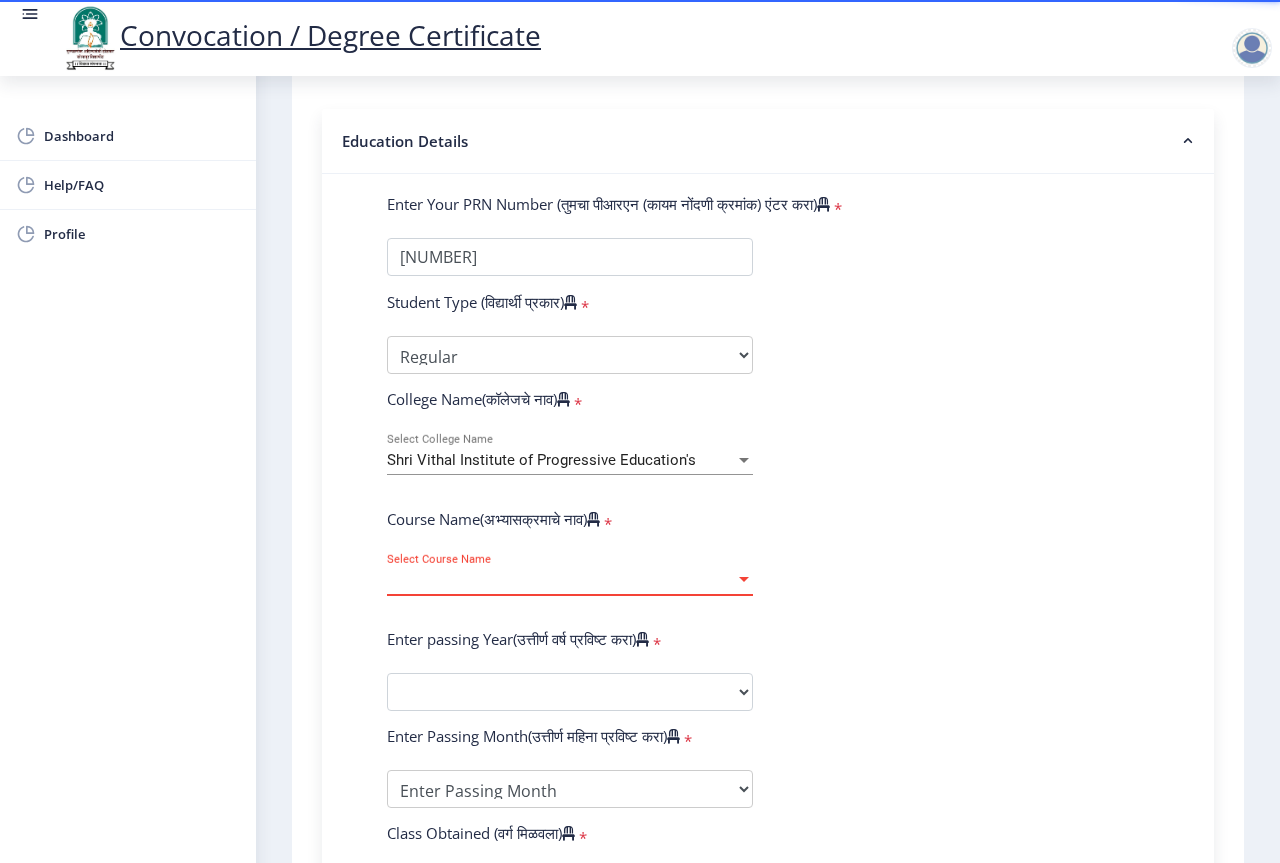 click on "Shri Vithal Institute of Progressive Education's" at bounding box center [541, 460] 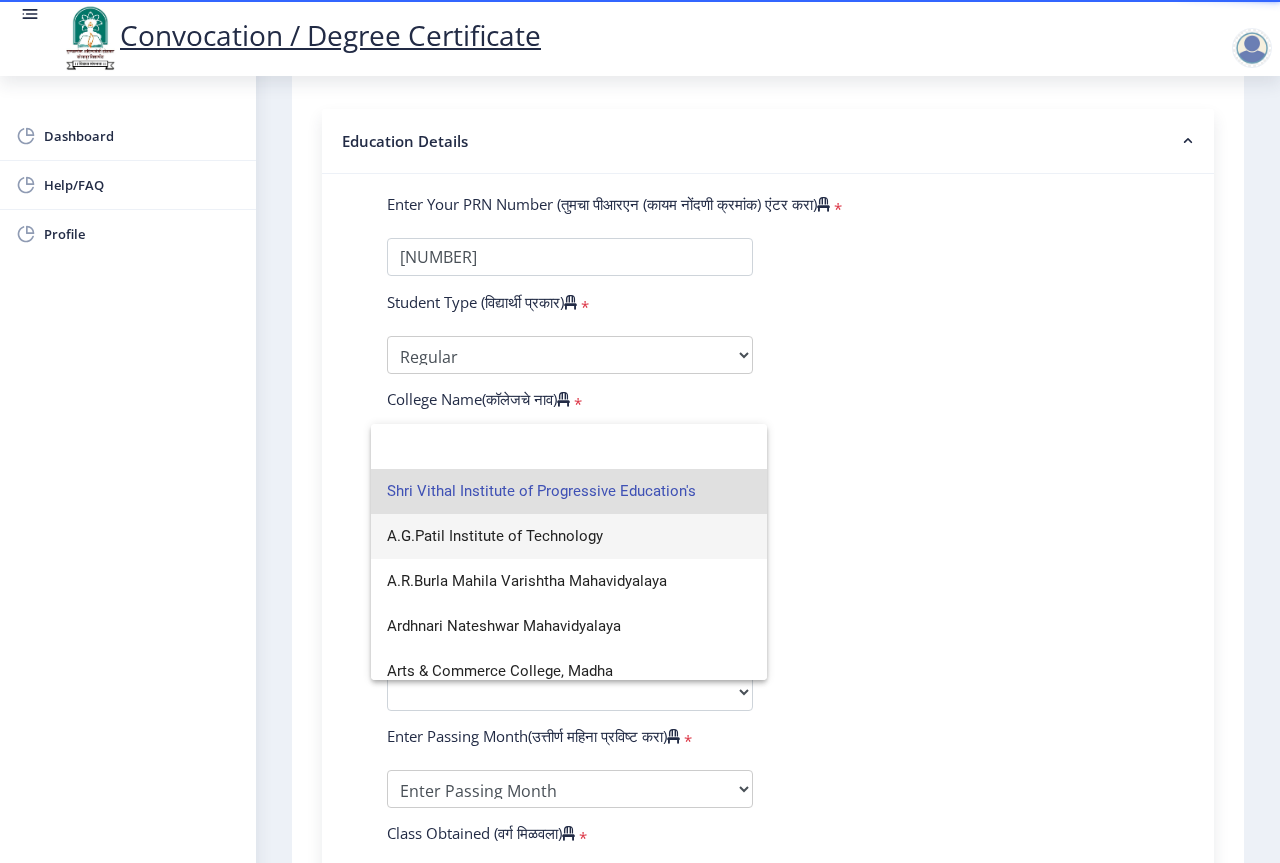 click on "A.G.Patil Institute of Technology" at bounding box center (569, 536) 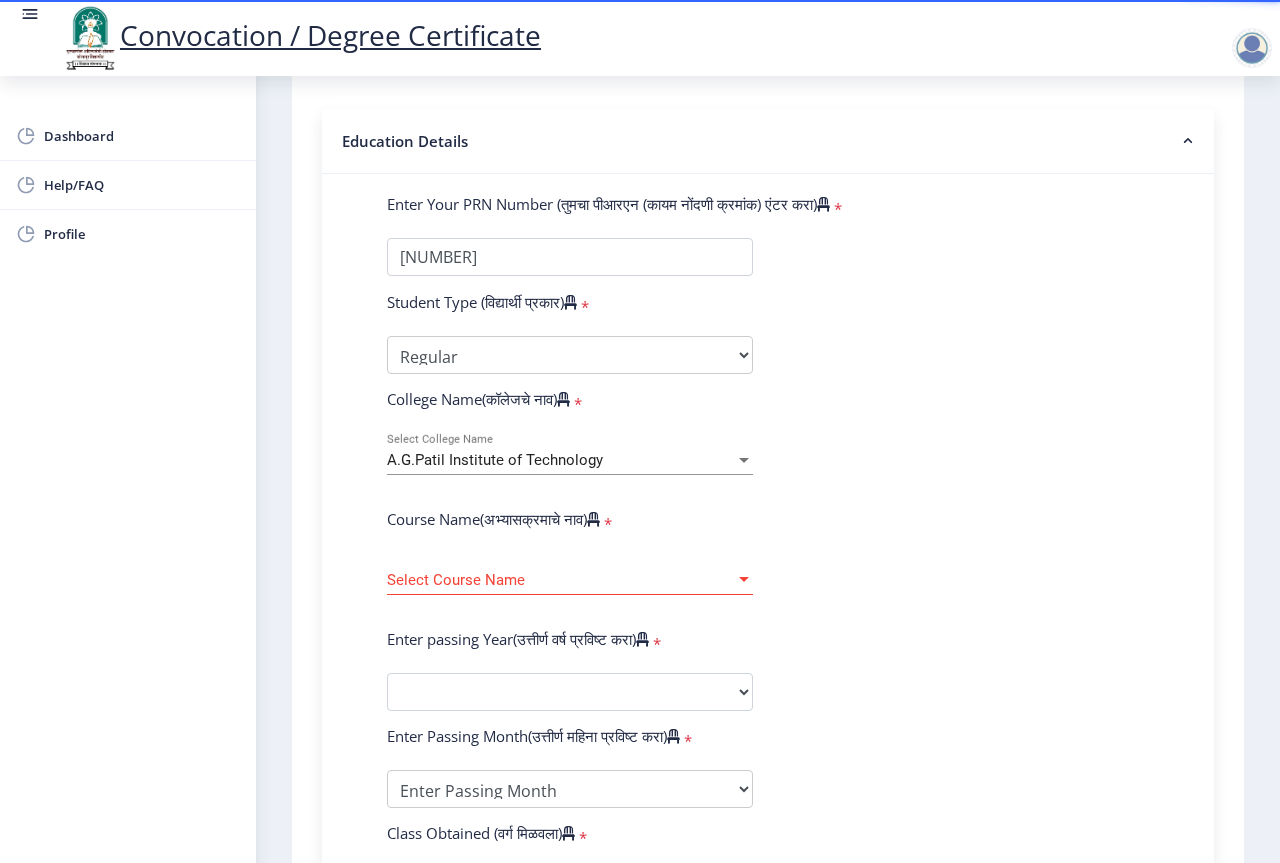 click on "Select Course Name Select Course Name" 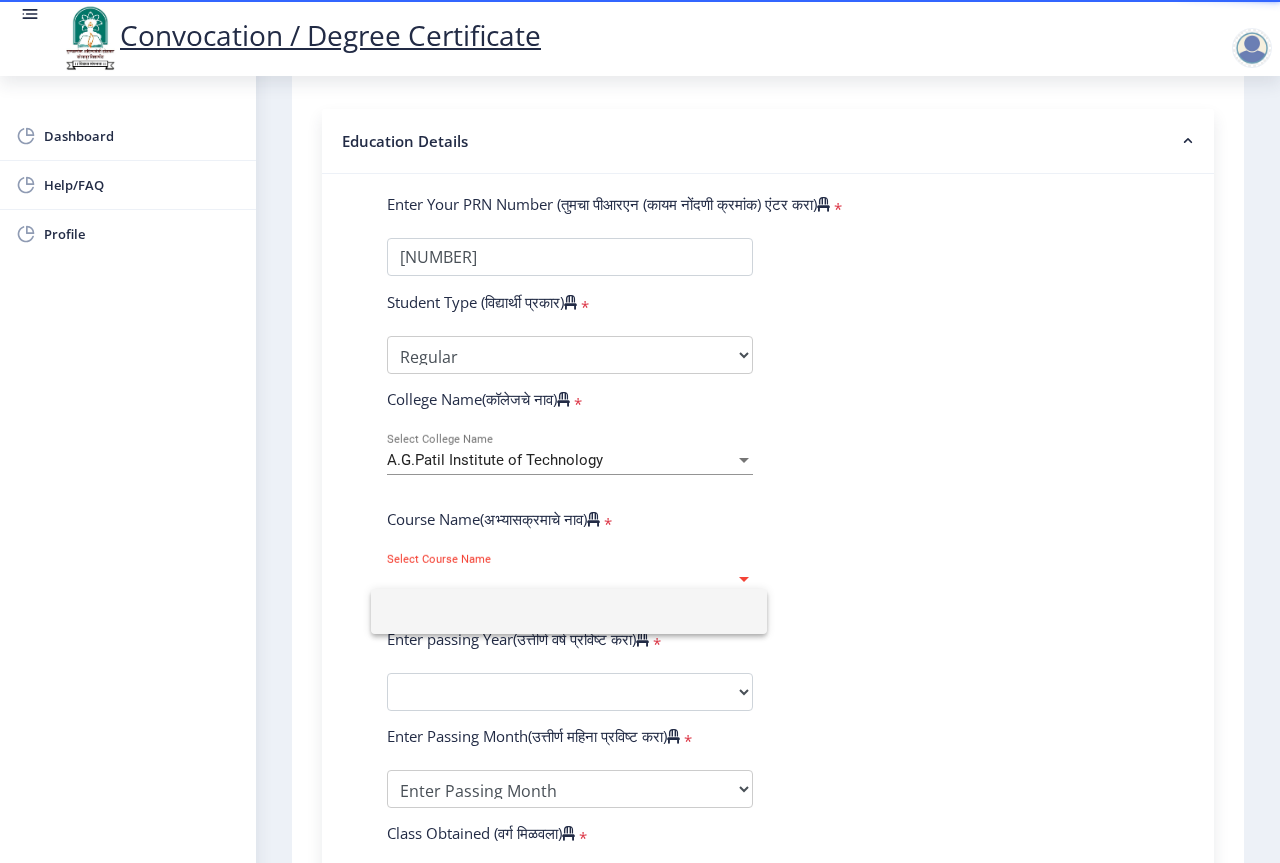 click 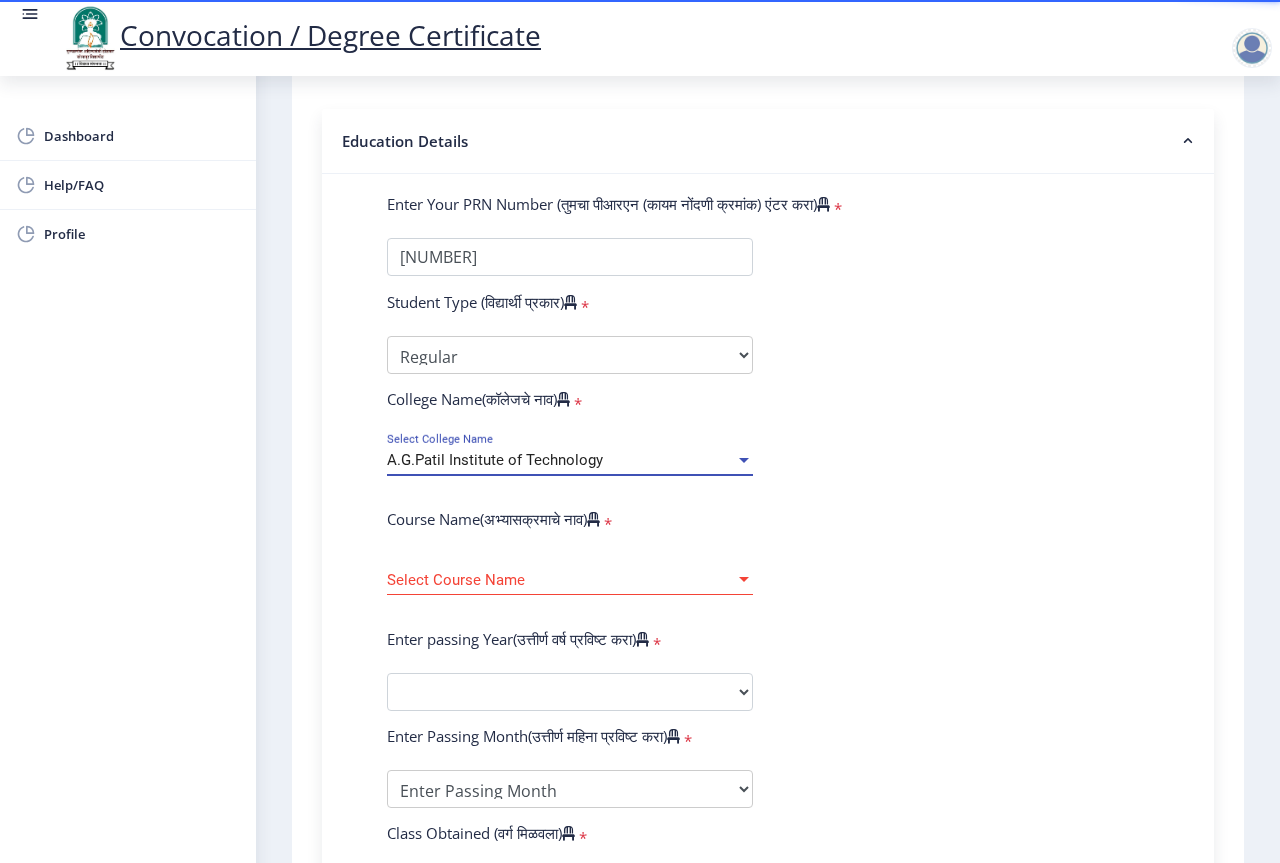 click on "A.G.Patil Institute of Technology" at bounding box center [495, 460] 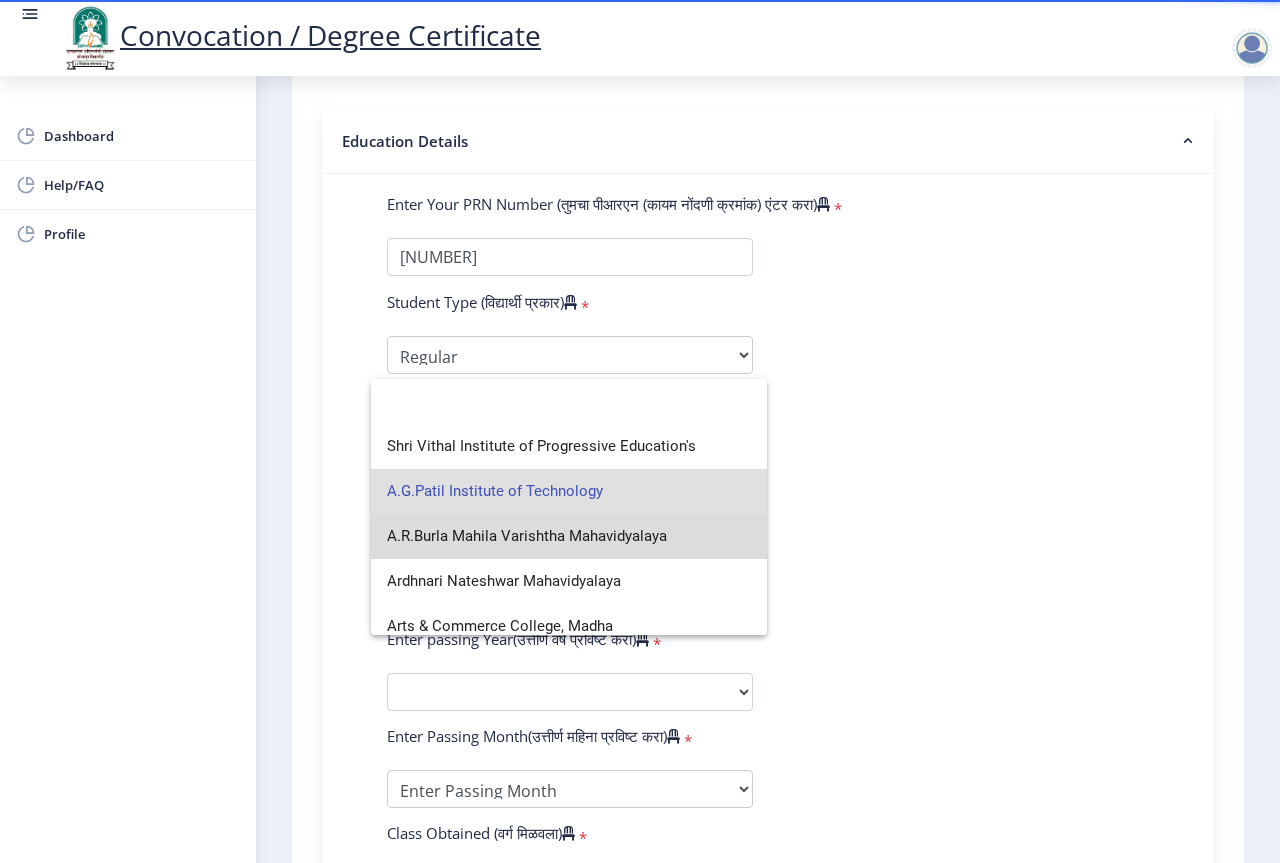 click on "A.R.Burla Mahila Varishtha Mahavidyalaya" at bounding box center [569, 536] 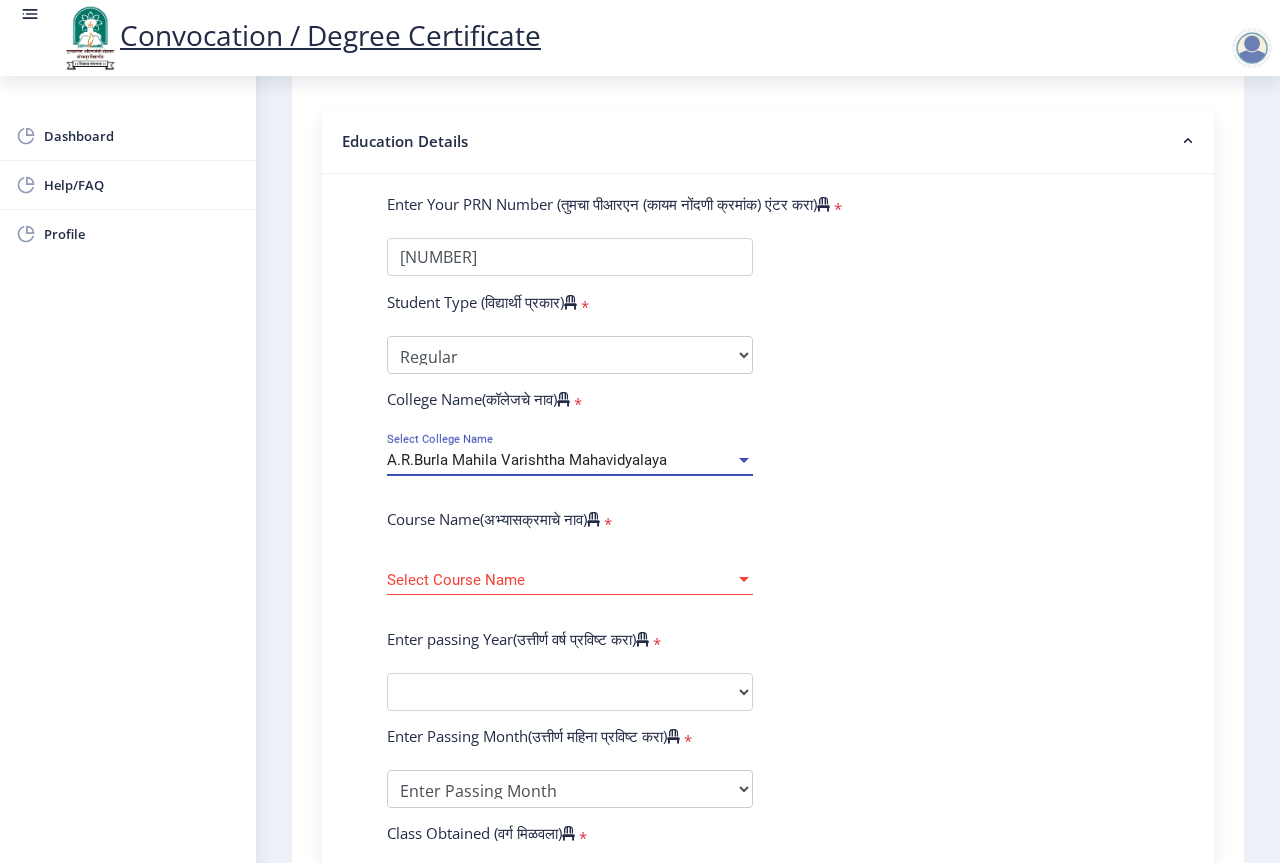 click on "Select Course Name" at bounding box center (561, 580) 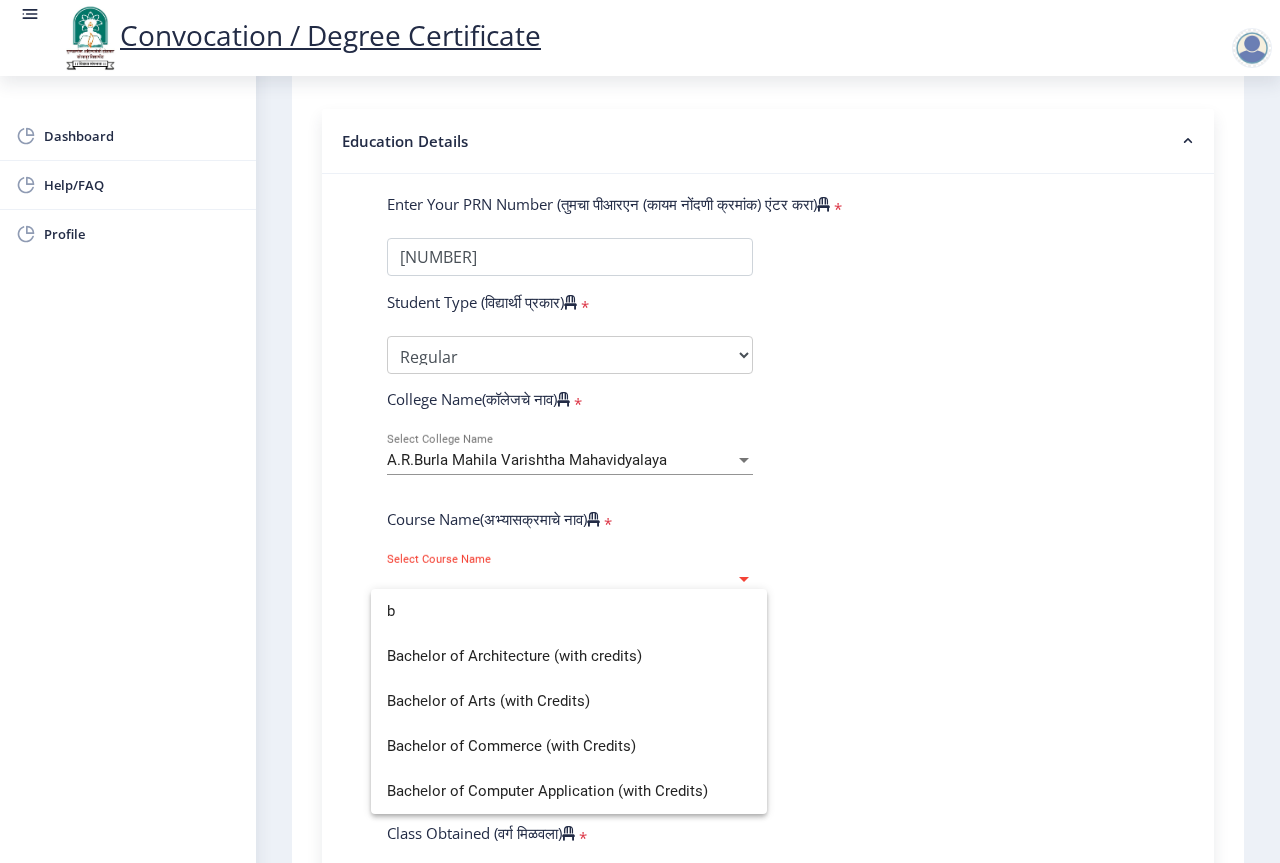 type on "b" 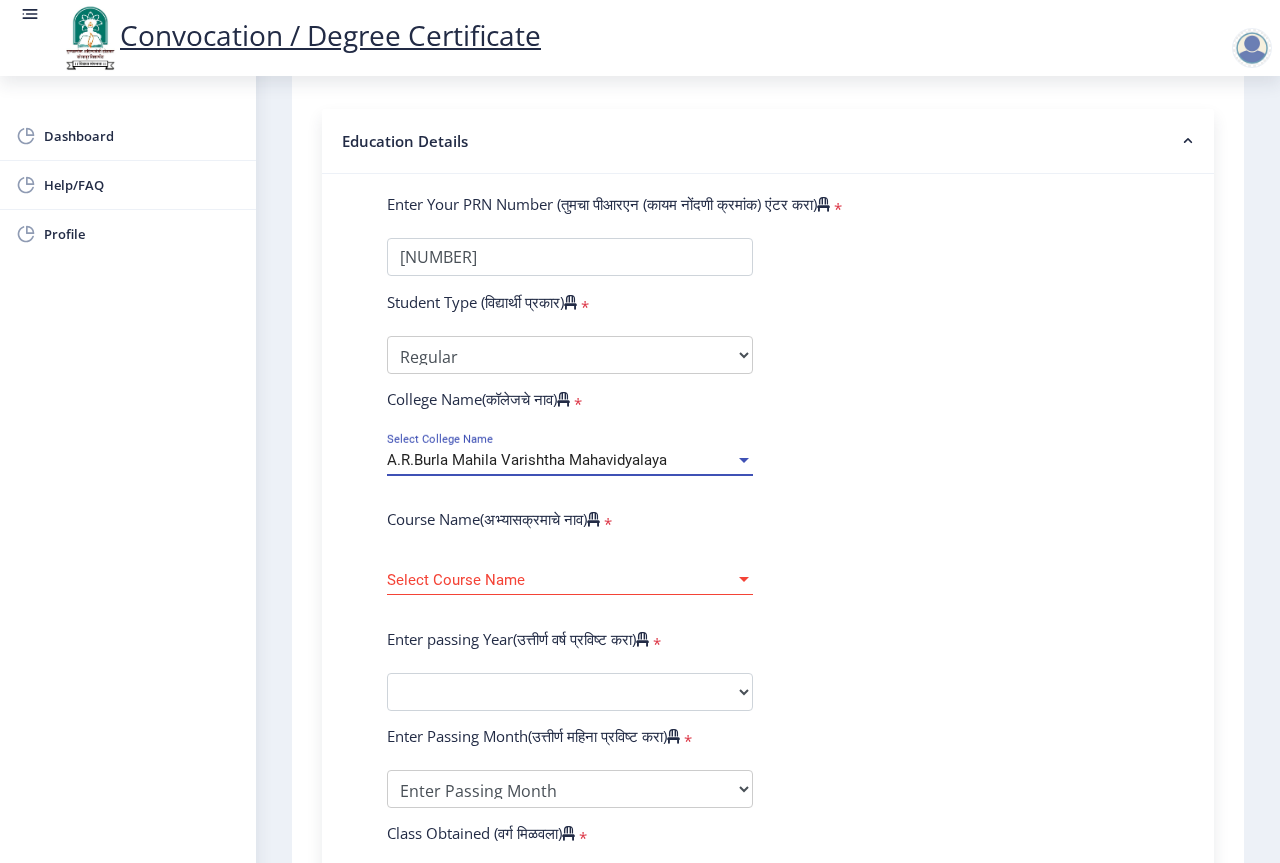 click on "A.R.Burla Mahila Varishtha Mahavidyalaya" at bounding box center (527, 460) 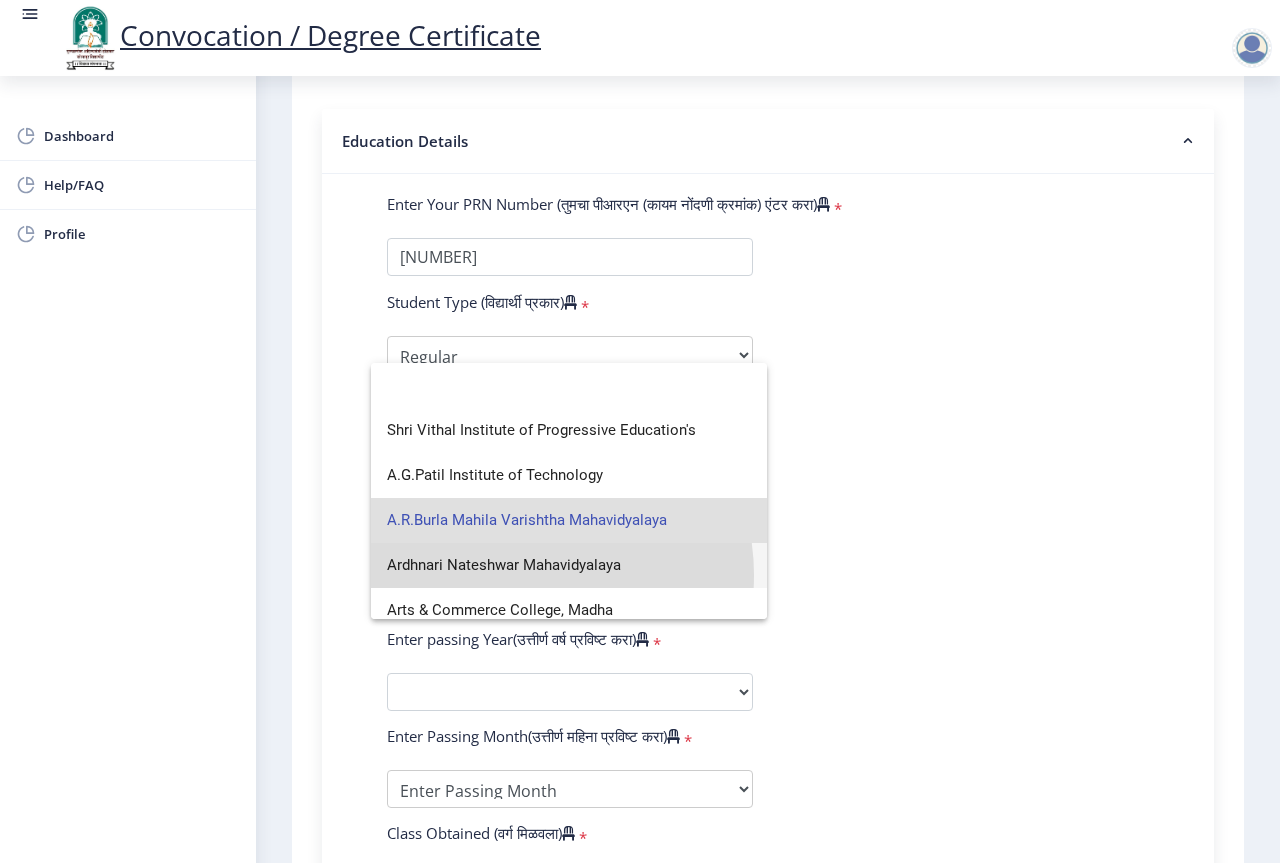 click on "Ardhnari Nateshwar Mahavidyalaya" at bounding box center (569, 565) 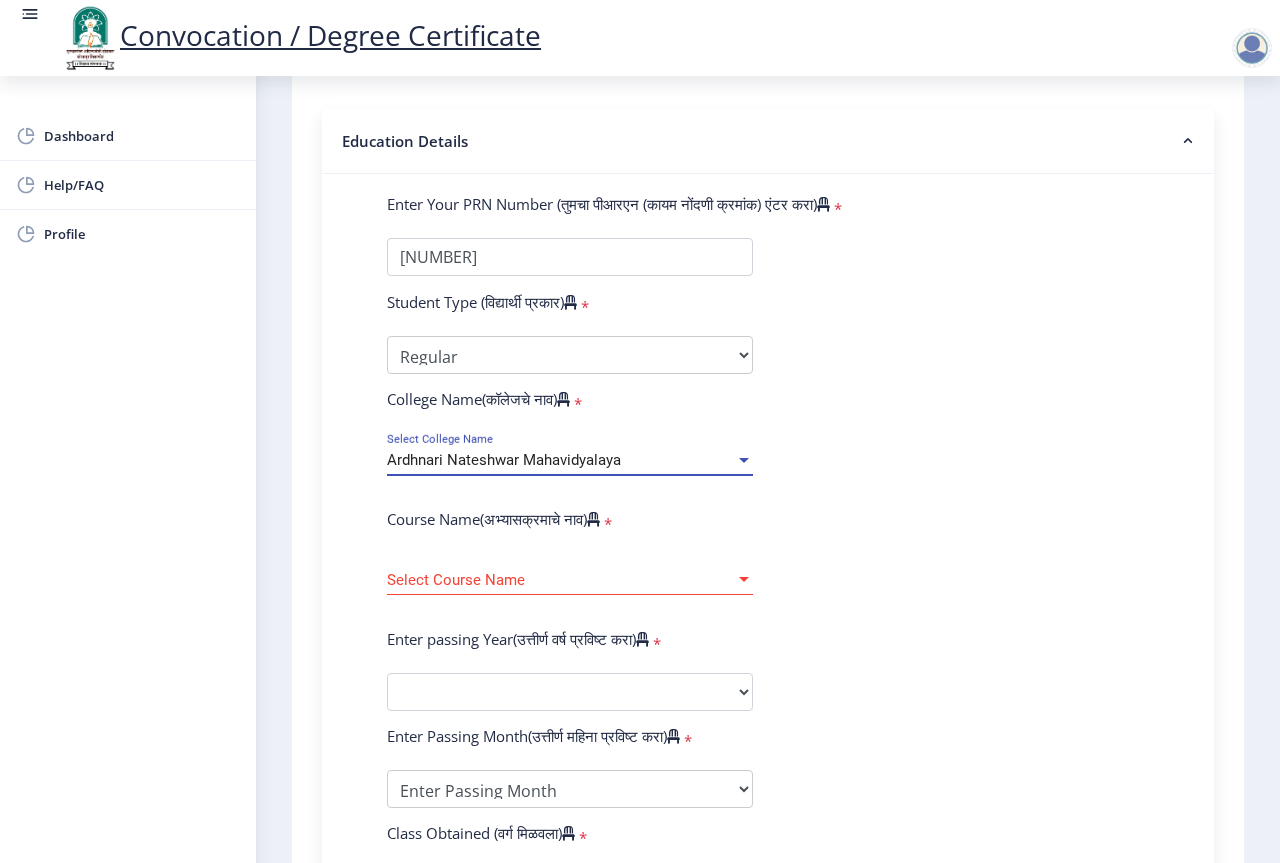 click on "Select Course Name" at bounding box center (561, 580) 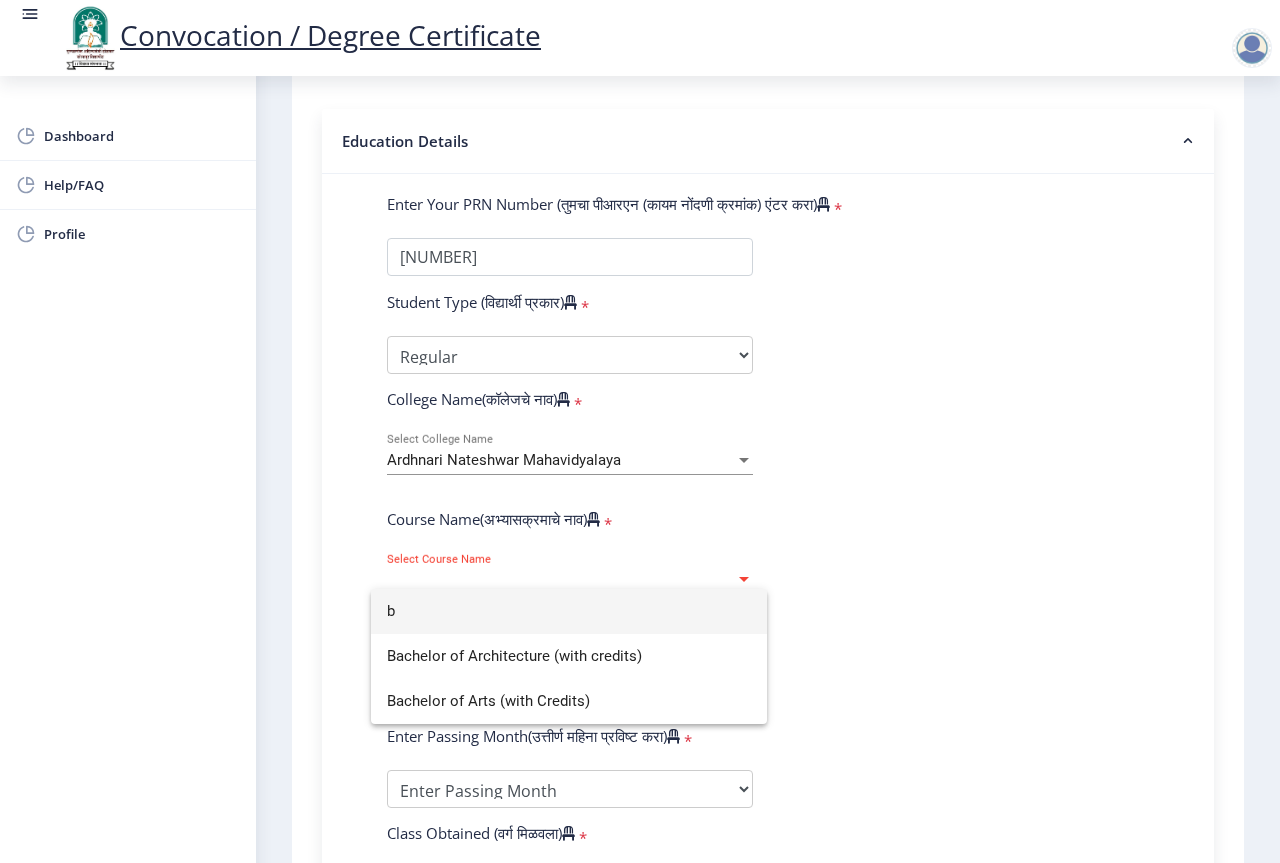 click 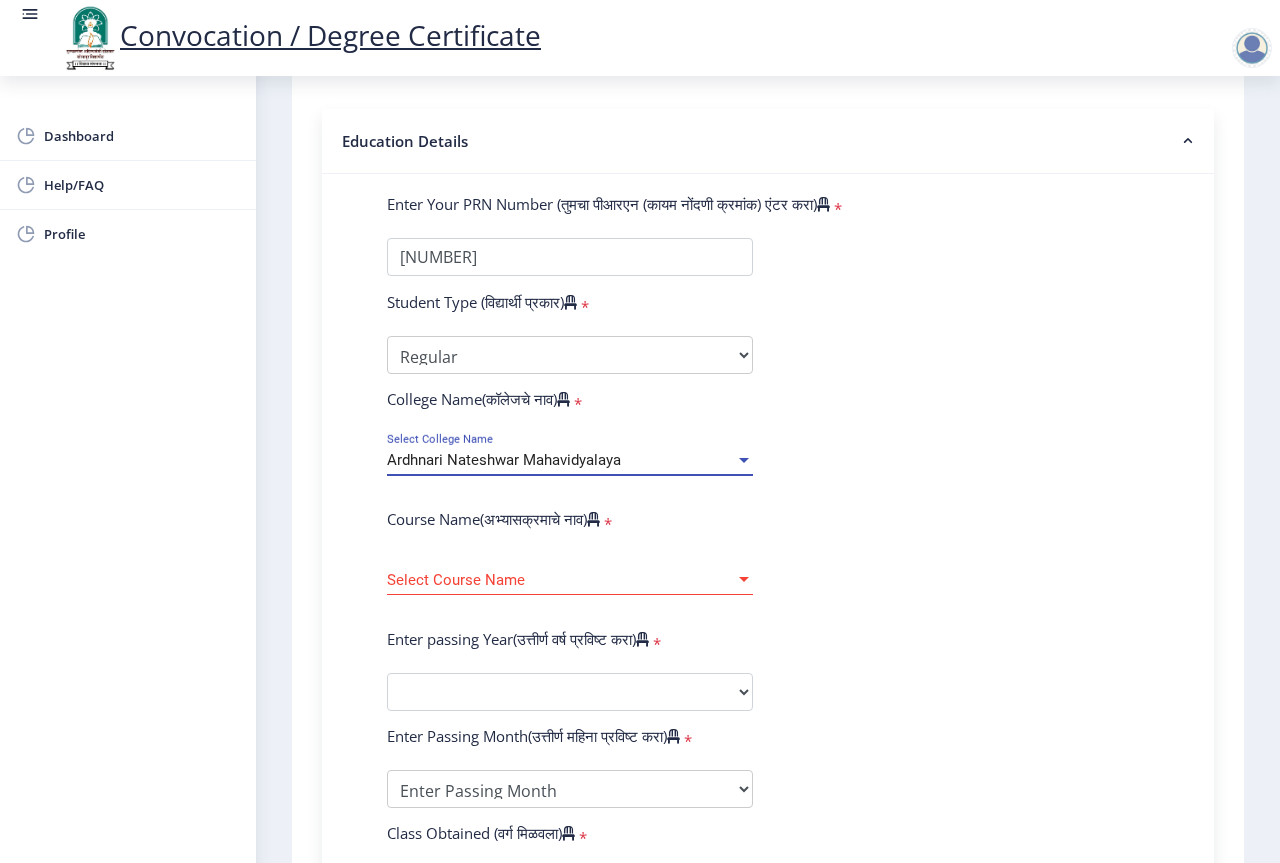 click on "Ardhnari Nateshwar Mahavidyalaya" at bounding box center [504, 460] 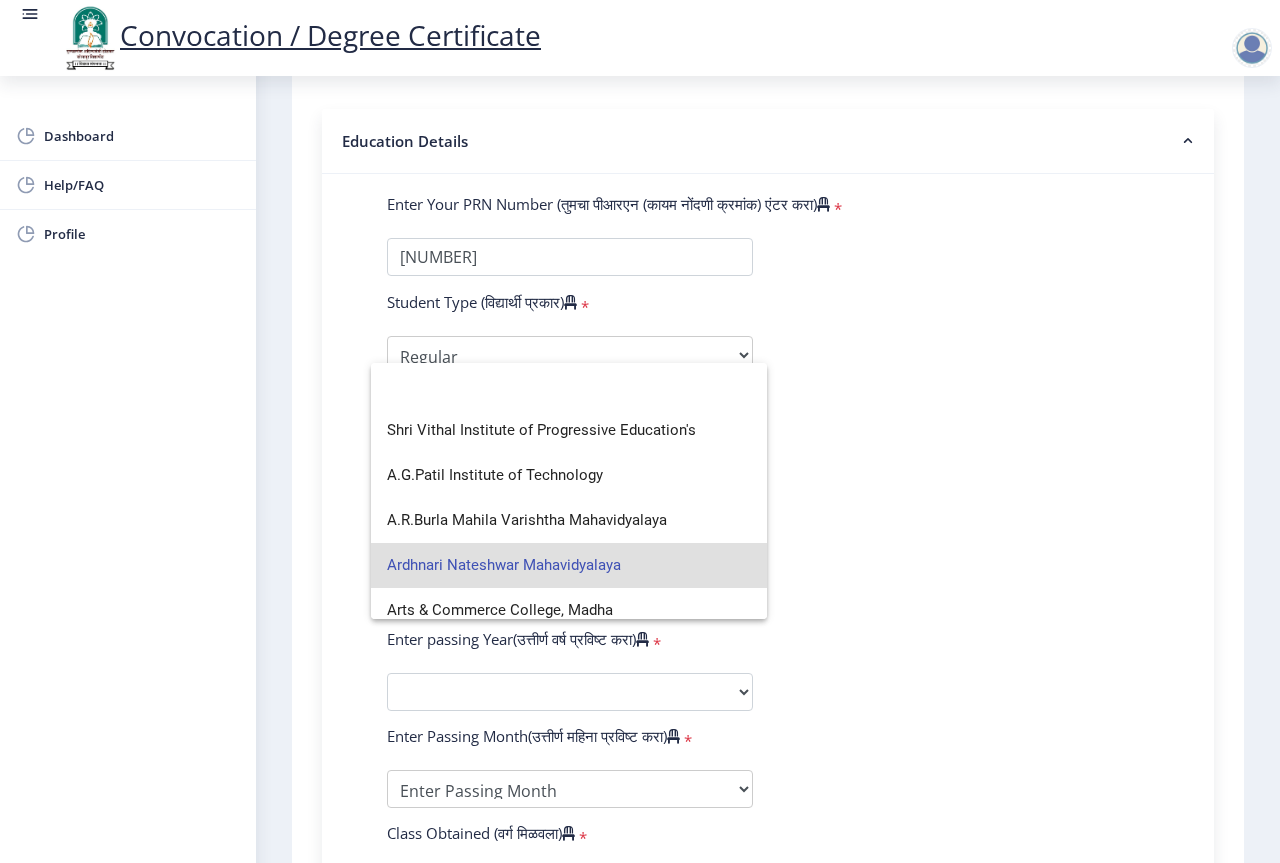 scroll, scrollTop: 100, scrollLeft: 0, axis: vertical 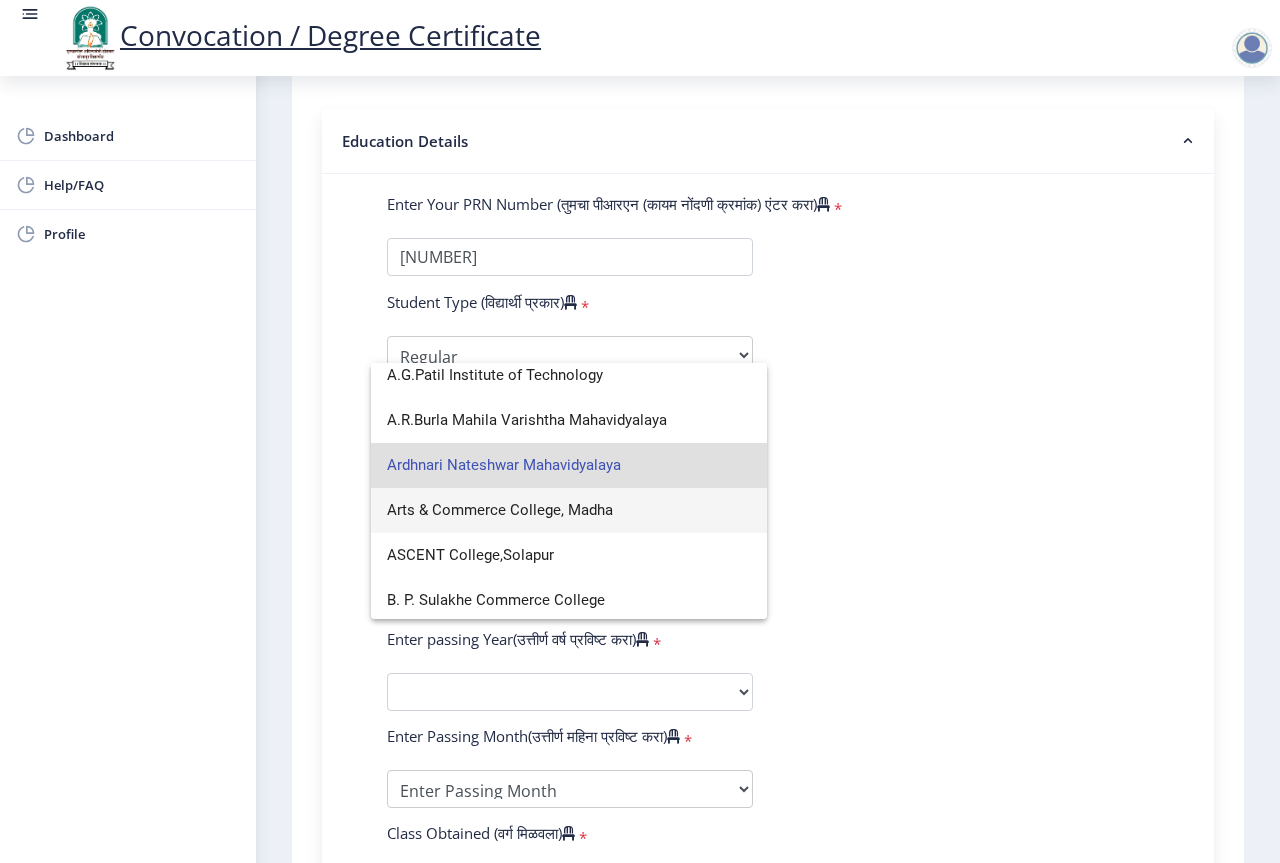 click on "Arts & Commerce College, Madha" at bounding box center (569, 510) 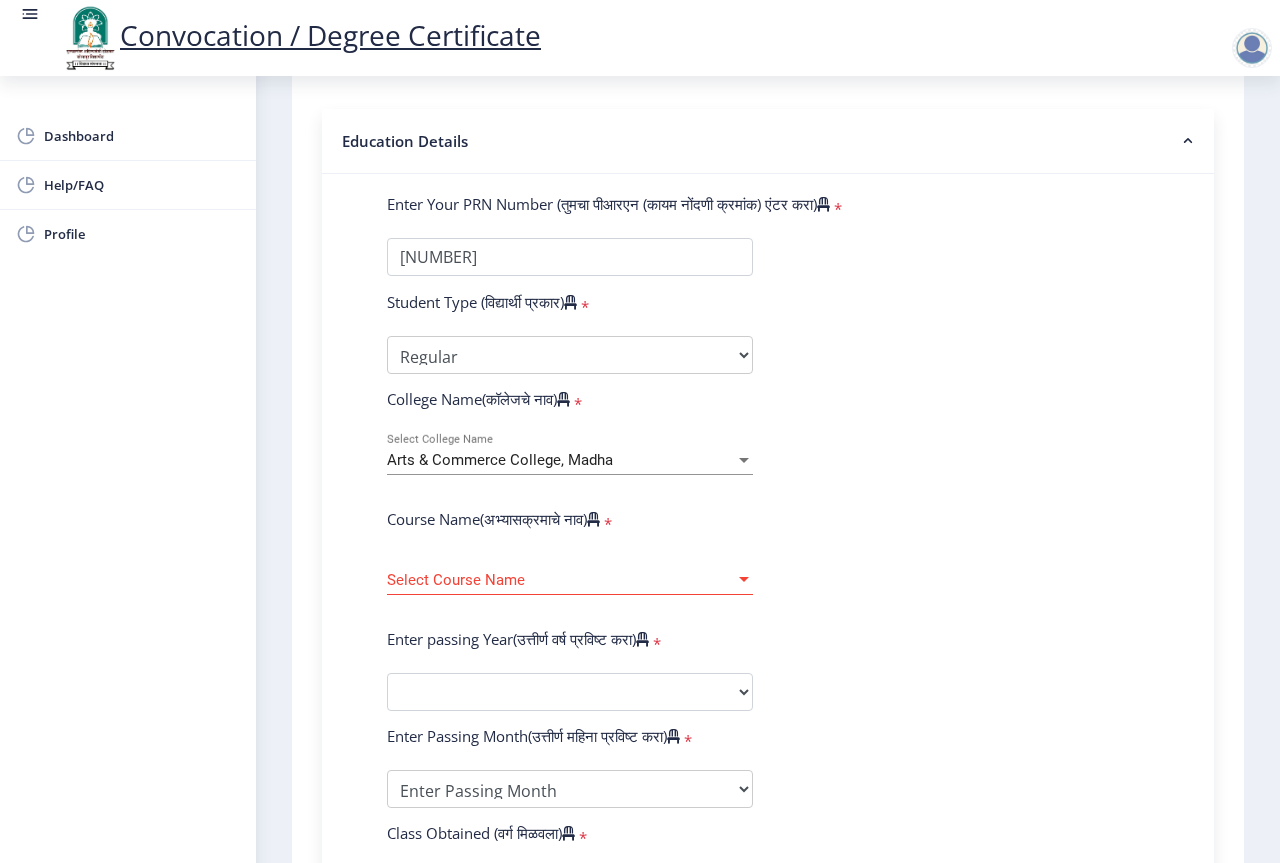 click on "Select Course Name Select Course Name" 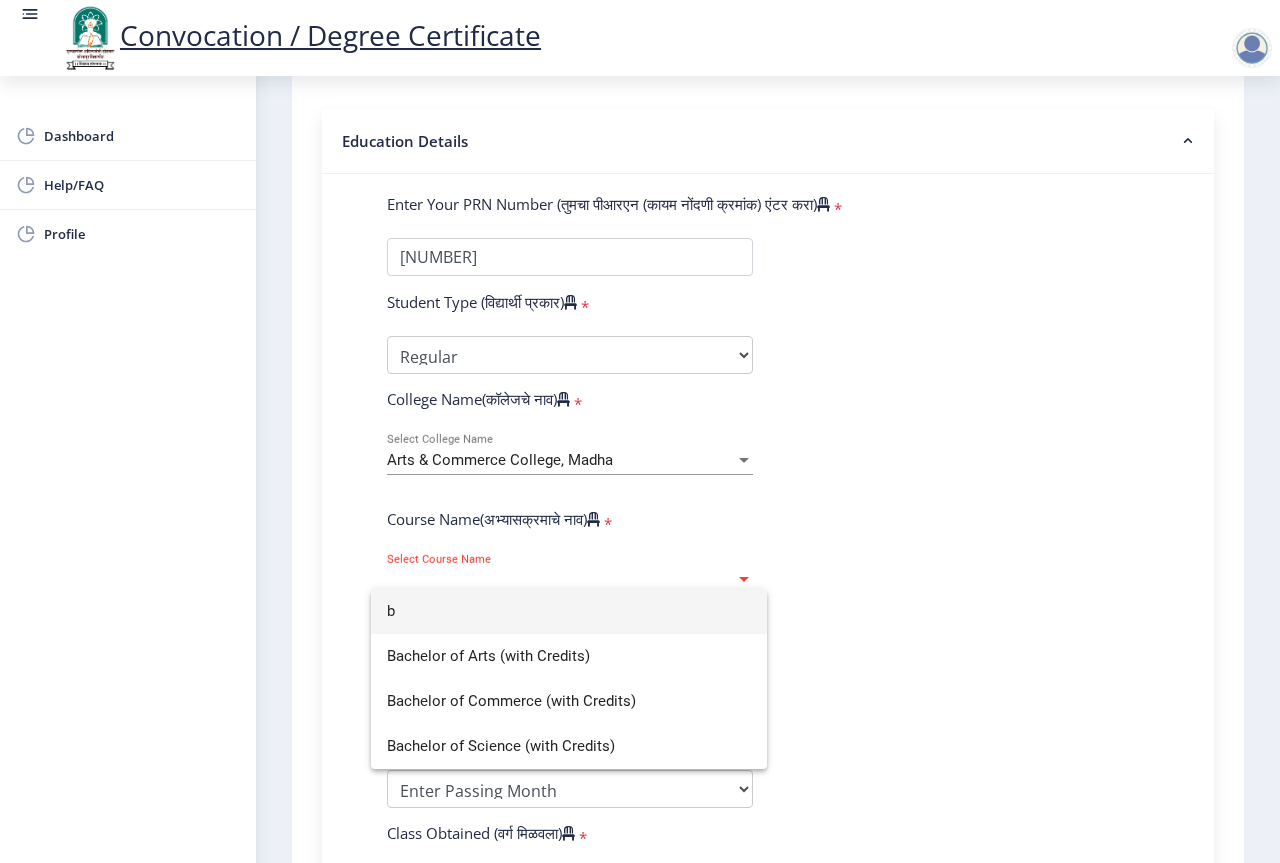 click 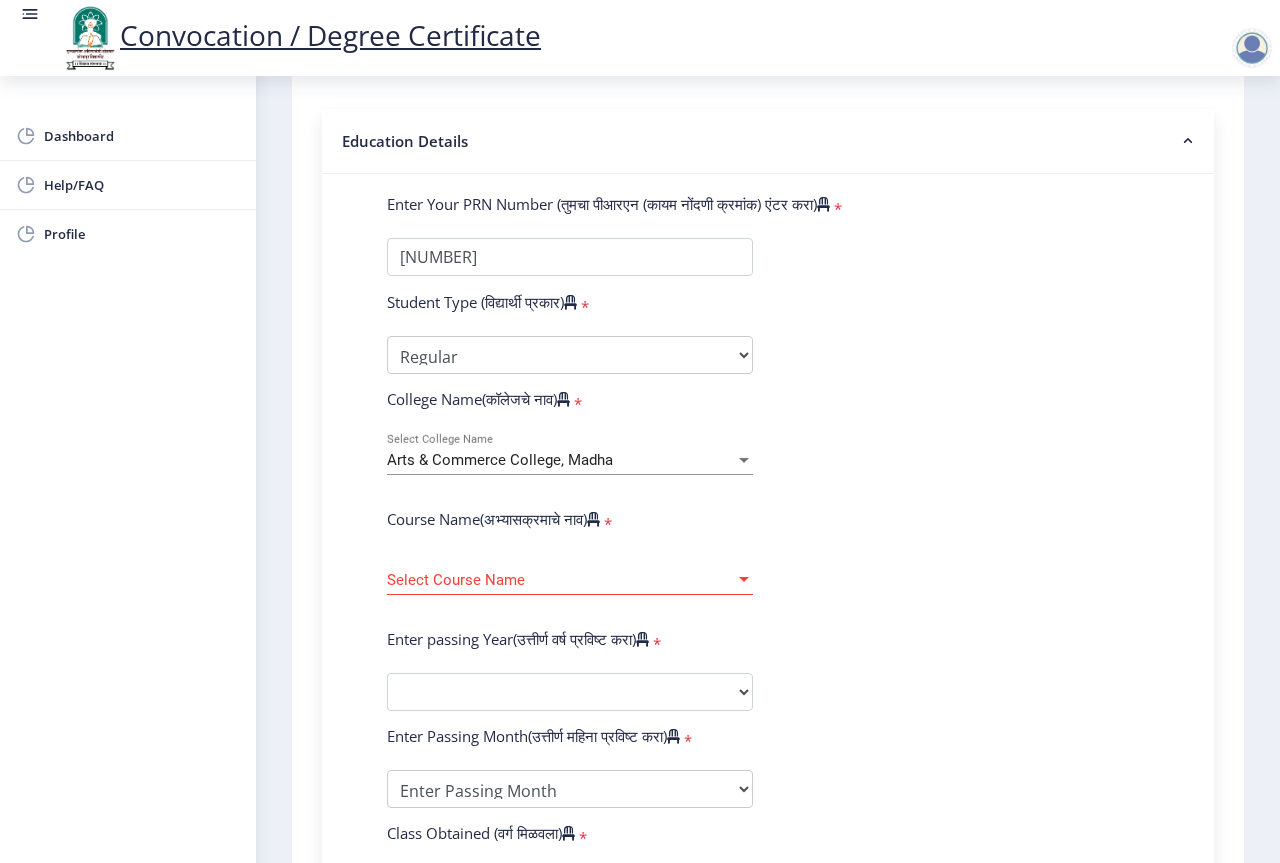 click on "Arts & Commerce College, Madha Select College Name" 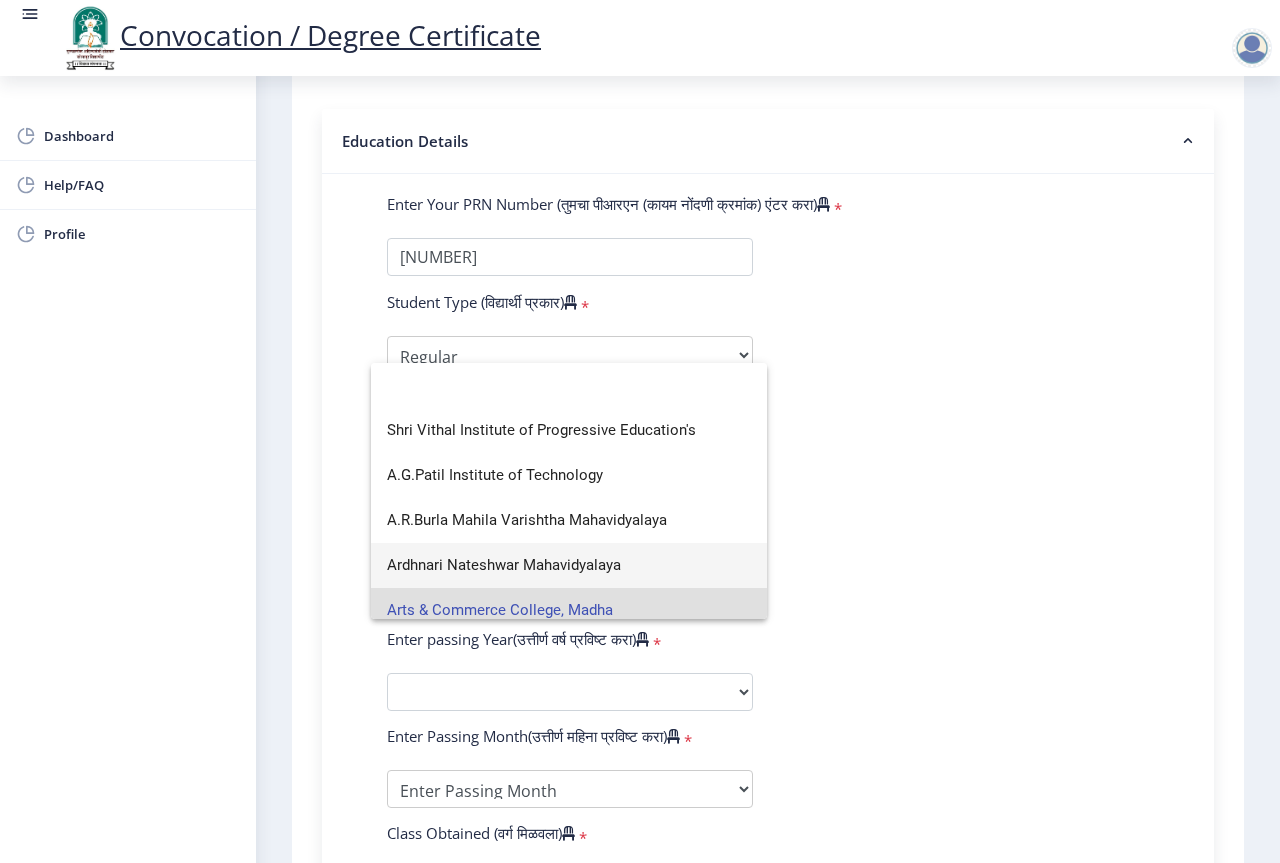 scroll, scrollTop: 100, scrollLeft: 0, axis: vertical 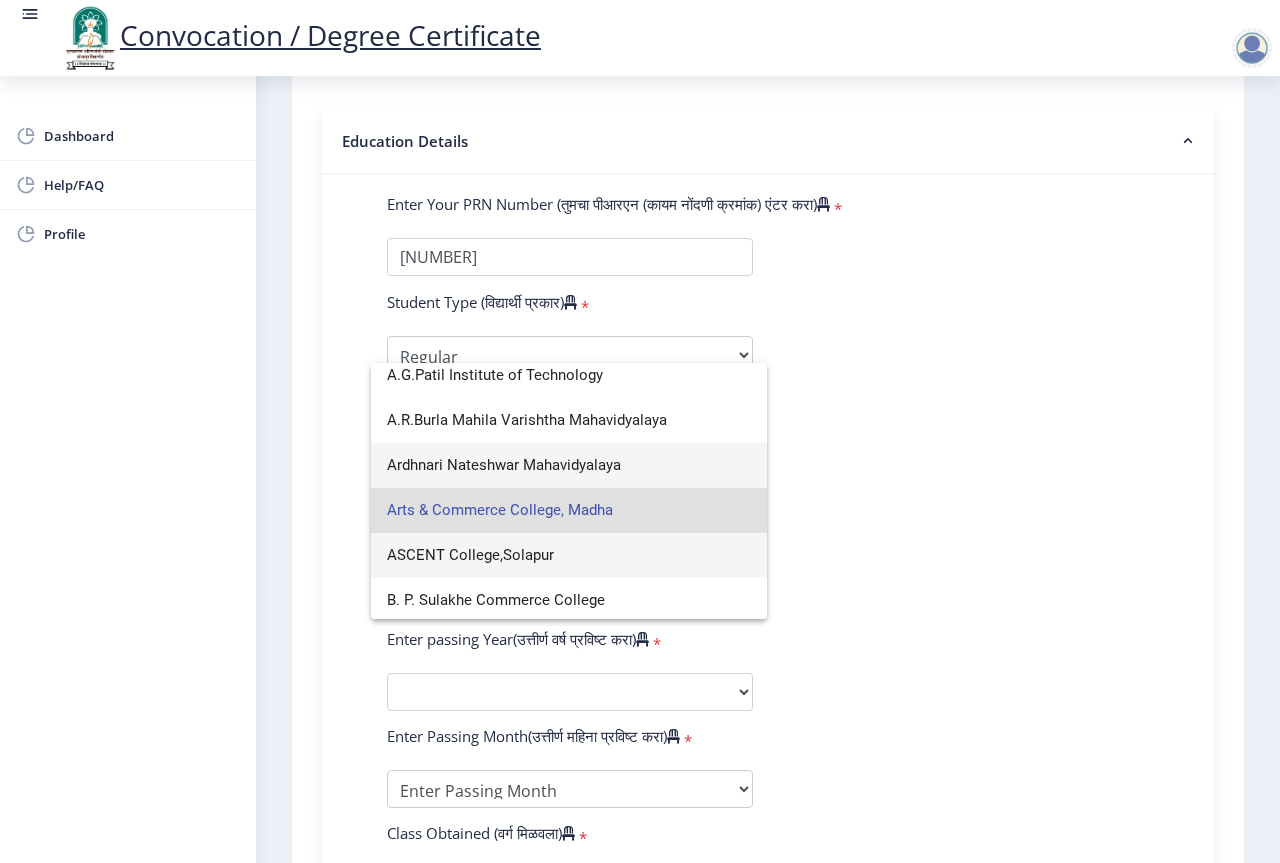 click on "ASCENT College,Solapur" at bounding box center [569, 555] 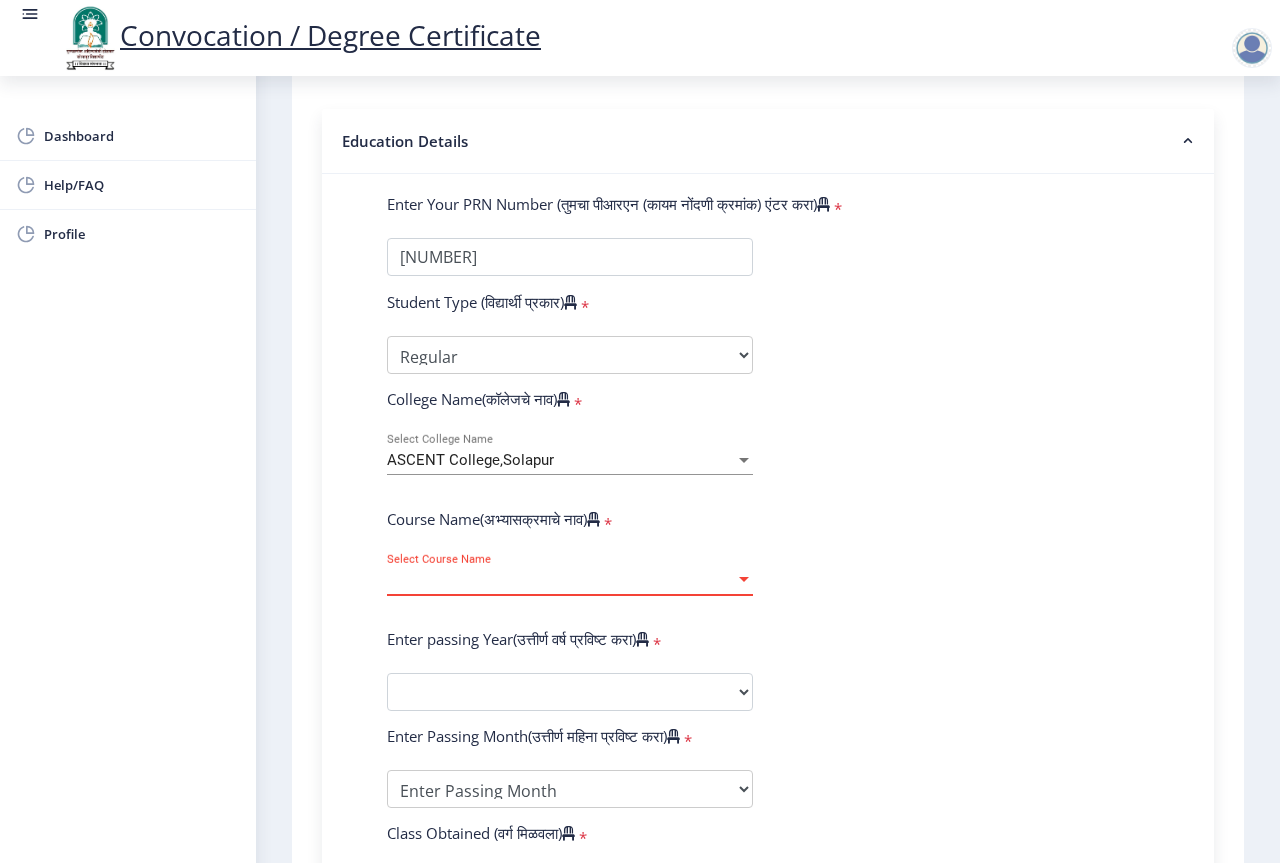 click on "Select Course Name" at bounding box center (561, 580) 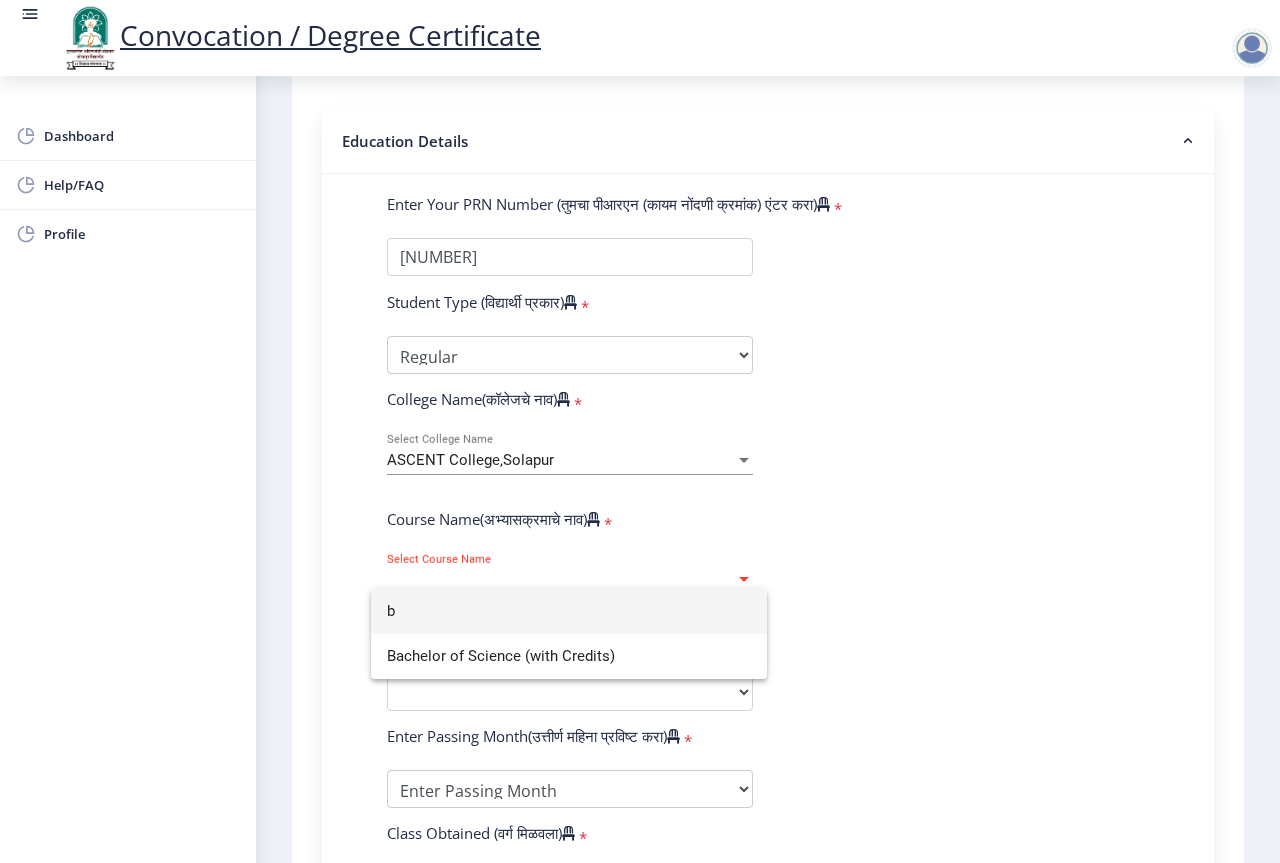 click 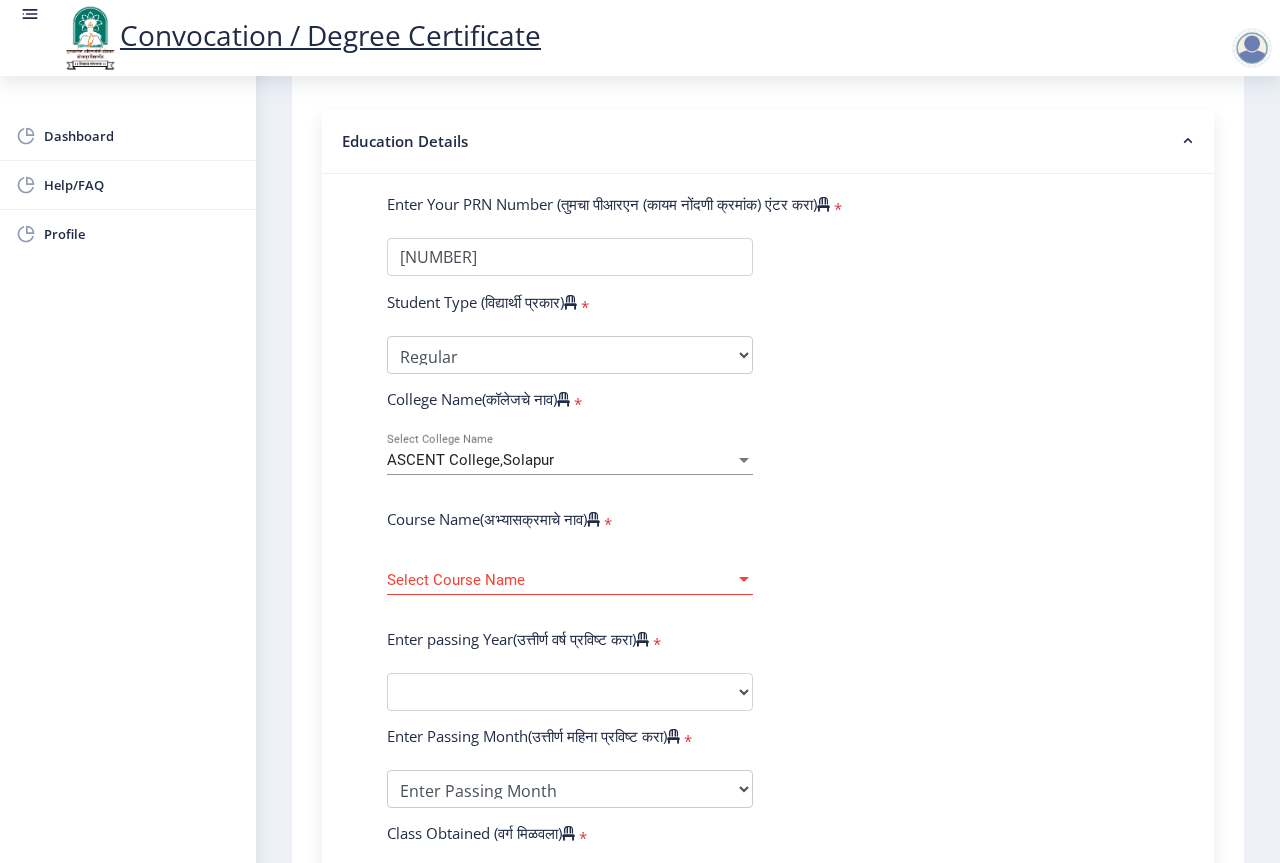 scroll, scrollTop: 500, scrollLeft: 0, axis: vertical 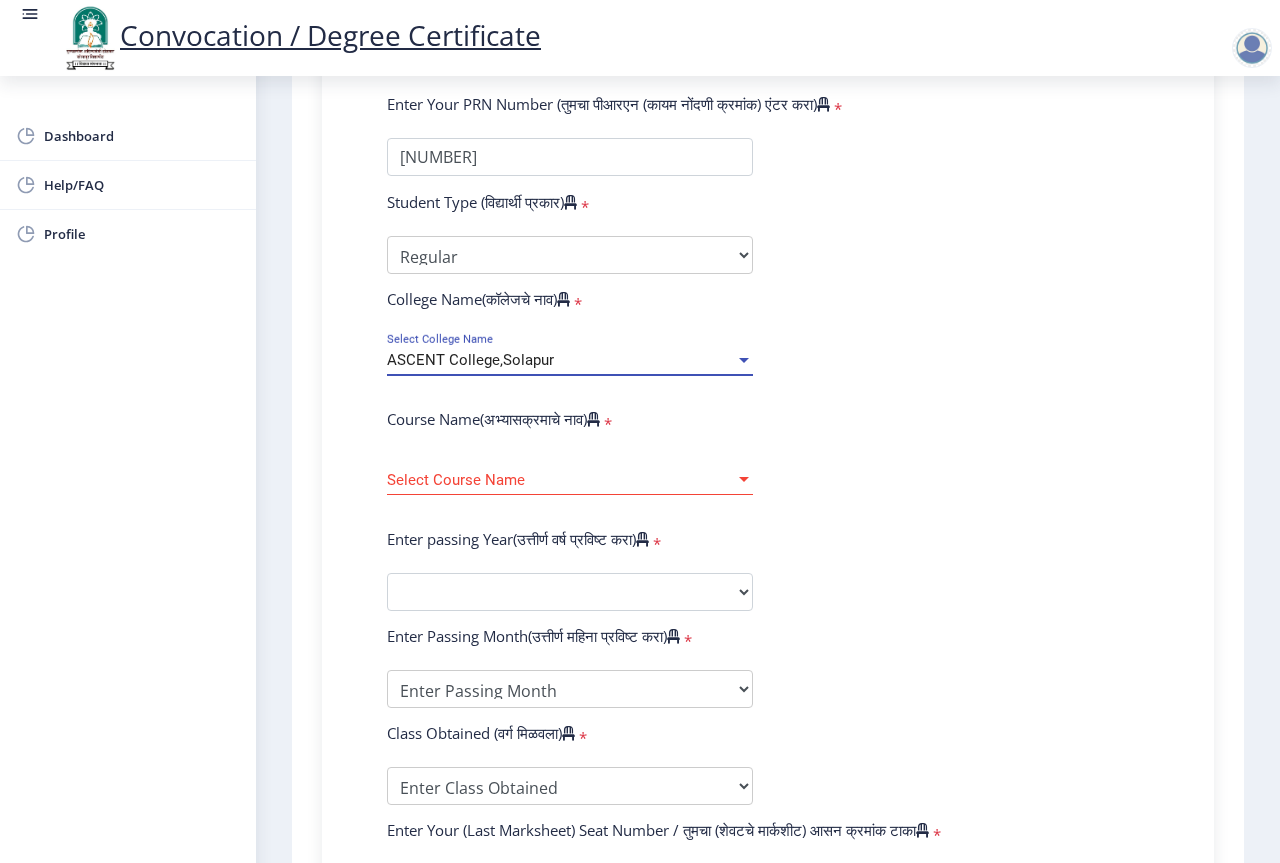 click on "ASCENT College,Solapur" at bounding box center [470, 360] 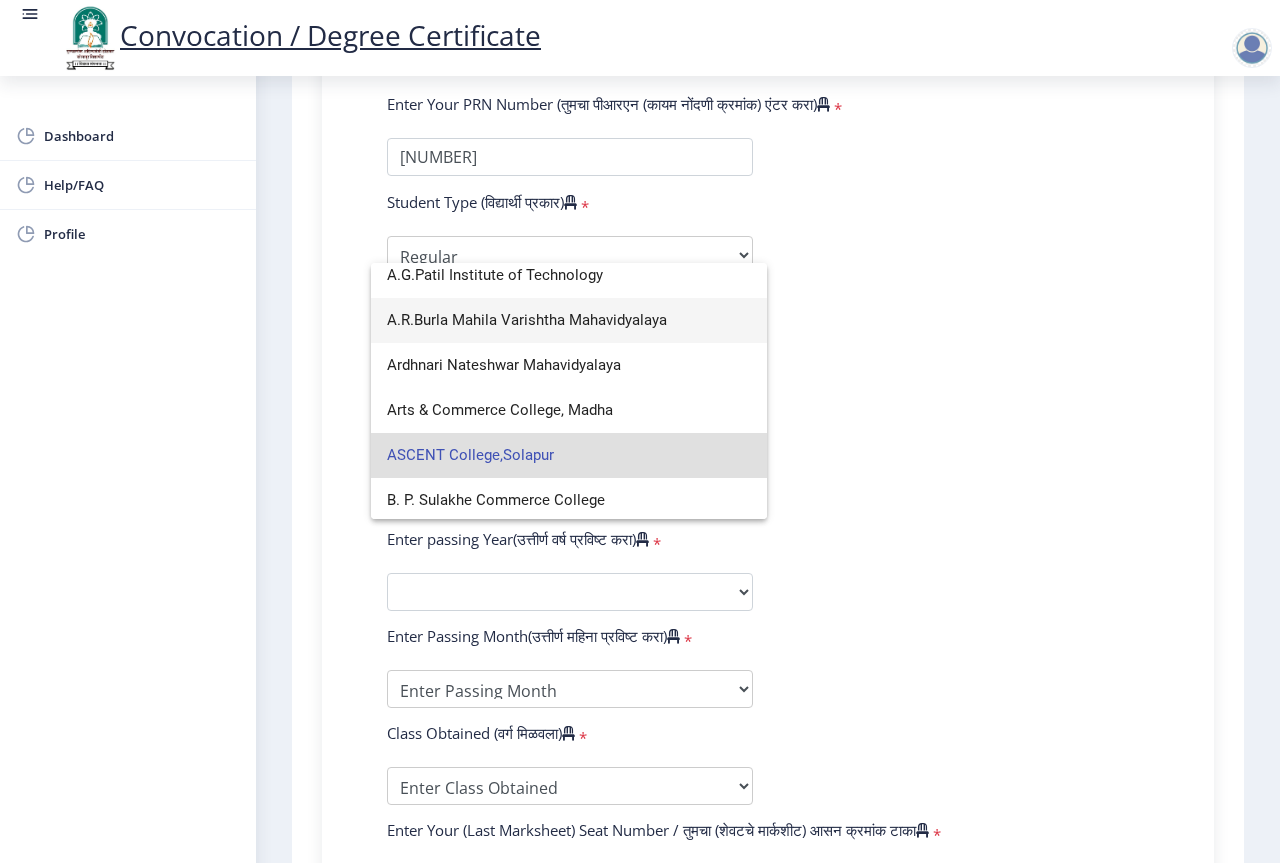scroll, scrollTop: 200, scrollLeft: 0, axis: vertical 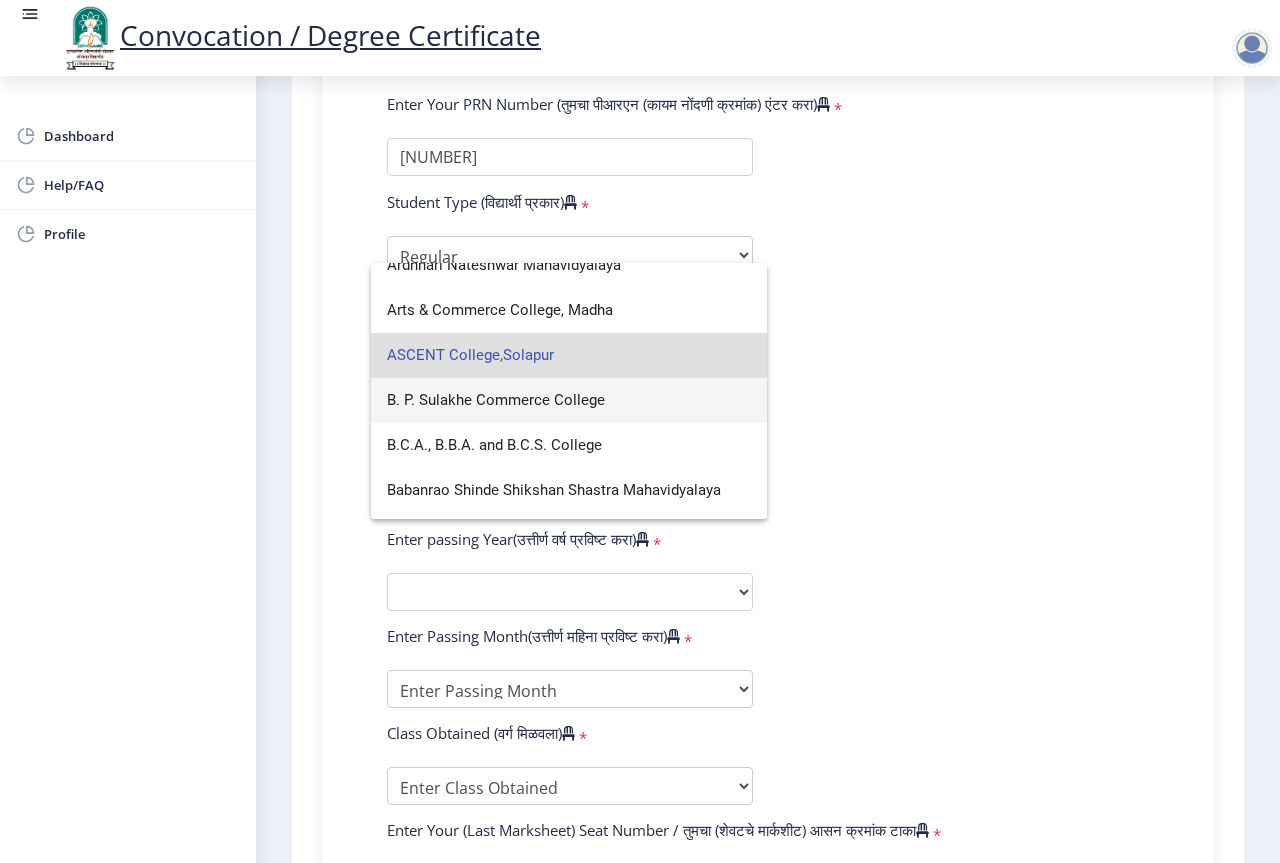 click on "B. P. Sulakhe Commerce College" at bounding box center (569, 400) 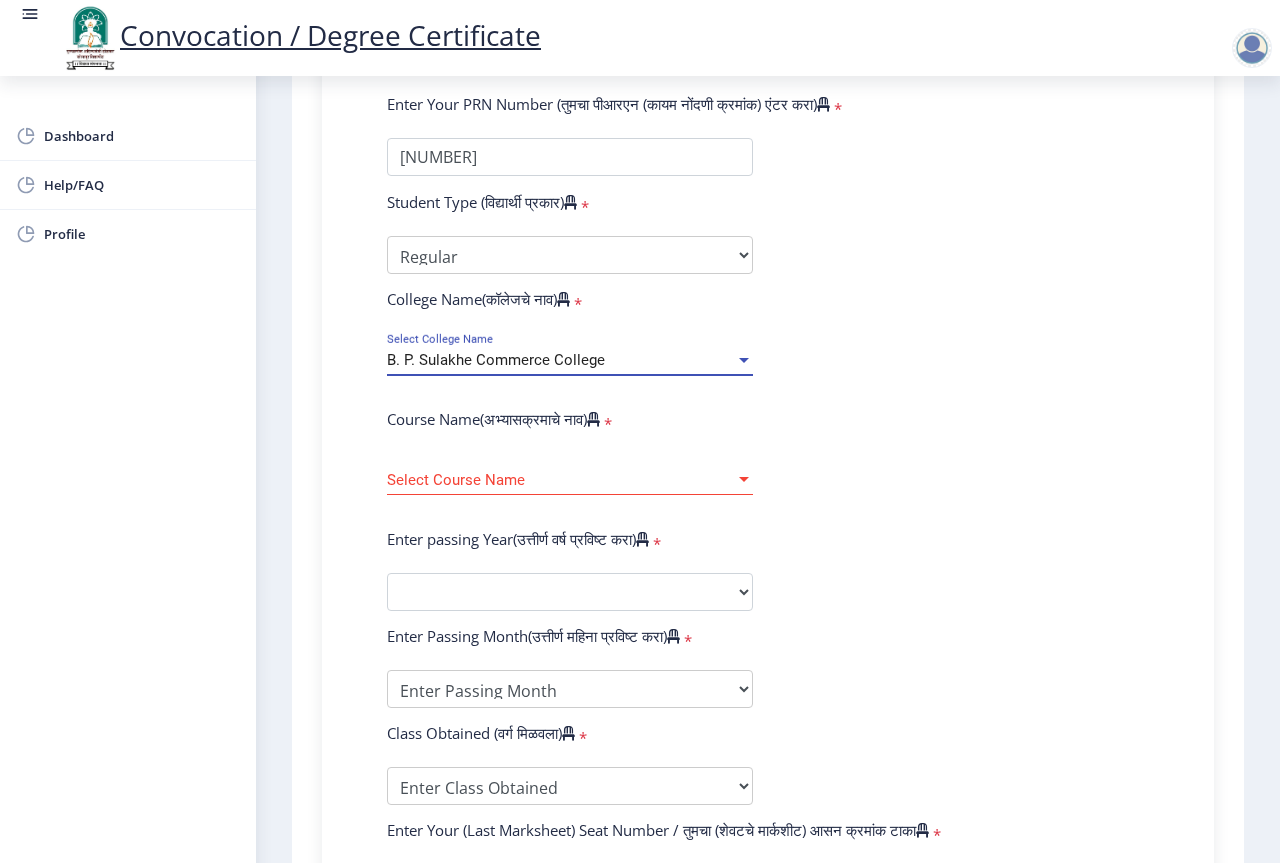 click on "Select Course Name" at bounding box center [561, 480] 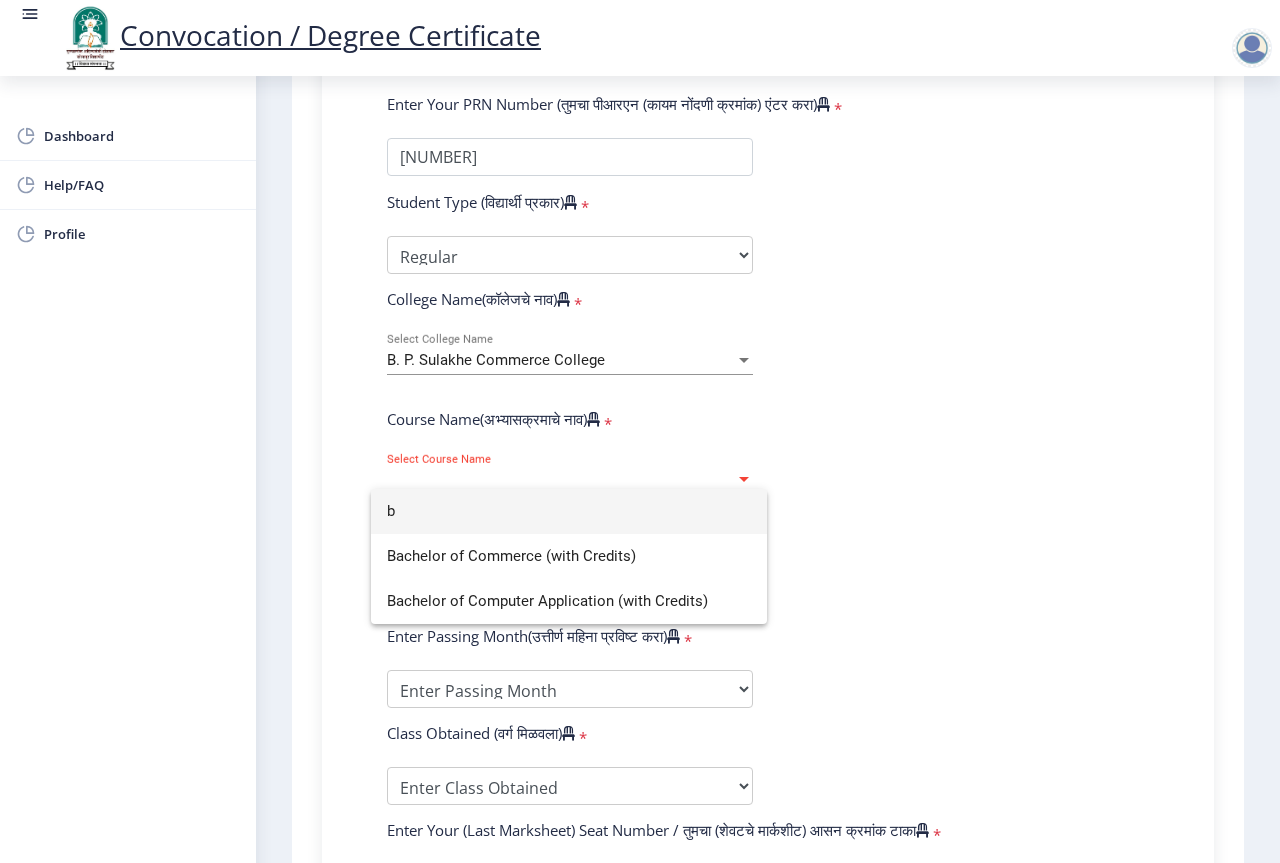 click 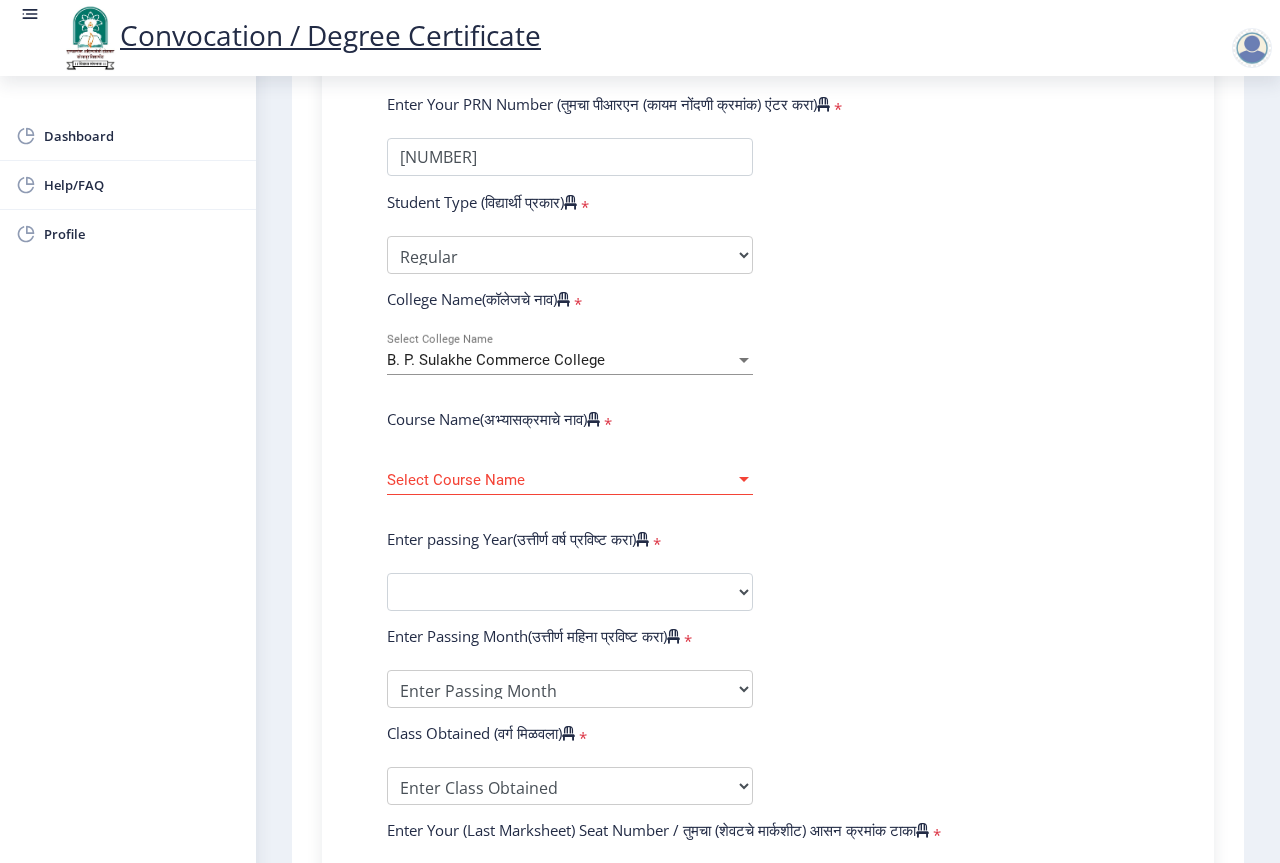click on "B. P. Sulakhe Commerce College Select College Name" 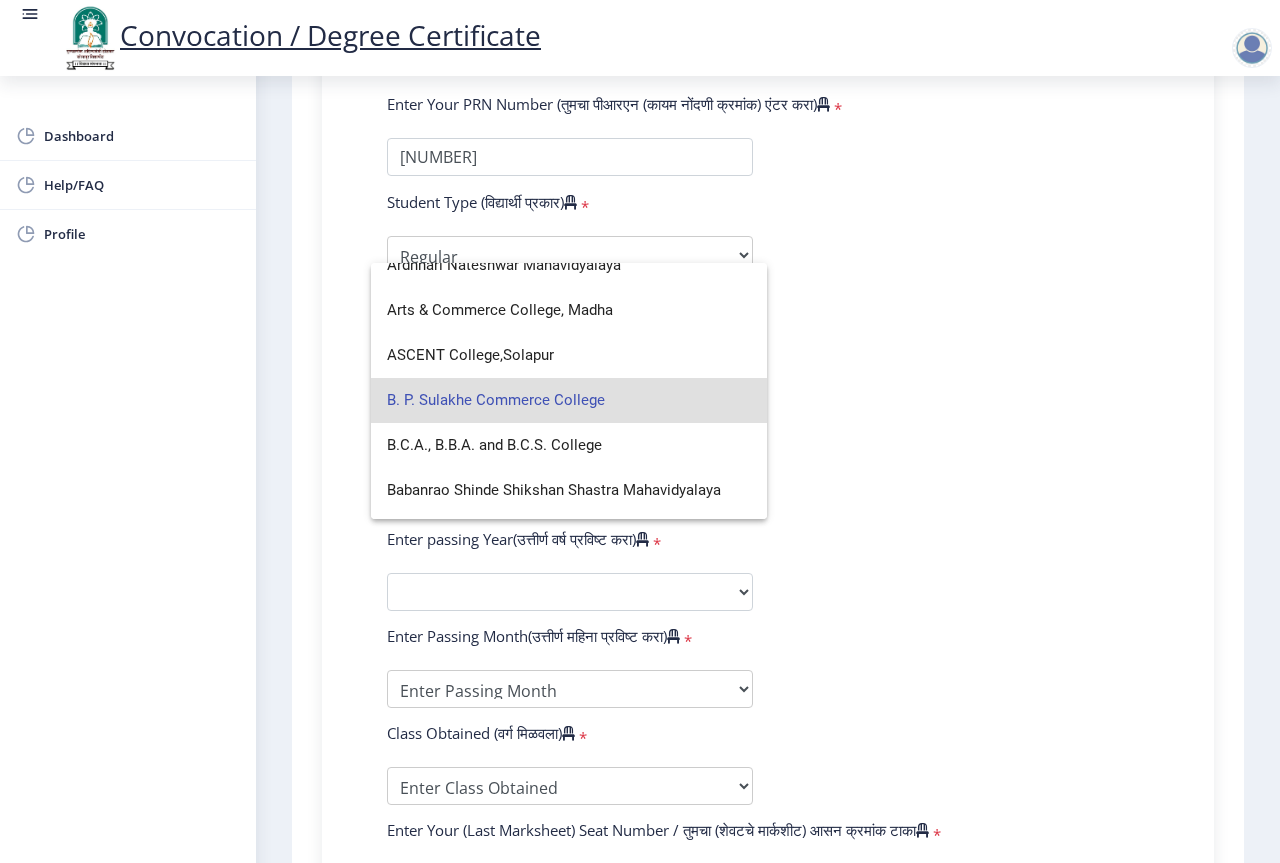 scroll, scrollTop: 300, scrollLeft: 0, axis: vertical 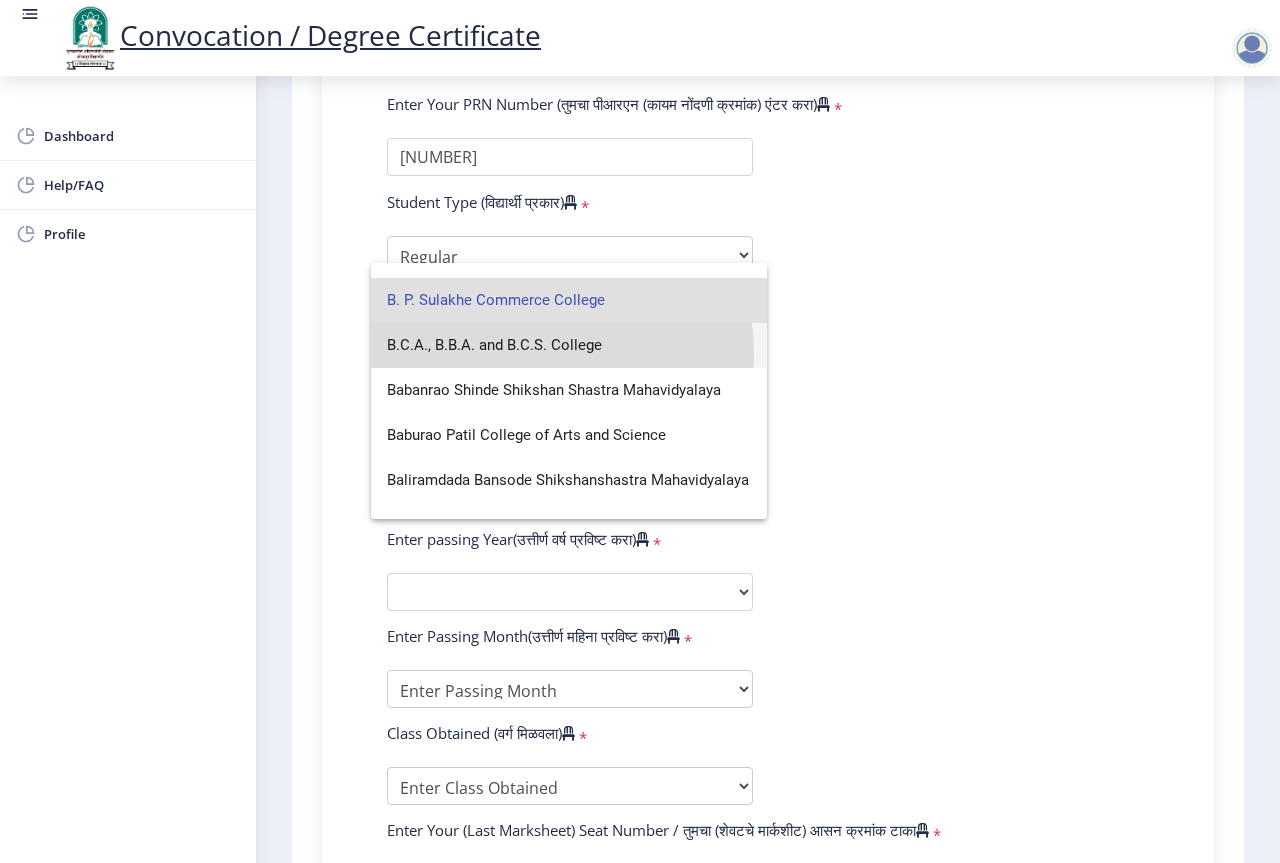 click on "B.C.A., B.B.A. and B.C.S. College" at bounding box center [569, 345] 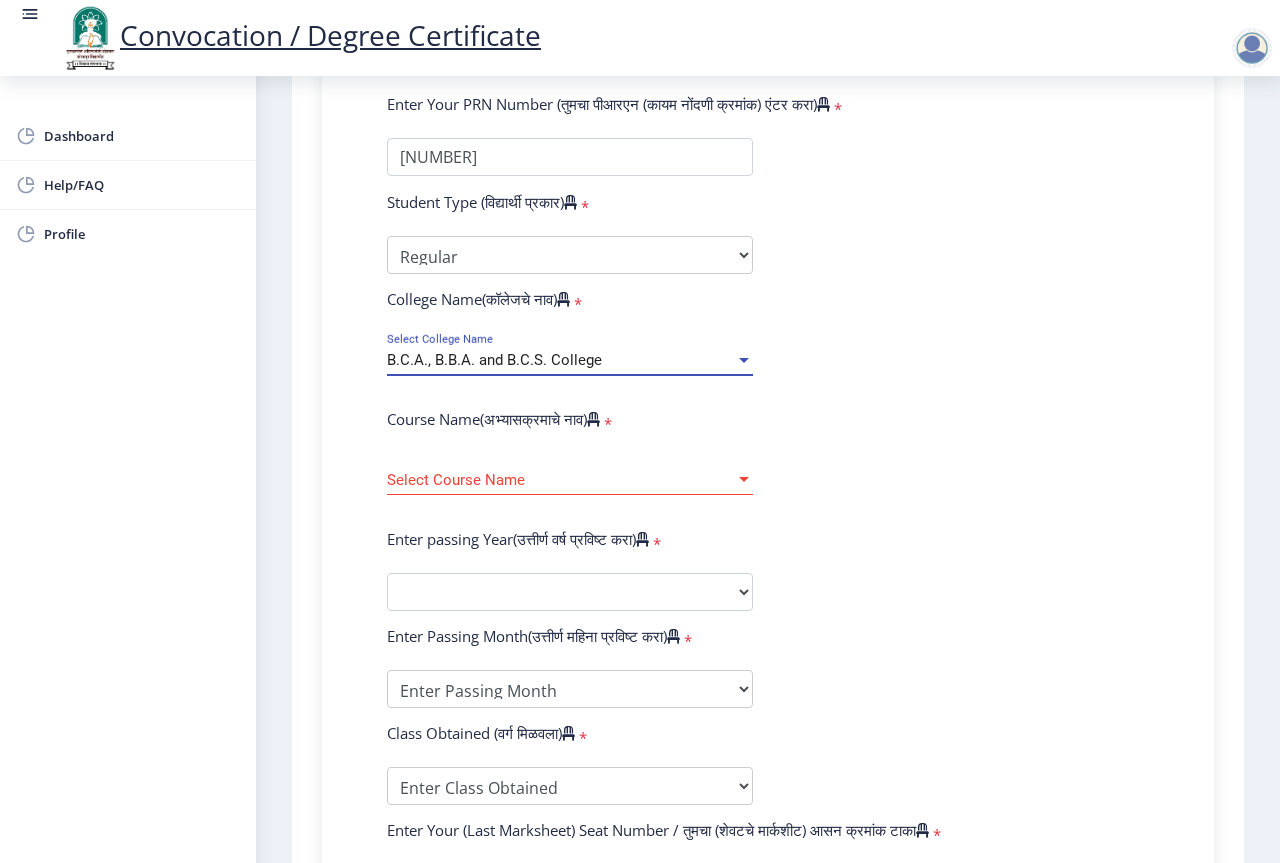 click on "Select Course Name Select Course Name" 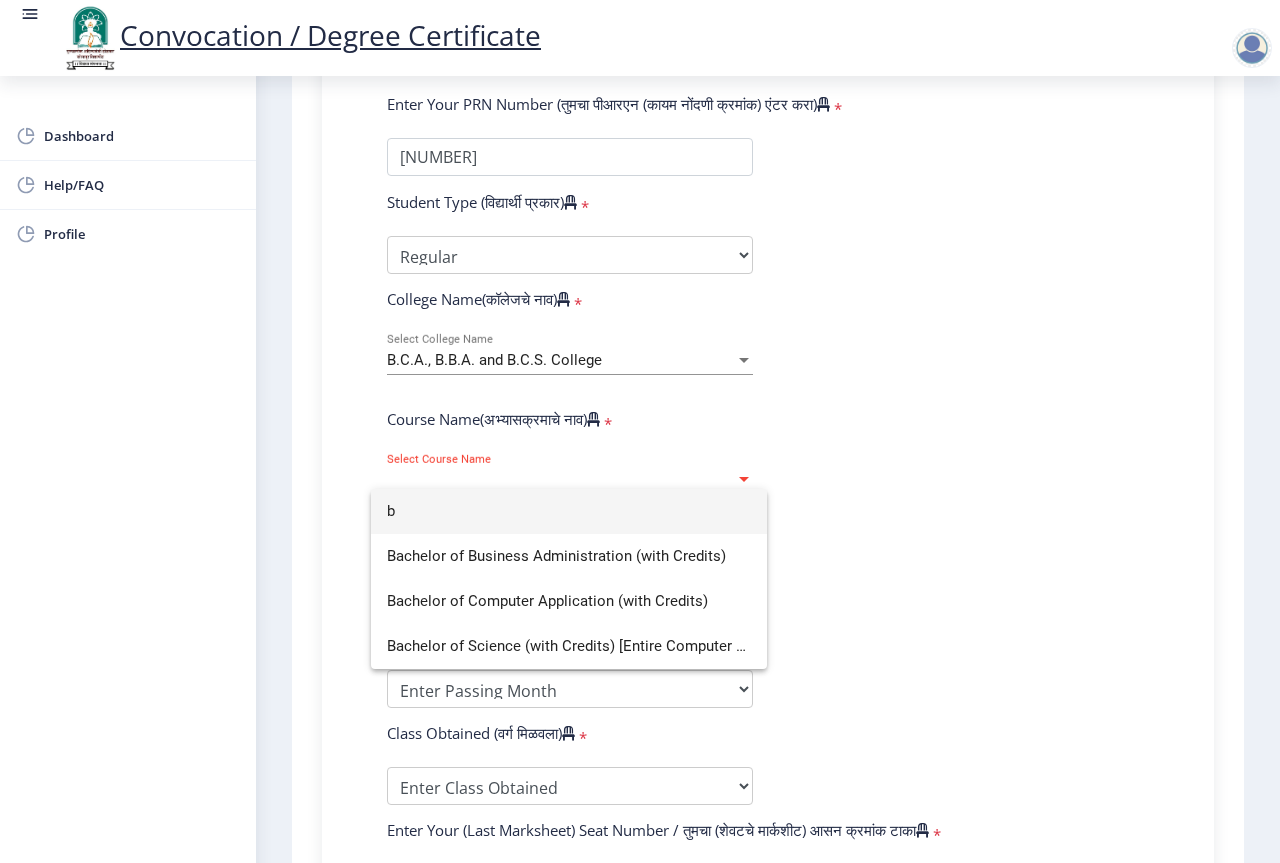 click on "b" at bounding box center (569, 511) 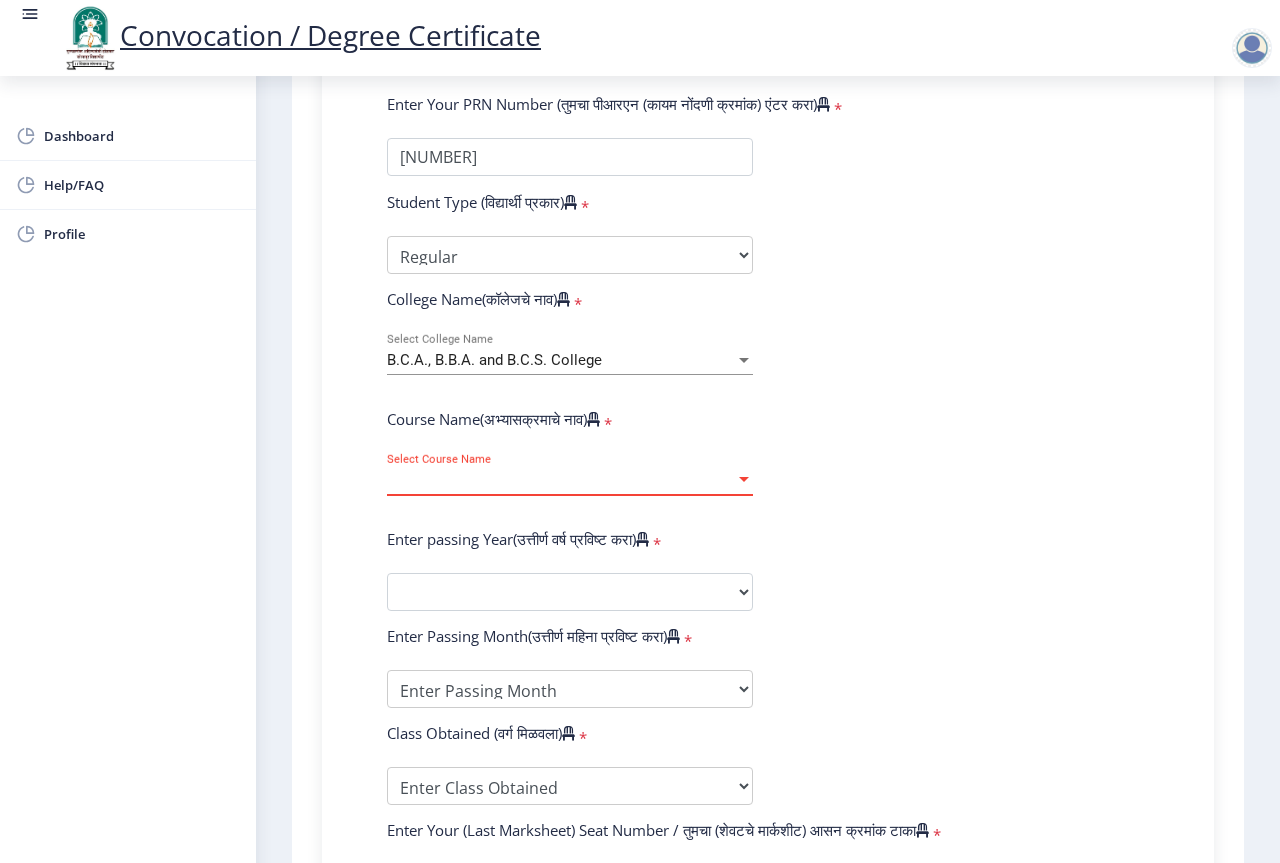 click on "B.C.A., B.B.A. and B.C.S. College Select College Name" 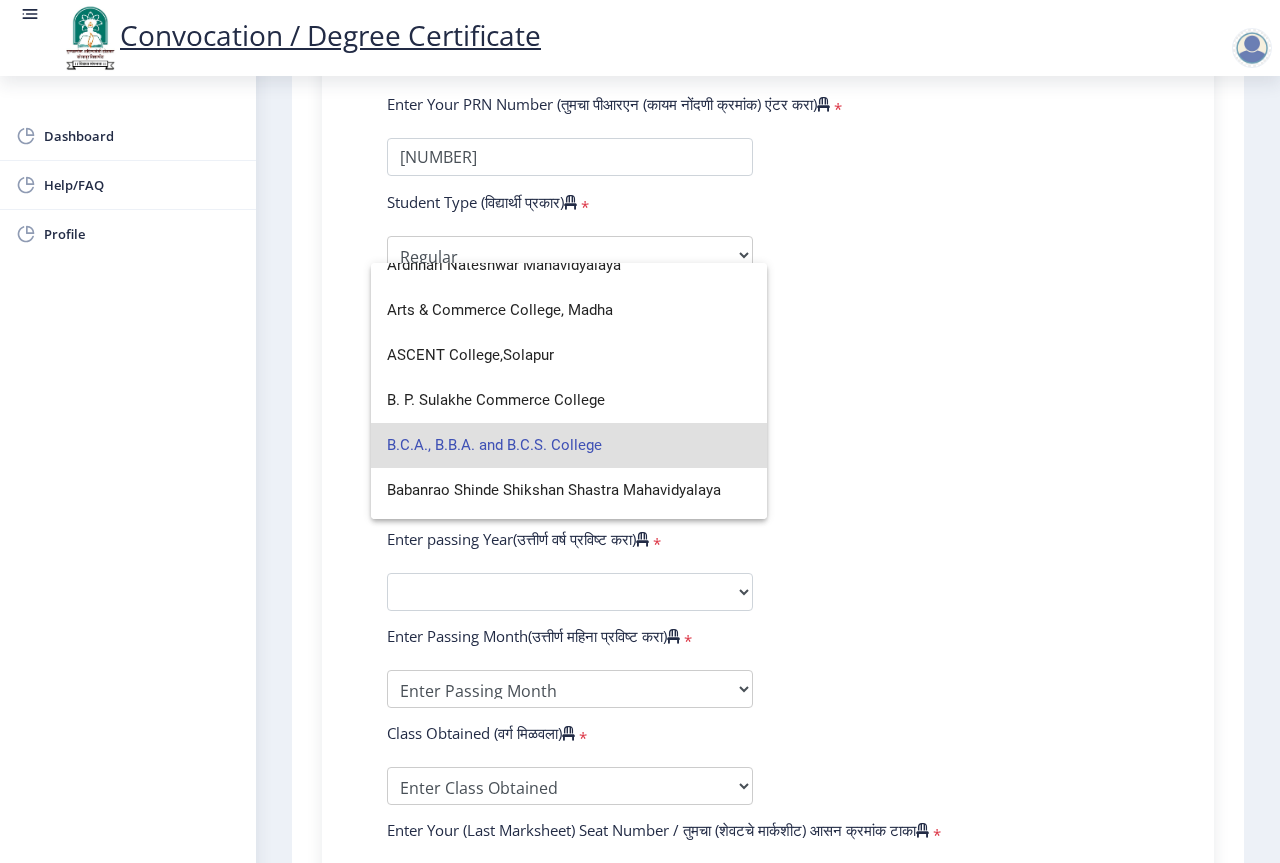 scroll, scrollTop: 300, scrollLeft: 0, axis: vertical 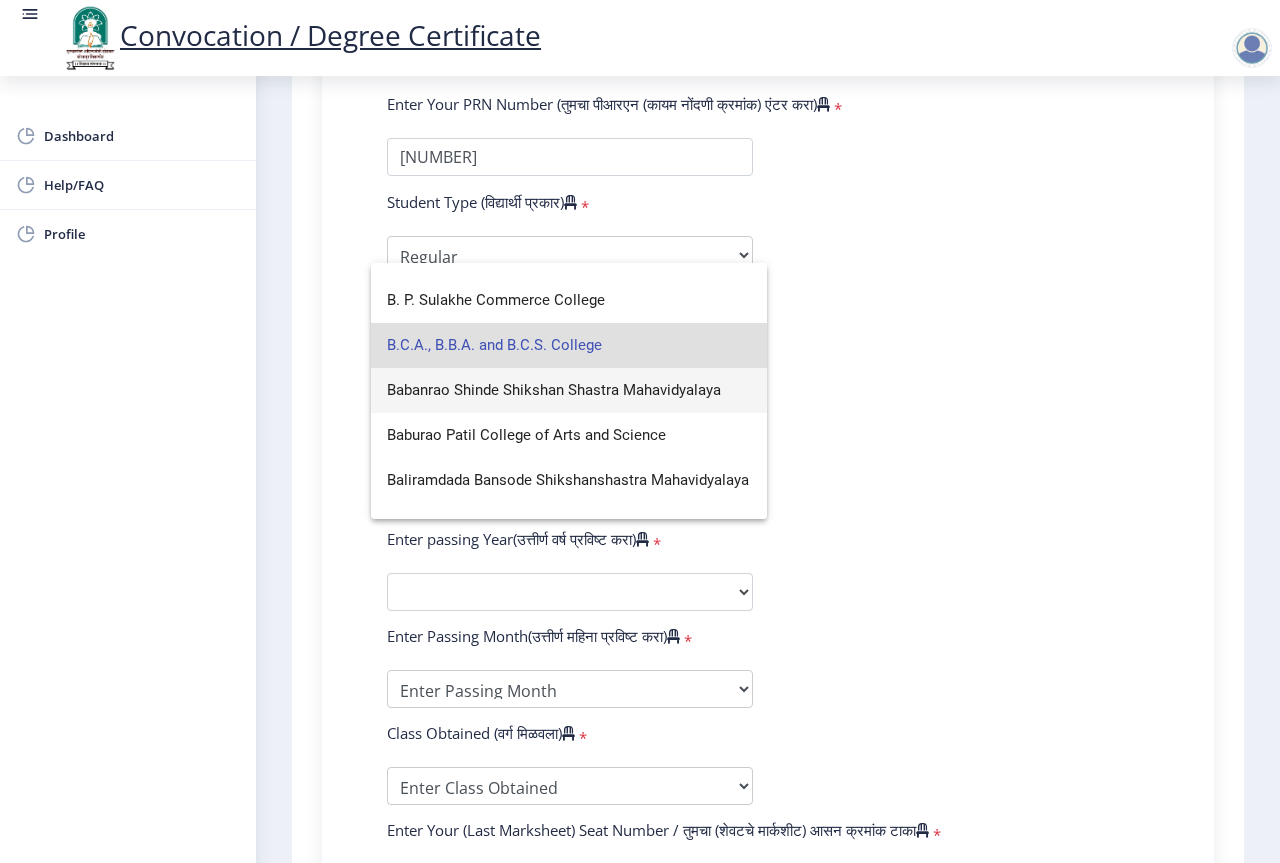 click on "Babanrao Shinde Shikshan Shastra Mahavidyalaya" at bounding box center [569, 390] 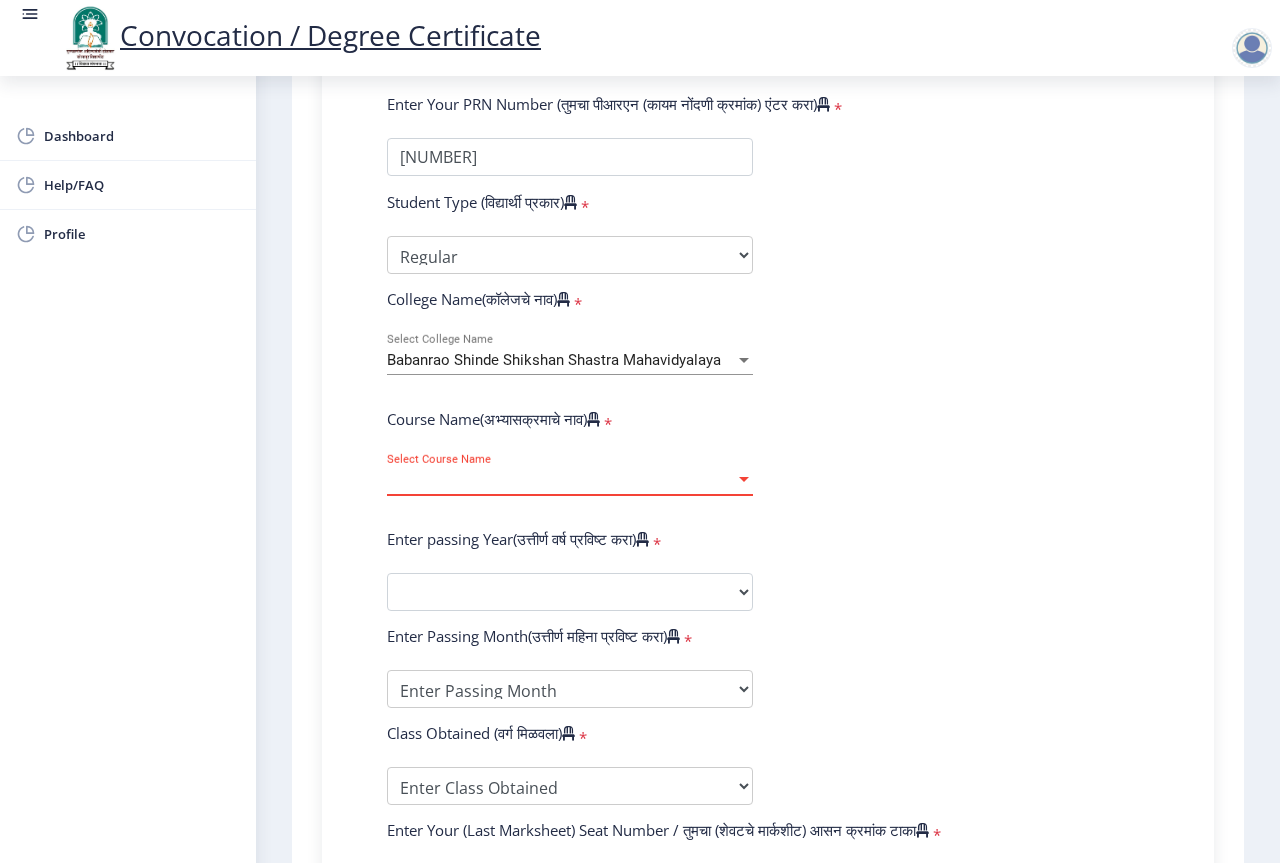 click on "Select Course Name" at bounding box center [561, 480] 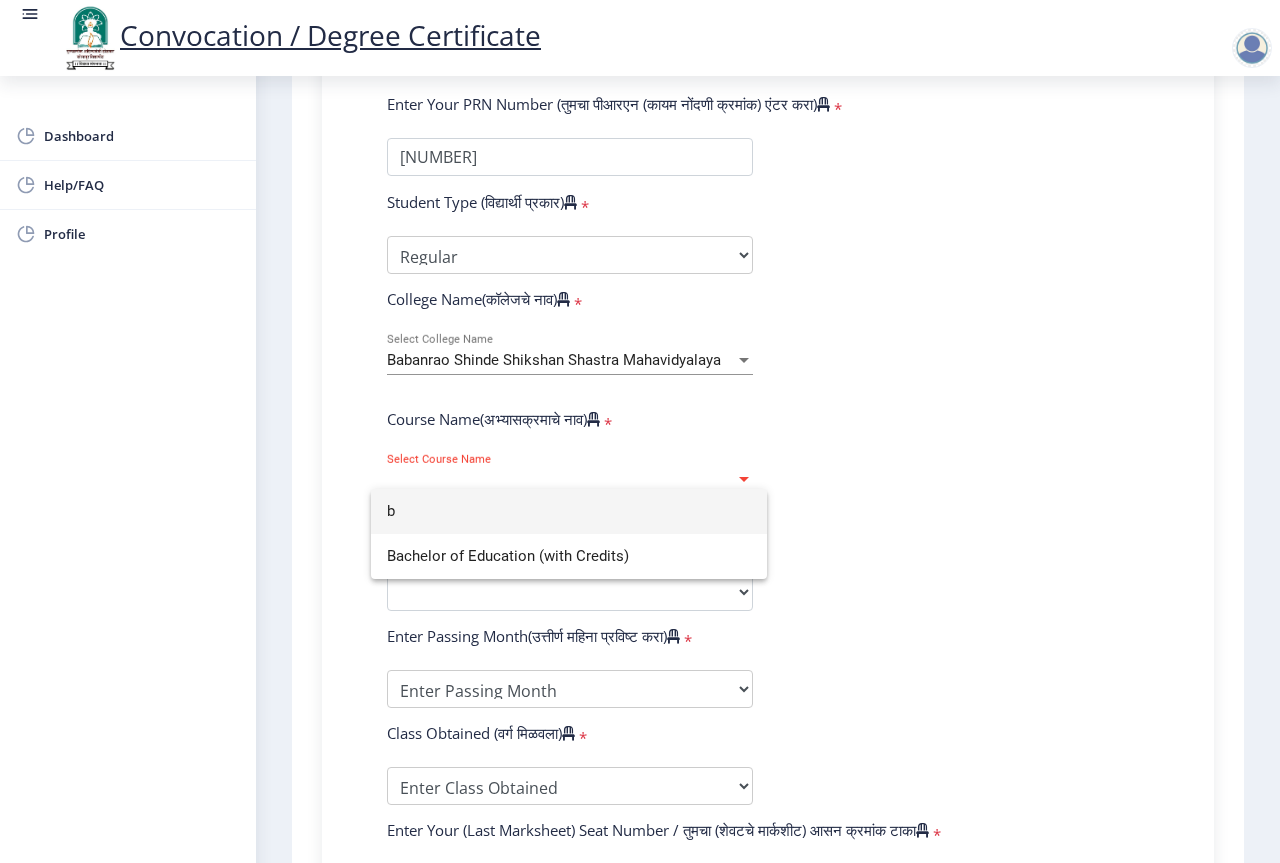 click 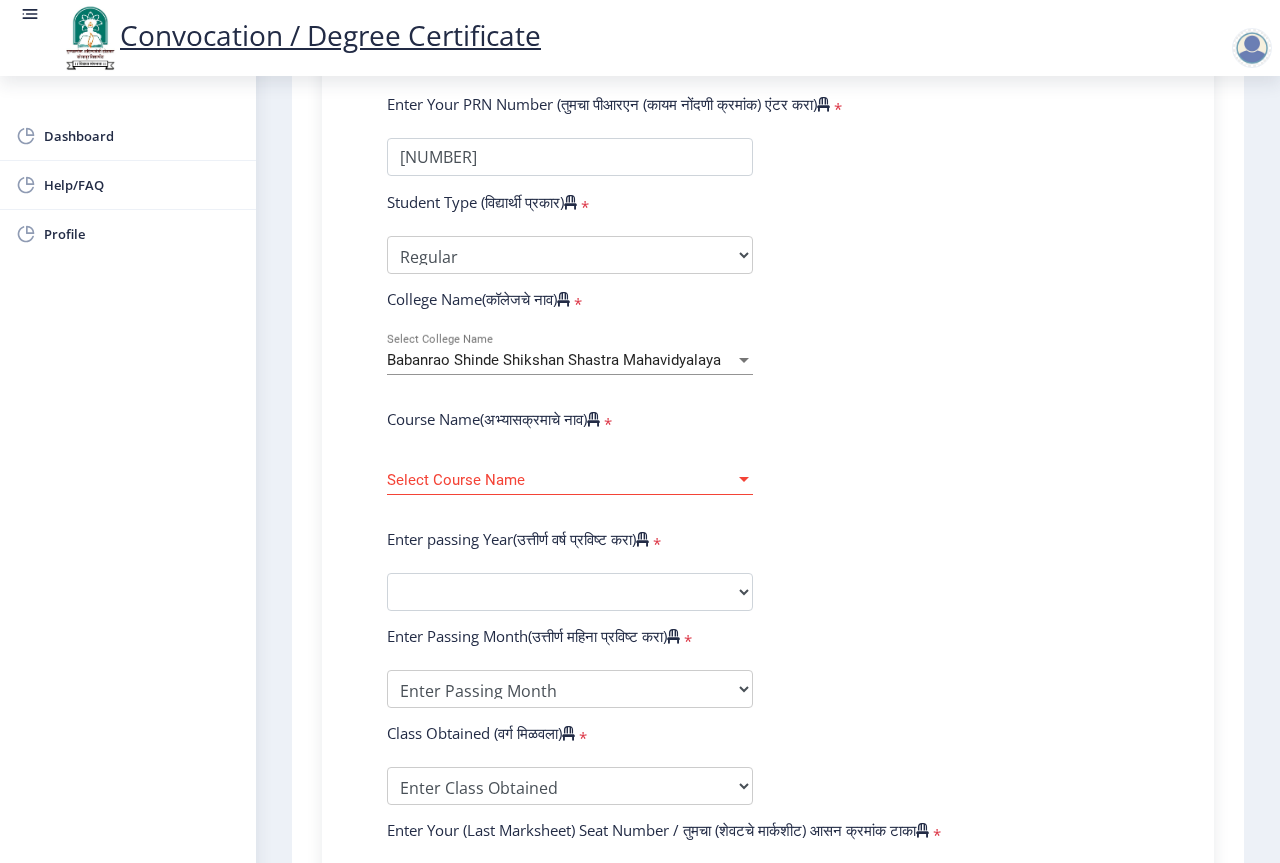 click on "Babanrao Shinde Shikshan Shastra Mahavidyalaya" at bounding box center [554, 360] 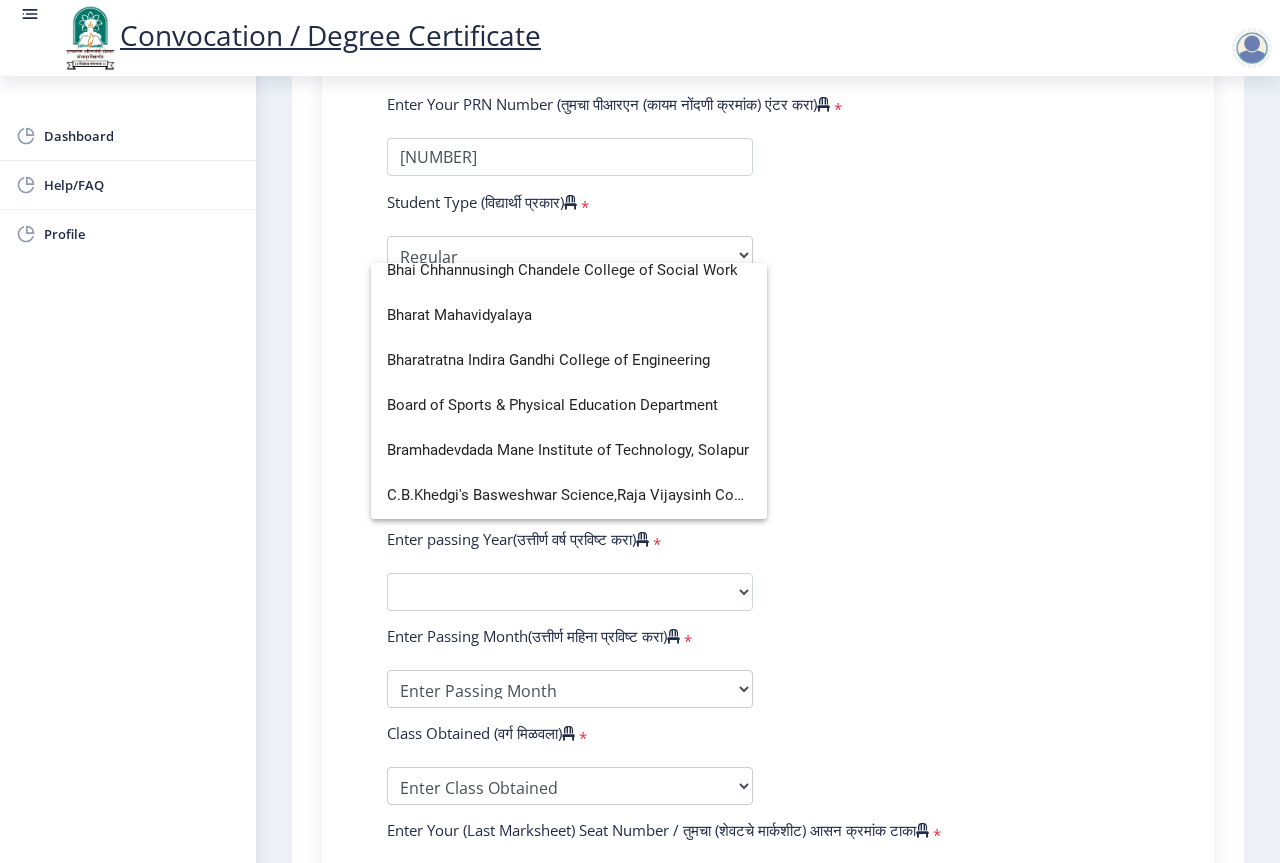 scroll, scrollTop: 500, scrollLeft: 0, axis: vertical 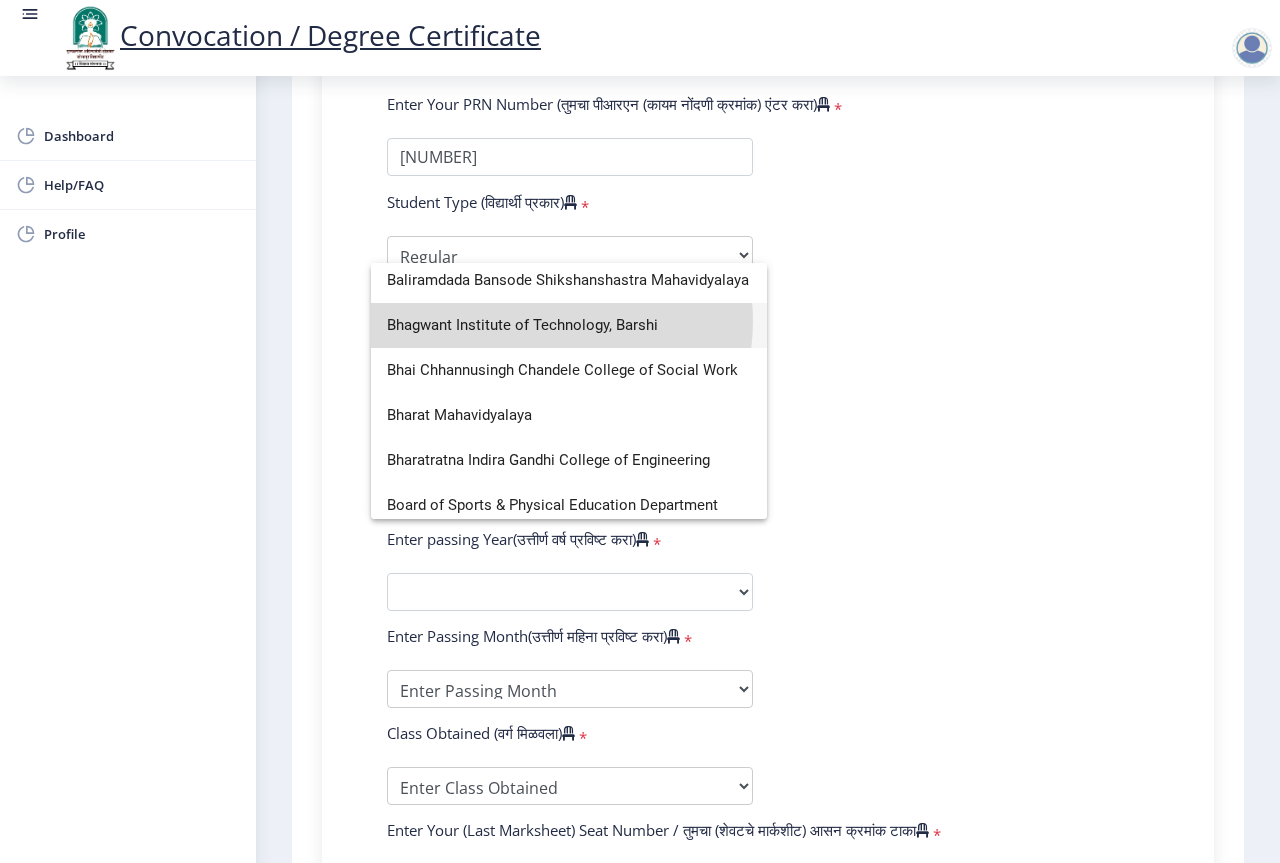 click on "Bhagwant Institute of Technology, Barshi" at bounding box center [569, 325] 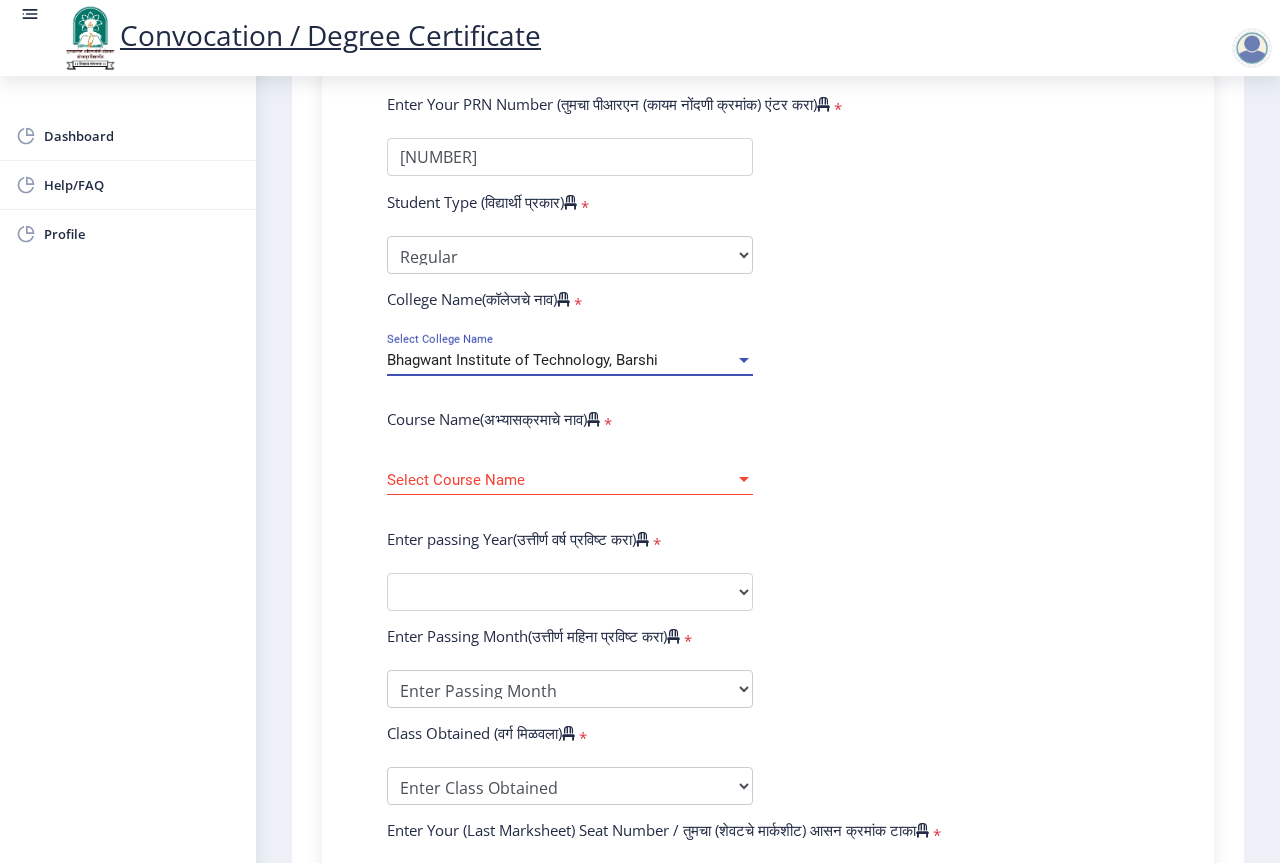 click on "Select Course Name Select Course Name" 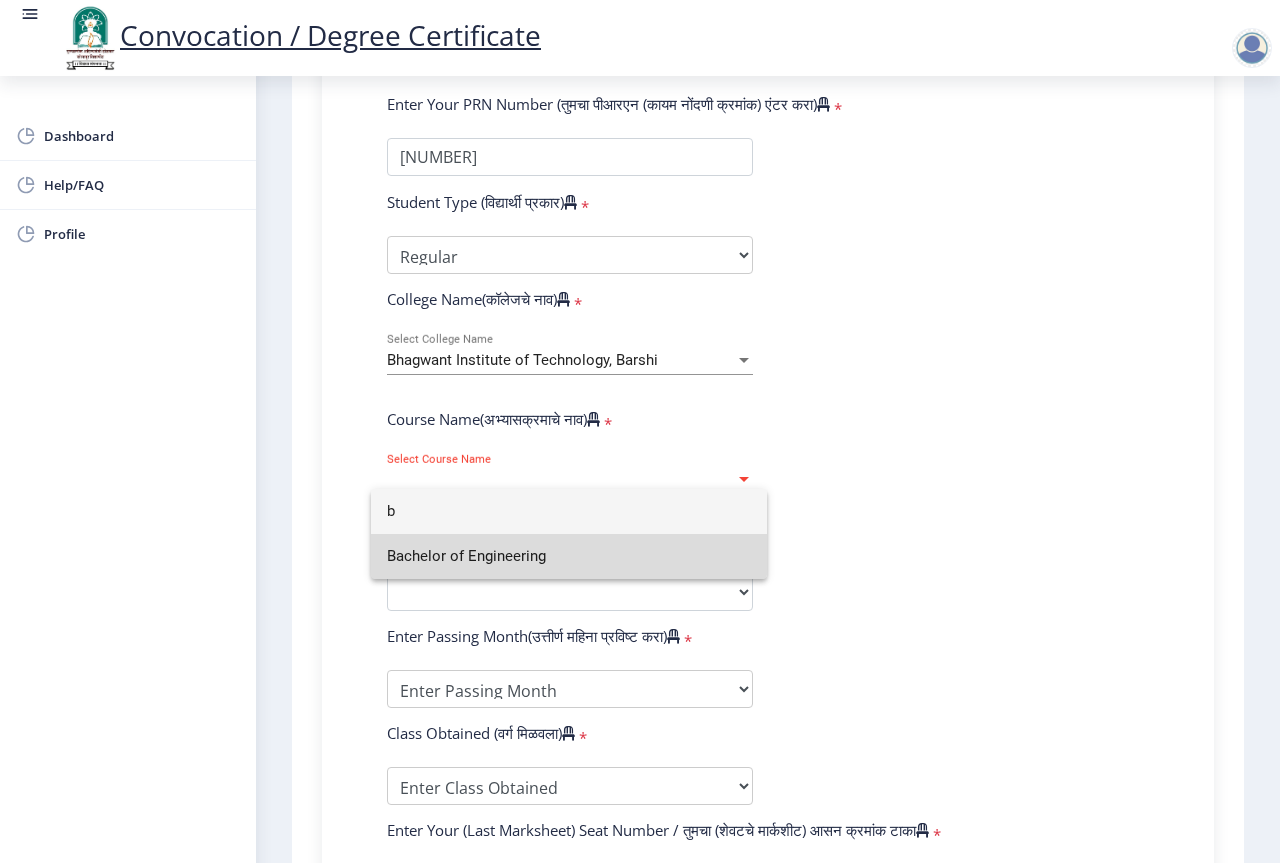 click on "Bachelor of Engineering" at bounding box center [569, 556] 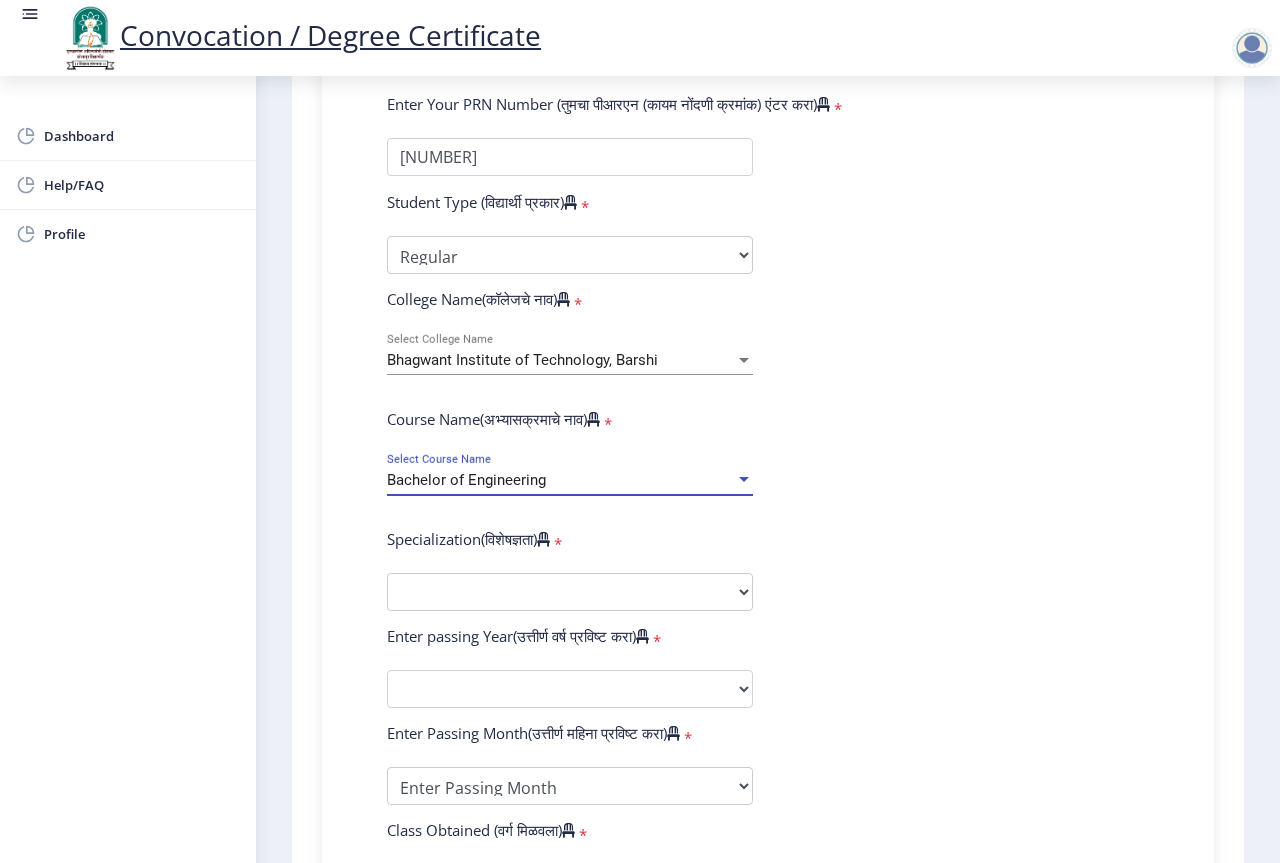 scroll, scrollTop: 600, scrollLeft: 0, axis: vertical 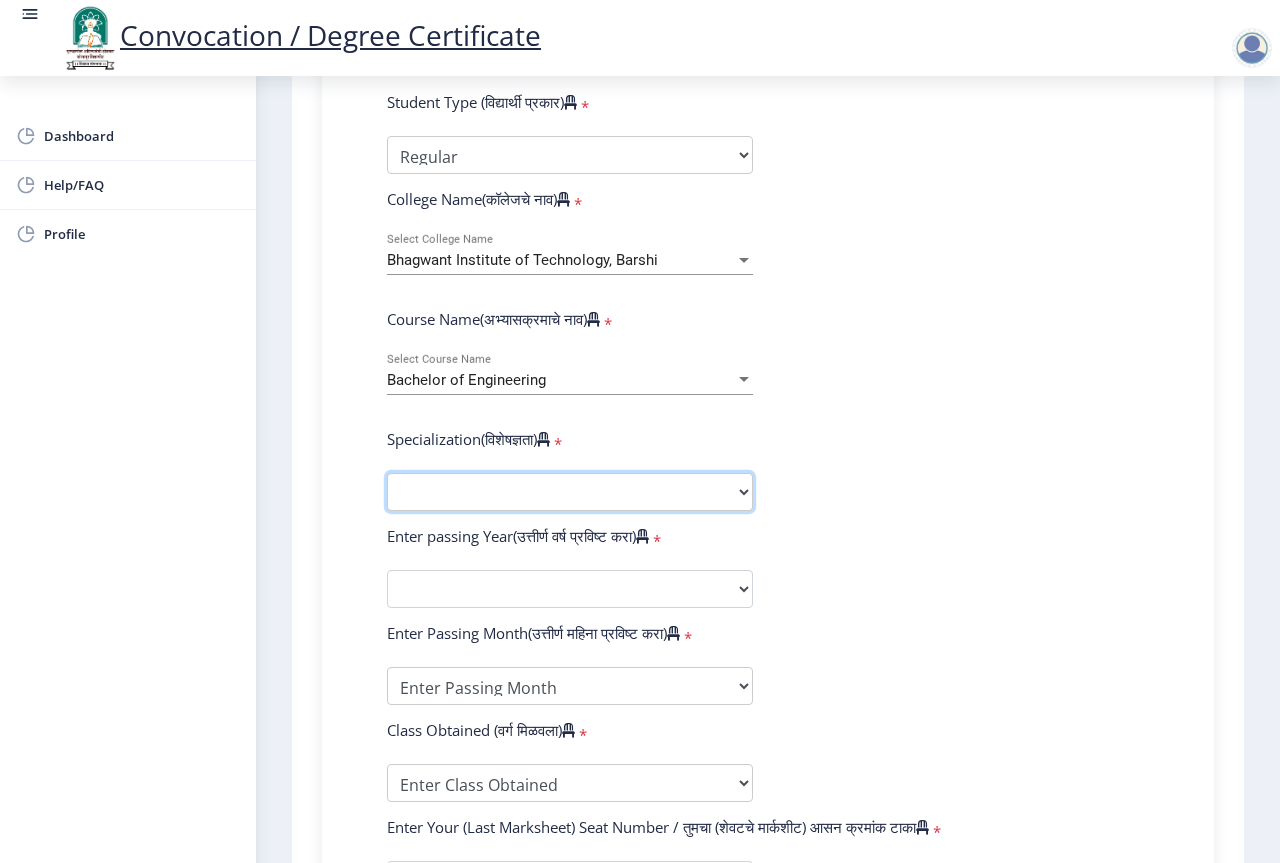 click on "Specialization Bio-Medical Engineering Civil Engineering Computer Science & Engineering Electrical & Electronics Engineering Electrical Engineering Electronics & Telecommunication Engineering Electronics Engineering Information Technology Mechanical Engineering Other" at bounding box center (570, 492) 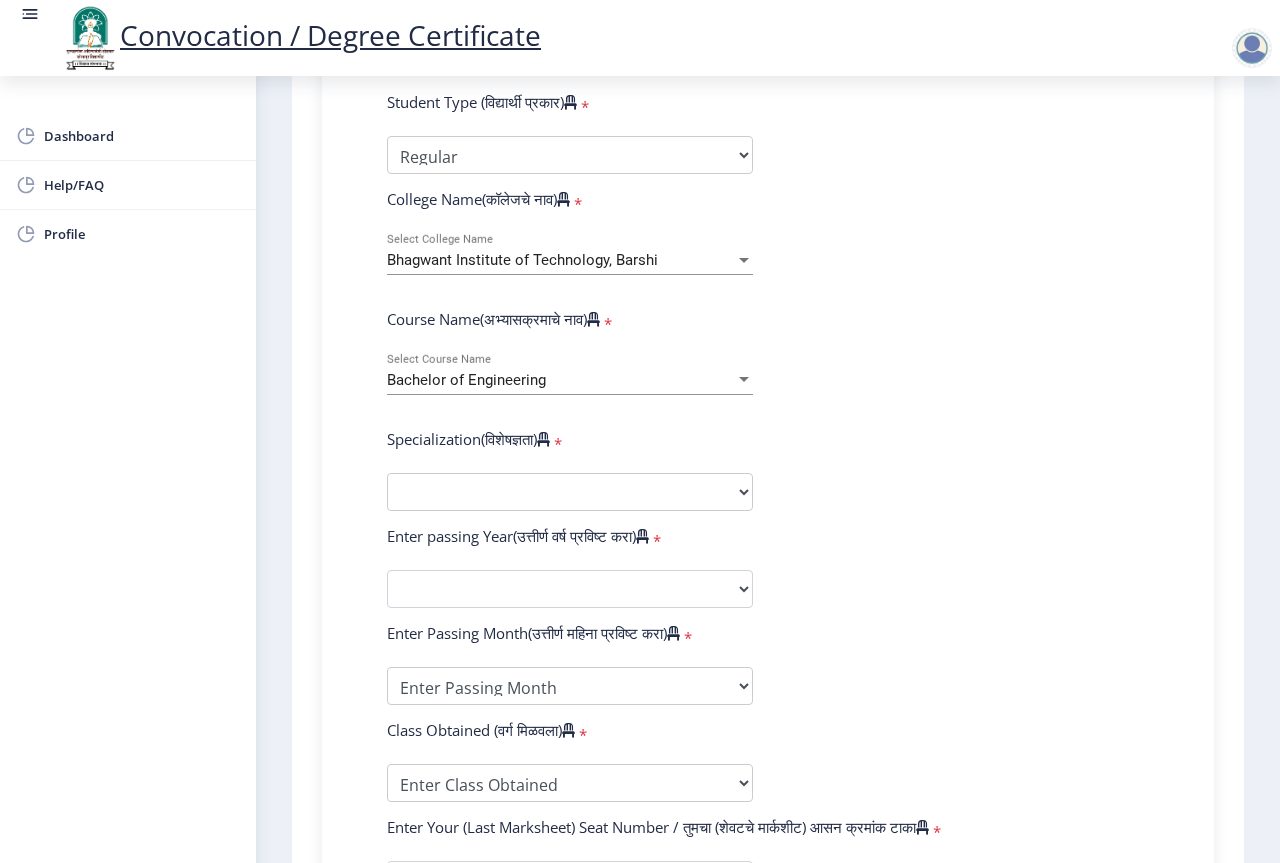 click on "Enter Your PRN Number (तुमचा पीआरएन (कायम नोंदणी क्रमांक) एंटर करा)   * Student Type (विद्यार्थी प्रकार)    * Select Student Type Regular External College Name(कॉलेजचे नाव)   * Bhagwant Institute of Technology, Barshi Select College Name Course Name(अभ्यासक्रमाचे नाव)   * Bachelor of Engineering Select Course Name  Specialization(विशेषज्ञता)   * Specialization Bio-Medical Engineering Civil Engineering Computer Science & Engineering Electrical & Electronics Engineering Electrical Engineering Electronics & Telecommunication Engineering Electronics Engineering Information Technology Mechanical Engineering Other Enter passing Year(उत्तीर्ण वर्ष प्रविष्ट करा)   *  2025   2024   2023   2022   2021   2020   2019   2018   2017   2016   2015   2014   2013   2012   2011   2010   2009  * May" 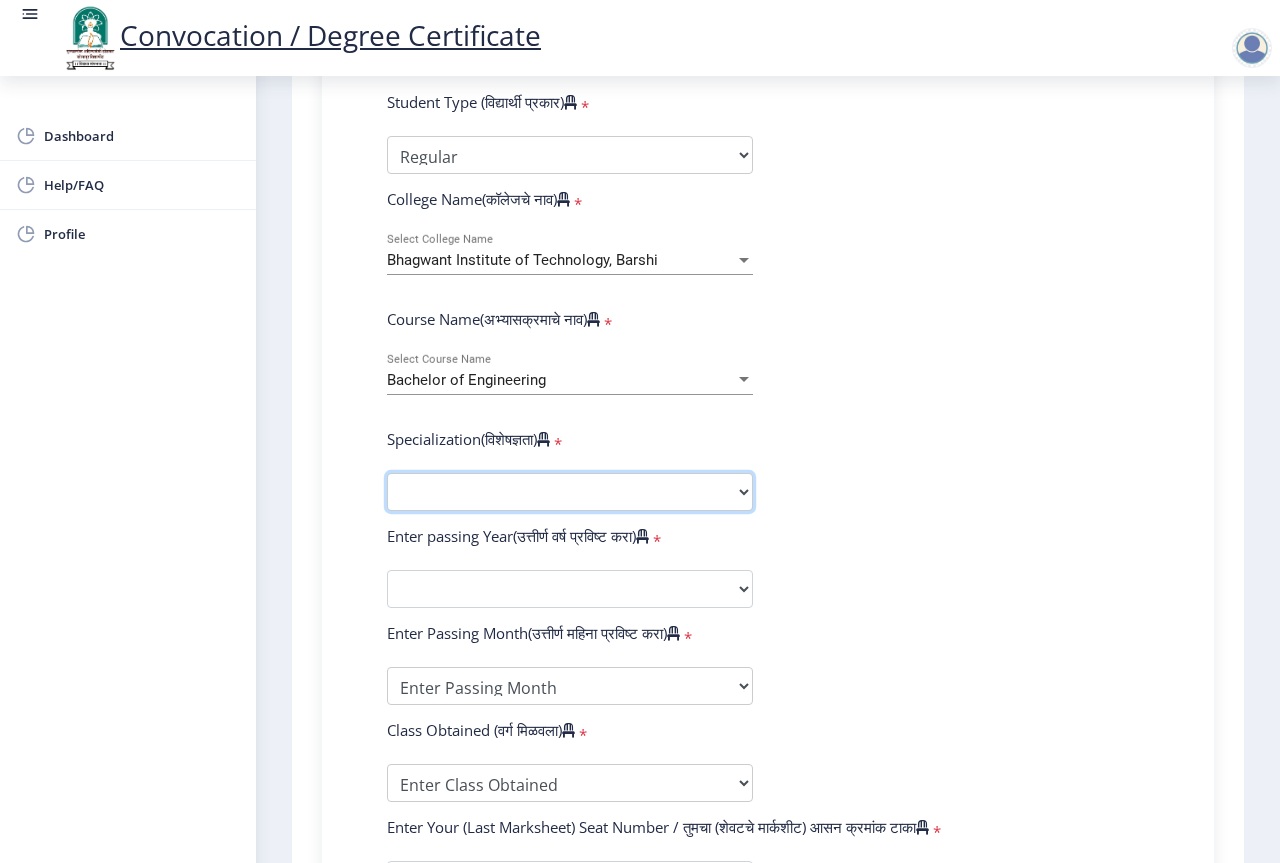 click on "Specialization Bio-Medical Engineering Civil Engineering Computer Science & Engineering Electrical & Electronics Engineering Electrical Engineering Electronics & Telecommunication Engineering Electronics Engineering Information Technology Mechanical Engineering Other" at bounding box center (570, 492) 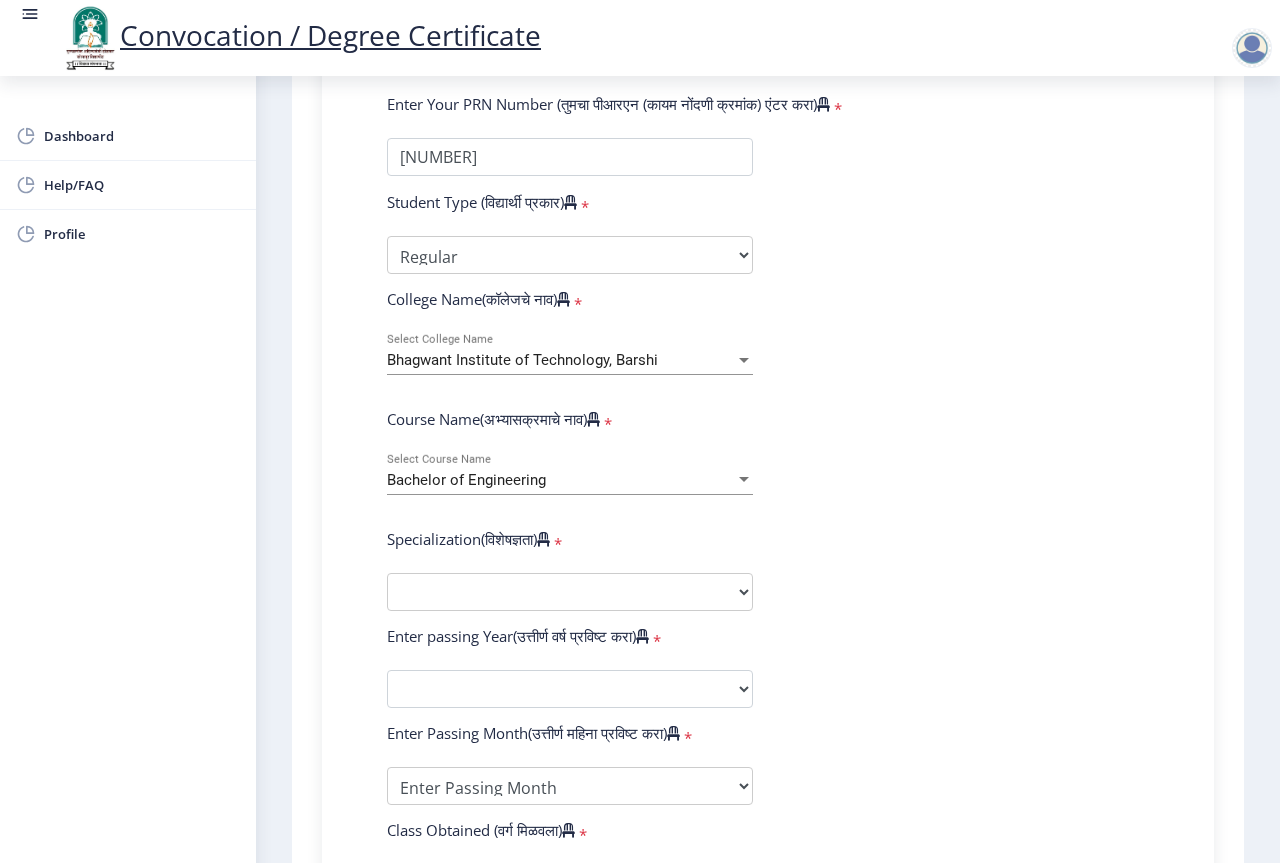 click on "Bachelor of Engineering" at bounding box center [466, 480] 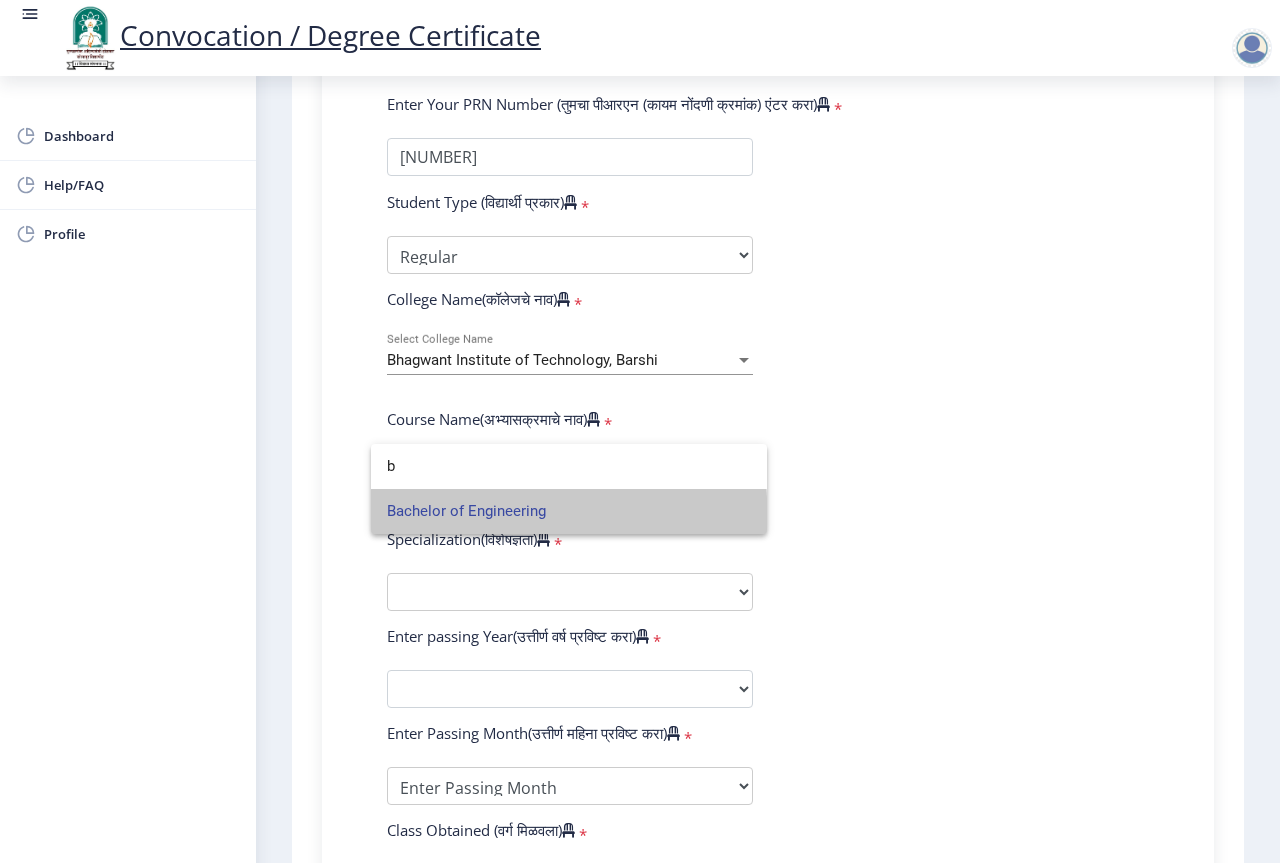 click on "Bachelor of Engineering" at bounding box center (569, 511) 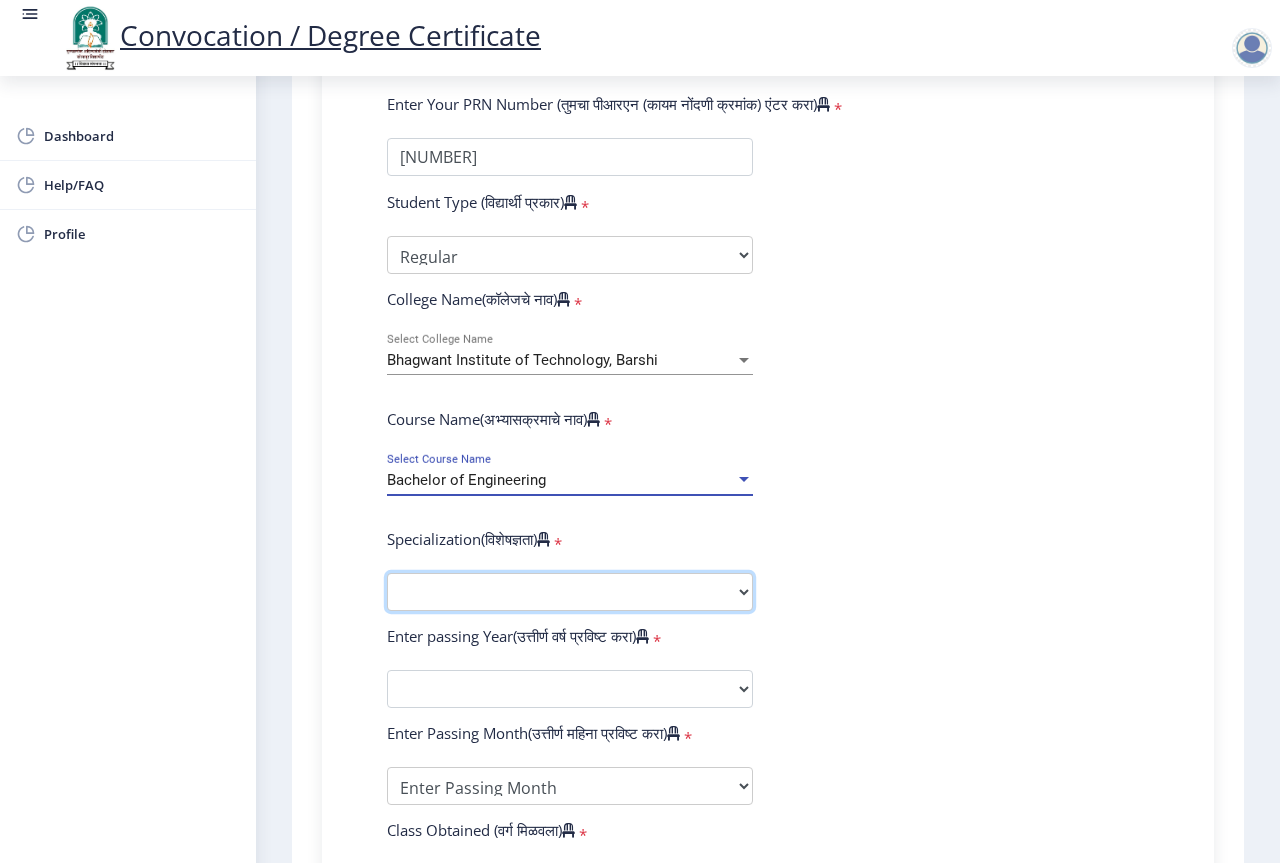 click on "Specialization Bio-Medical Engineering Civil Engineering Computer Science & Engineering Electrical & Electronics Engineering Electrical Engineering Electronics & Telecommunication Engineering Electronics Engineering Information Technology Mechanical Engineering Other" at bounding box center [570, 592] 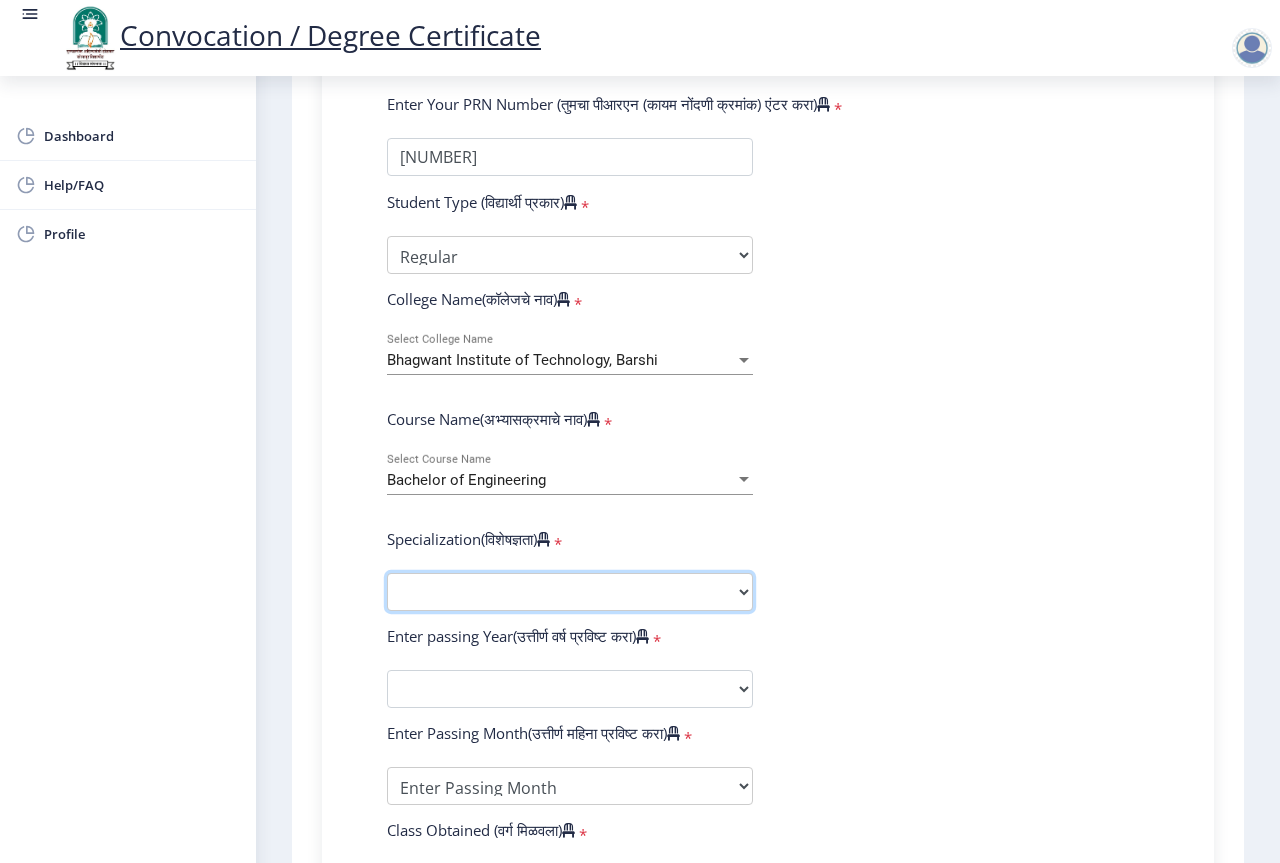 select on "Mechanical Engineering" 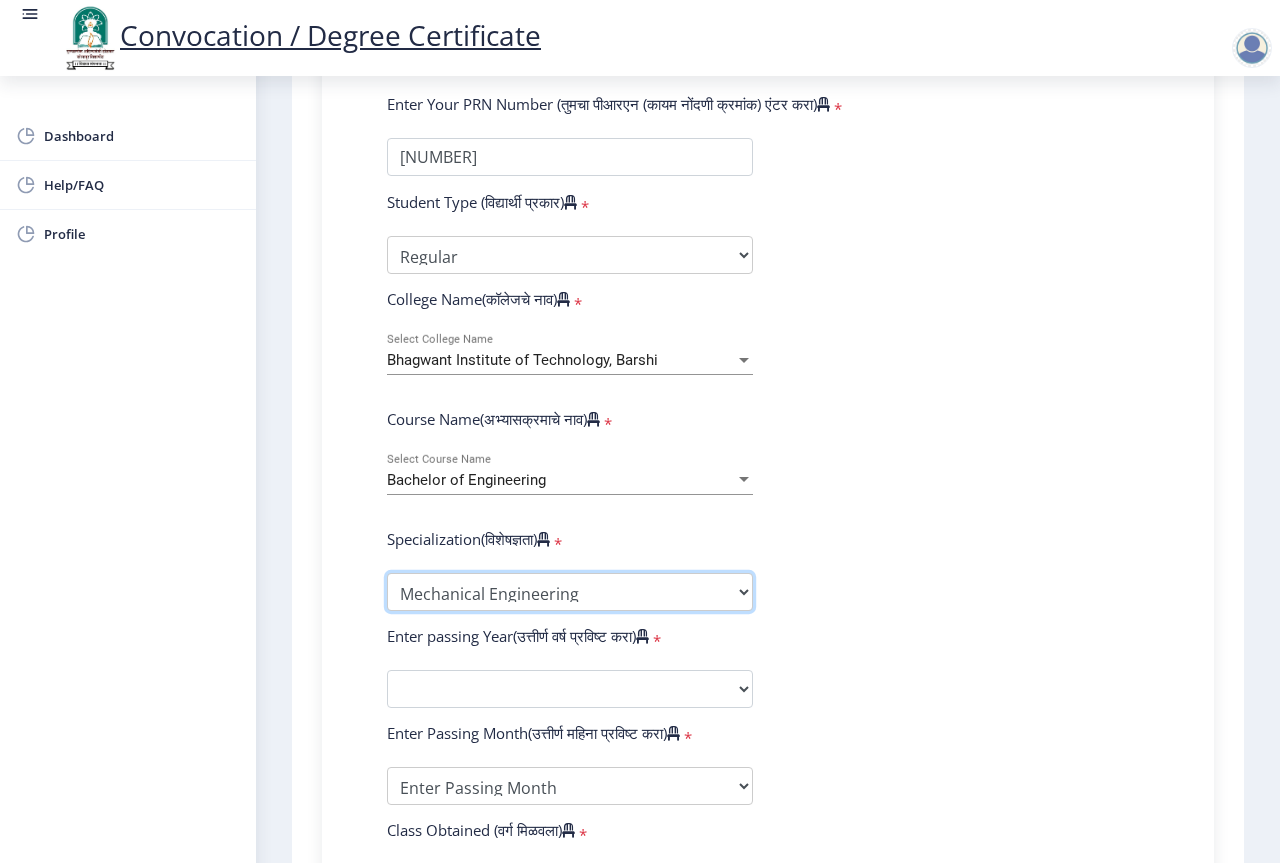 click on "Specialization Bio-Medical Engineering Civil Engineering Computer Science & Engineering Electrical & Electronics Engineering Electrical Engineering Electronics & Telecommunication Engineering Electronics Engineering Information Technology Mechanical Engineering Other" at bounding box center (570, 592) 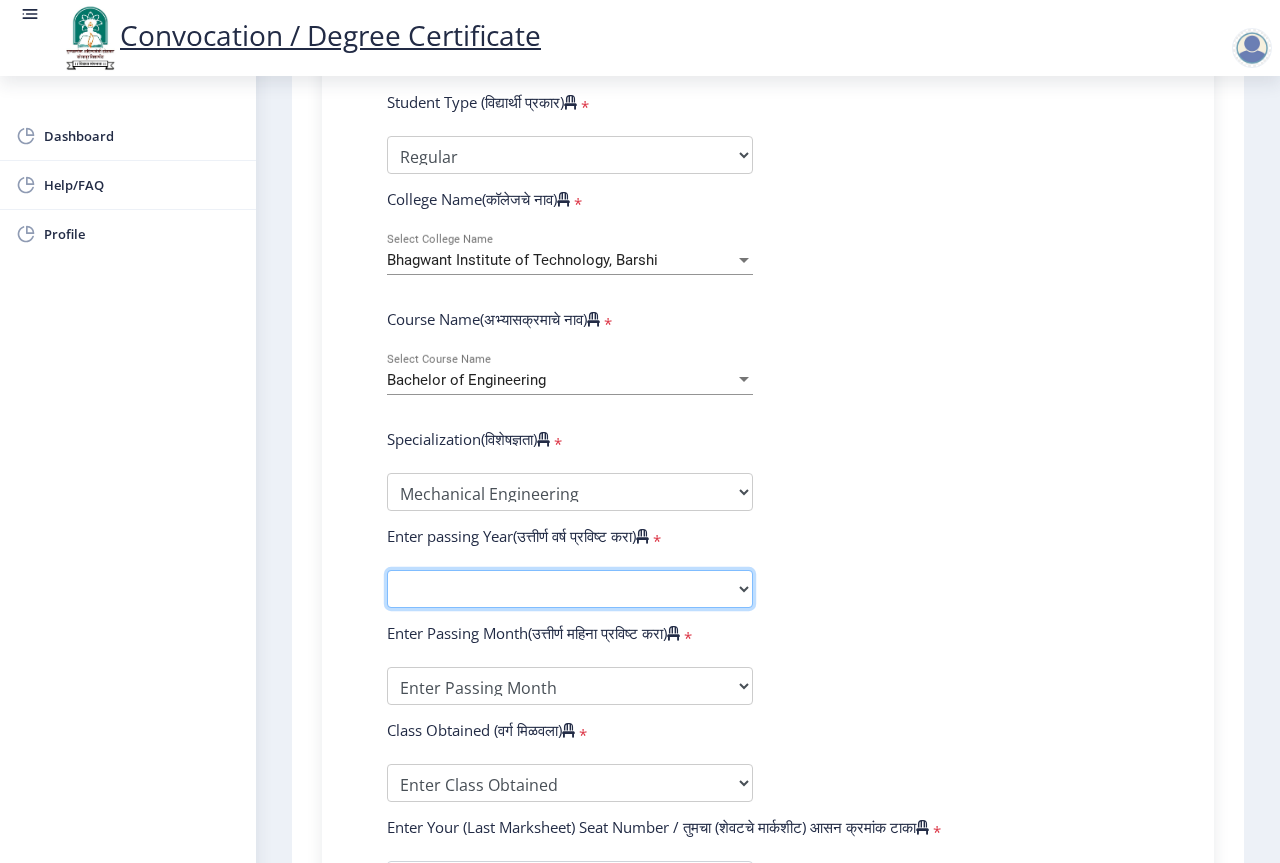 click on "2025   2024   2023   2022   2021   2020   2019   2018   2017   2016   2015   2014   2013   2012   2011   2010   2009   2008   2007   2006   2005   2004   2003   2002   2001   2000   1999   1998   1997   1996   1995   1994   1993   1992   1991   1990   1989   1988   1987   1986   1985   1984   1983   1982   1981   1980   1979   1978   1977   1976" 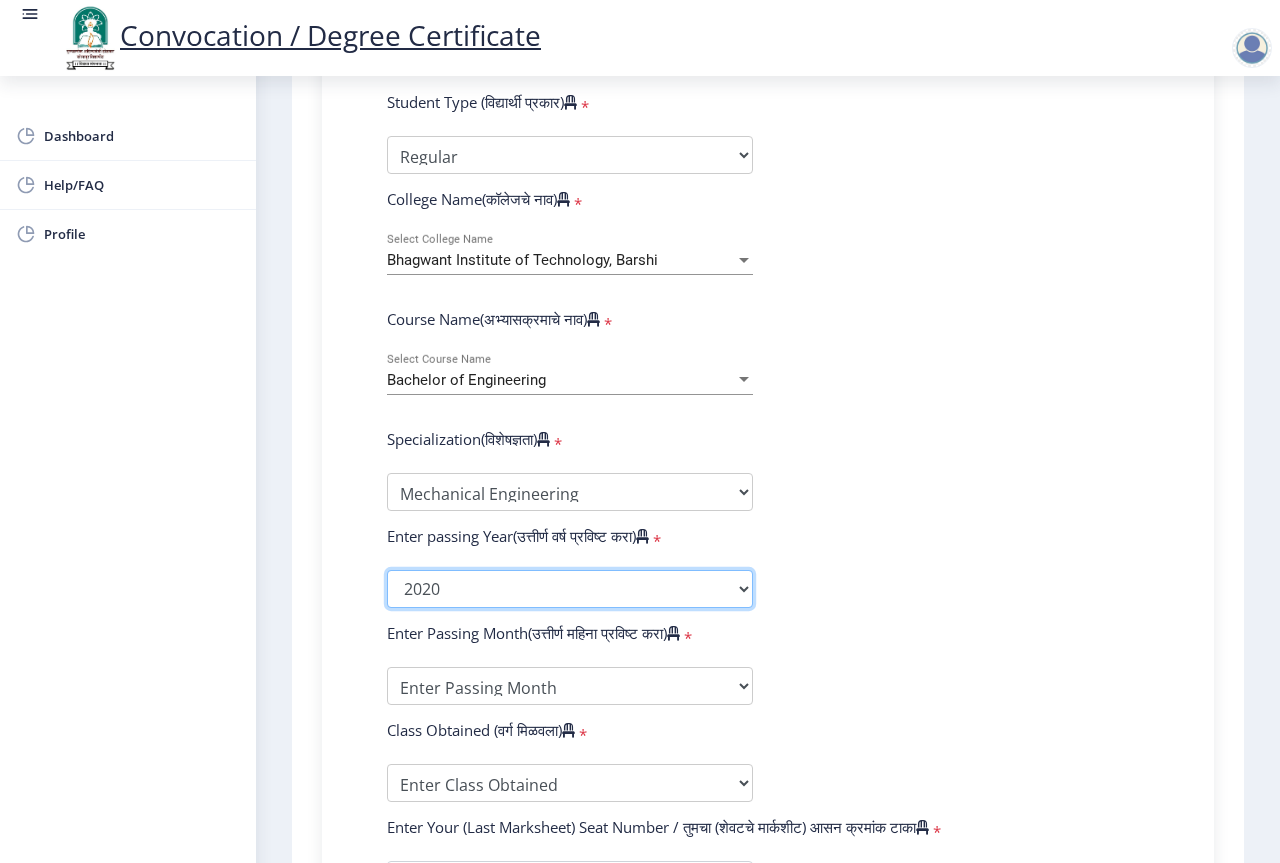 click on "2025   2024   2023   2022   2021   2020   2019   2018   2017   2016   2015   2014   2013   2012   2011   2010   2009   2008   2007   2006   2005   2004   2003   2002   2001   2000   1999   1998   1997   1996   1995   1994   1993   1992   1991   1990   1989   1988   1987   1986   1985   1984   1983   1982   1981   1980   1979   1978   1977   1976" 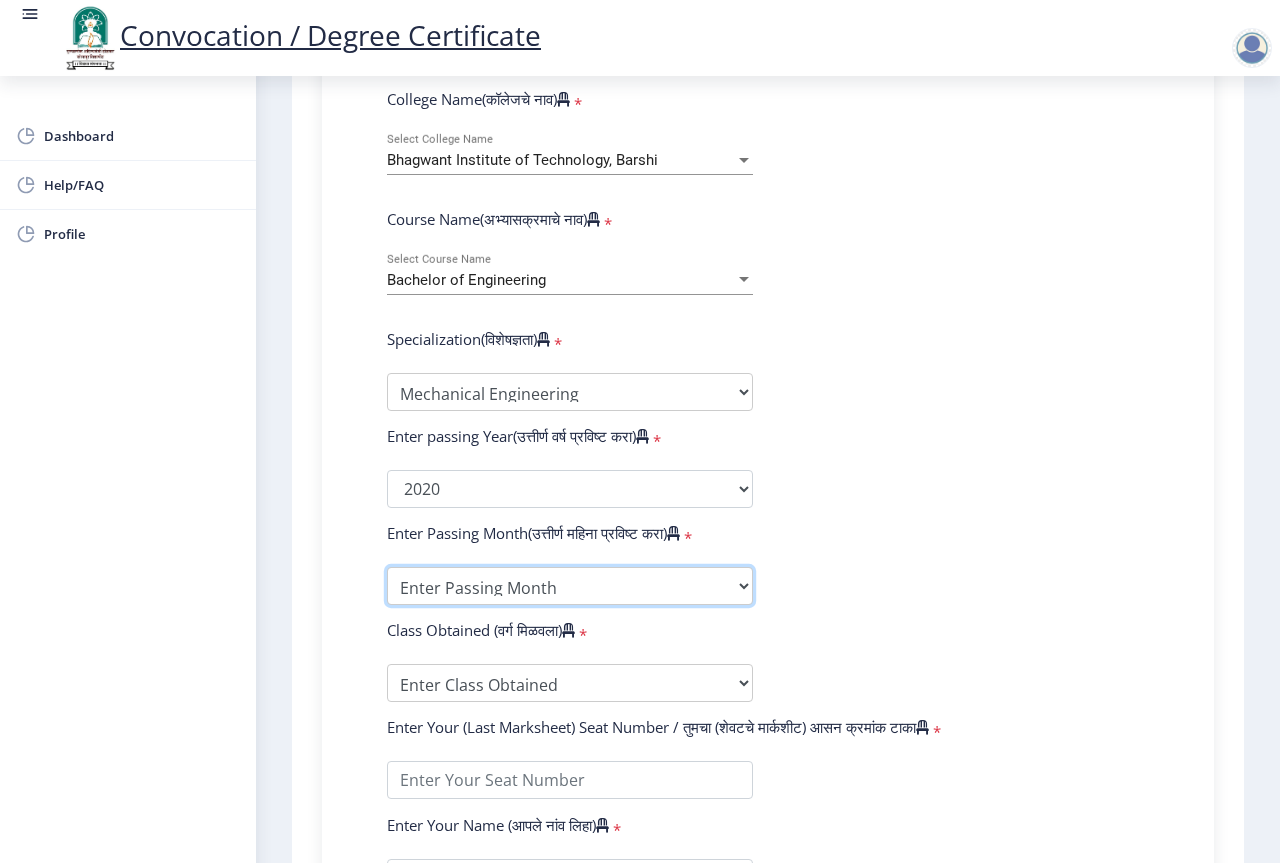 click on "Enter Passing Month March April May October November December" at bounding box center [570, 586] 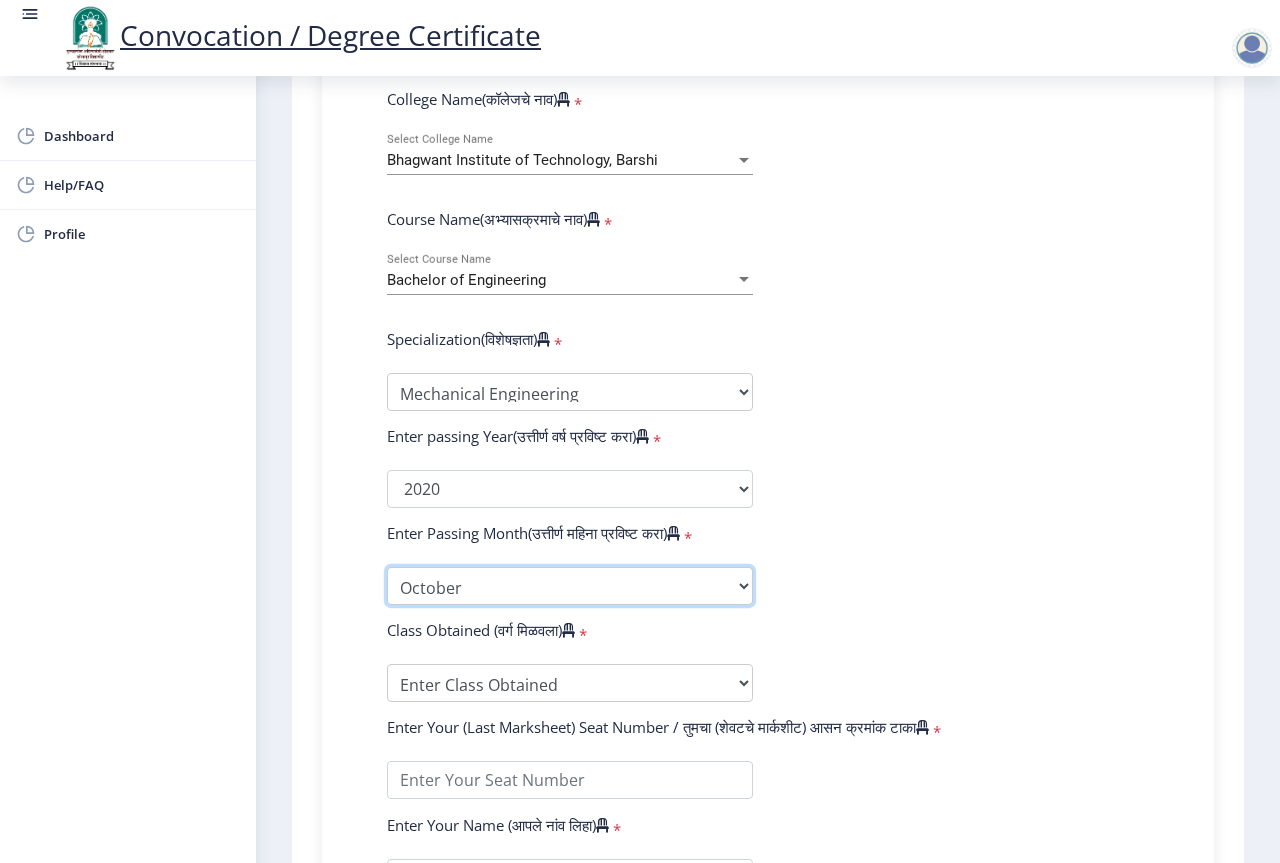 click on "Enter Passing Month March April May October November December" at bounding box center (570, 586) 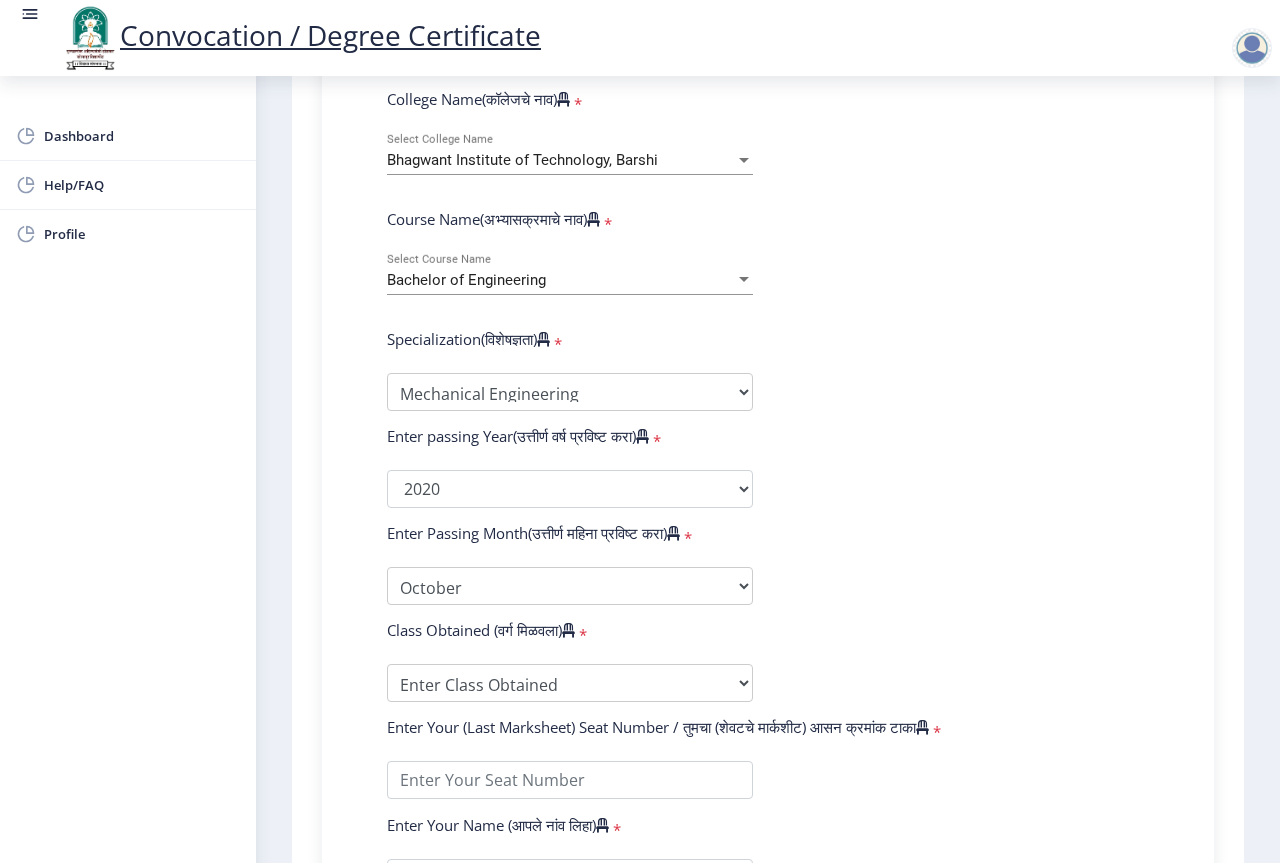 click on "Enter Your PRN Number (तुमचा पीआरएन (कायम नोंदणी क्रमांक) एंटर करा)   * Student Type (विद्यार्थी प्रकार)    * Select Student Type Regular External College Name(कॉलेजचे नाव)   * Bhagwant Institute of Technology, Barshi Select College Name Course Name(अभ्यासक्रमाचे नाव)   * Bachelor of Engineering Select Course Name  Specialization(विशेषज्ञता)   * Specialization Bio-Medical Engineering Civil Engineering Computer Science & Engineering Electrical & Electronics Engineering Electrical Engineering Electronics & Telecommunication Engineering Electronics Engineering Information Technology Mechanical Engineering Other Enter passing Year(उत्तीर्ण वर्ष प्रविष्ट करा)   *  2025   2024   2023   2022   2021   2020   2019   2018   2017   2016   2015   2014   2013   2012   2011   2010   2009  * May" 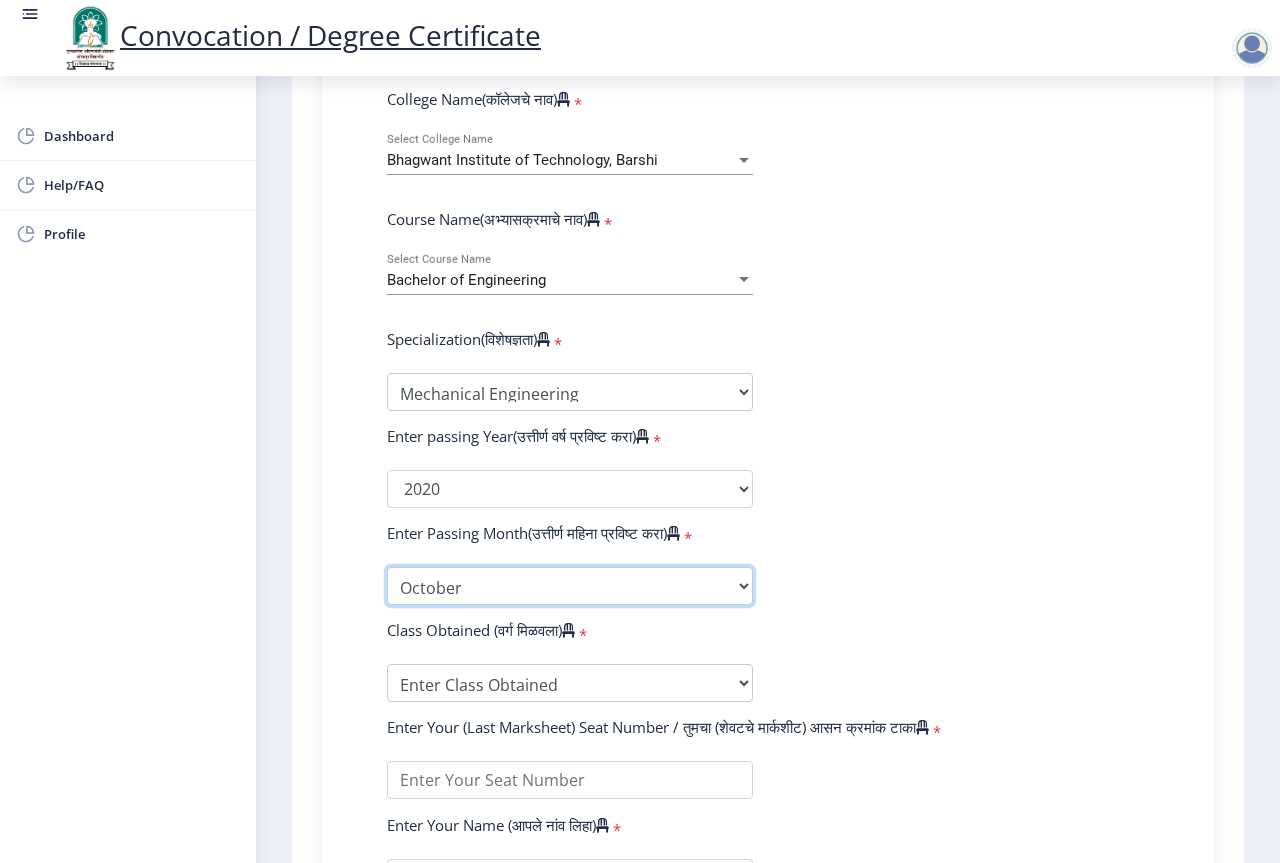 click on "Enter Passing Month March April May October November December" at bounding box center (570, 586) 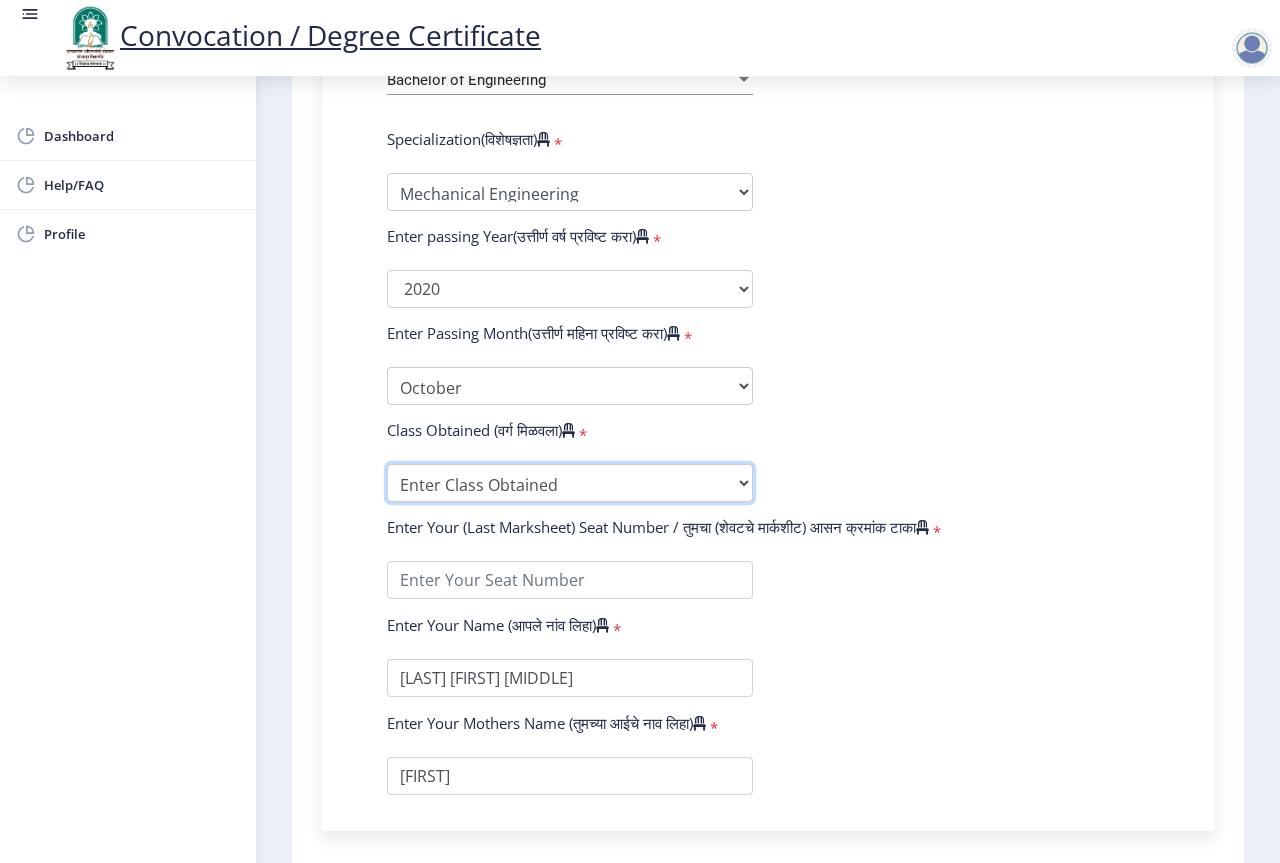 click on "Enter Class Obtained FIRST CLASS WITH DISTINCTION FIRST CLASS HIGHER SECOND CLASS SECOND CLASS PASS CLASS Grade O Grade A+ Grade A Grade B+ Grade B Grade C+ Grade C Grade D Grade E" at bounding box center (570, 483) 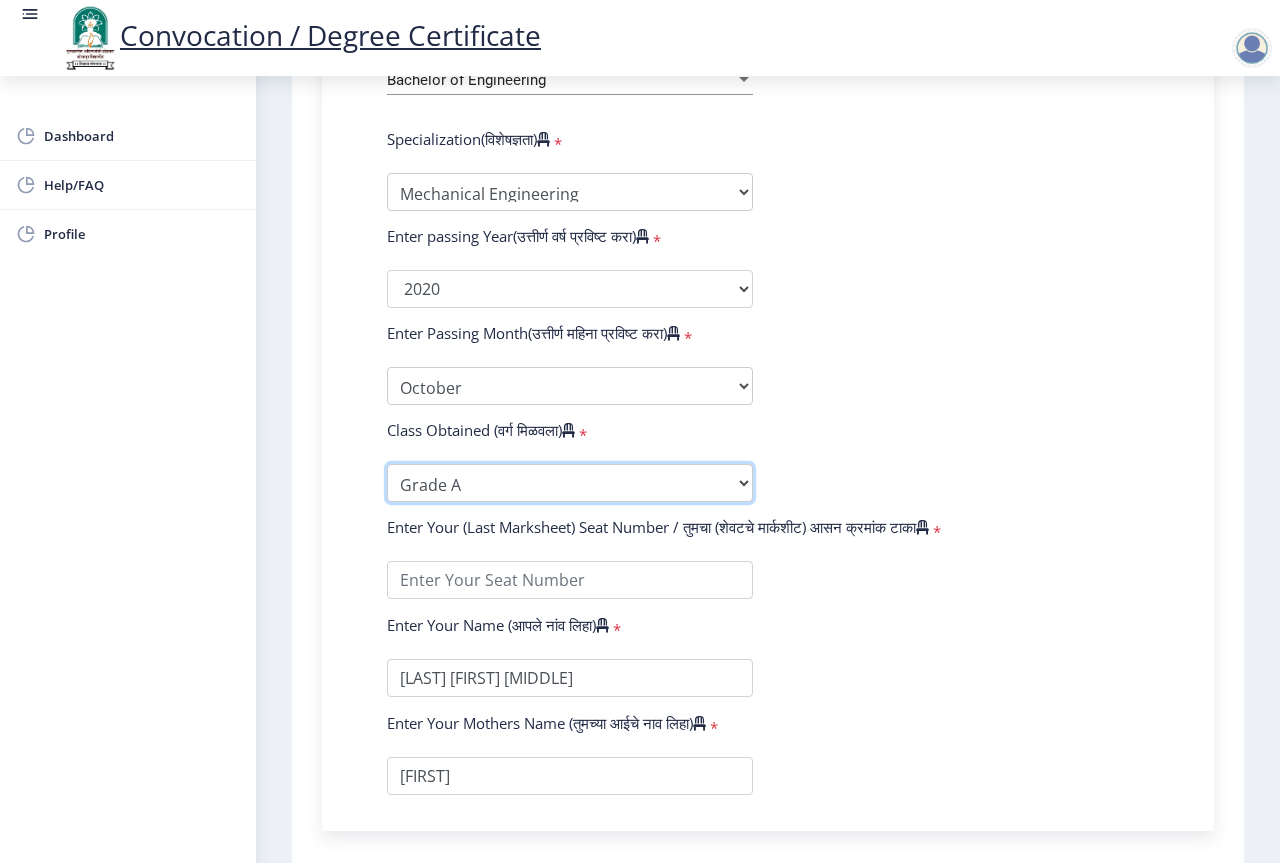 click on "Enter Class Obtained FIRST CLASS WITH DISTINCTION FIRST CLASS HIGHER SECOND CLASS SECOND CLASS PASS CLASS Grade O Grade A+ Grade A Grade B+ Grade B Grade C+ Grade C Grade D Grade E" at bounding box center [570, 483] 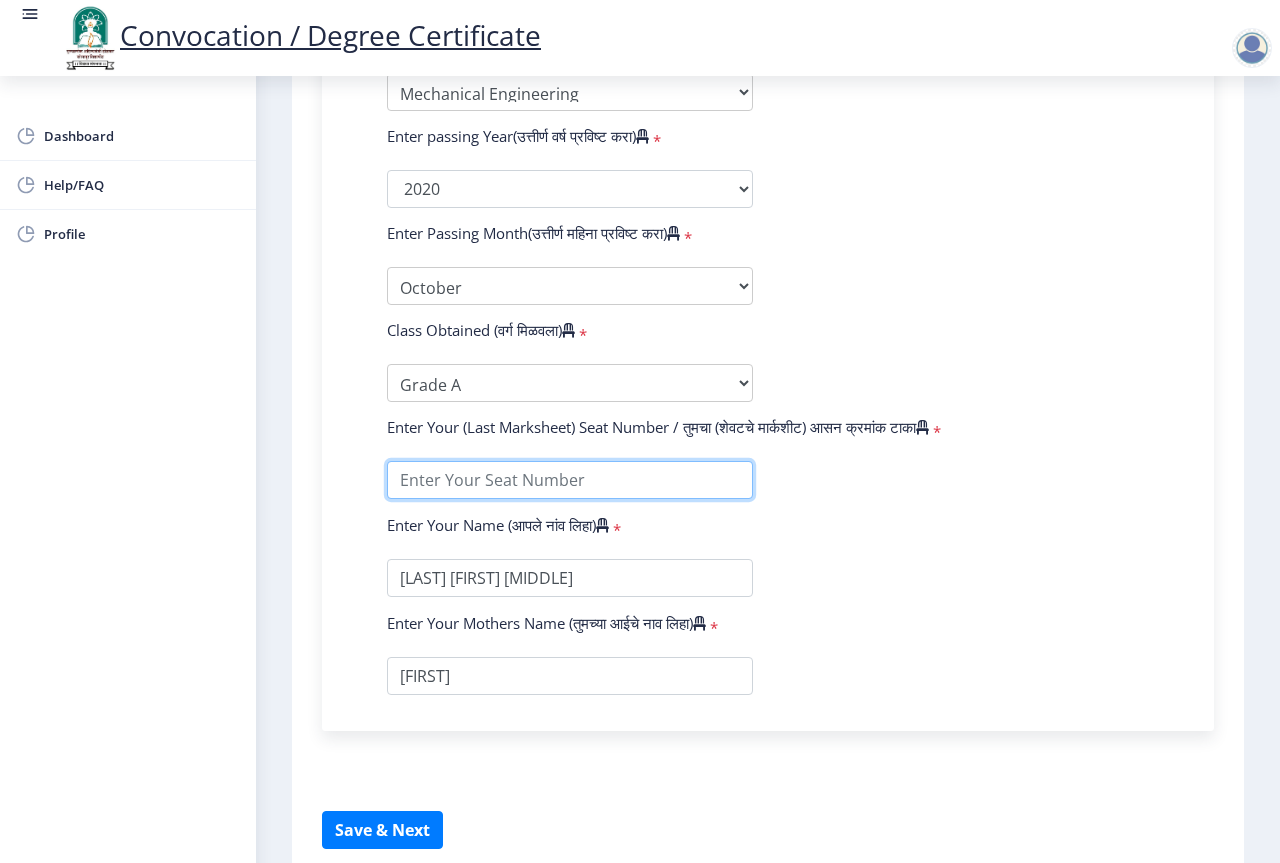 click at bounding box center (570, 480) 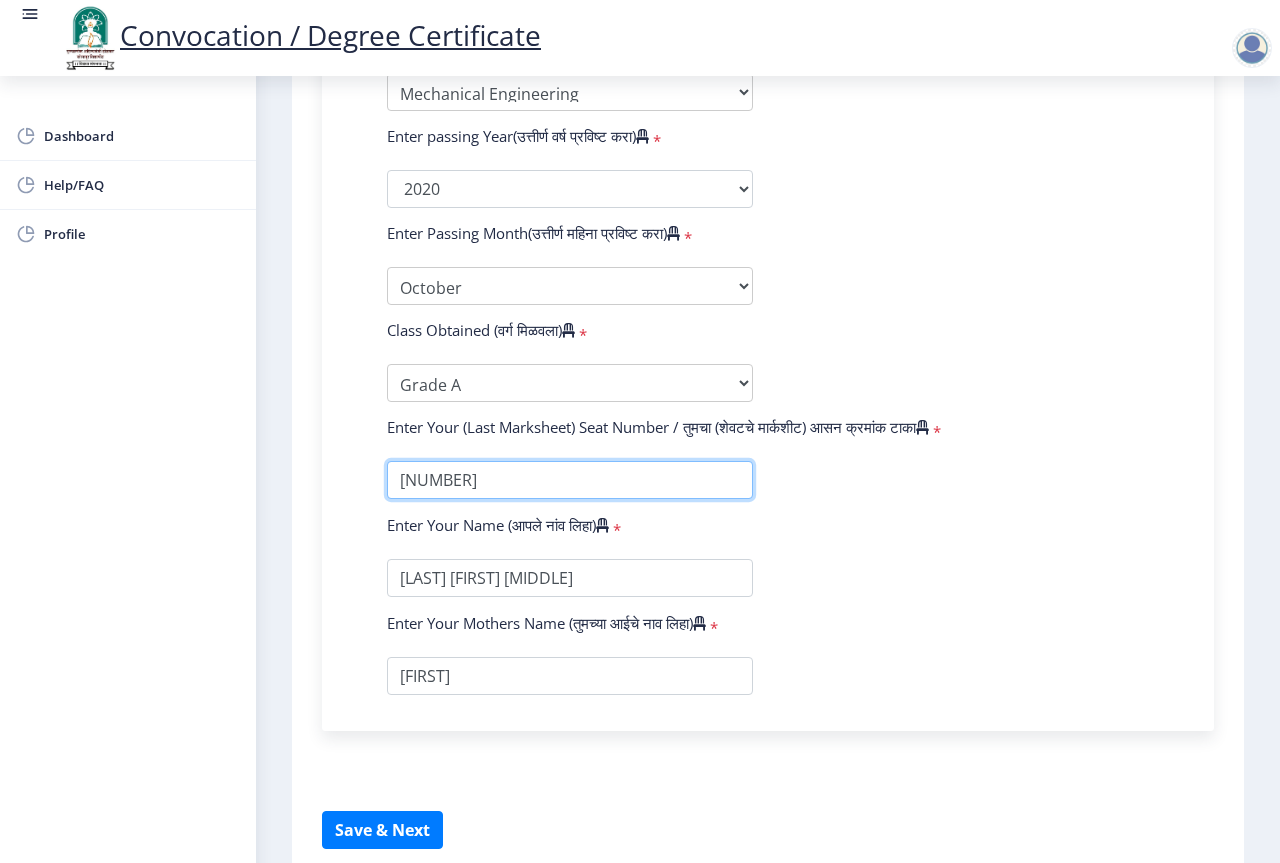 scroll, scrollTop: 1100, scrollLeft: 0, axis: vertical 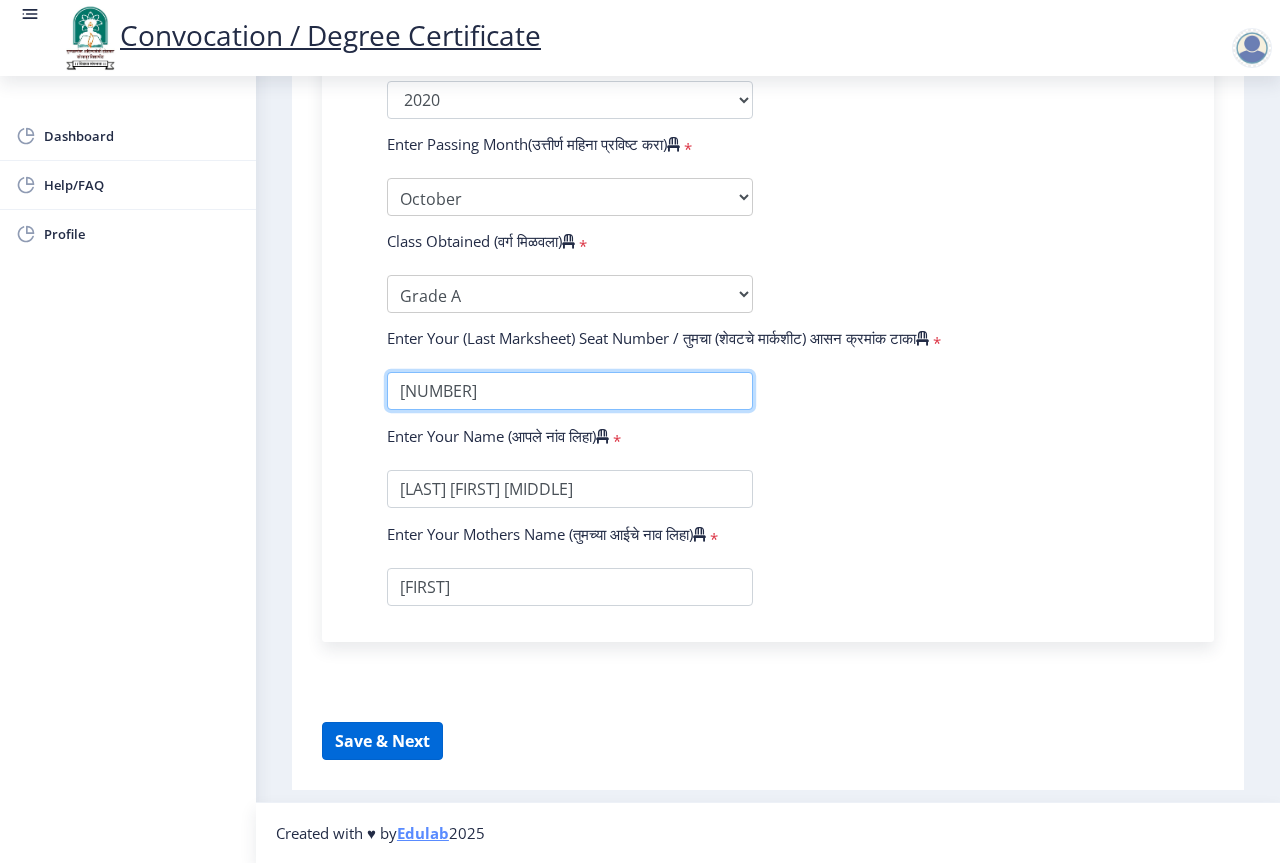 type on "825781" 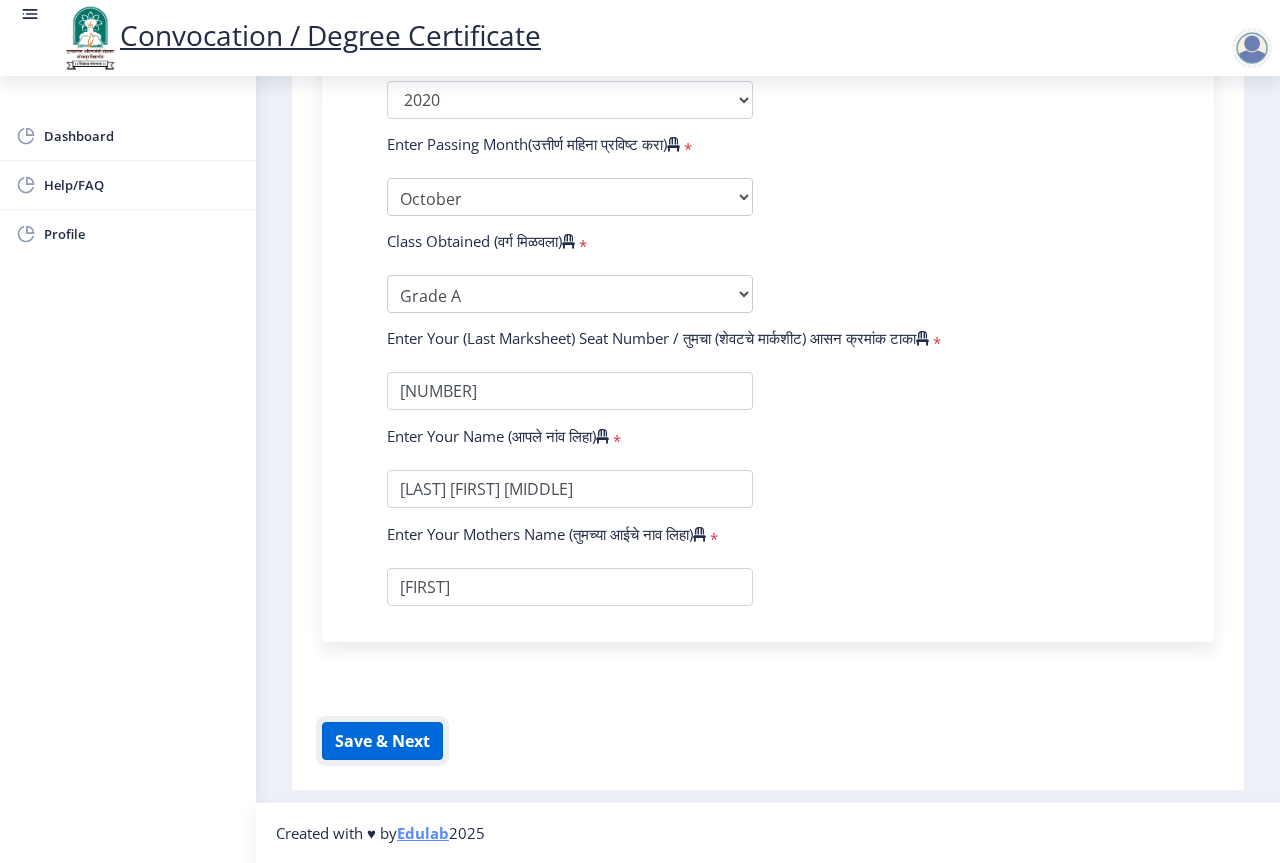 click on "Save & Next" 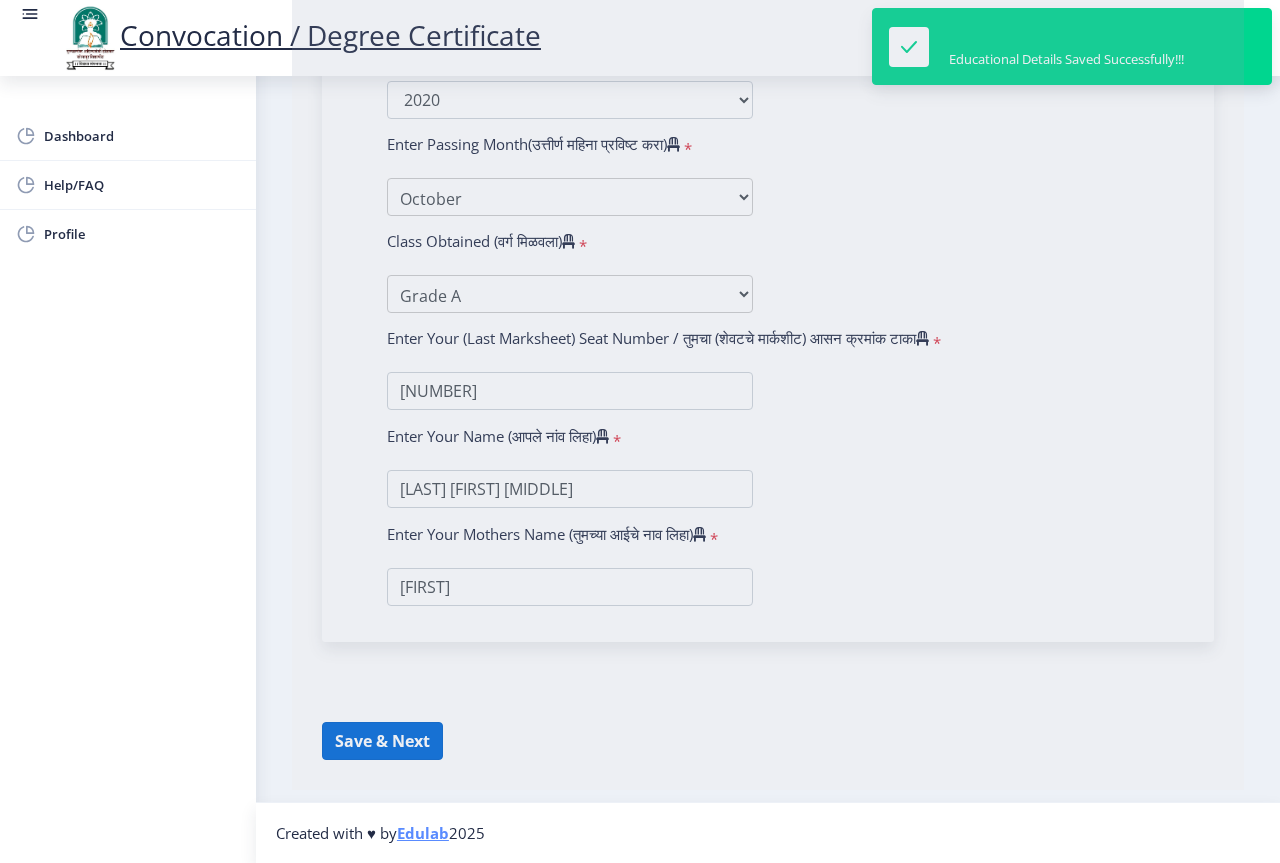 select 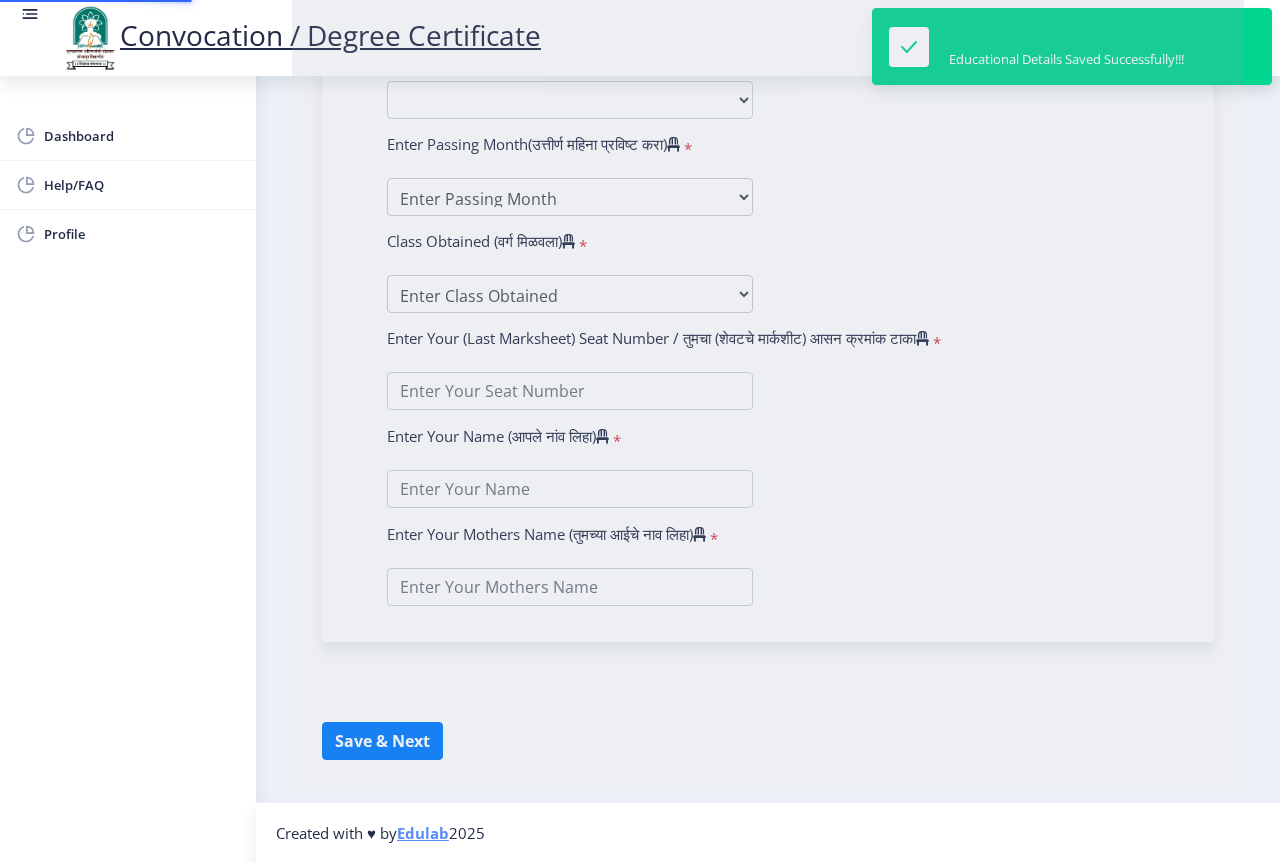 type on "INGALE PRAVINKUMAR DHANAJI" 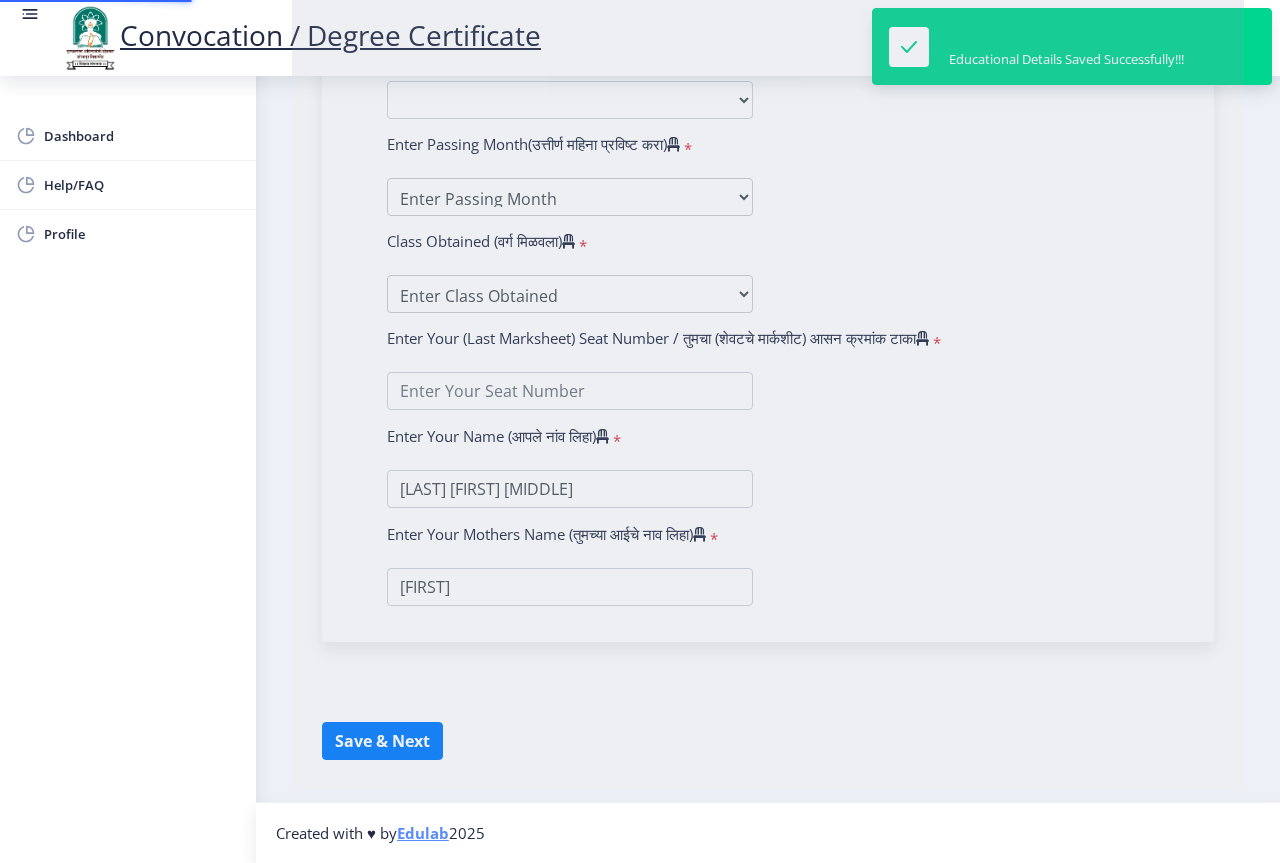scroll, scrollTop: 0, scrollLeft: 0, axis: both 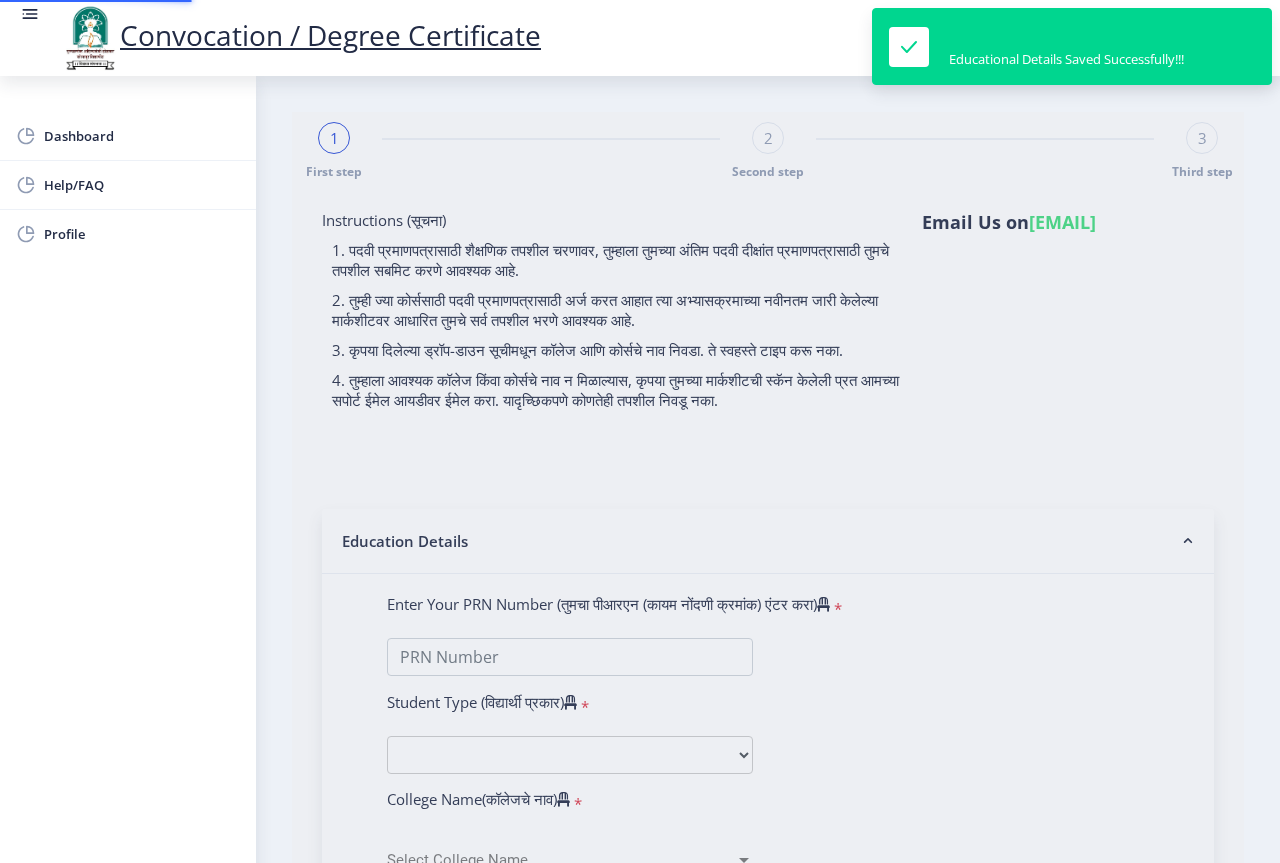 type on "2012032510000563" 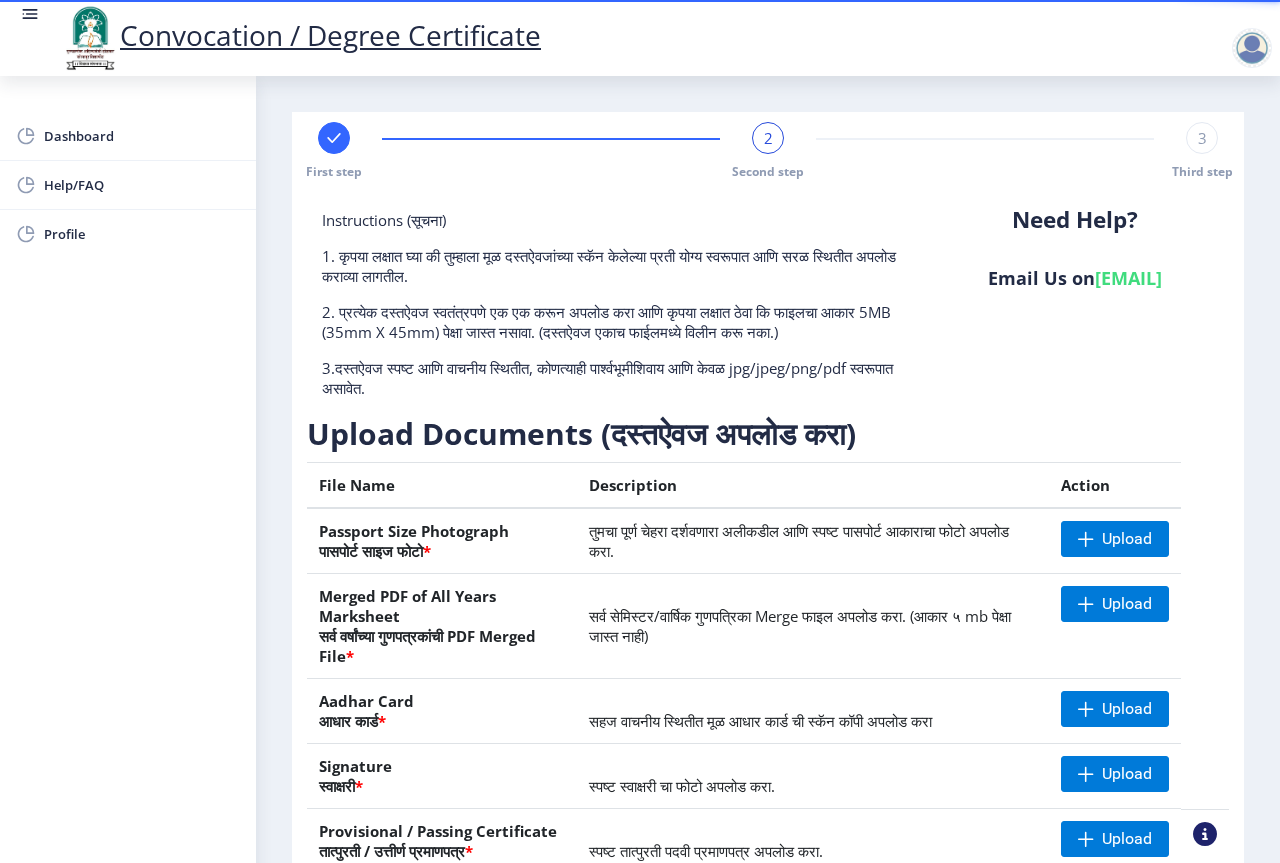scroll, scrollTop: 100, scrollLeft: 0, axis: vertical 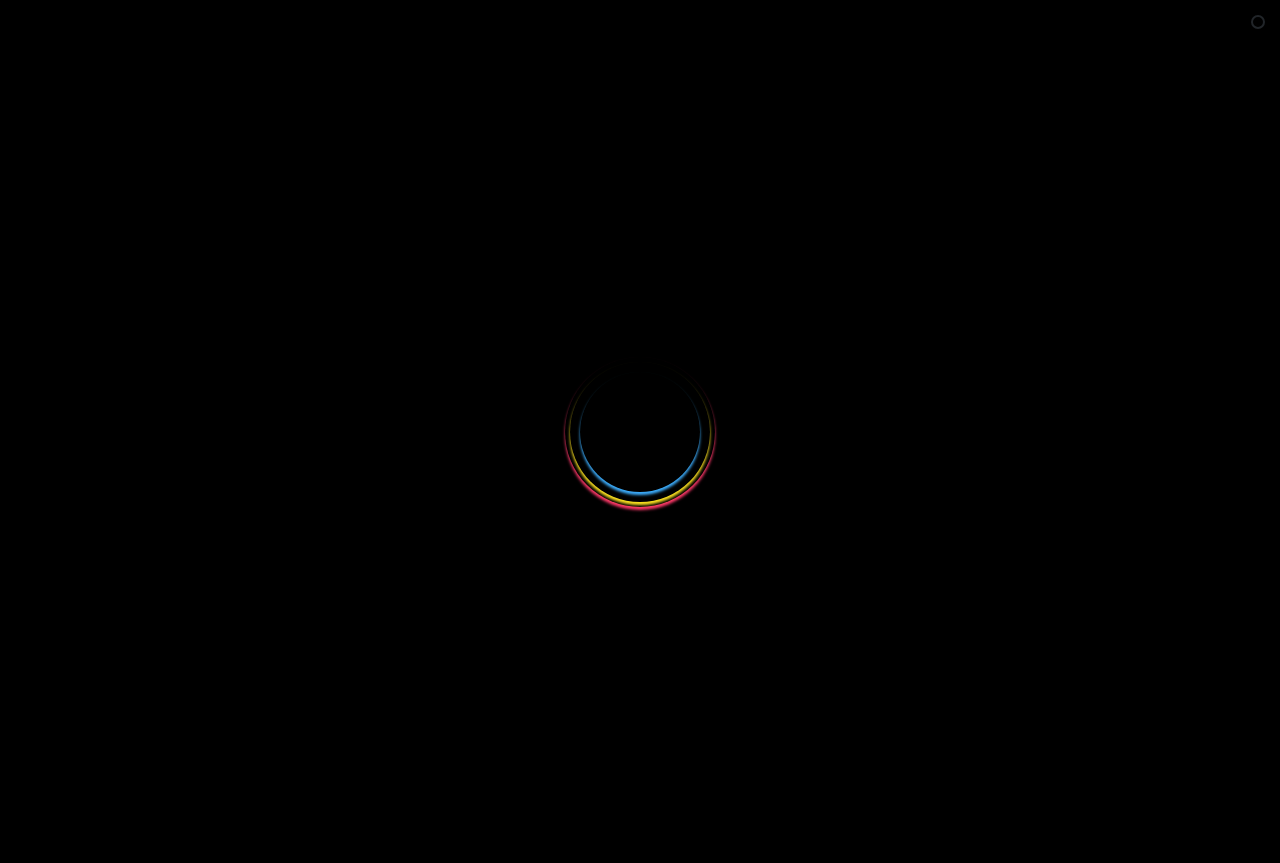 select 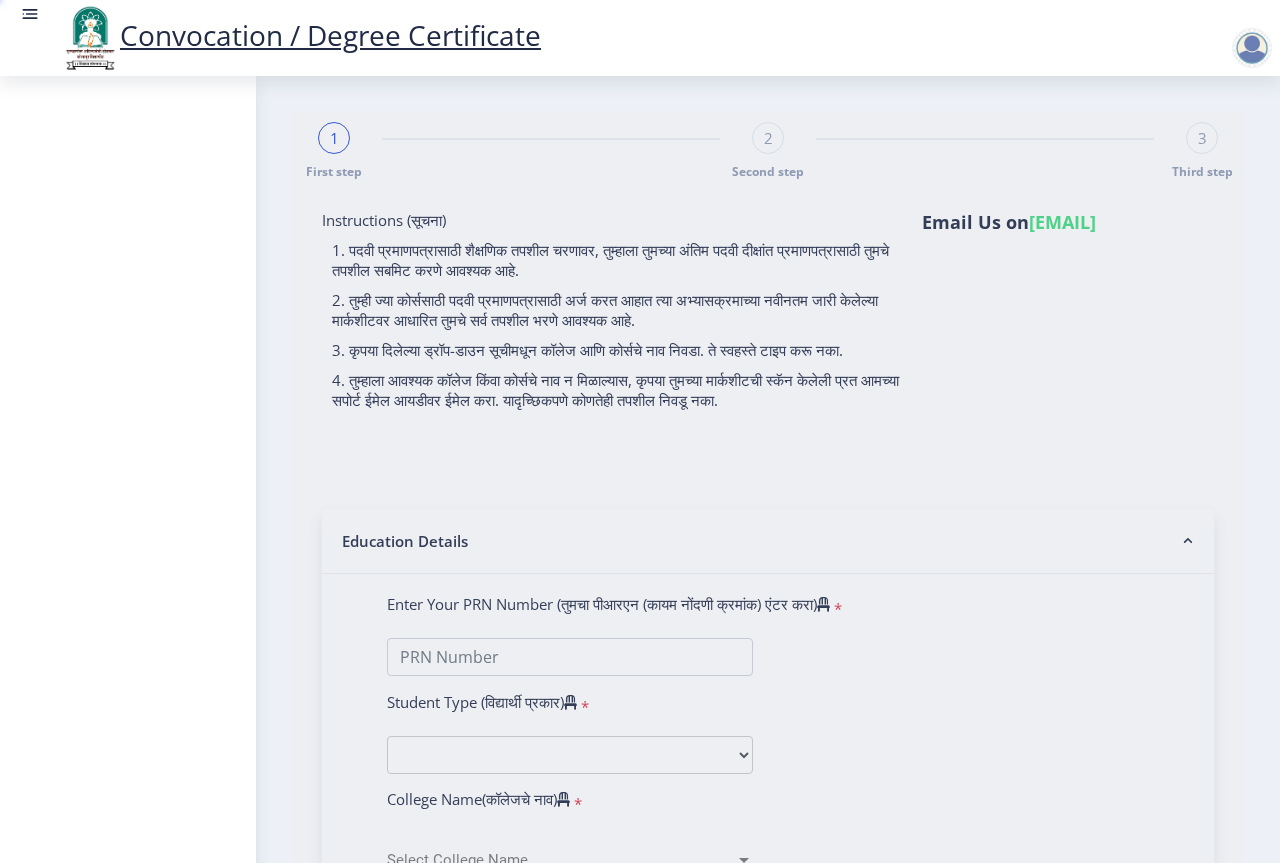 type on "[NUMBER]" 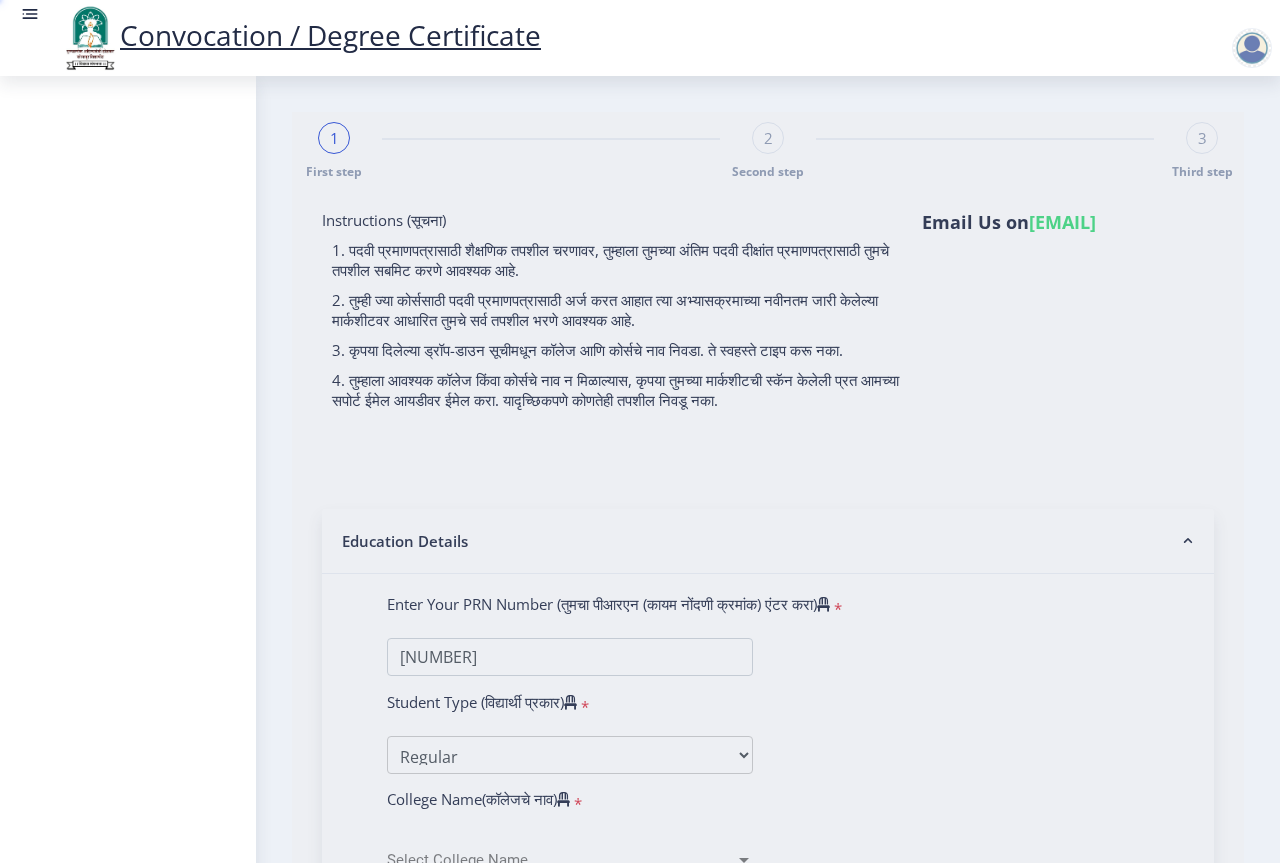 select on "October" 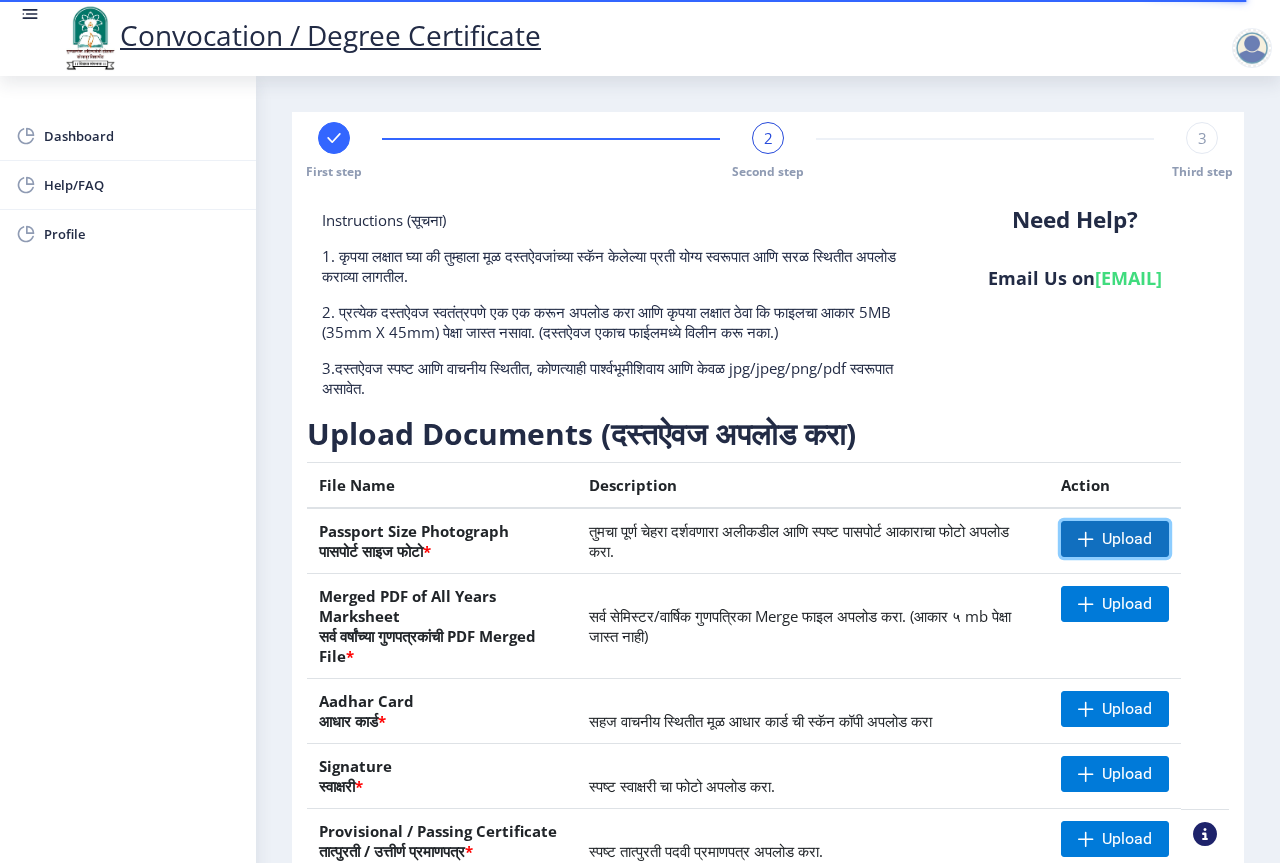 click on "Upload" 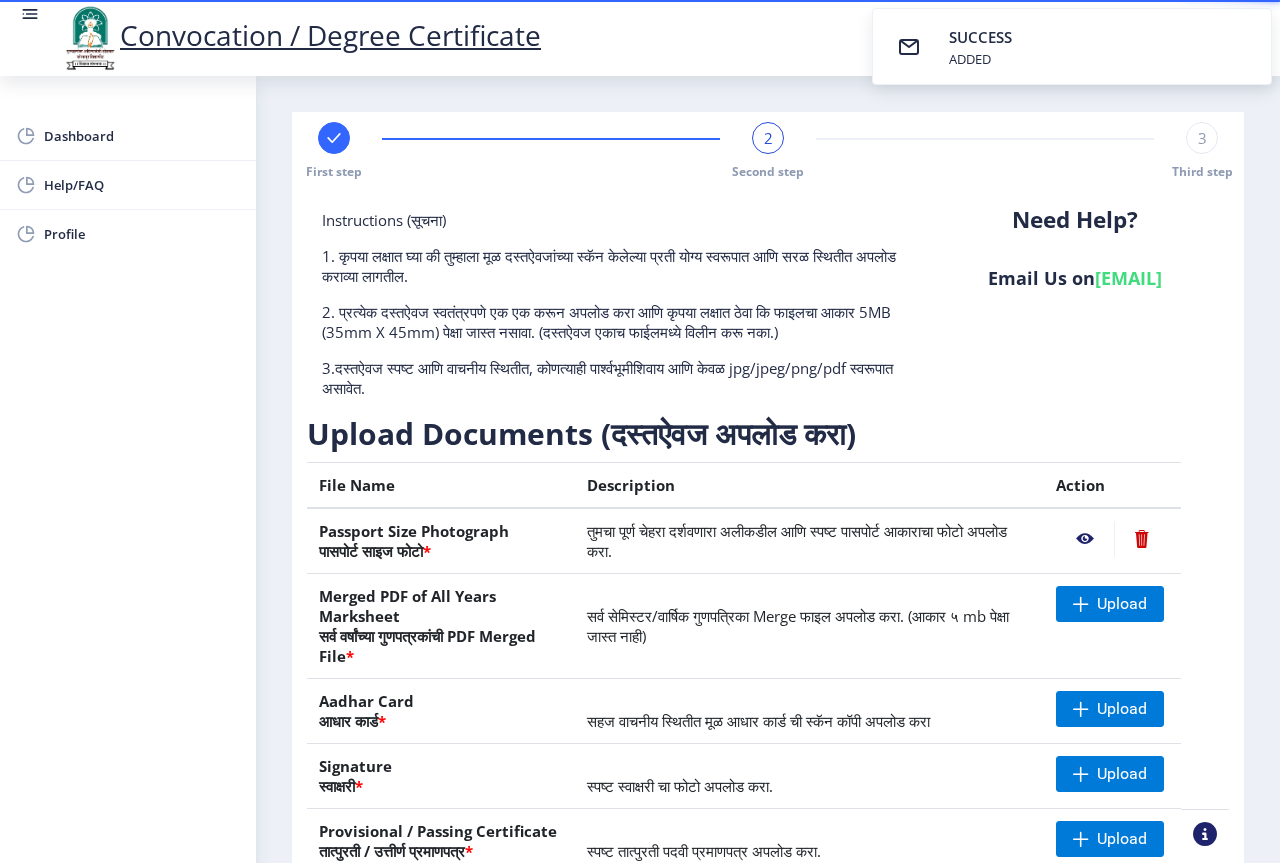 click 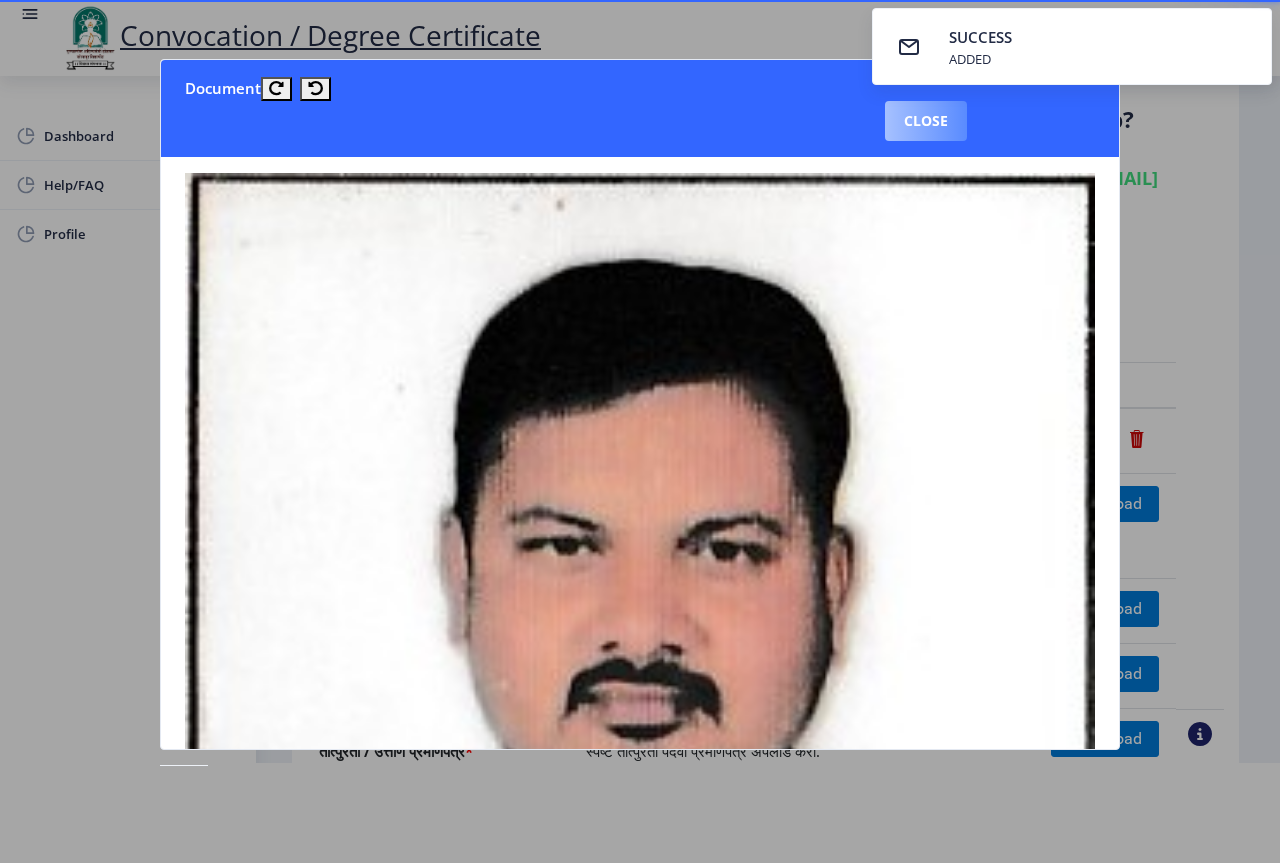 click on "Close" at bounding box center (926, 121) 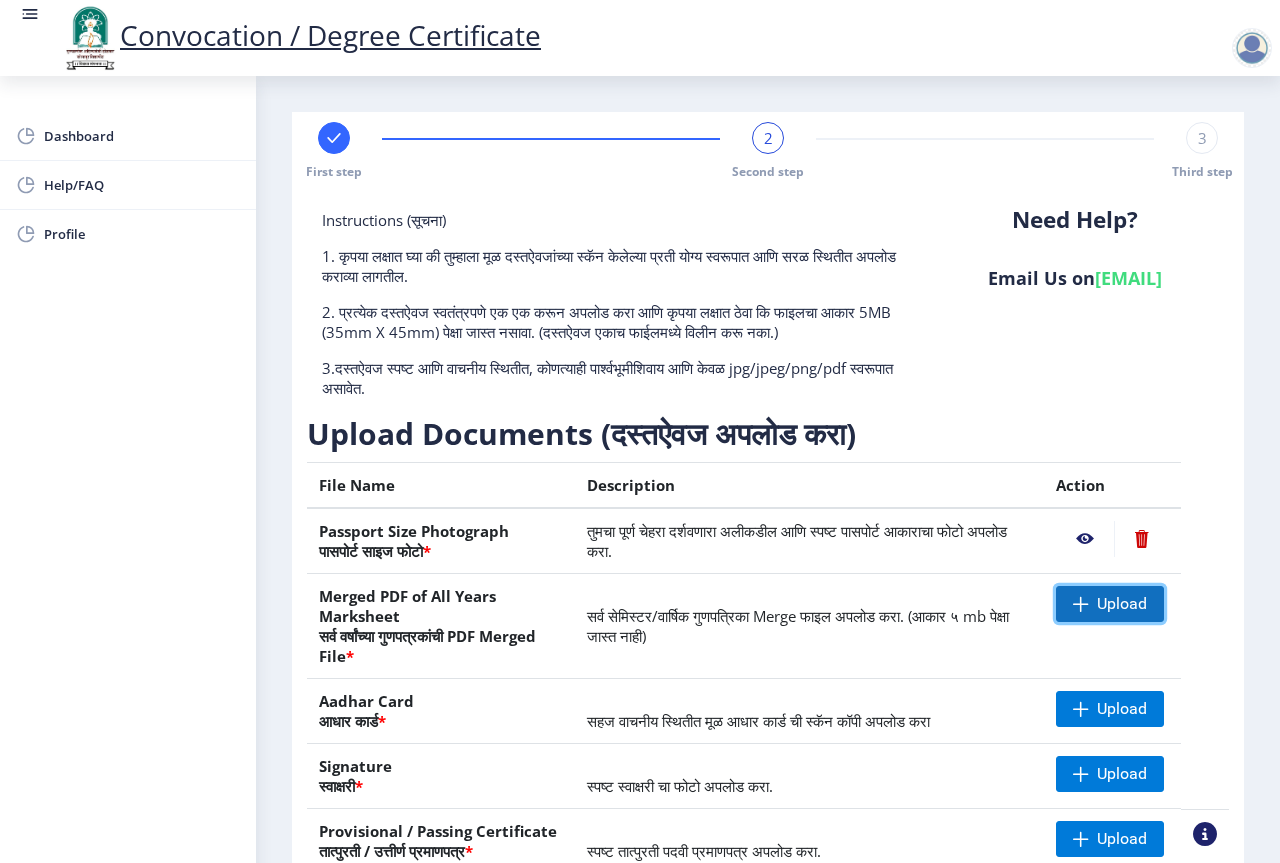 click on "Upload" 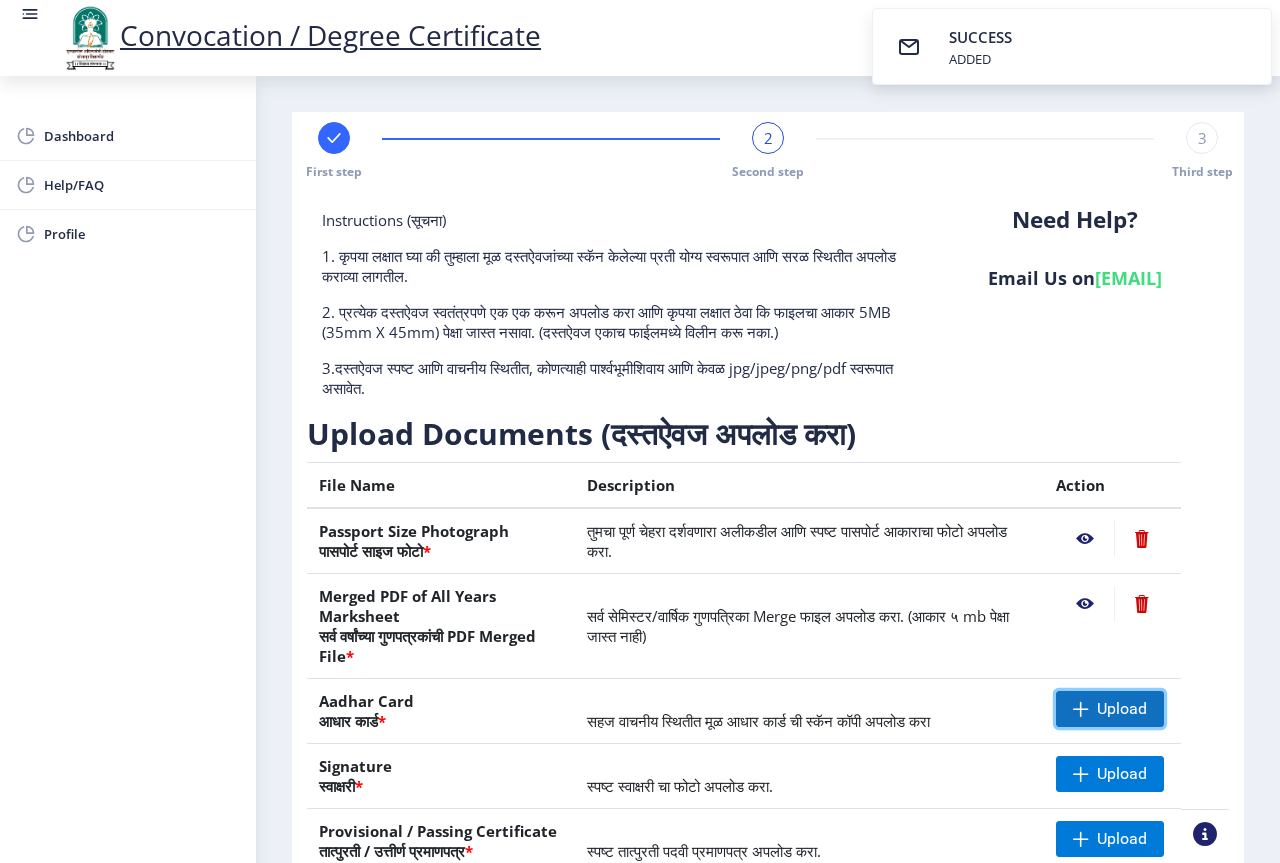 click on "Upload" 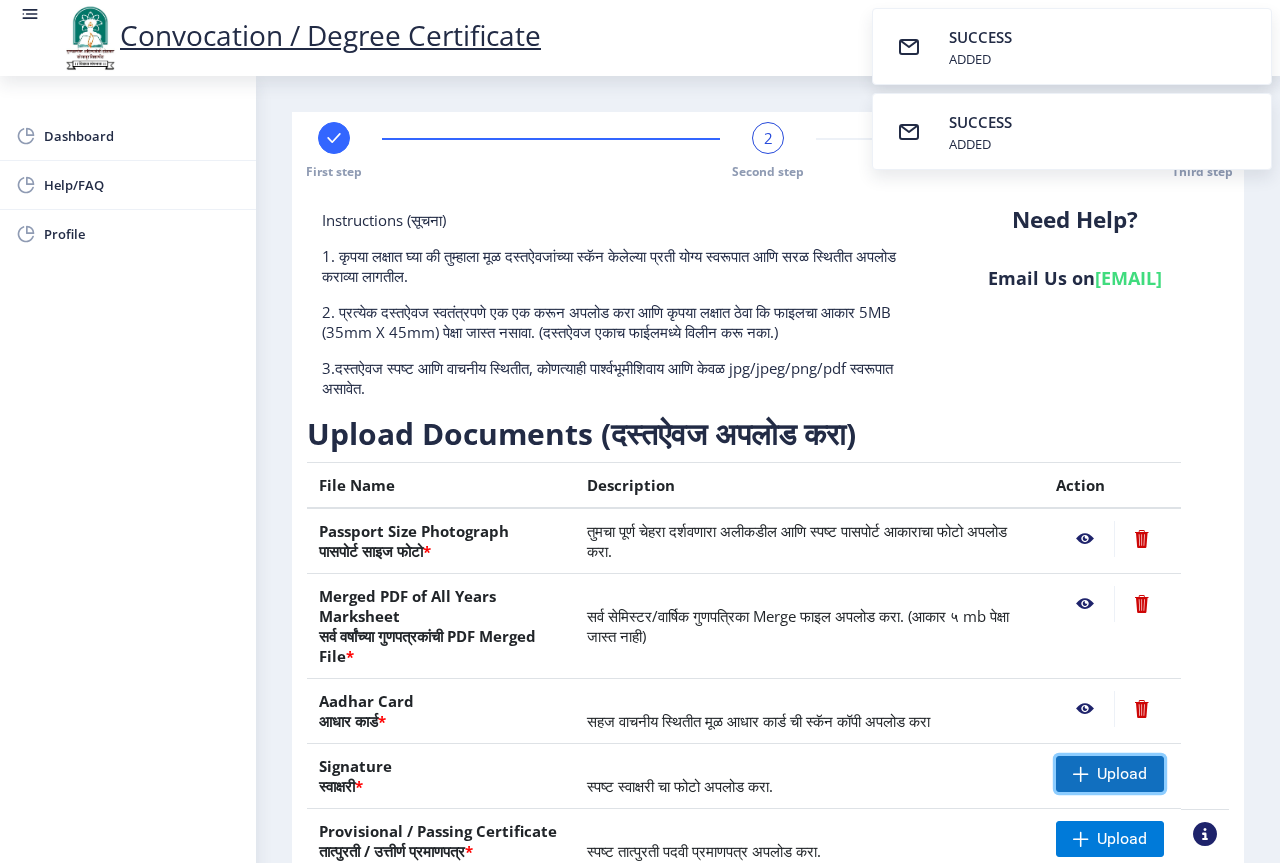 click on "Upload" 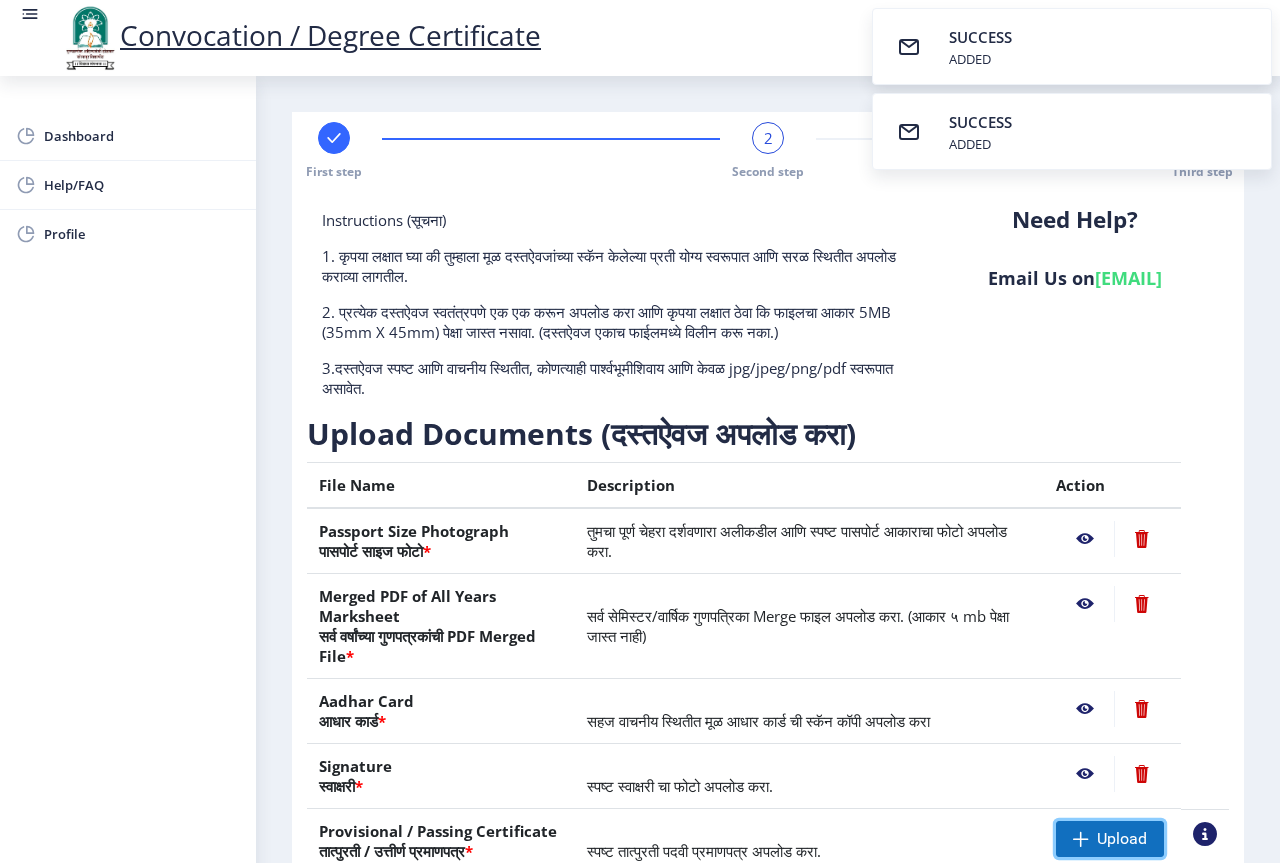 click on "Upload" 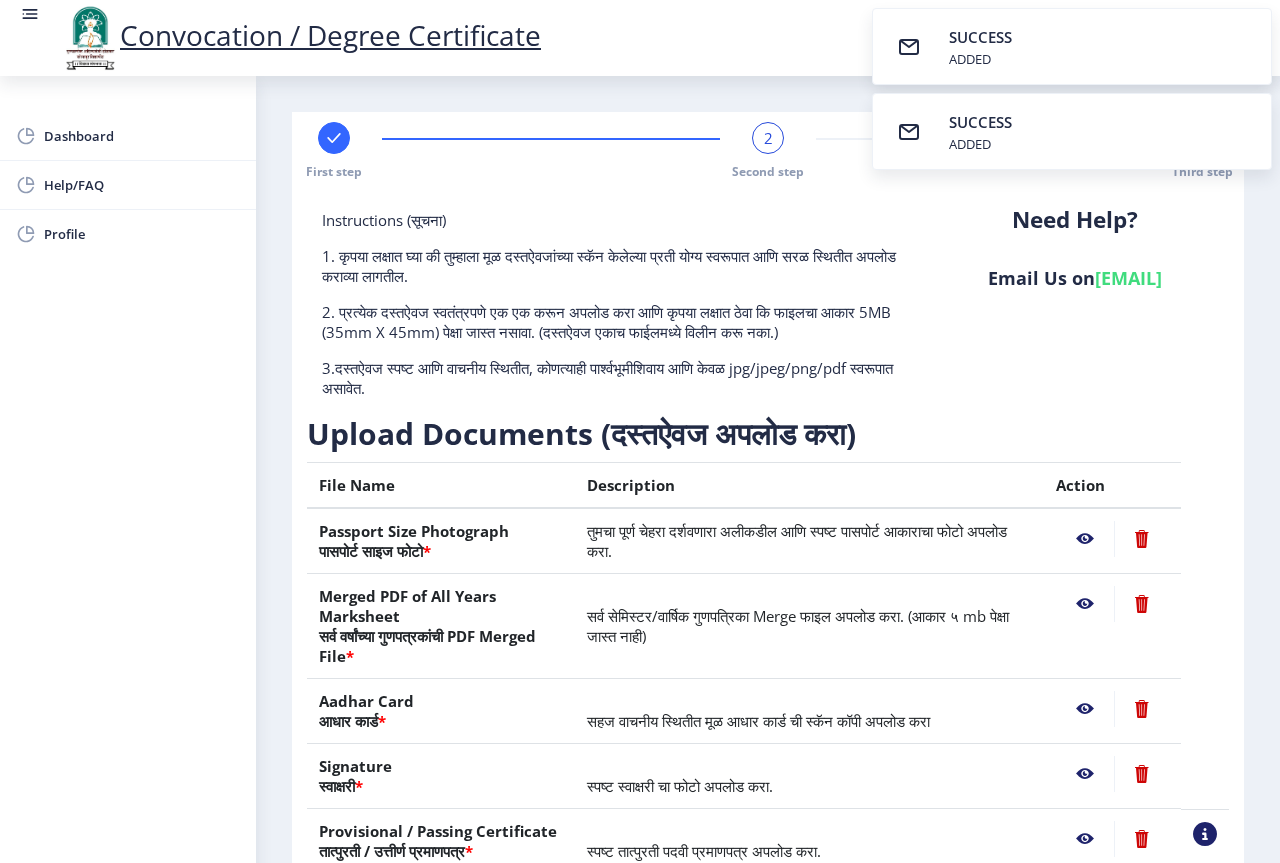 click 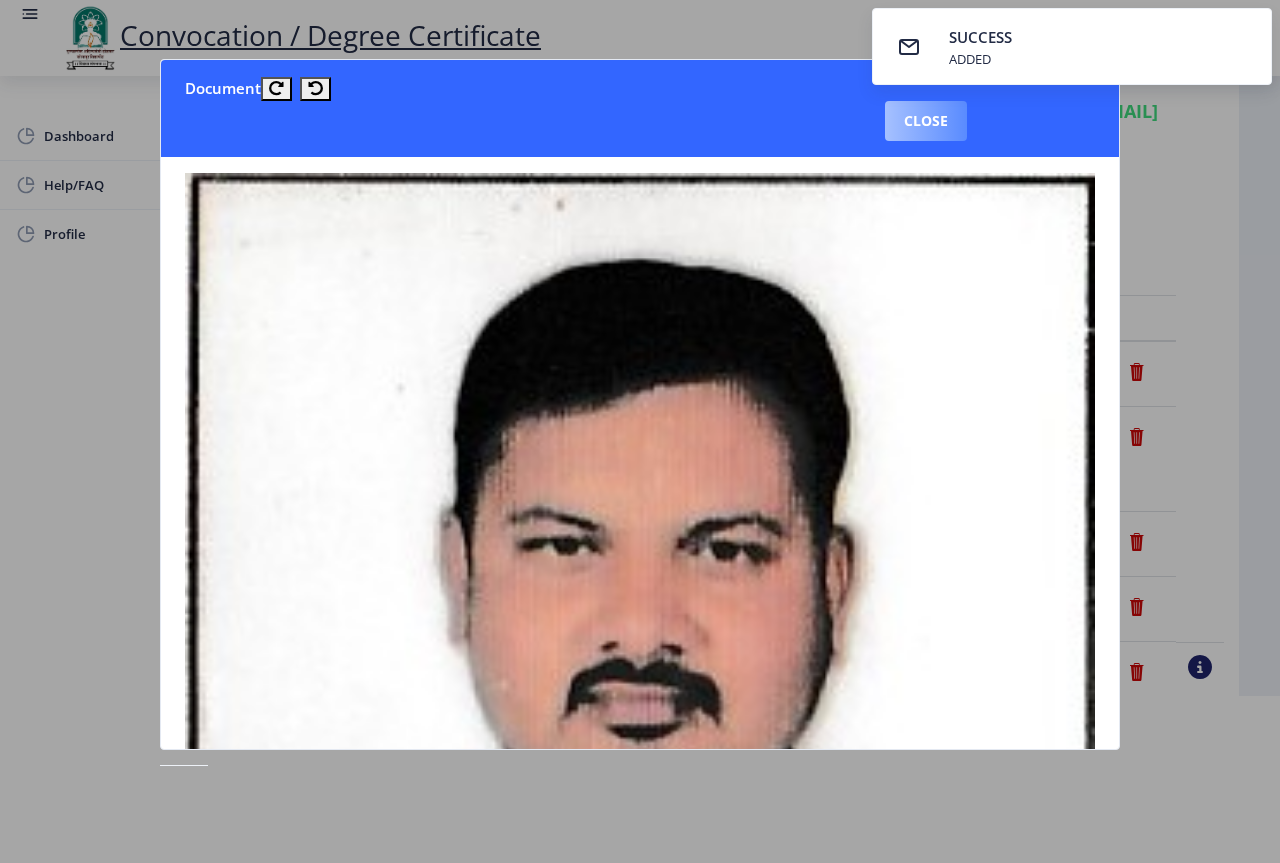 click on "Close" at bounding box center (926, 121) 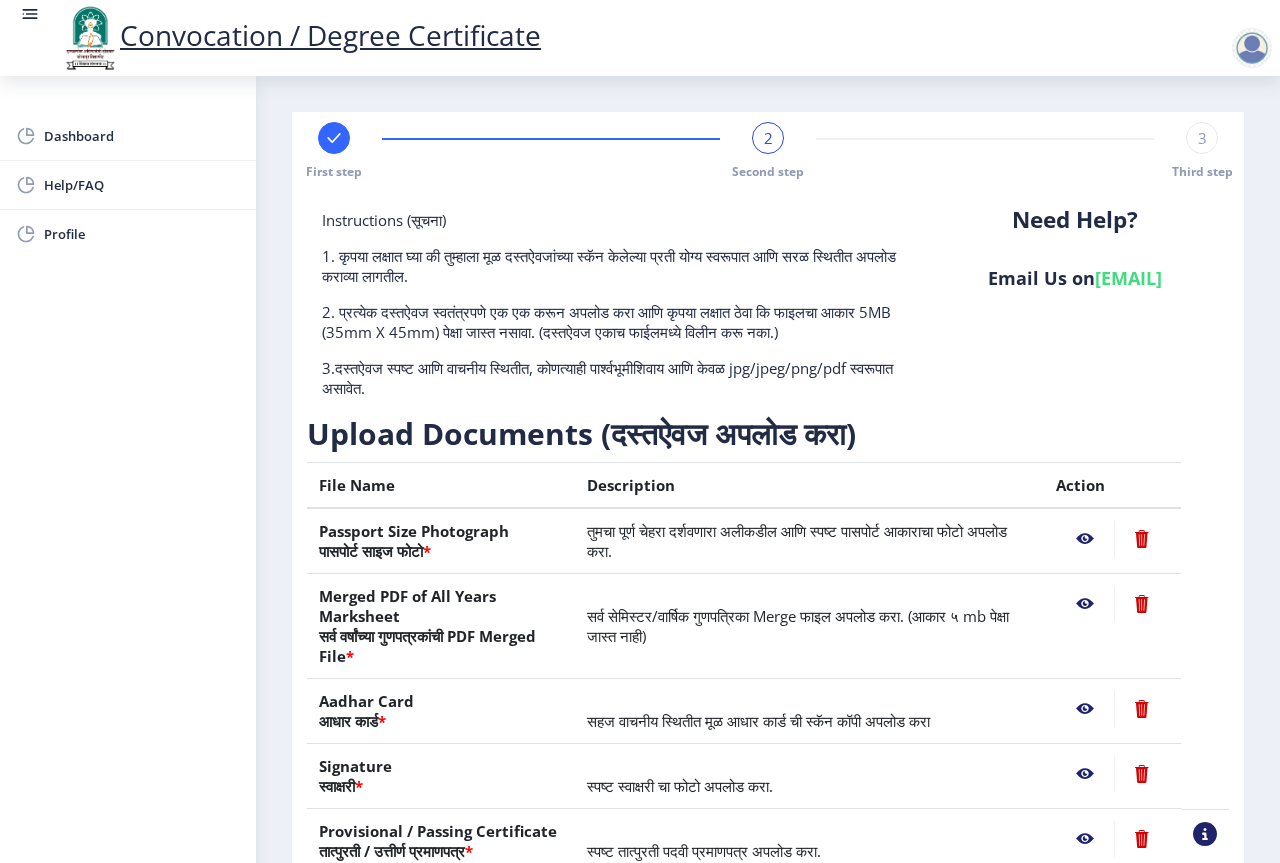 click 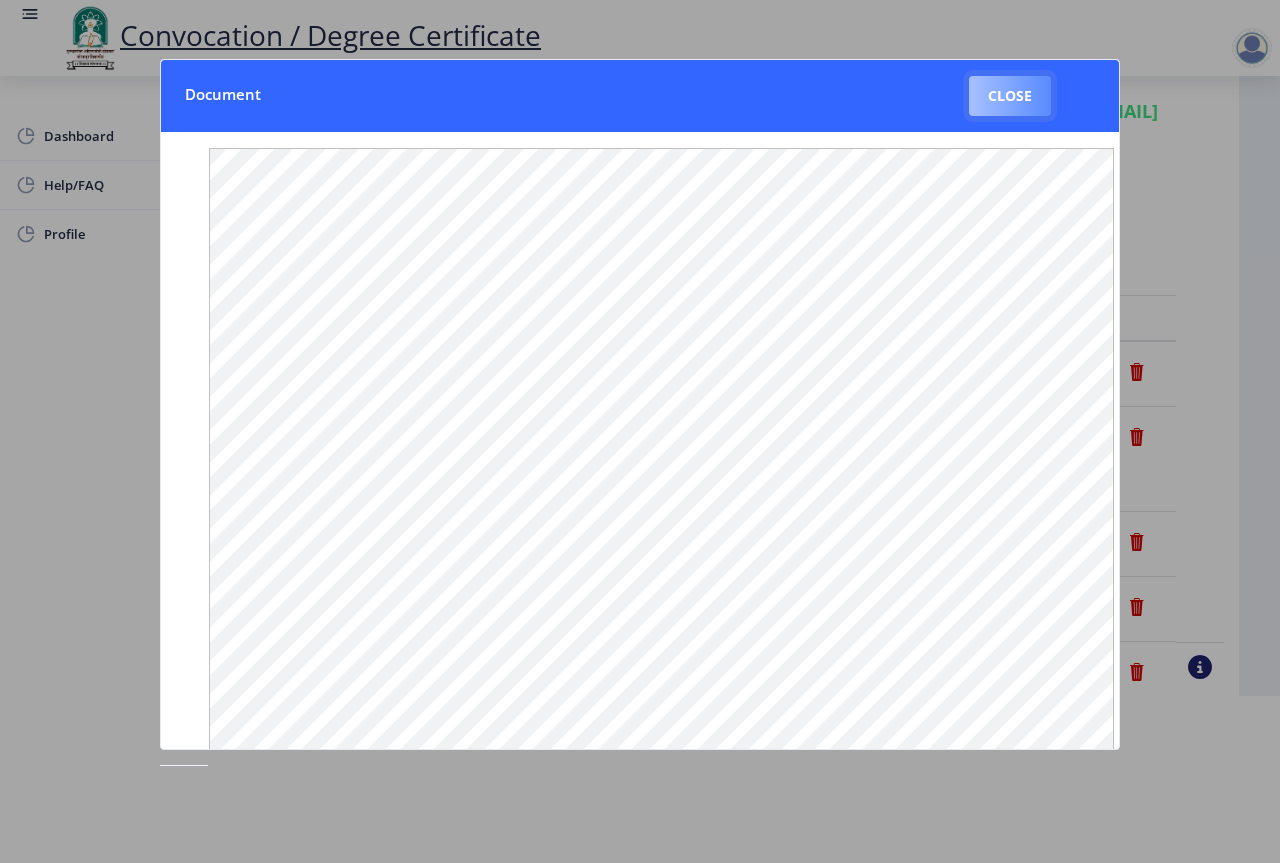 click on "Close" at bounding box center [1010, 96] 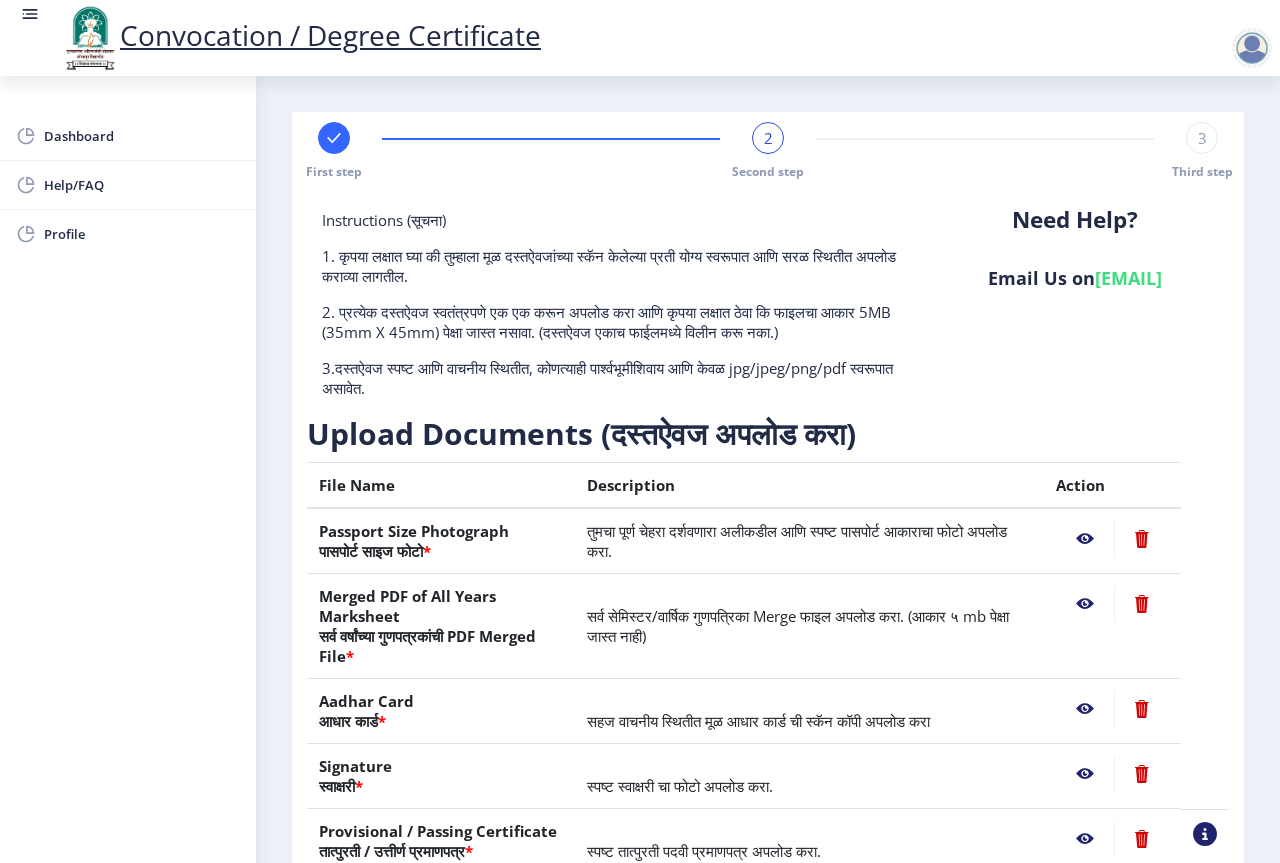click 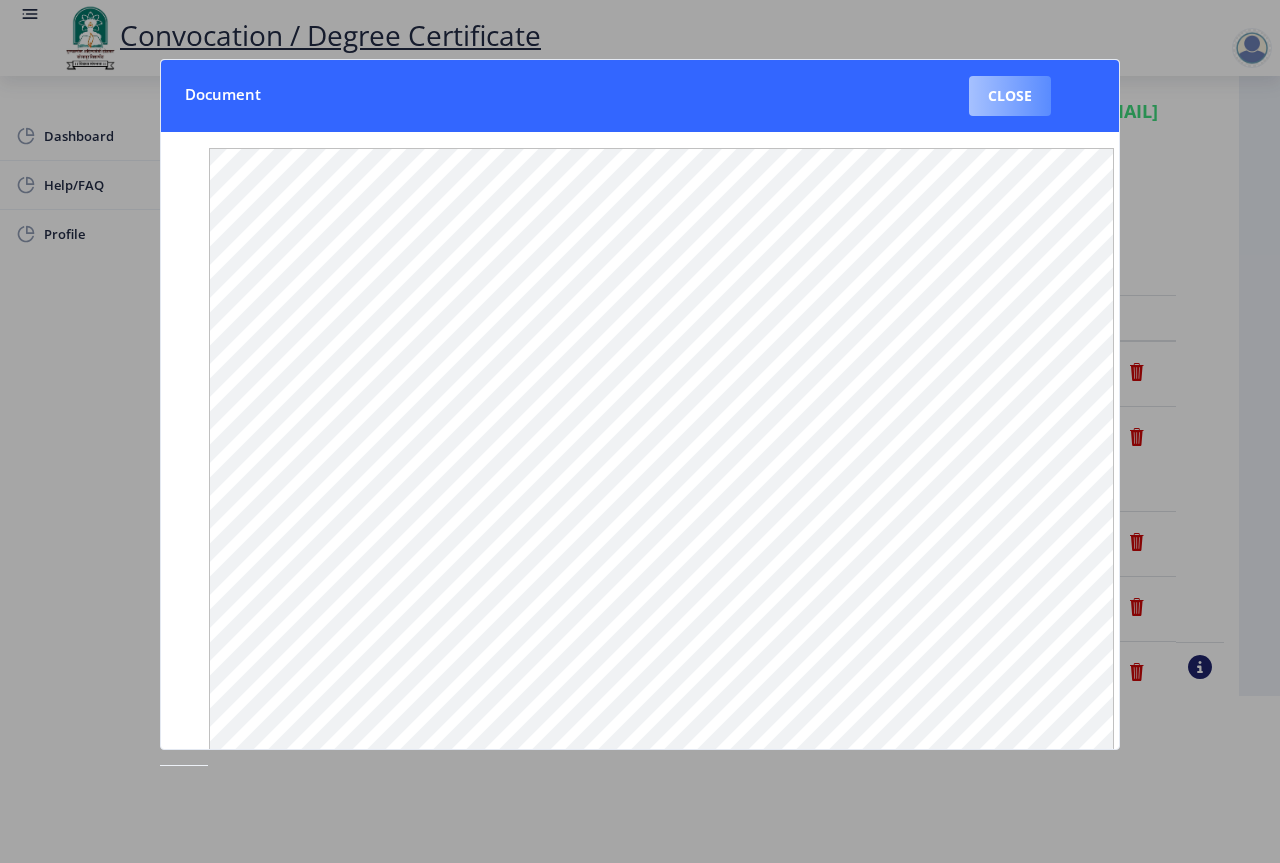 click on "Close" at bounding box center [1010, 96] 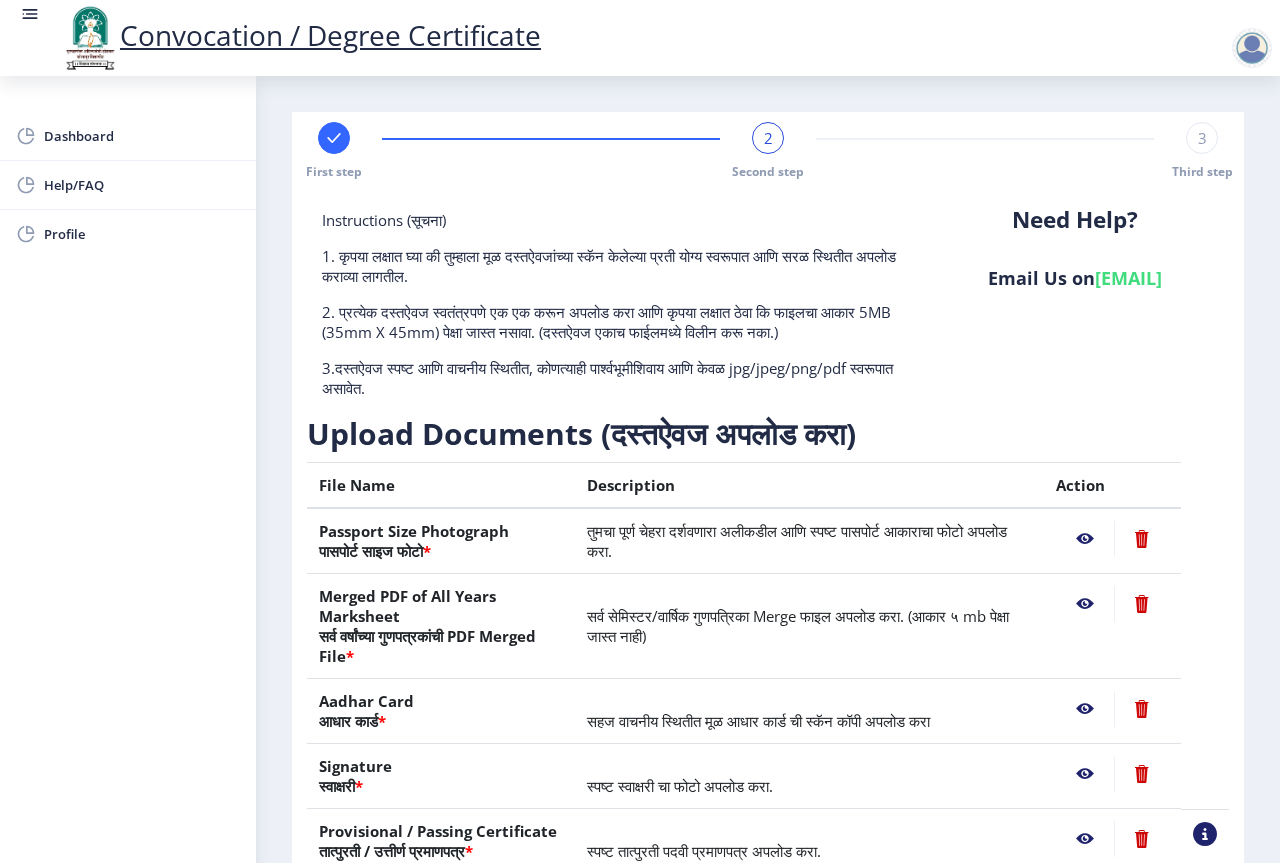click 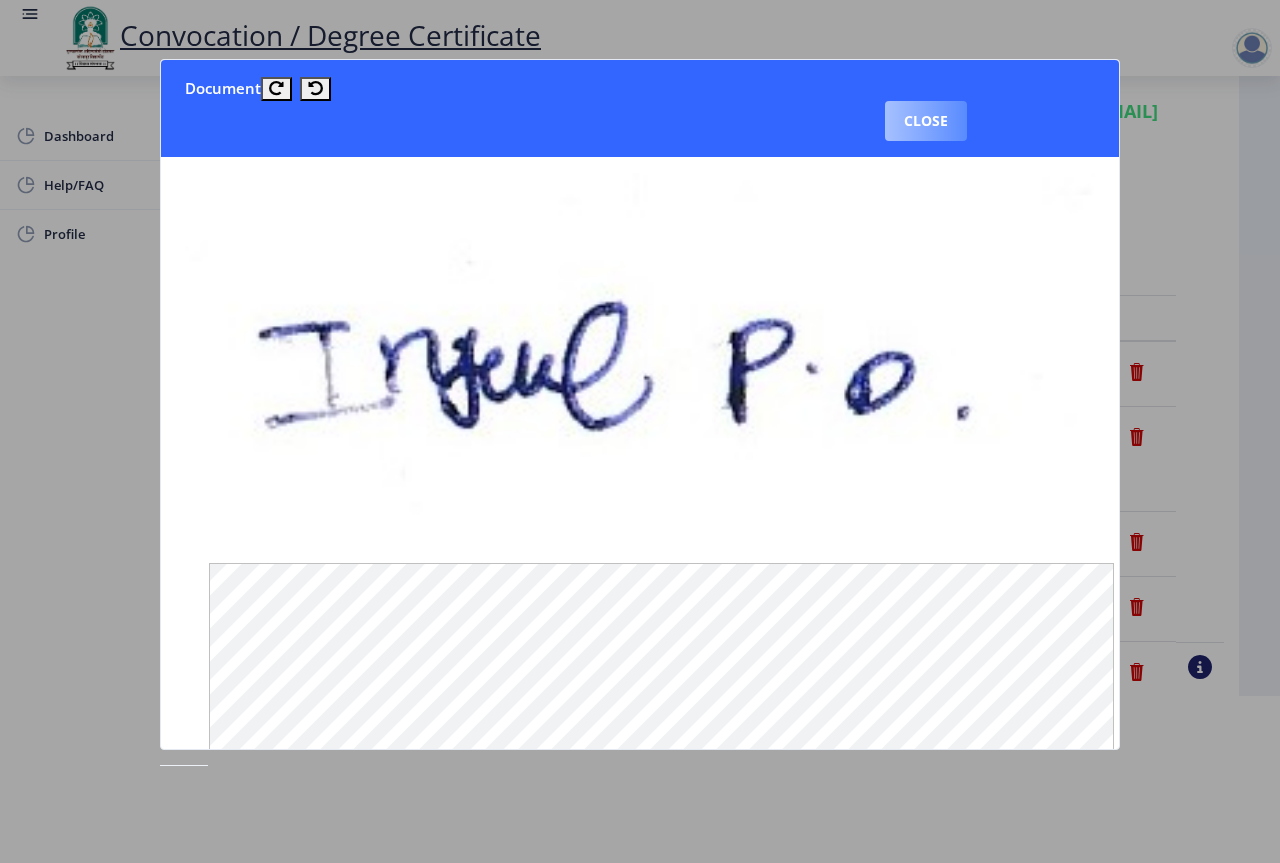 click on "Close" at bounding box center (926, 121) 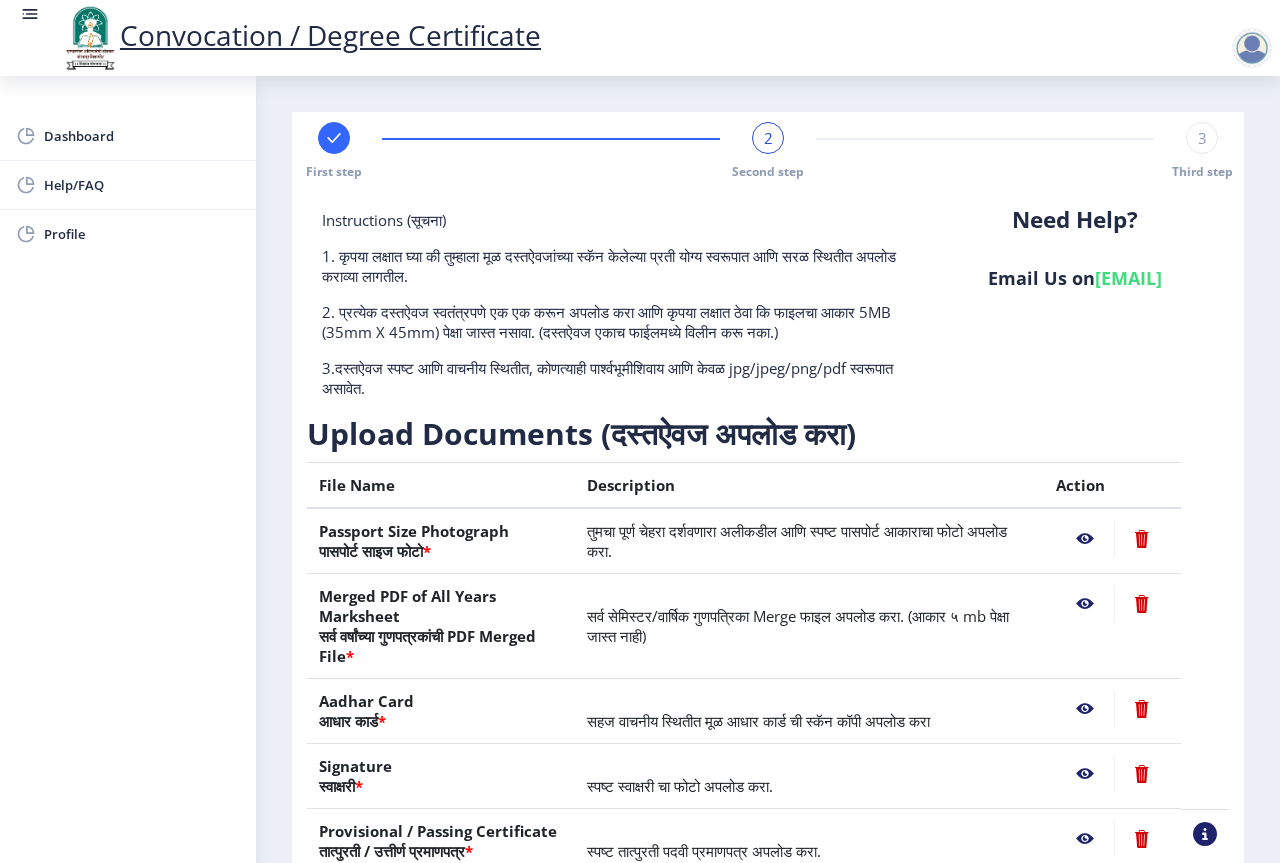 click 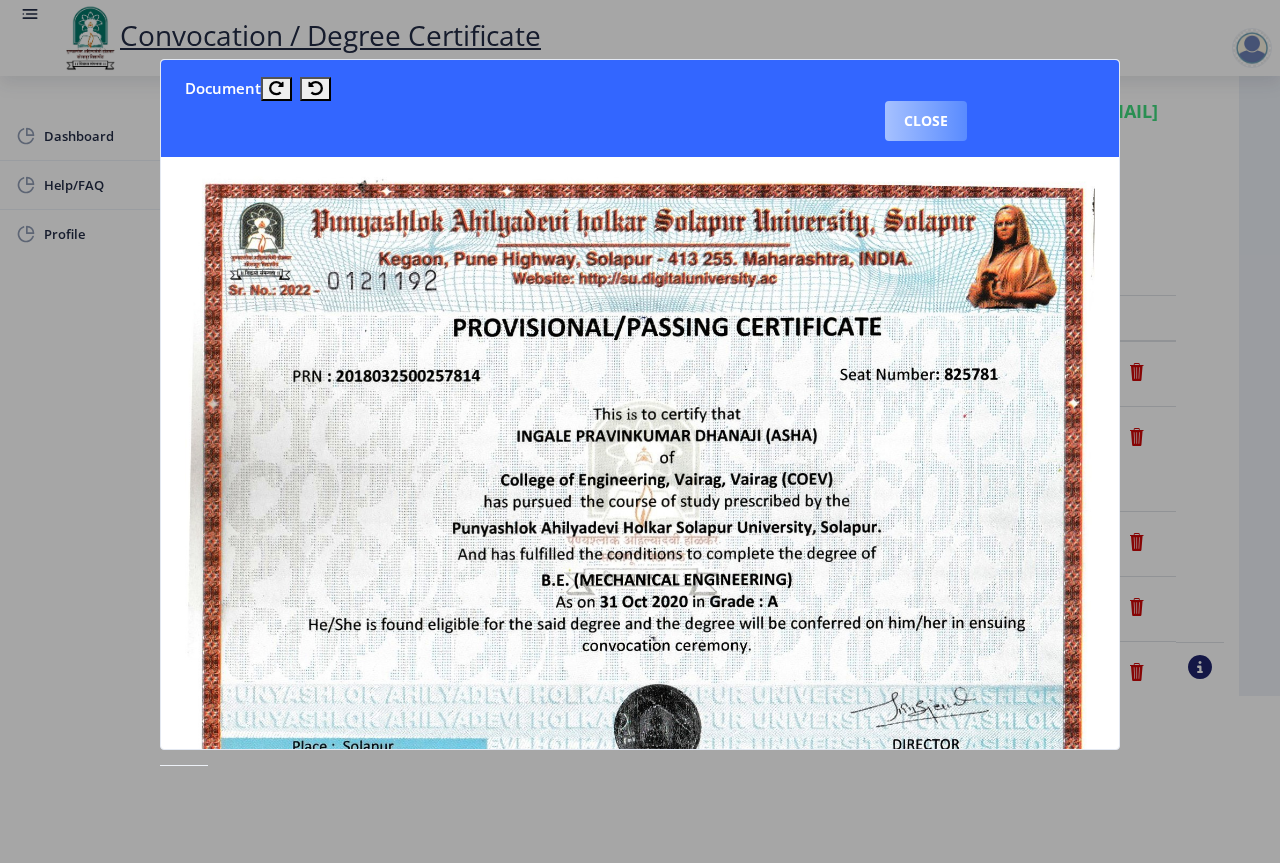 click on "Close" at bounding box center (926, 121) 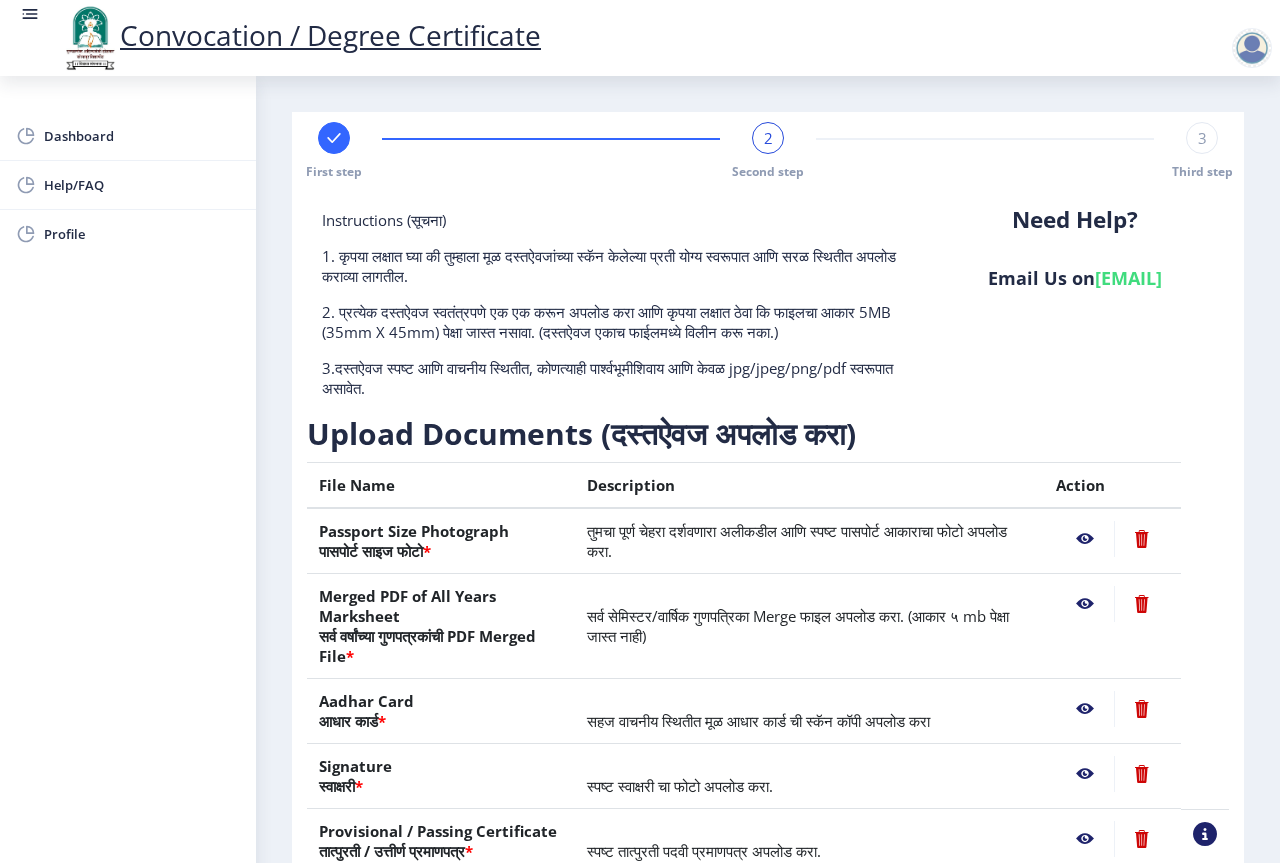 click on "next" 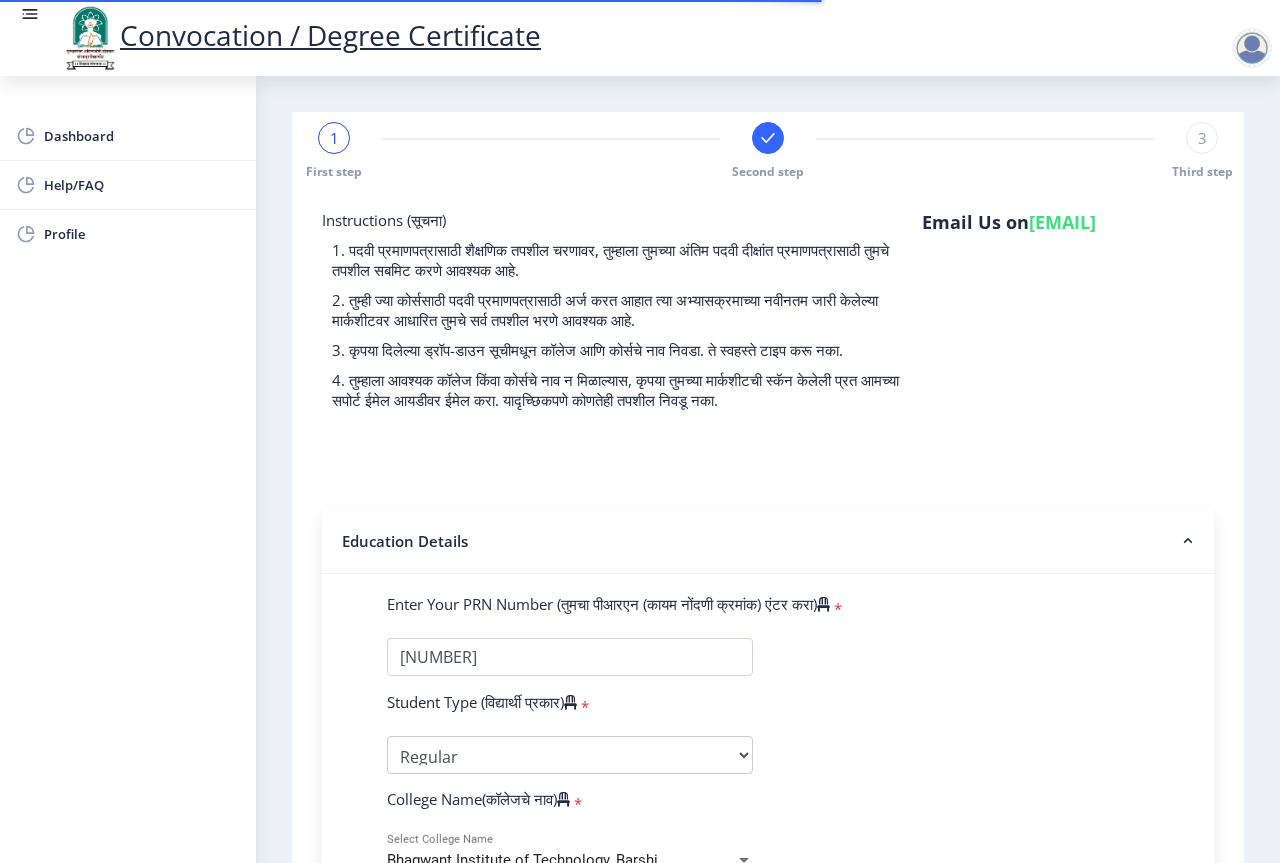 select 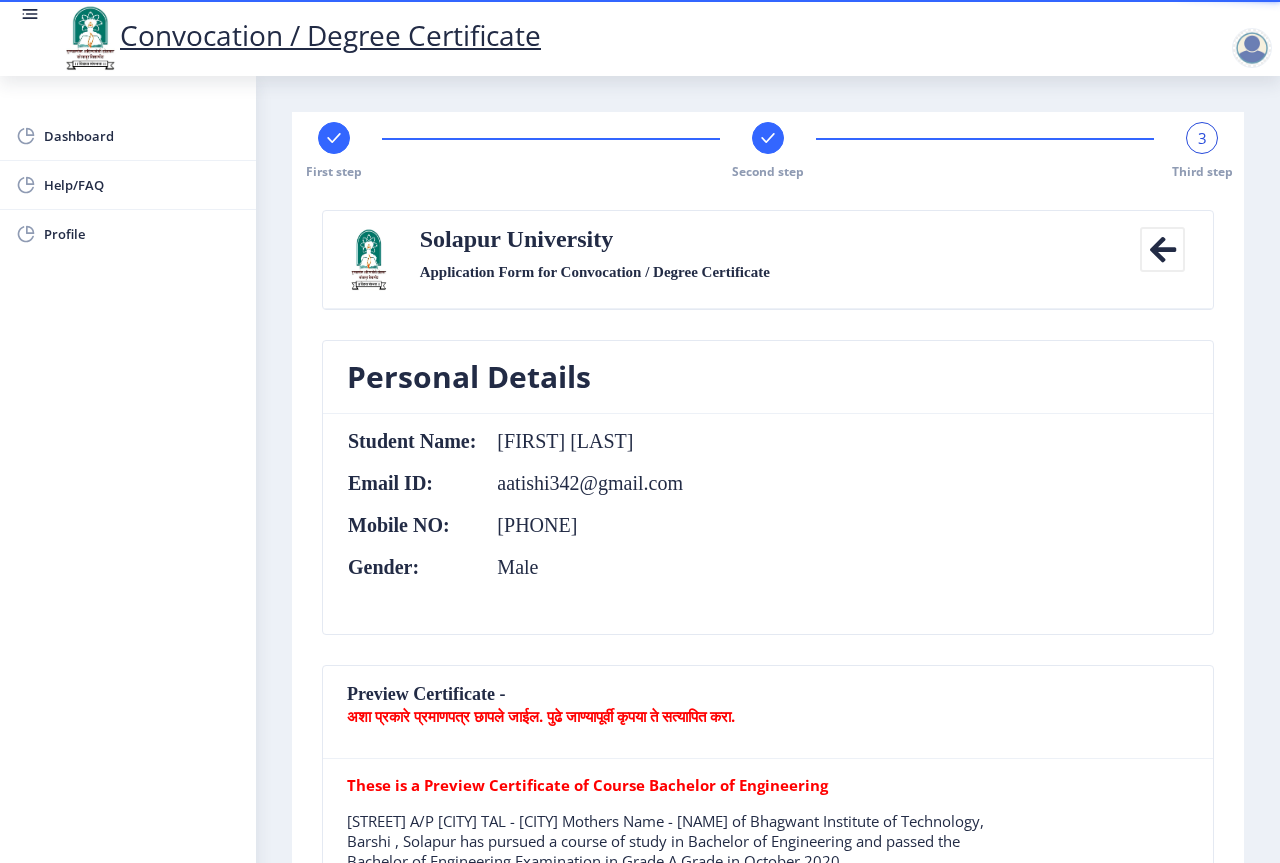 click at bounding box center (543, 1869) 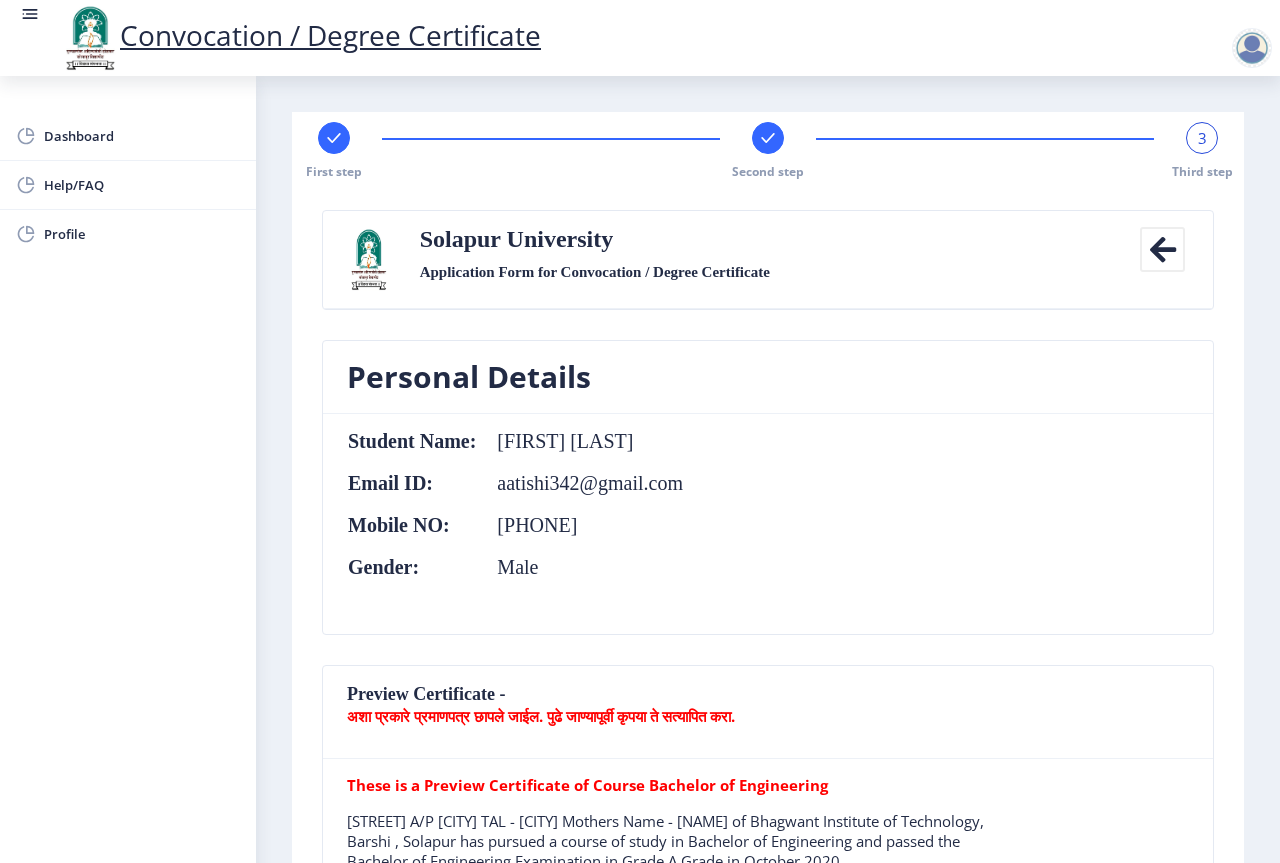 type on "[STREET] A/P [CITY] TAL - [CITY]" 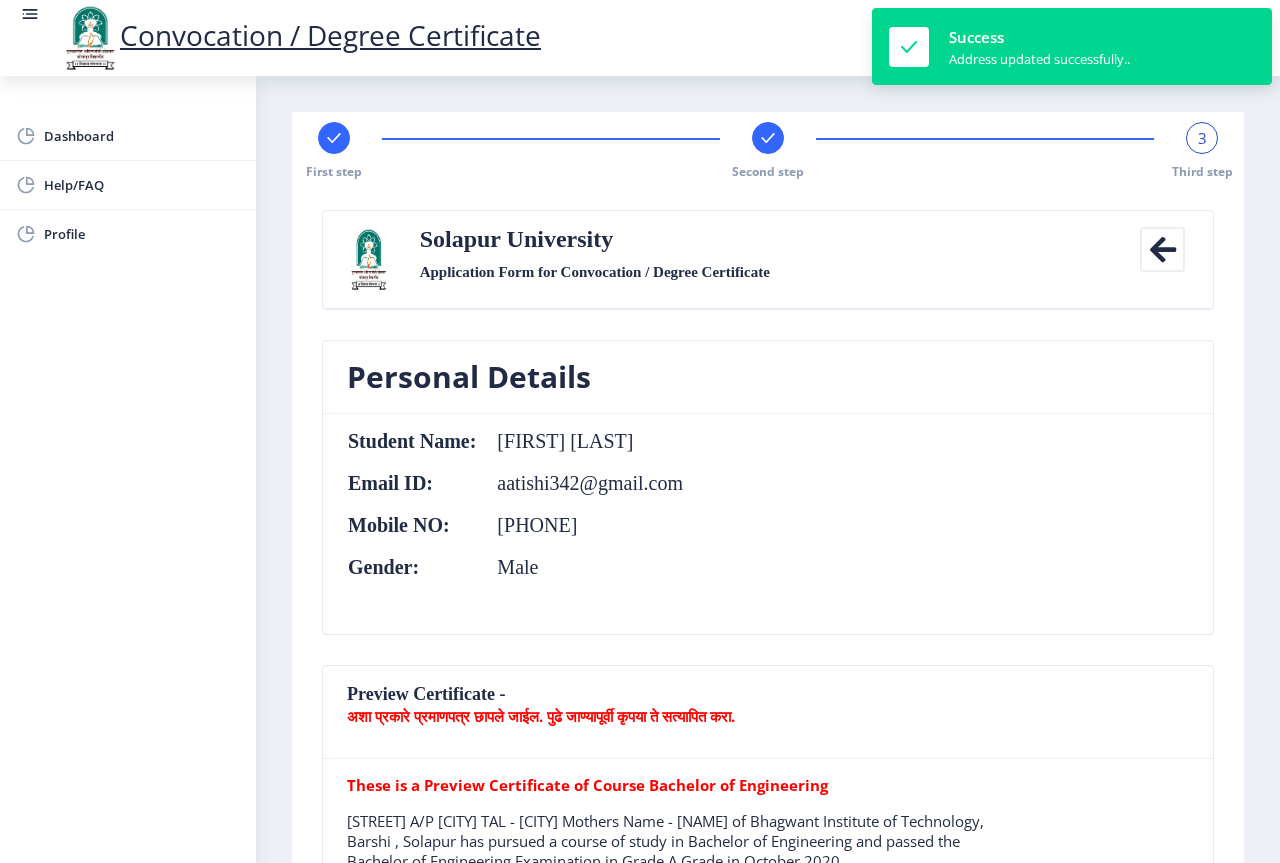 click on "Payment" 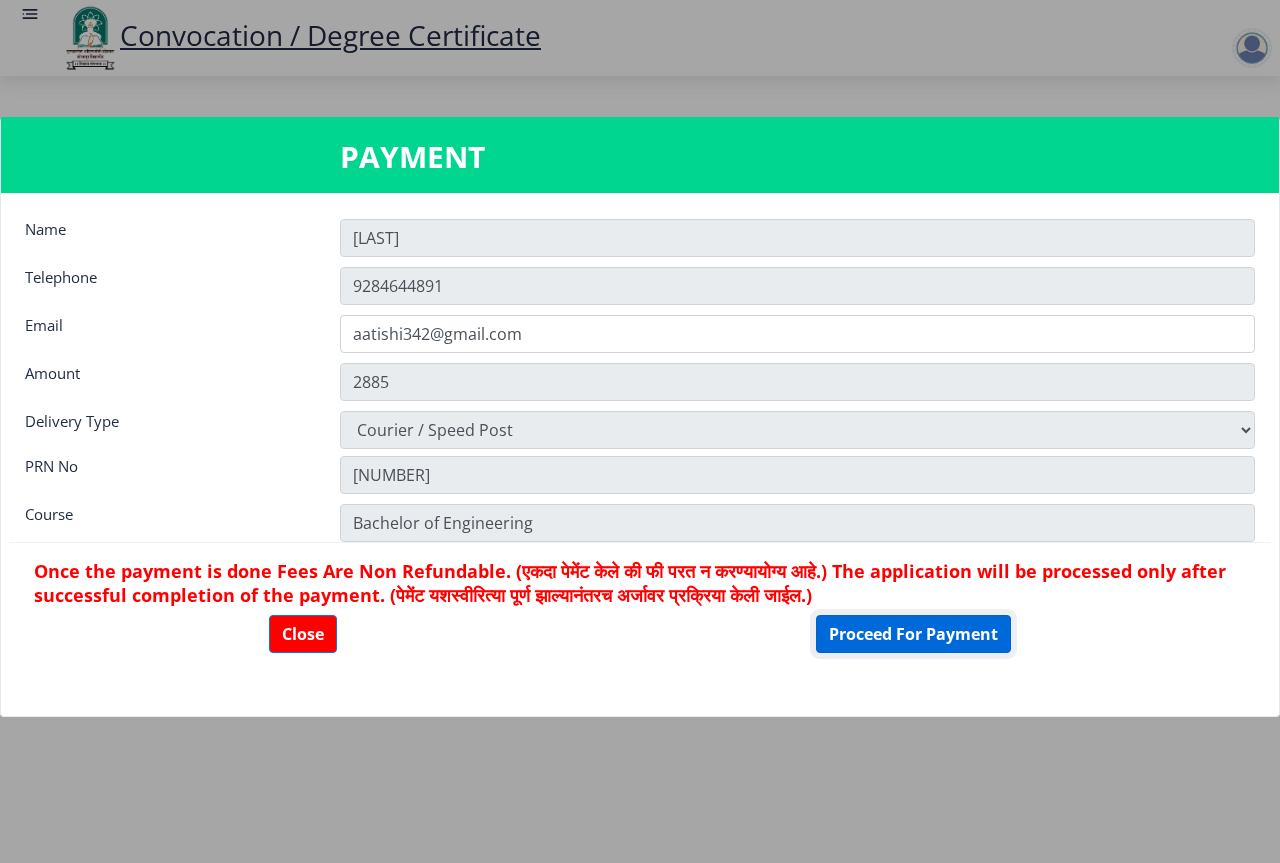 click on "Proceed For Payment" 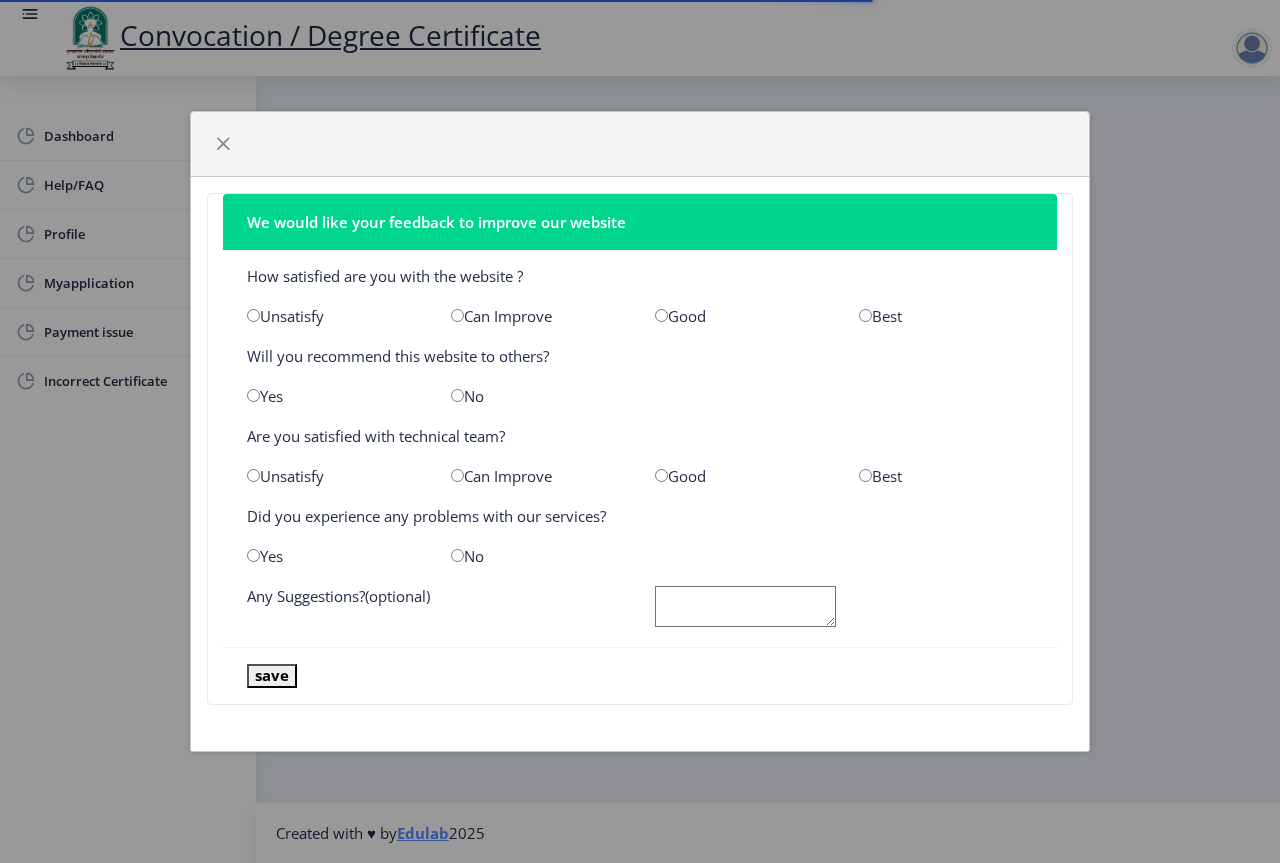 scroll, scrollTop: 0, scrollLeft: 0, axis: both 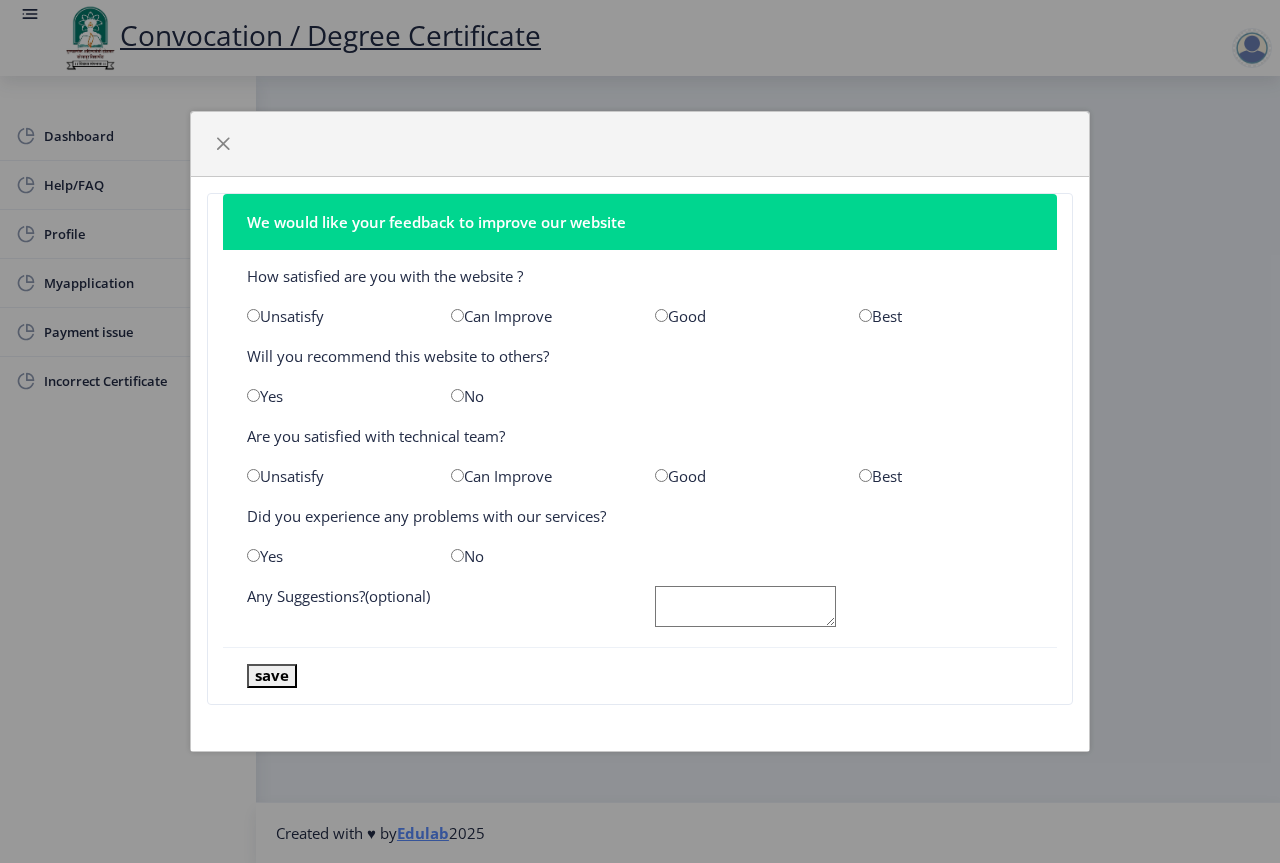 click at bounding box center (865, 315) 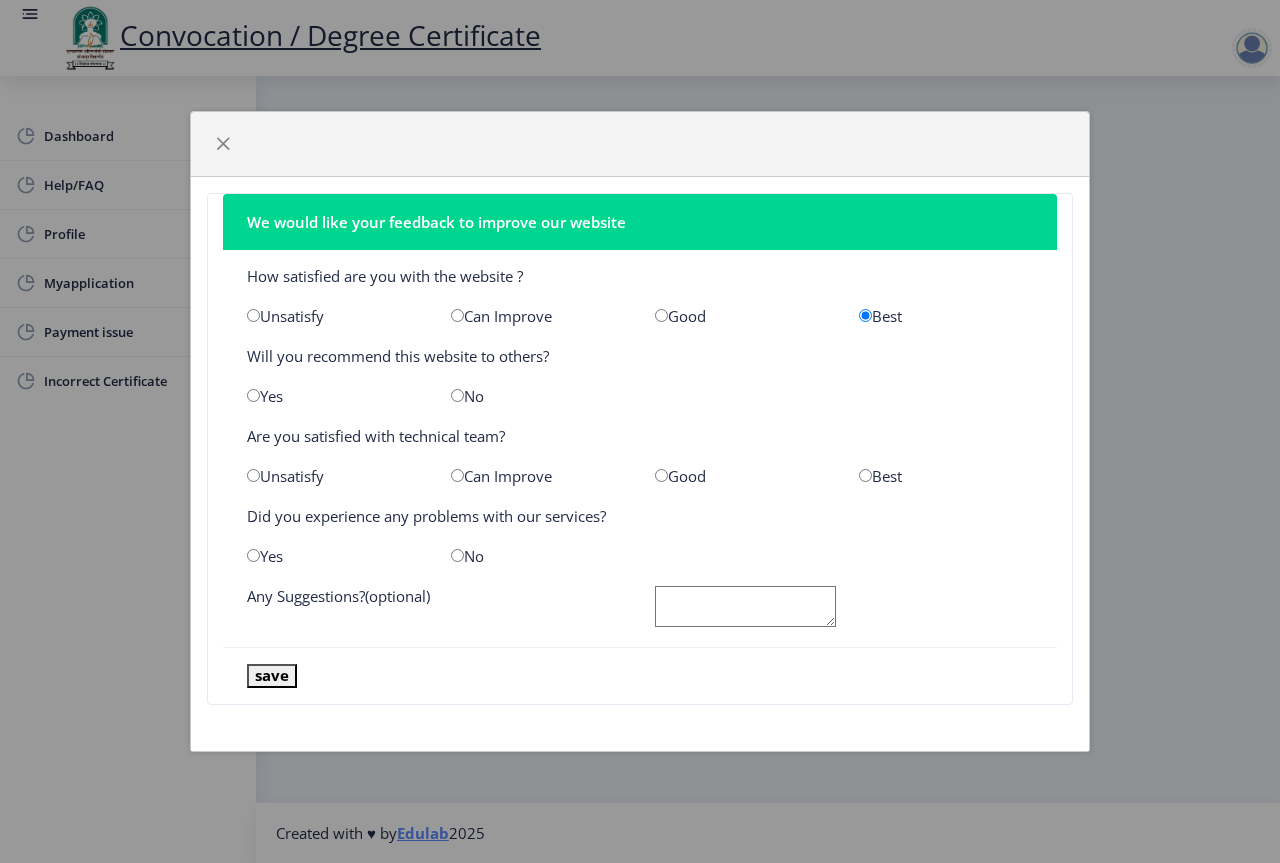 click on "No" 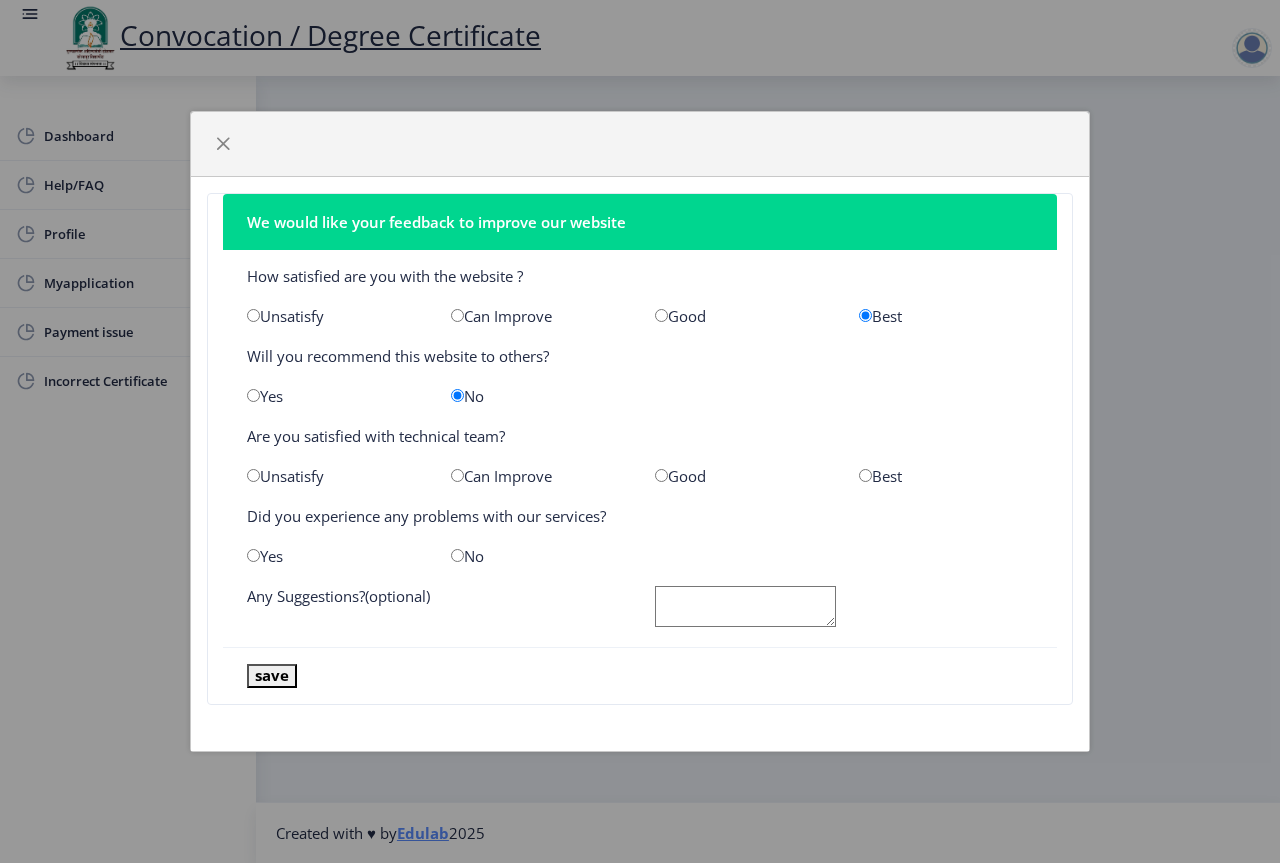 click at bounding box center (865, 475) 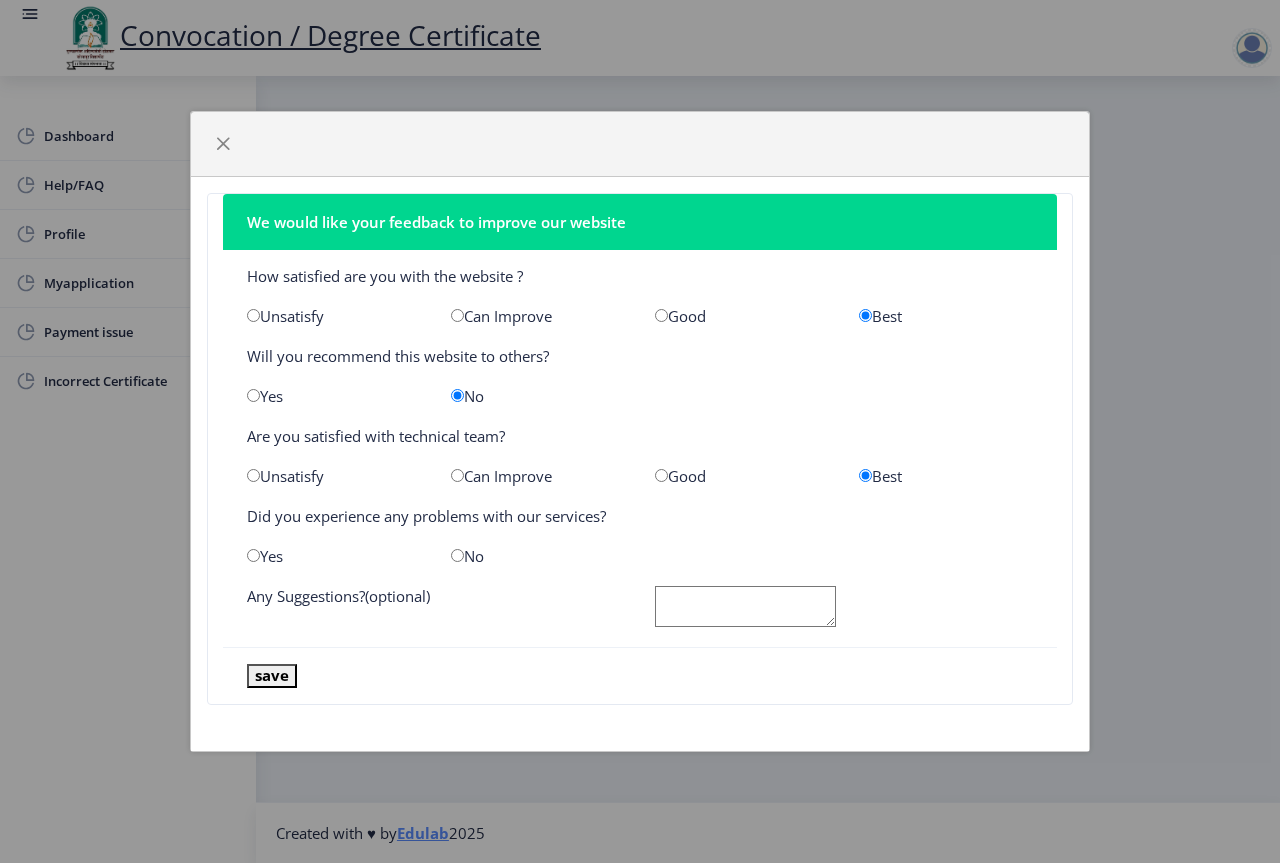 click on "No" 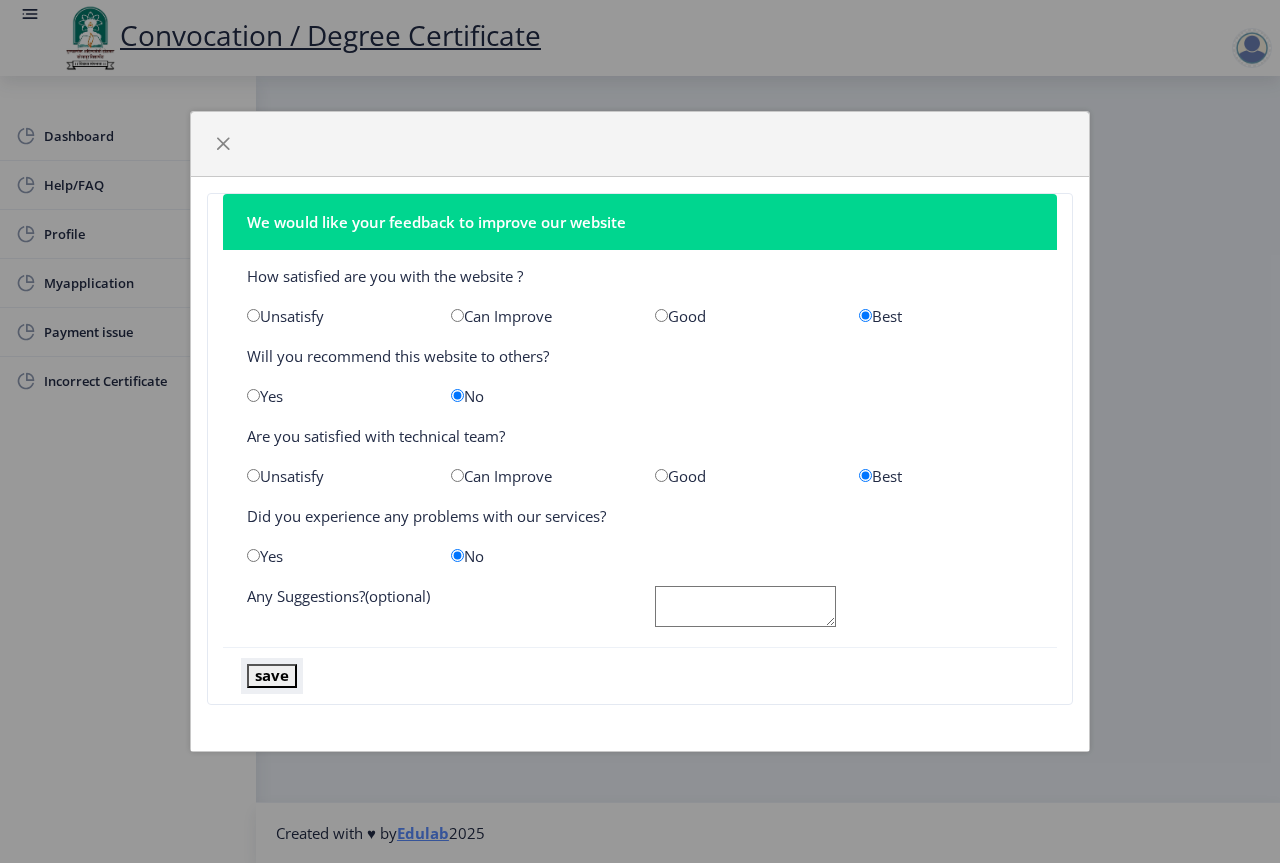 click on "save" 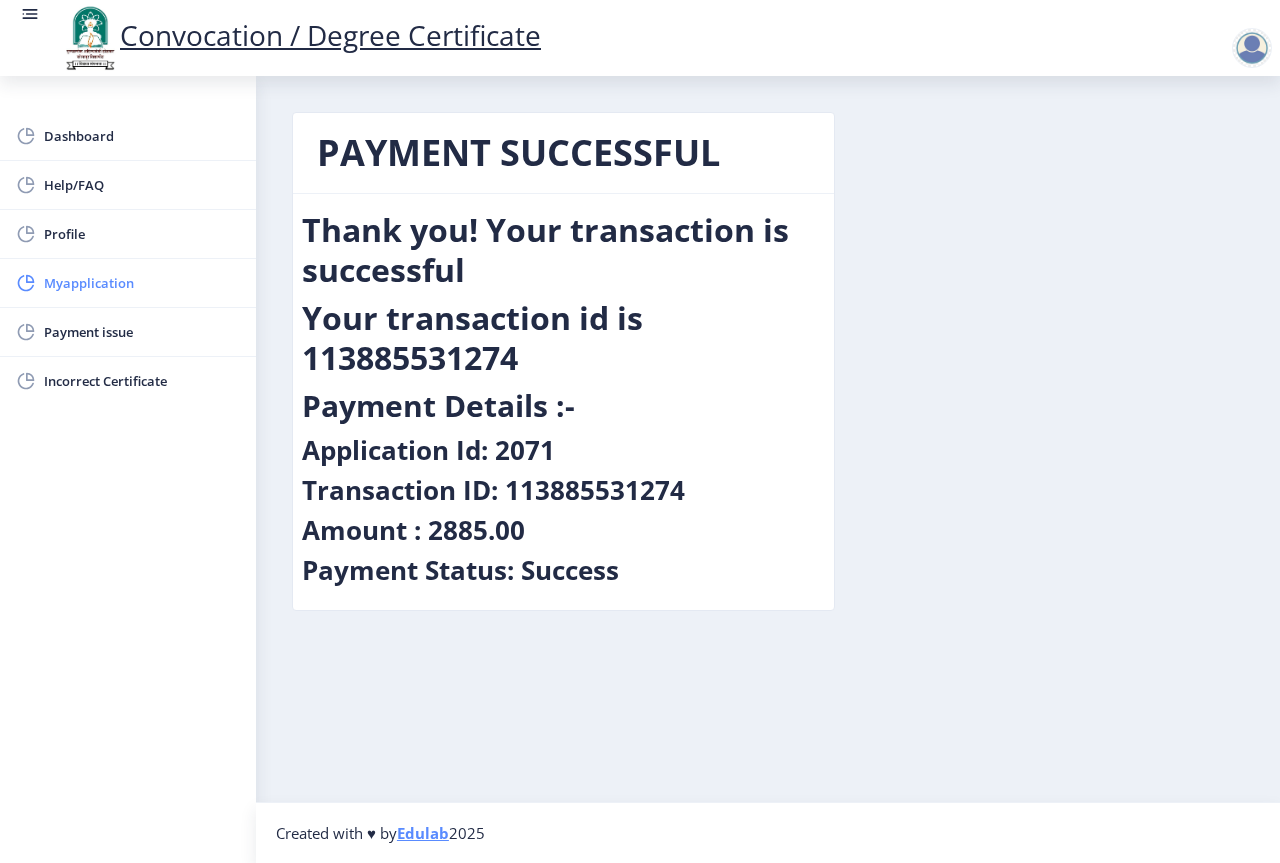click on "Myapplication" 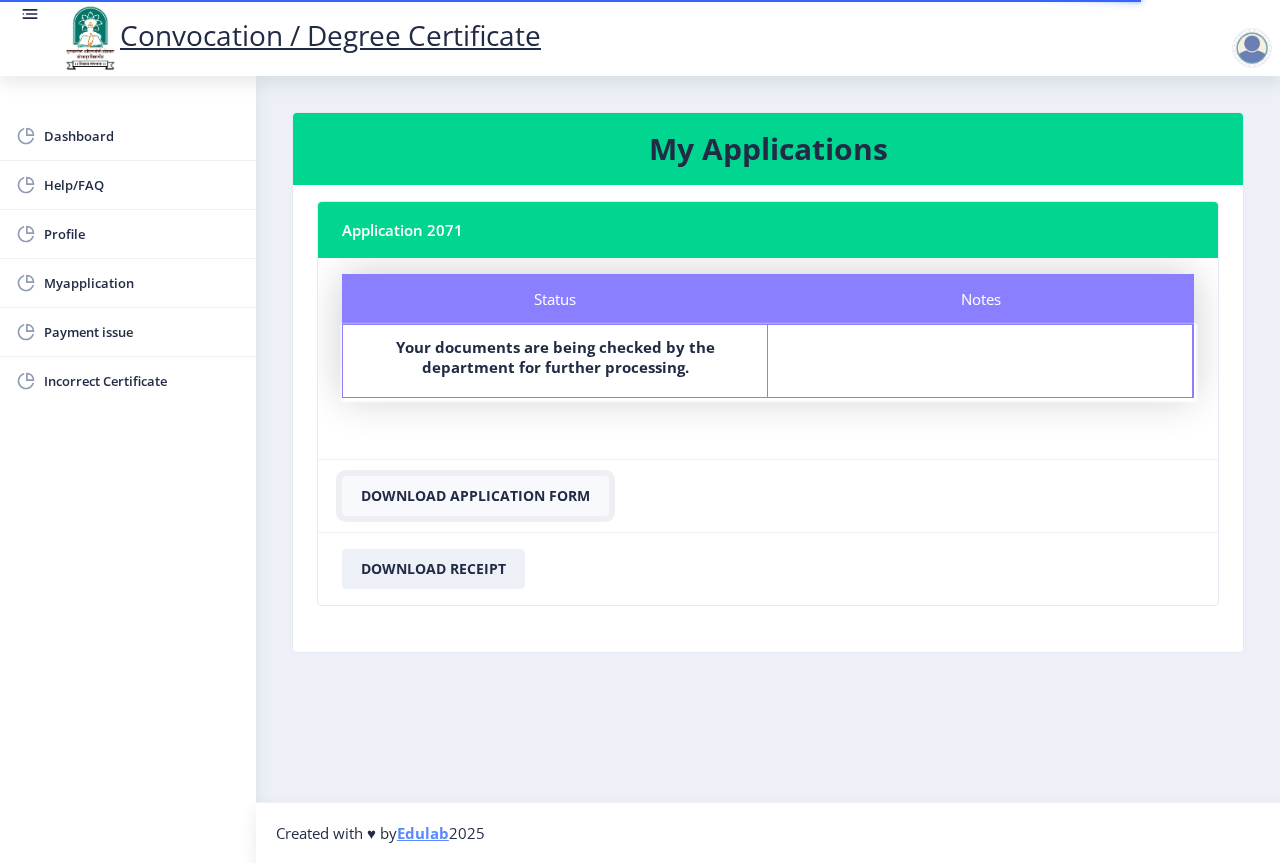 click on "Download Application Form" 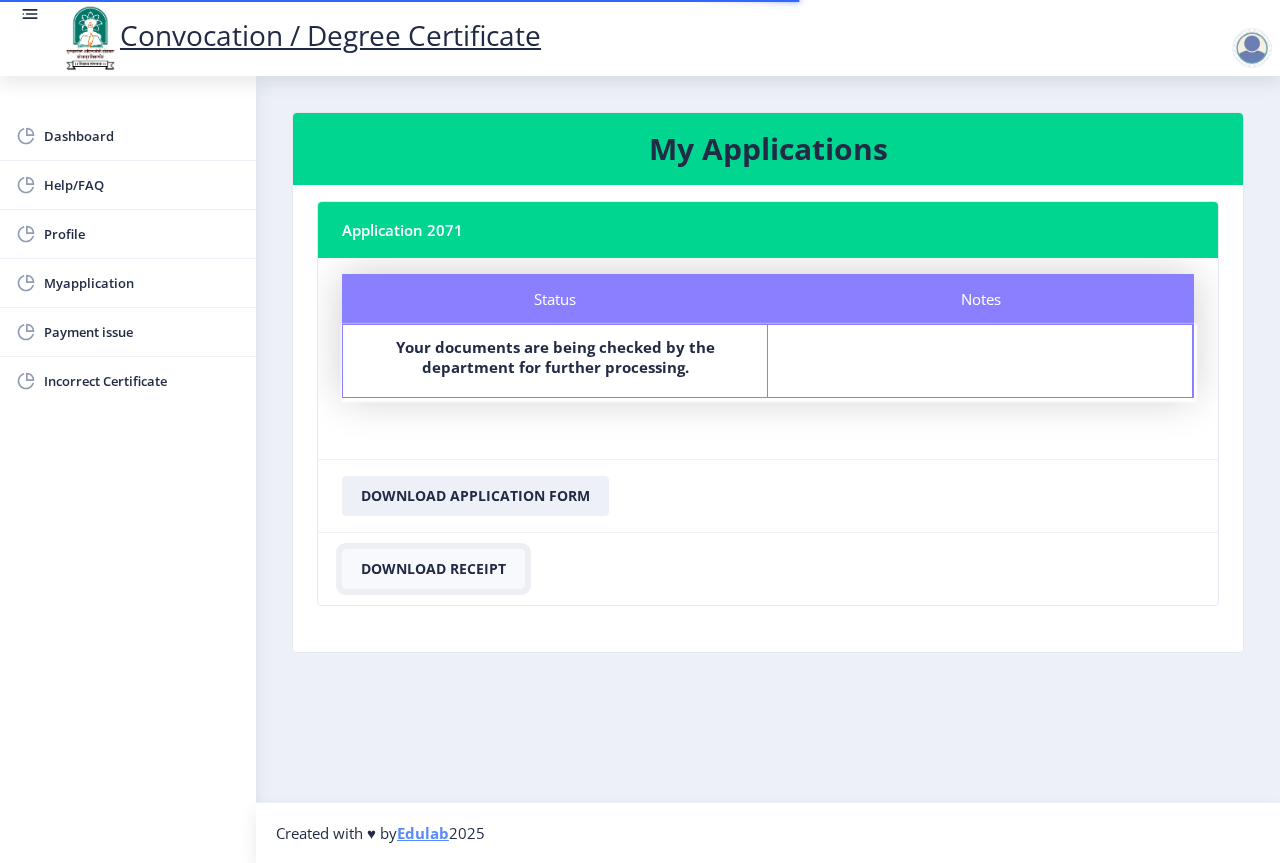 click on "Download Receipt" 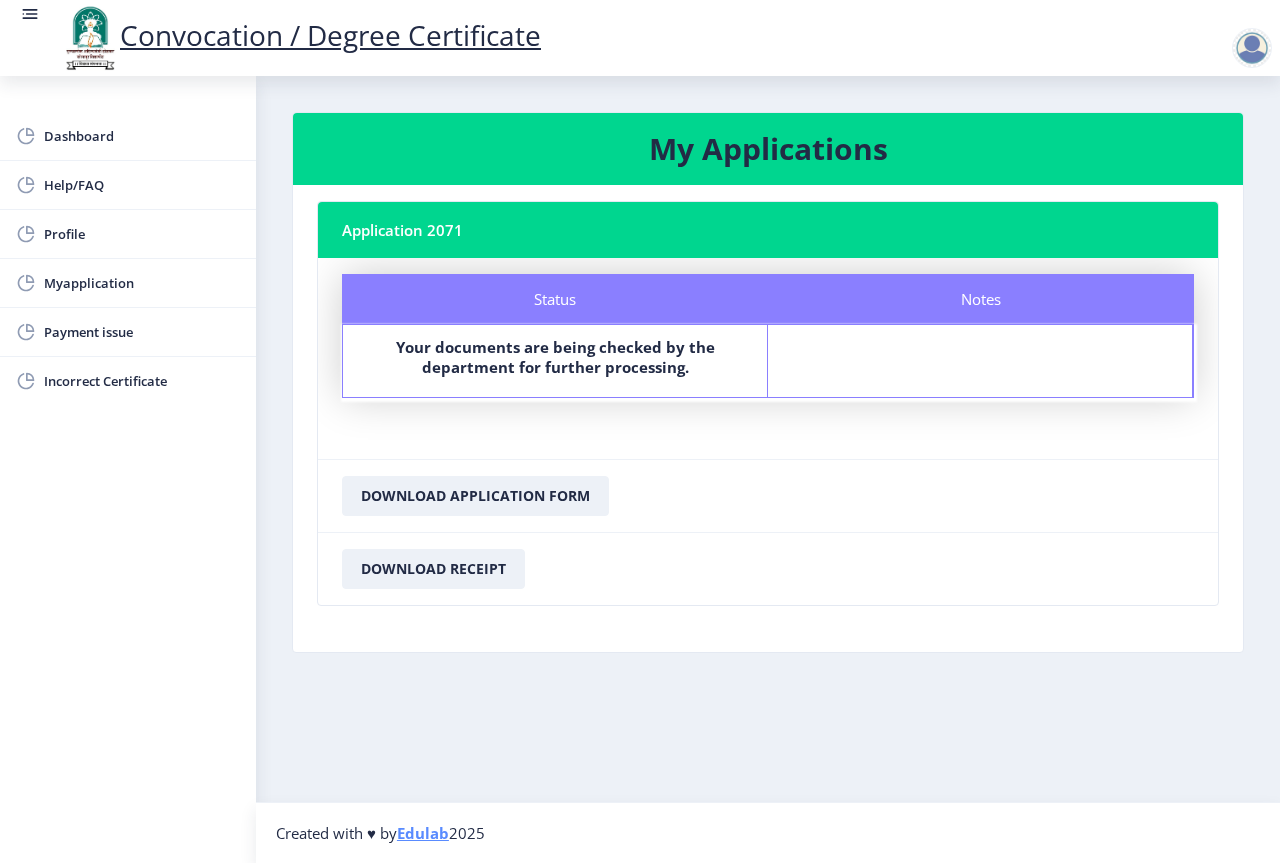 click 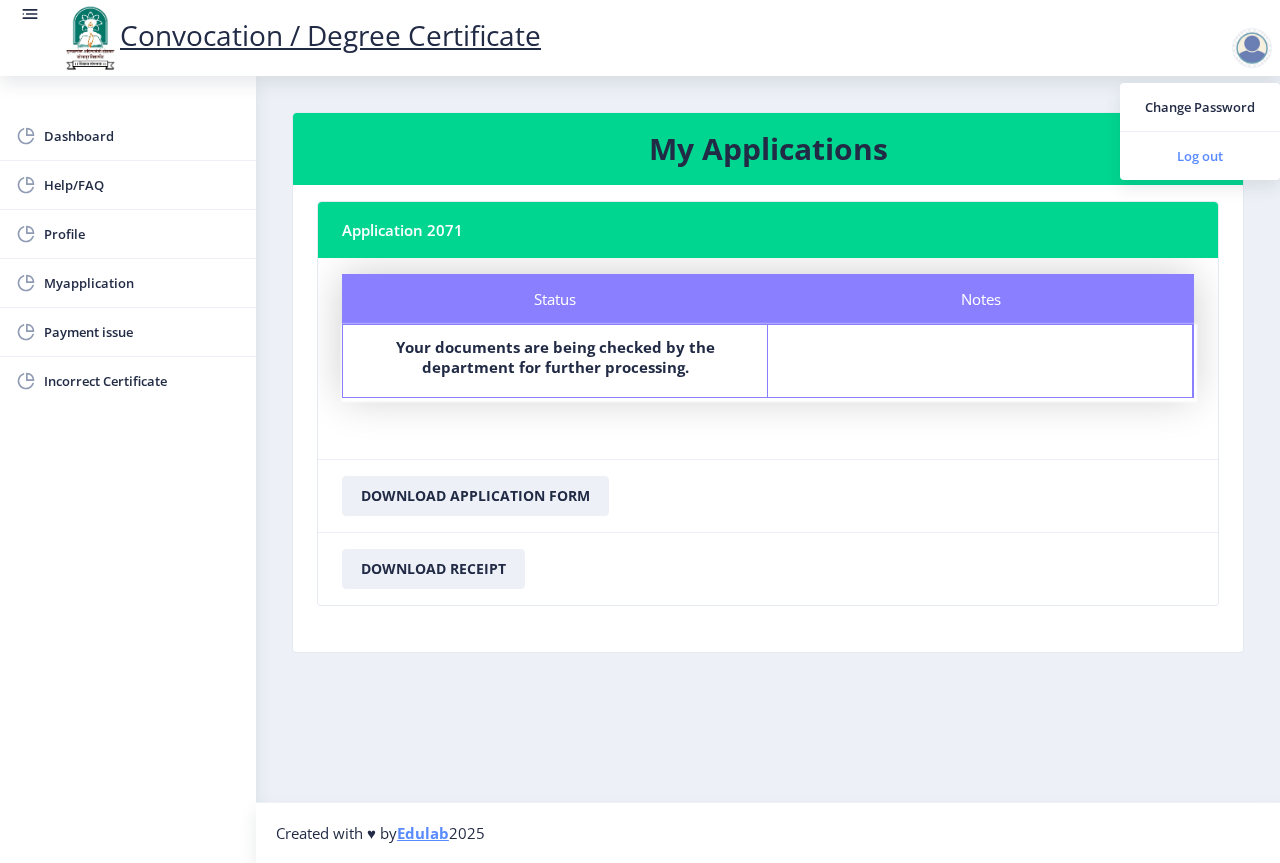 click on "Log out" at bounding box center [1200, 156] 